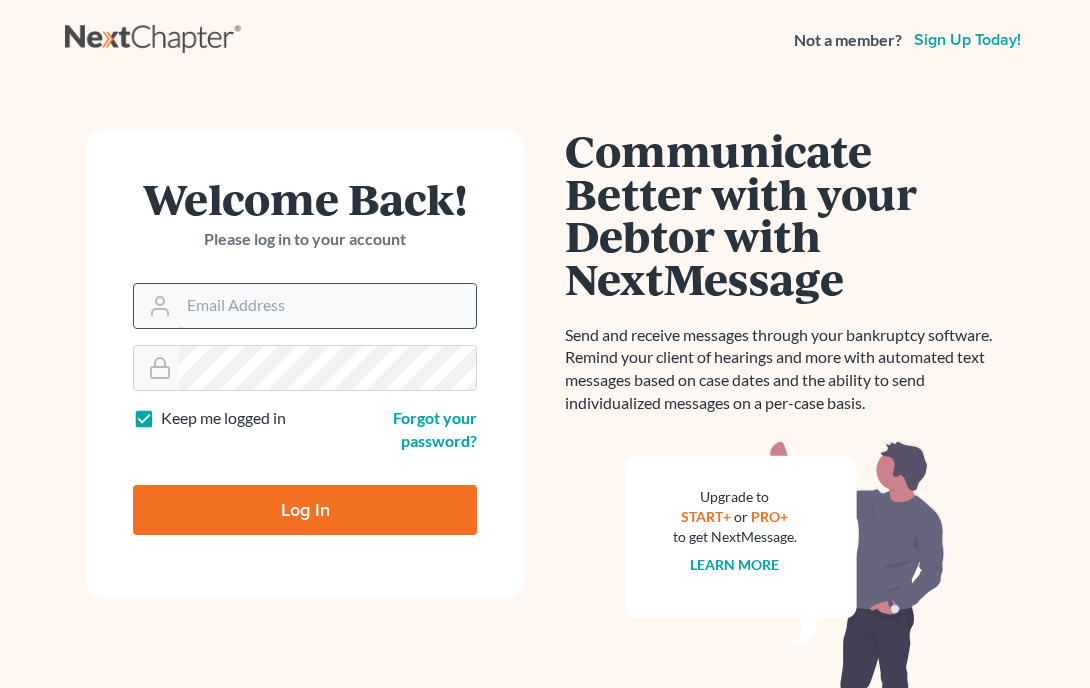 scroll, scrollTop: 0, scrollLeft: 0, axis: both 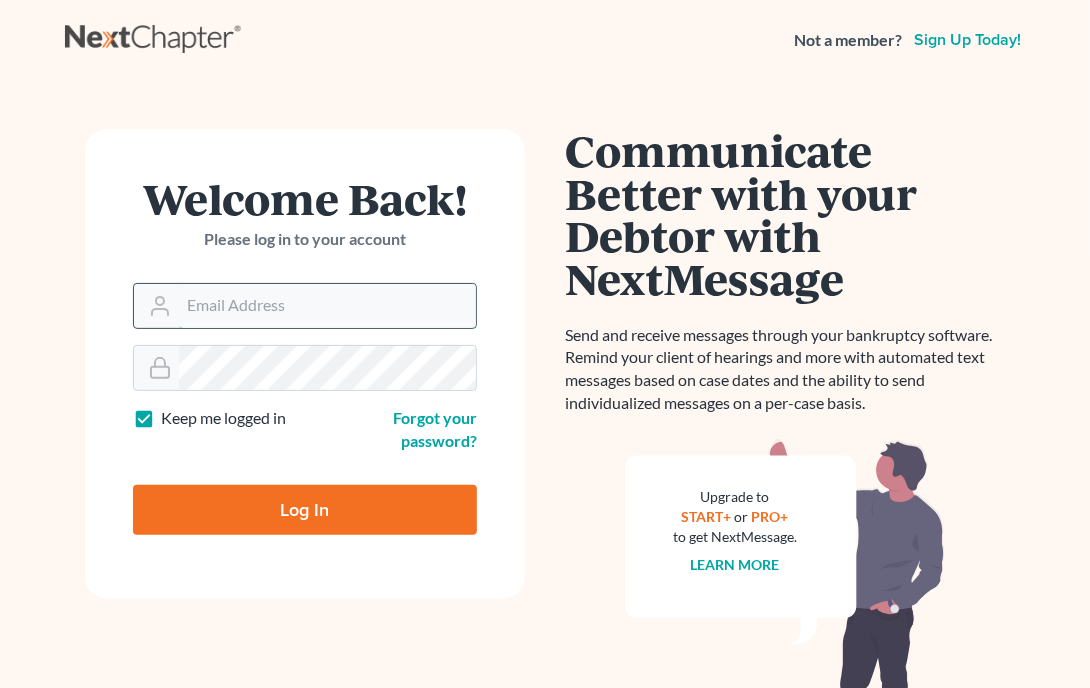 click on "Email Address" at bounding box center (327, 306) 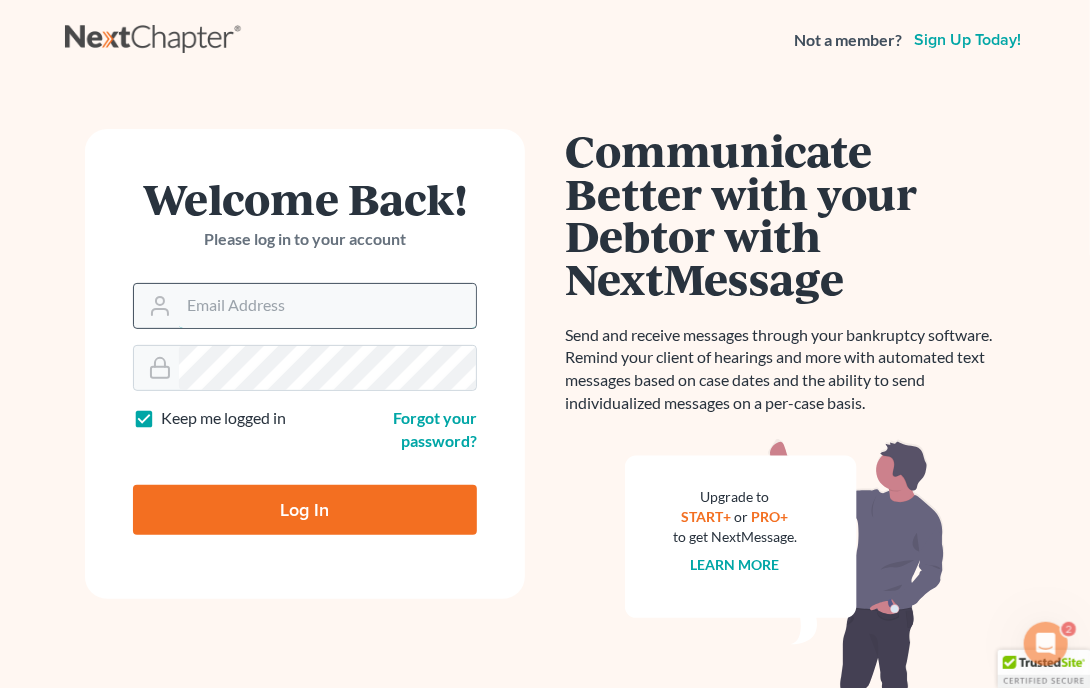 scroll, scrollTop: 0, scrollLeft: 0, axis: both 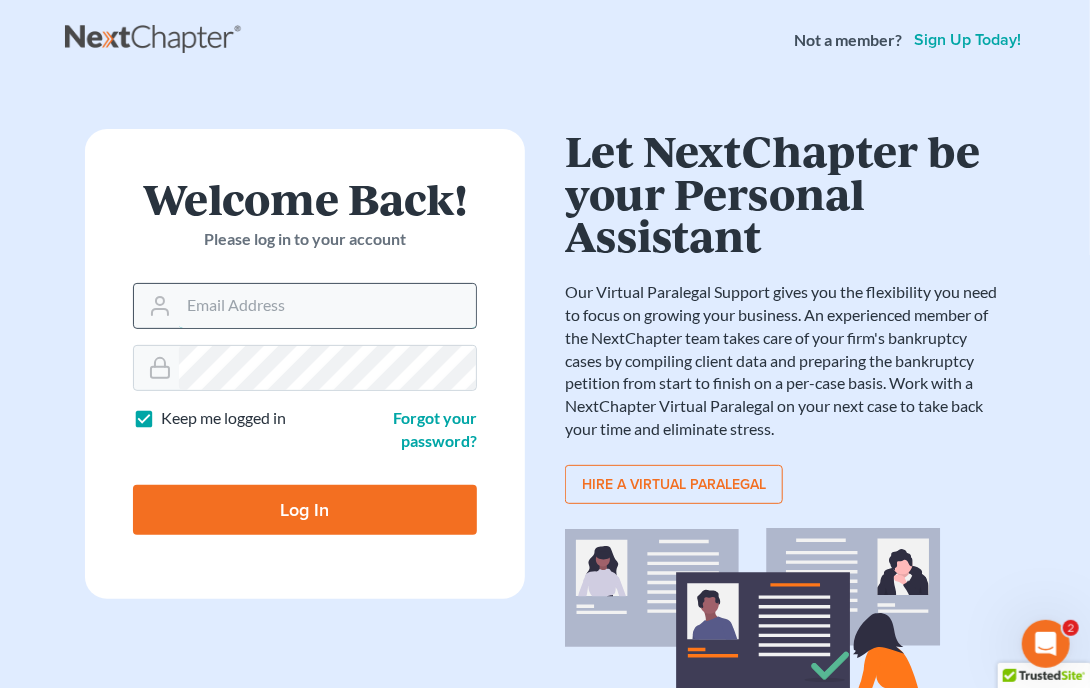click on "Email Address" at bounding box center [327, 306] 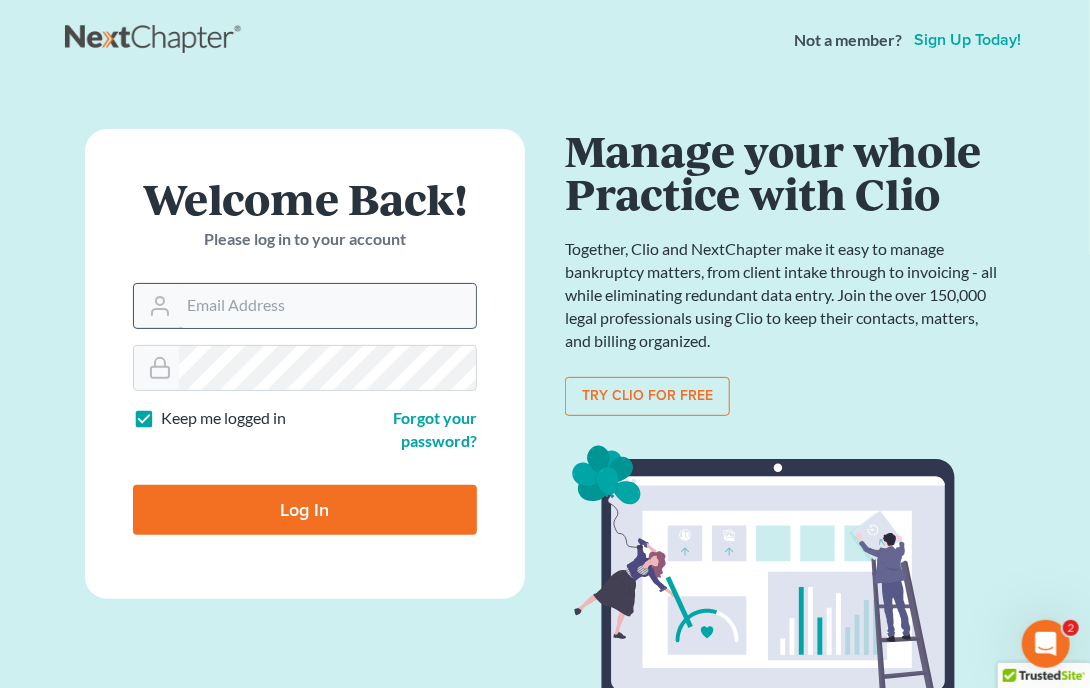 click on "Email Address" at bounding box center (327, 306) 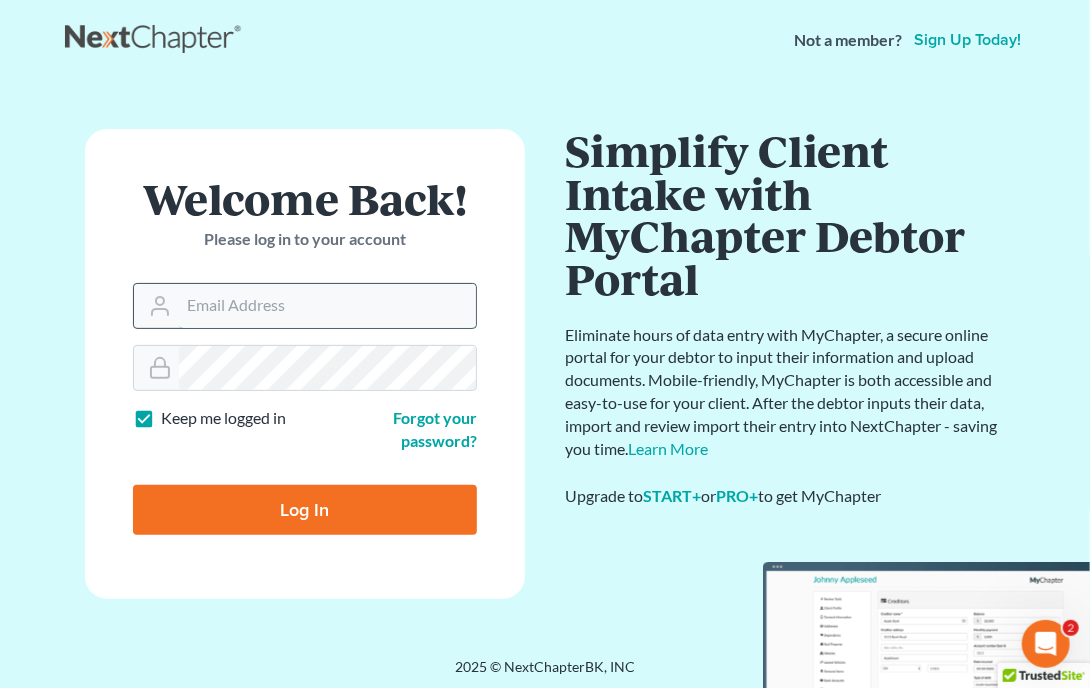 type on "[USERNAME]@example.com" 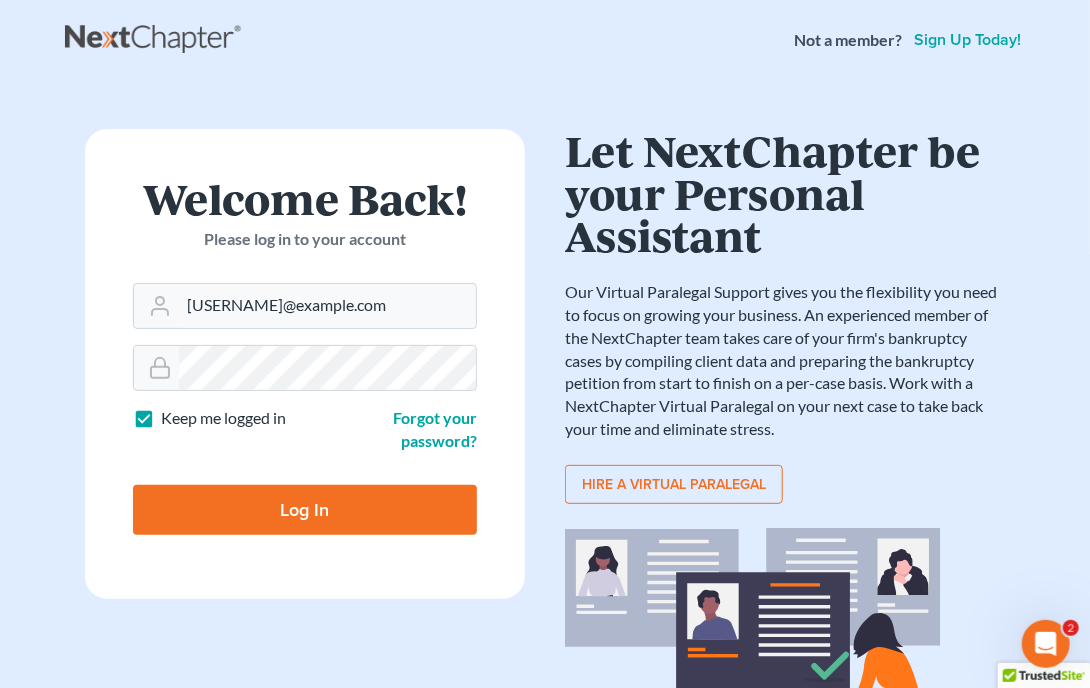 click on "Log In" at bounding box center (305, 510) 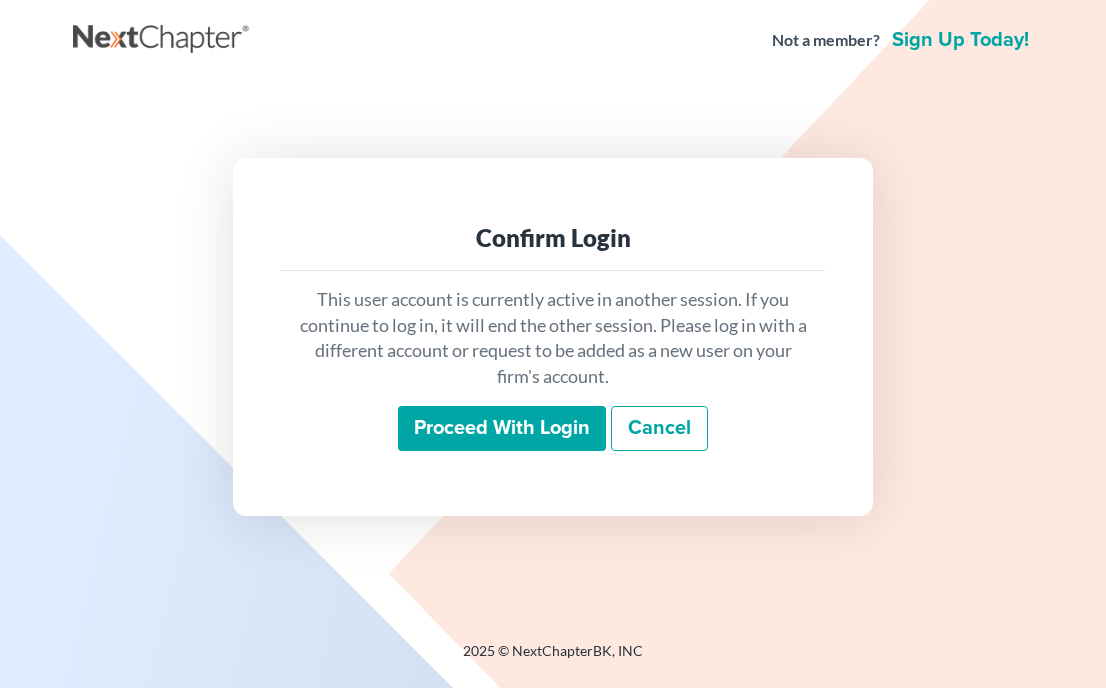 scroll, scrollTop: 0, scrollLeft: 0, axis: both 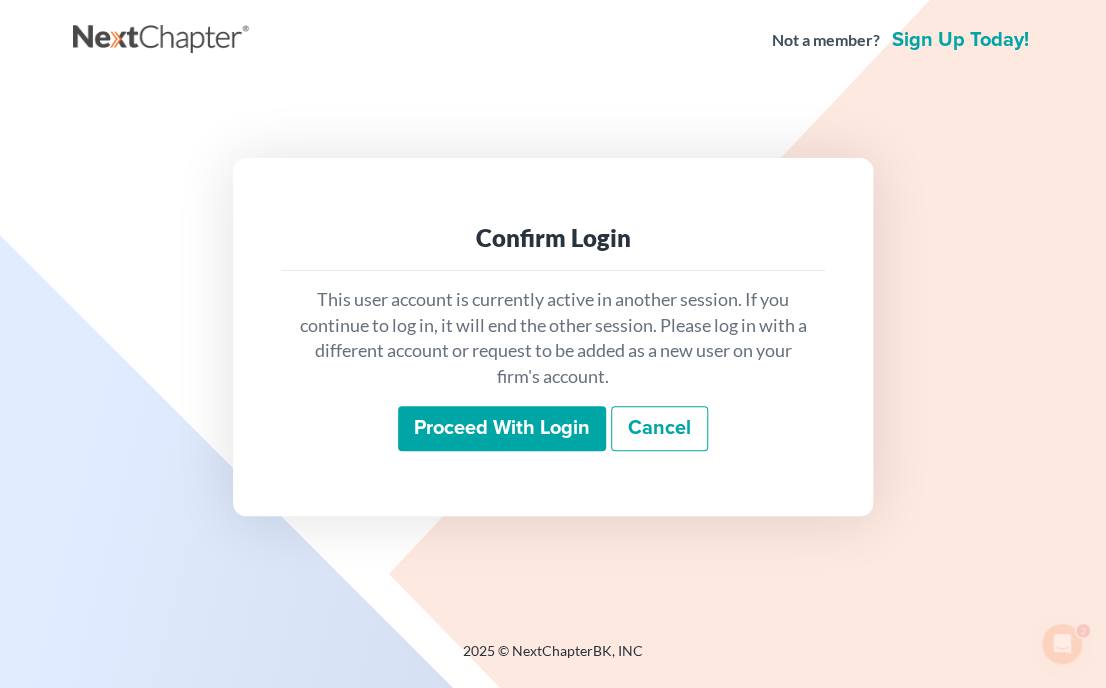 click on "Proceed with login" at bounding box center (502, 429) 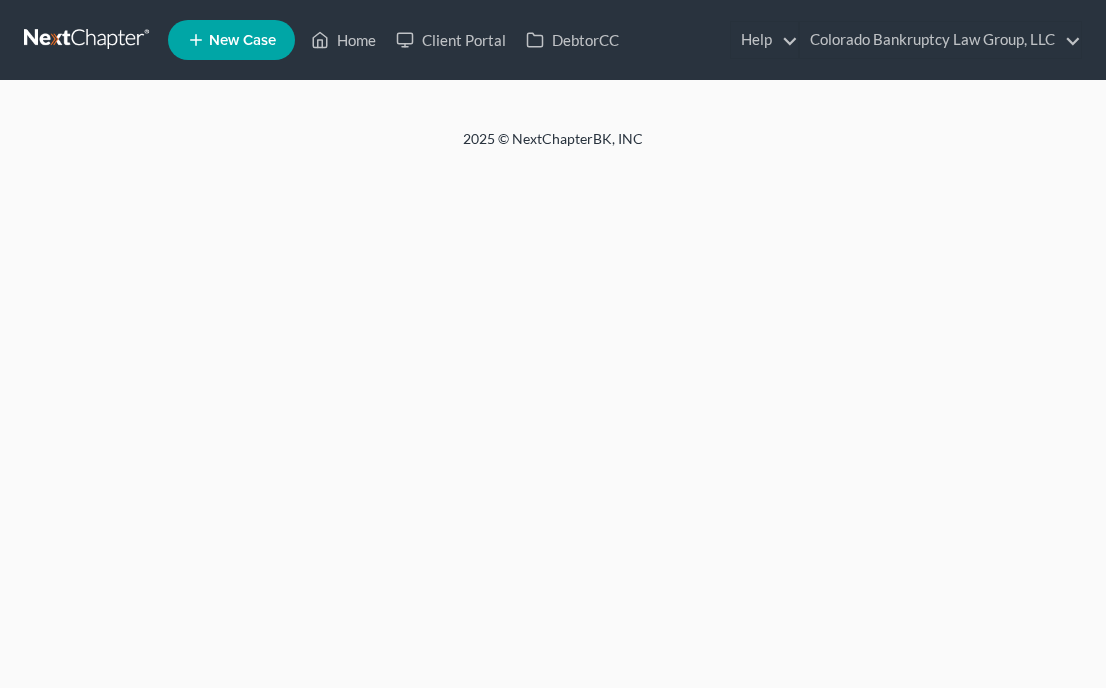 scroll, scrollTop: 0, scrollLeft: 0, axis: both 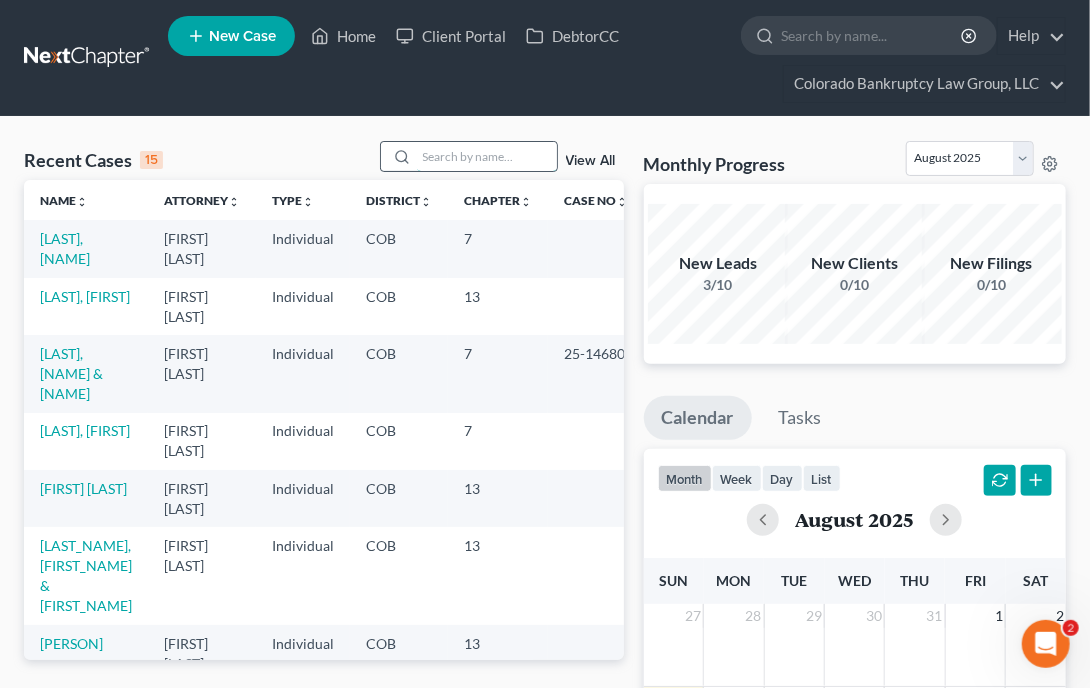 click at bounding box center (487, 156) 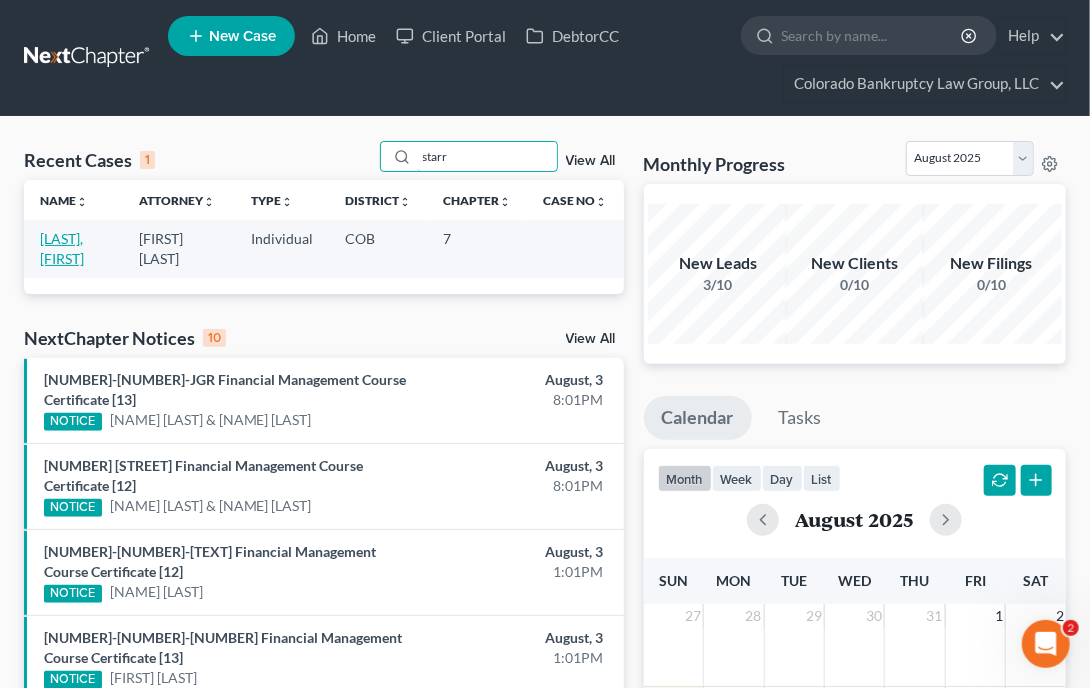 type on "starr" 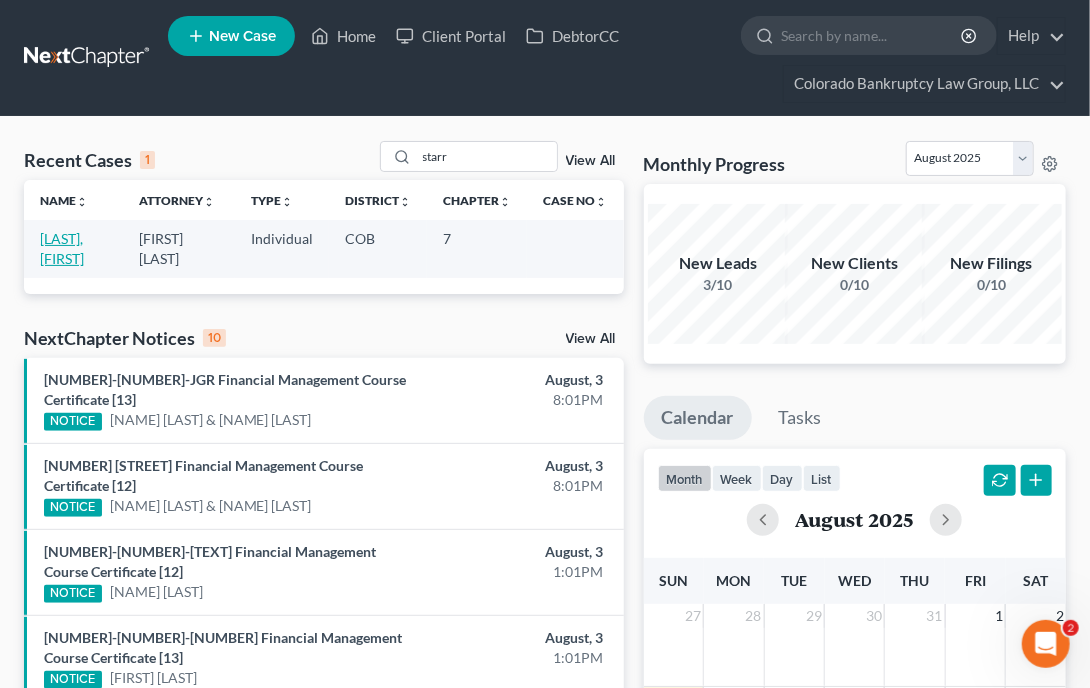 click on "[LAST], [FIRST]" at bounding box center (62, 248) 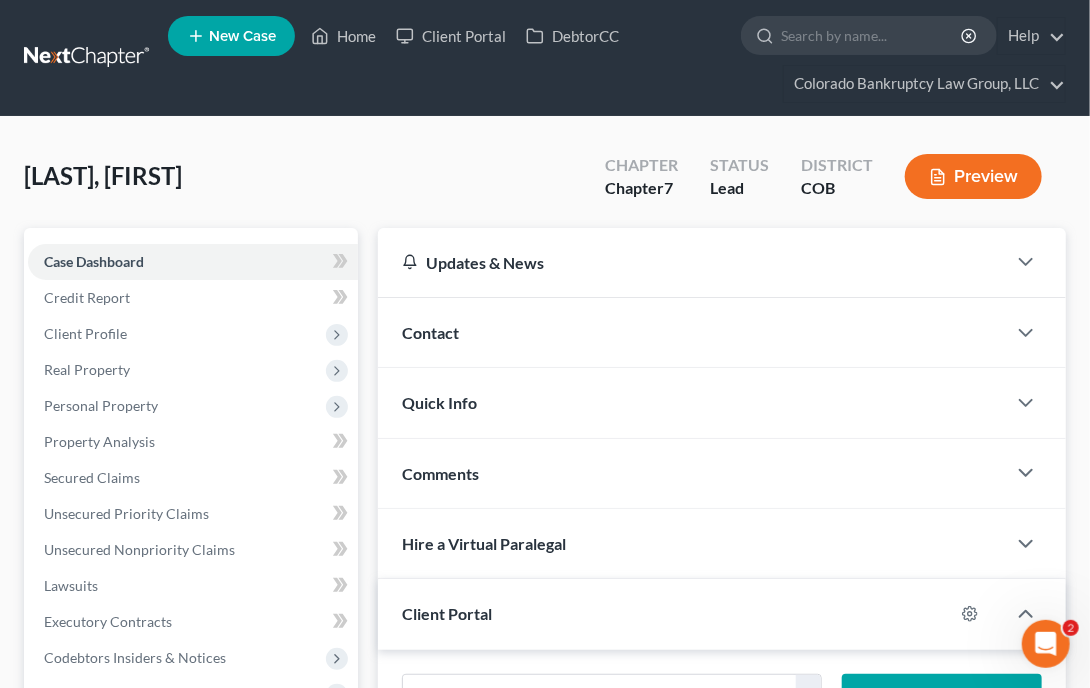 click on "New Case Home Client Portal DebtorCC         - No Result - See all results Or Press Enter... Help Help Center Webinars Training Videos What's new Colorado Bankruptcy Law Group, LLC Colorado Bankruptcy Law Group, LLC rickpontalion@[EMAIL] My Account Settings Plan + Billing Account Add-Ons Upgrade to Whoa Log out" at bounding box center (617, 58) 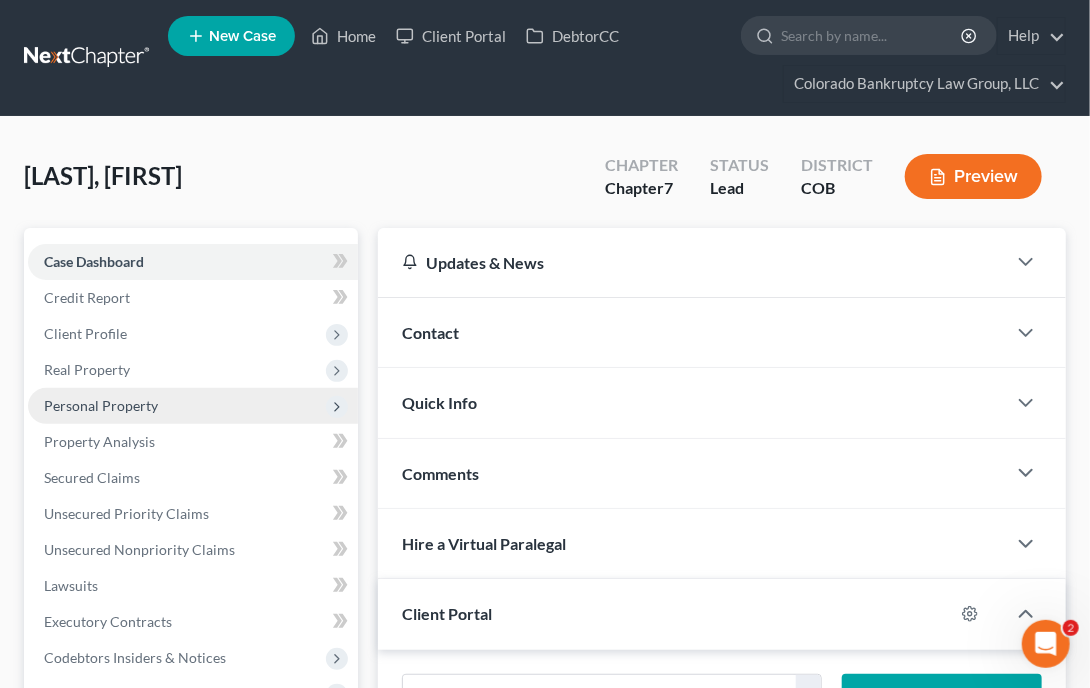 click on "Personal Property" at bounding box center (101, 405) 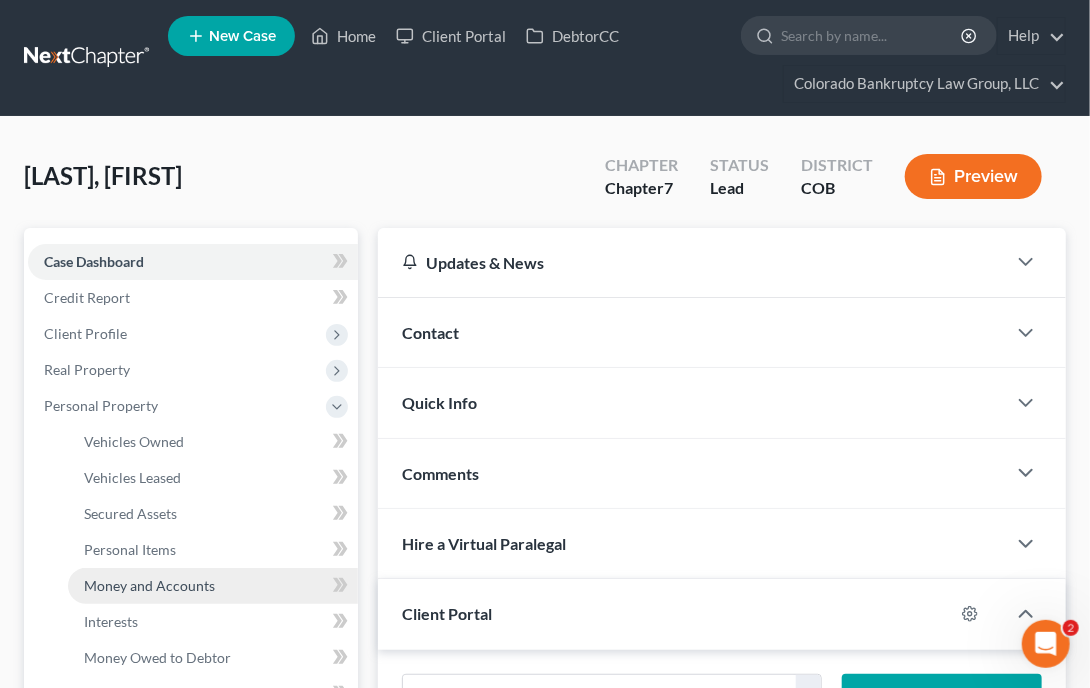click on "Money and Accounts" at bounding box center [149, 585] 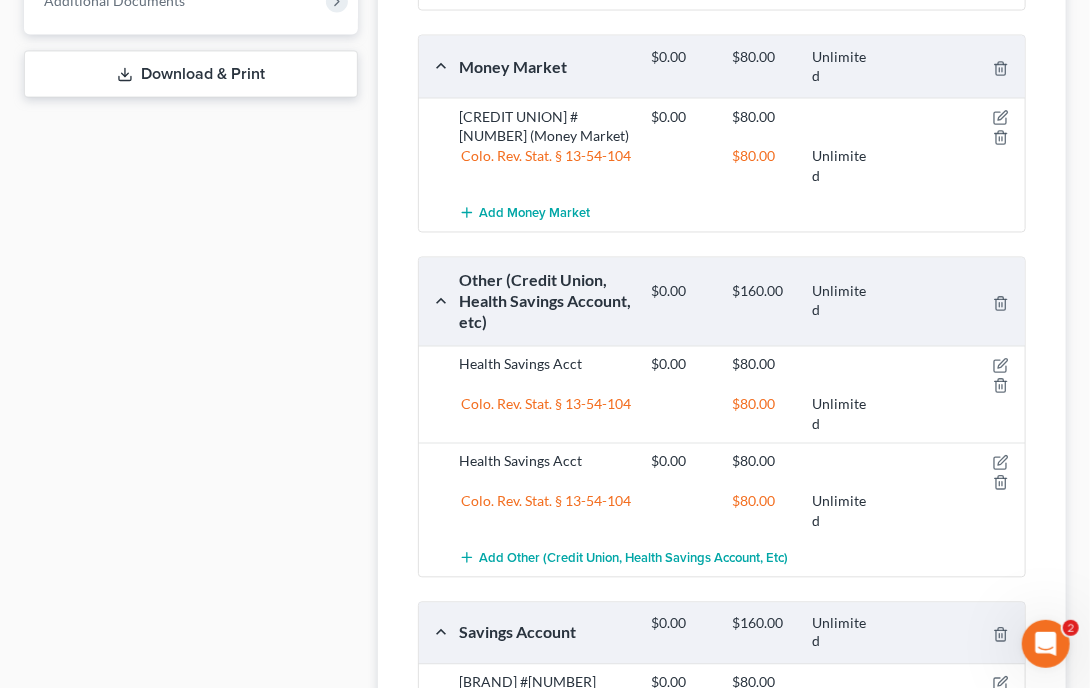 scroll, scrollTop: 1360, scrollLeft: 0, axis: vertical 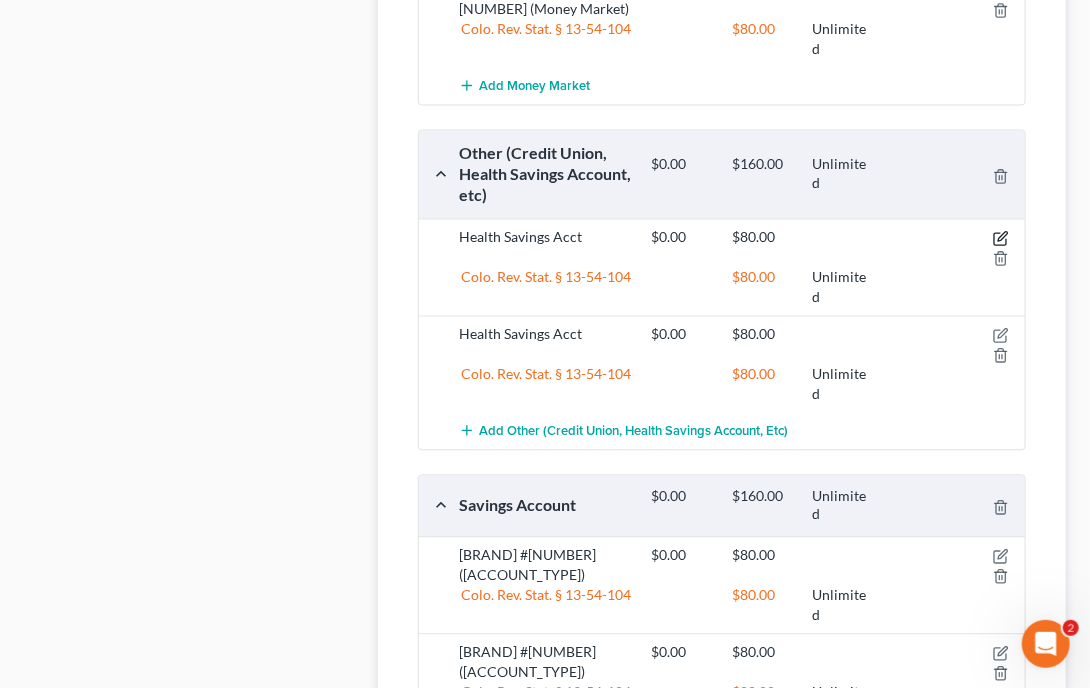 click 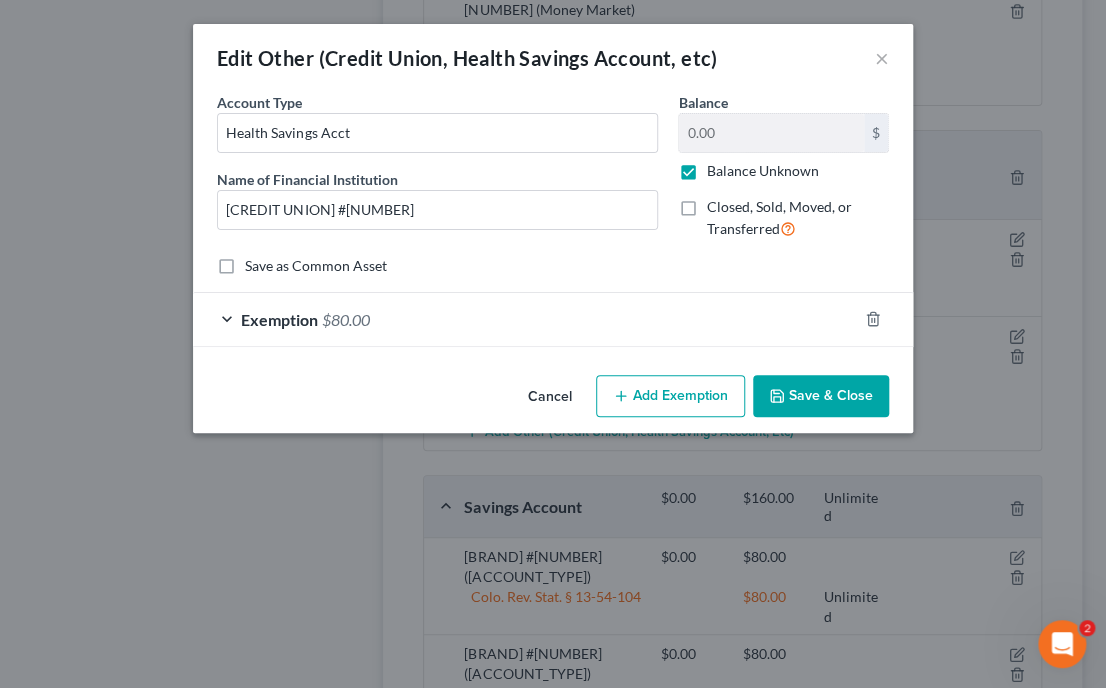click on "Save & Close" at bounding box center (821, 396) 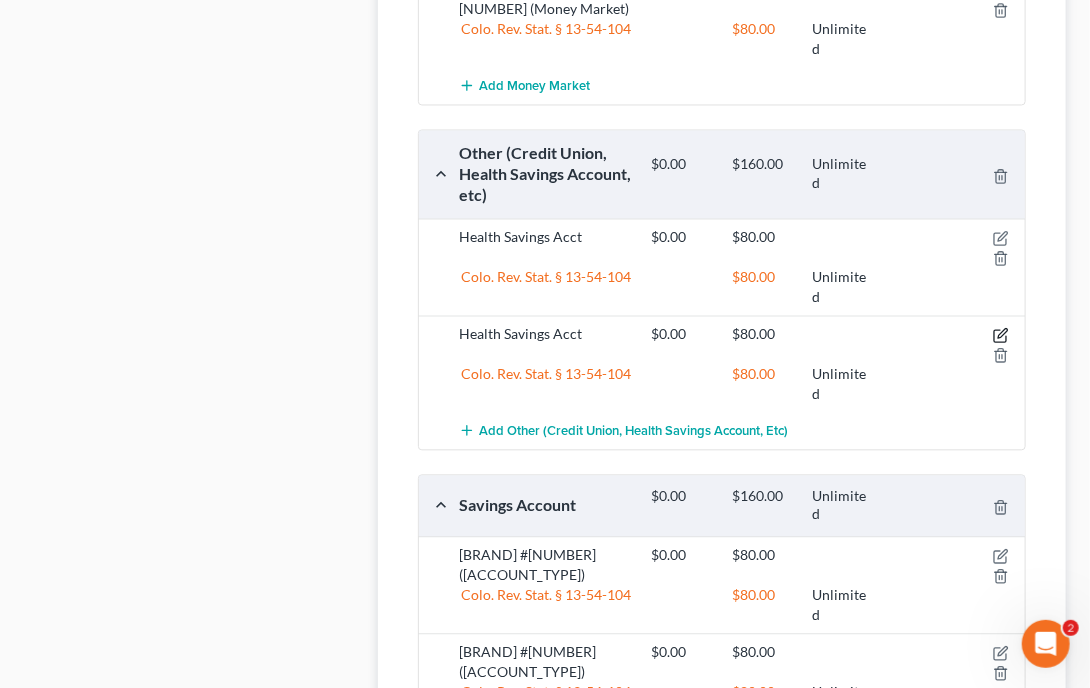click 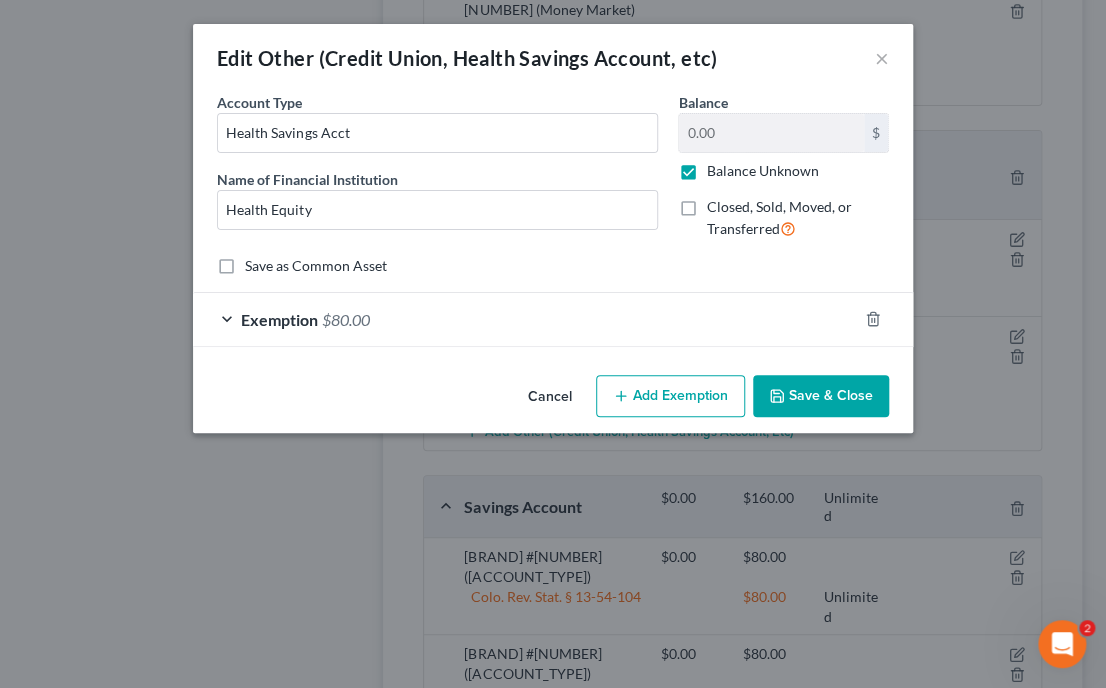 click on "Save & Close" at bounding box center [821, 396] 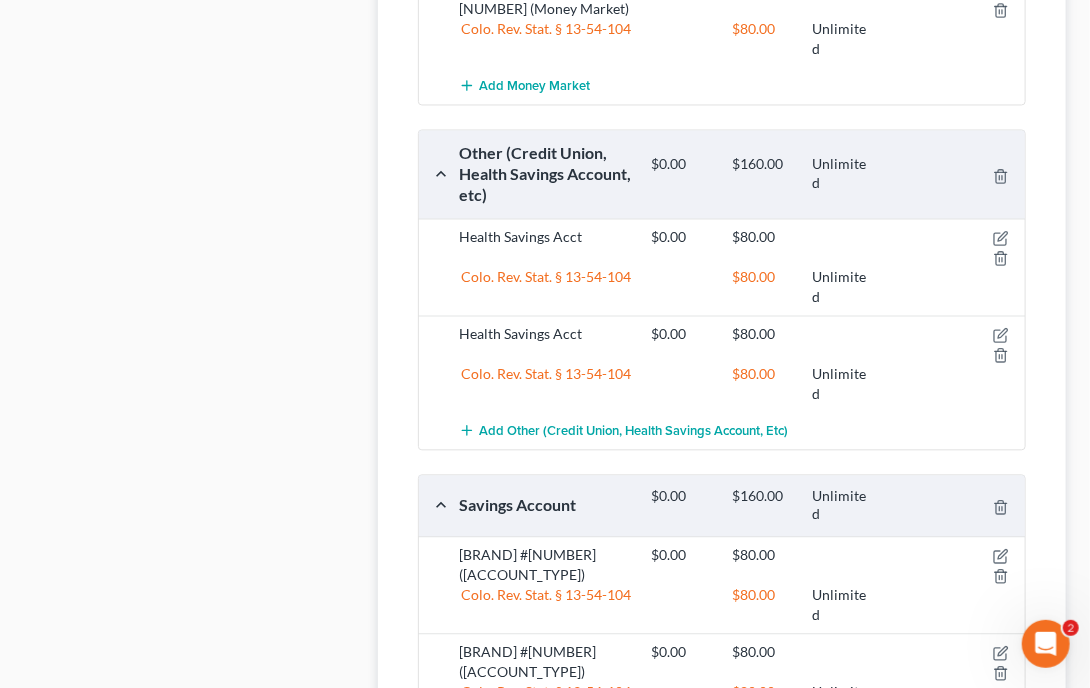 scroll, scrollTop: 1357, scrollLeft: 0, axis: vertical 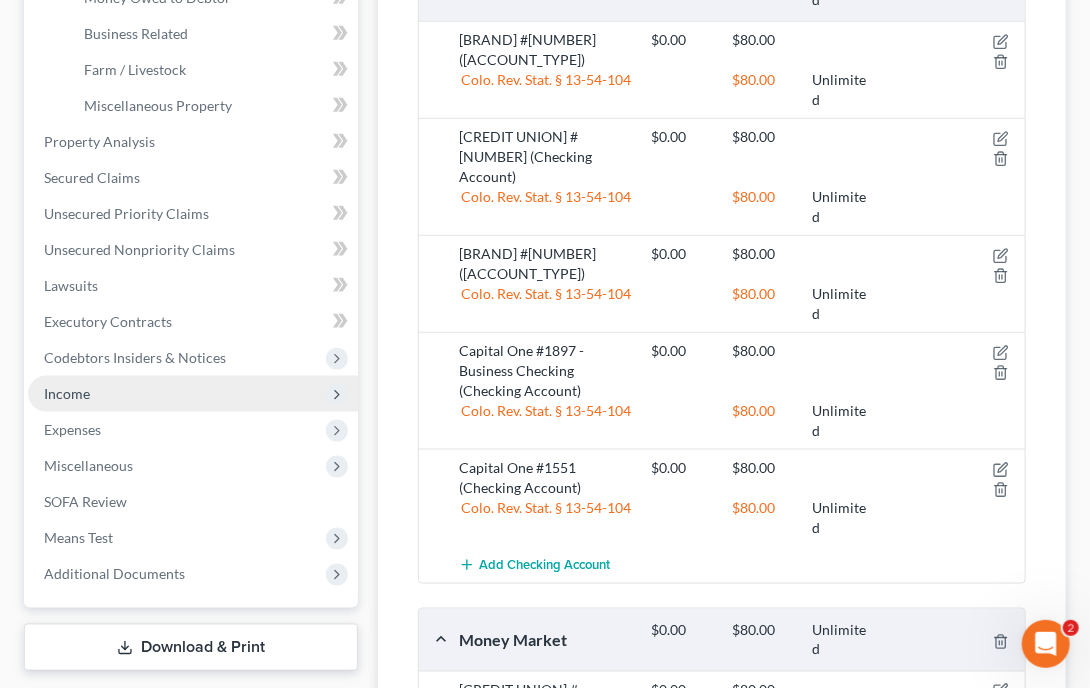 click on "Income" at bounding box center (67, 393) 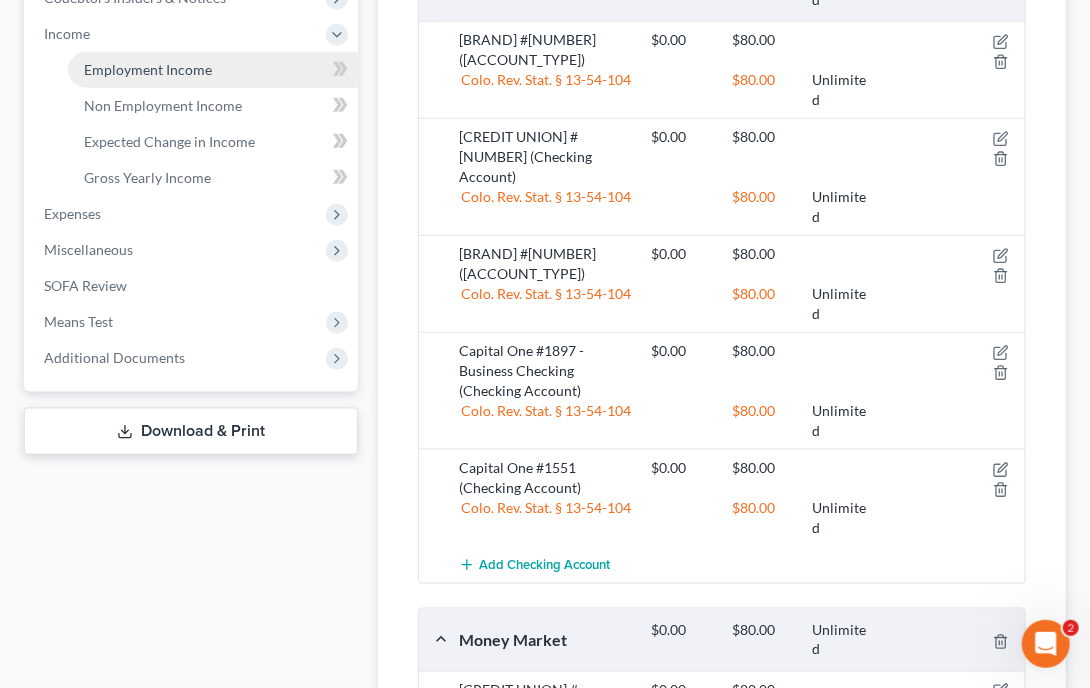 click on "Employment Income" at bounding box center (148, 69) 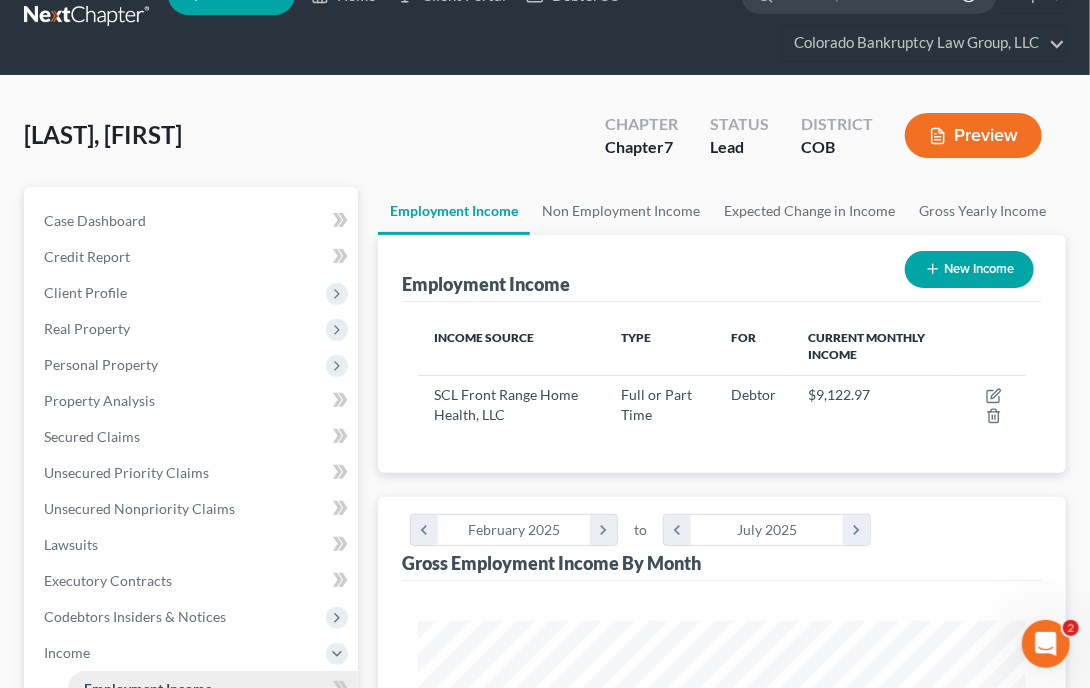 scroll, scrollTop: 0, scrollLeft: 0, axis: both 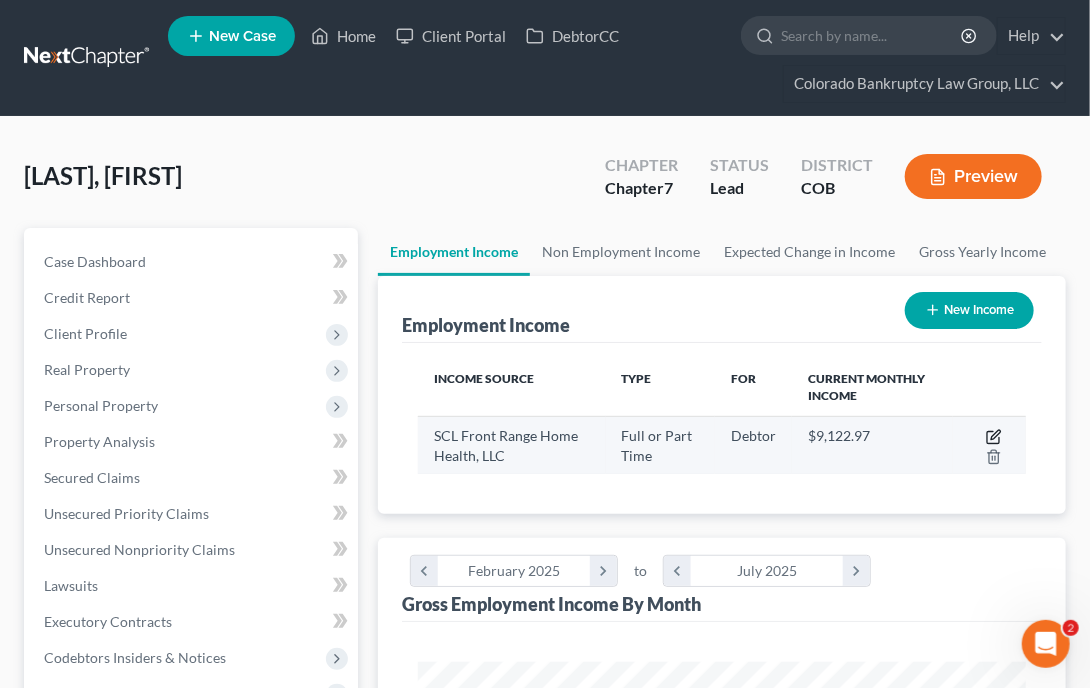 click 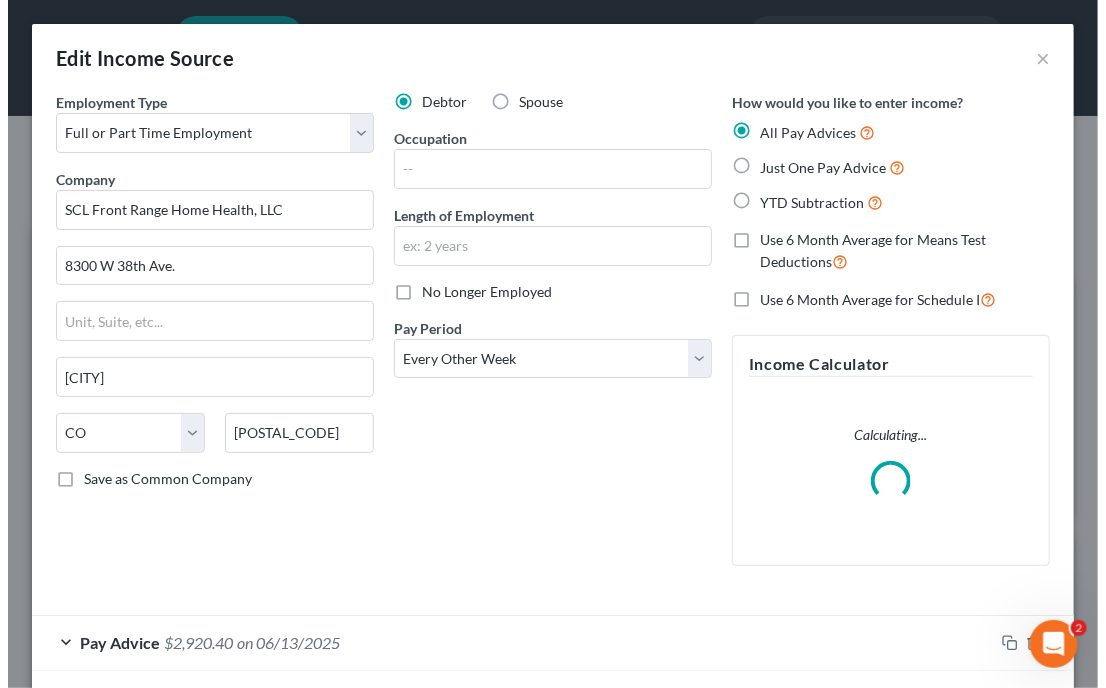 scroll, scrollTop: 999691, scrollLeft: 999341, axis: both 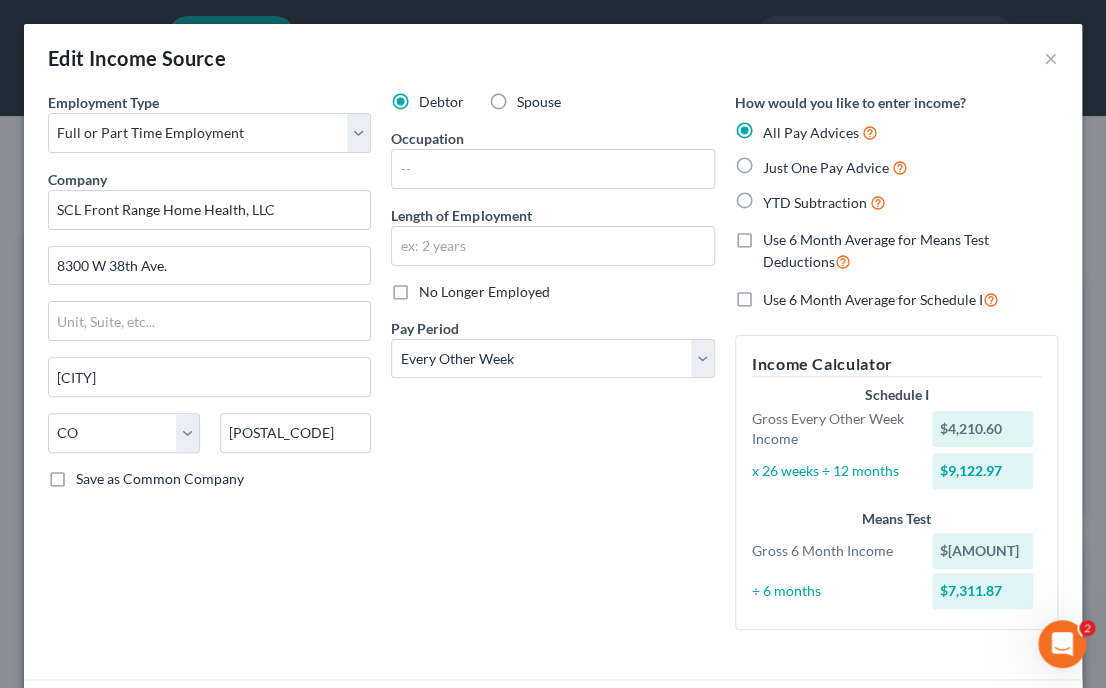 click on "Edit Income Source ×" at bounding box center [553, 58] 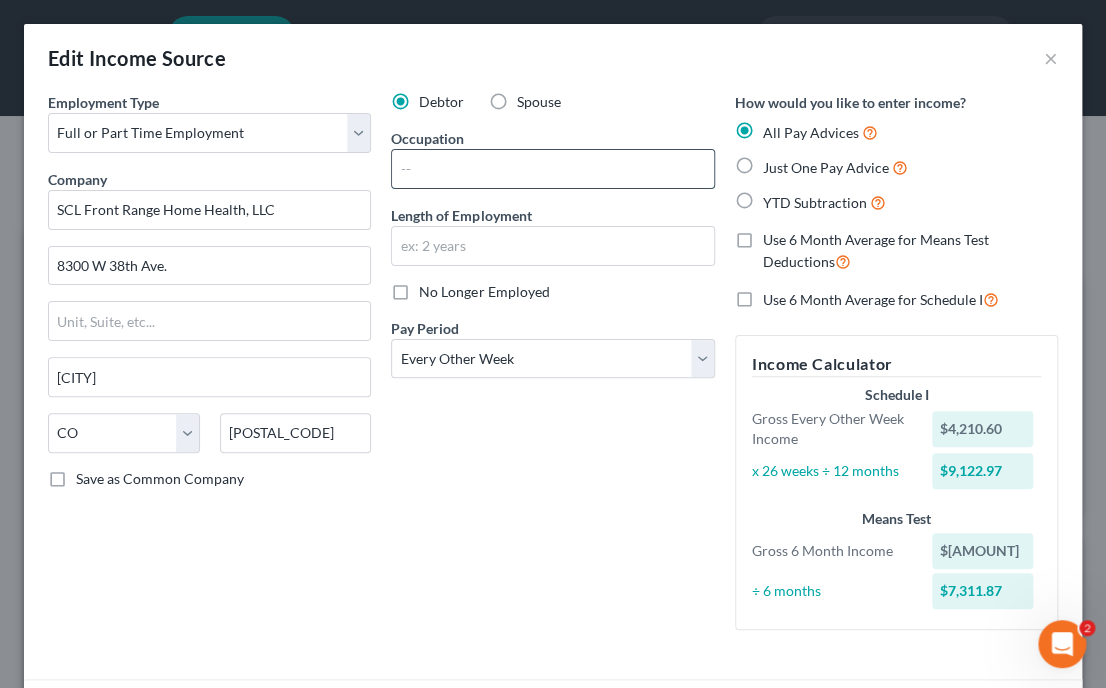 click at bounding box center (552, 169) 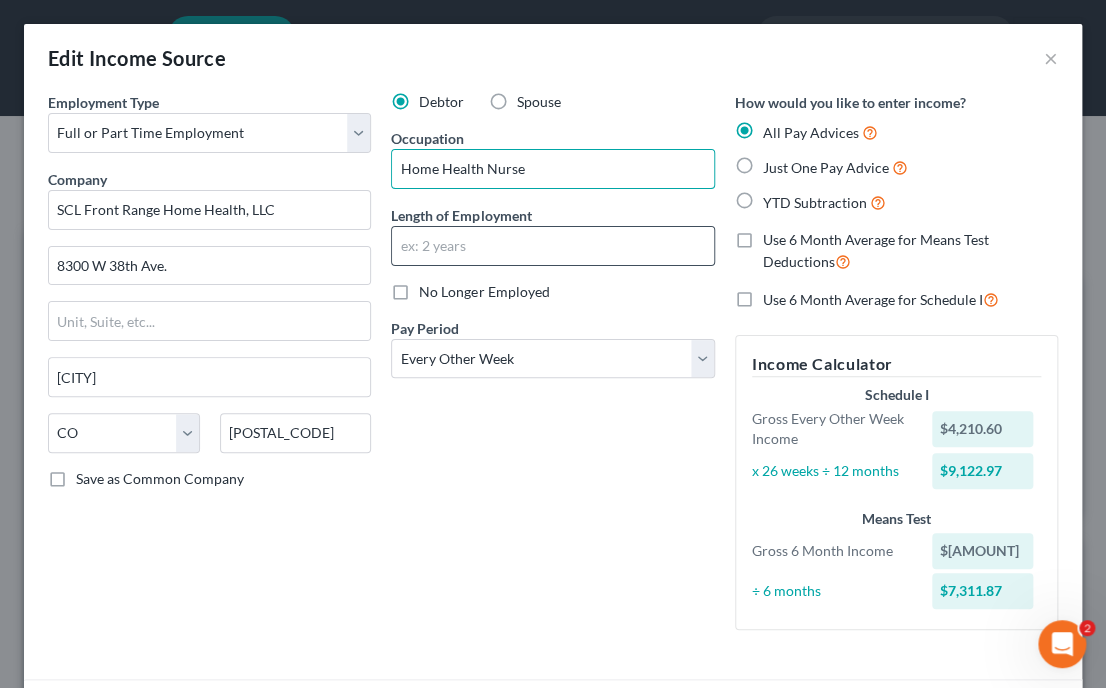 type on "Home Health Nurse" 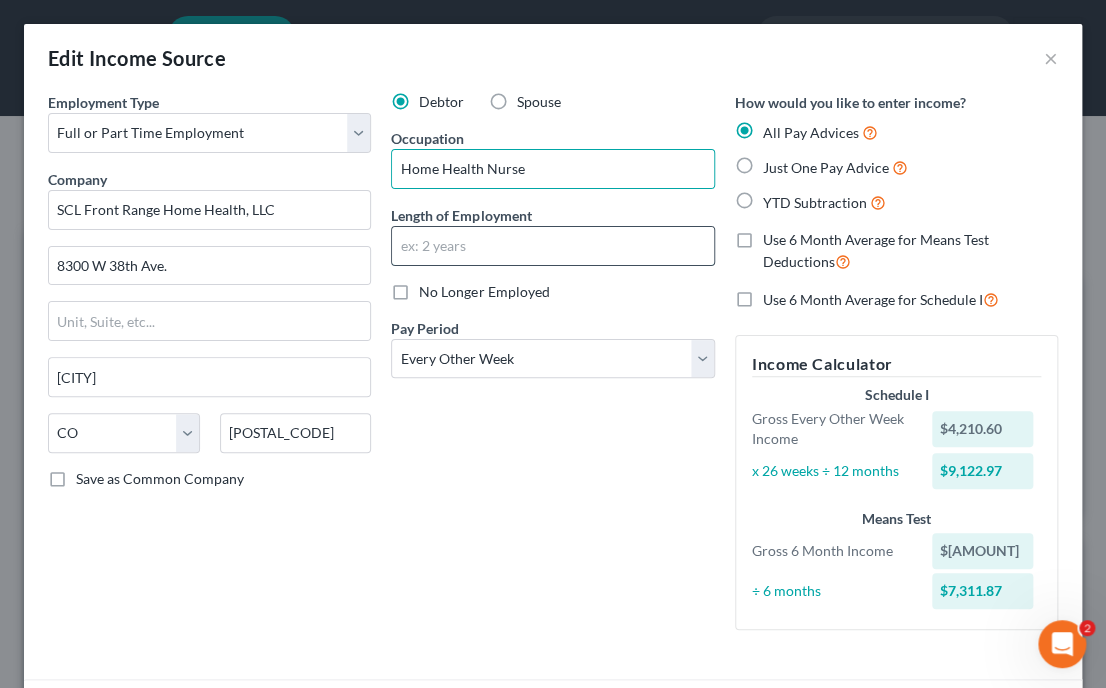 click at bounding box center [552, 246] 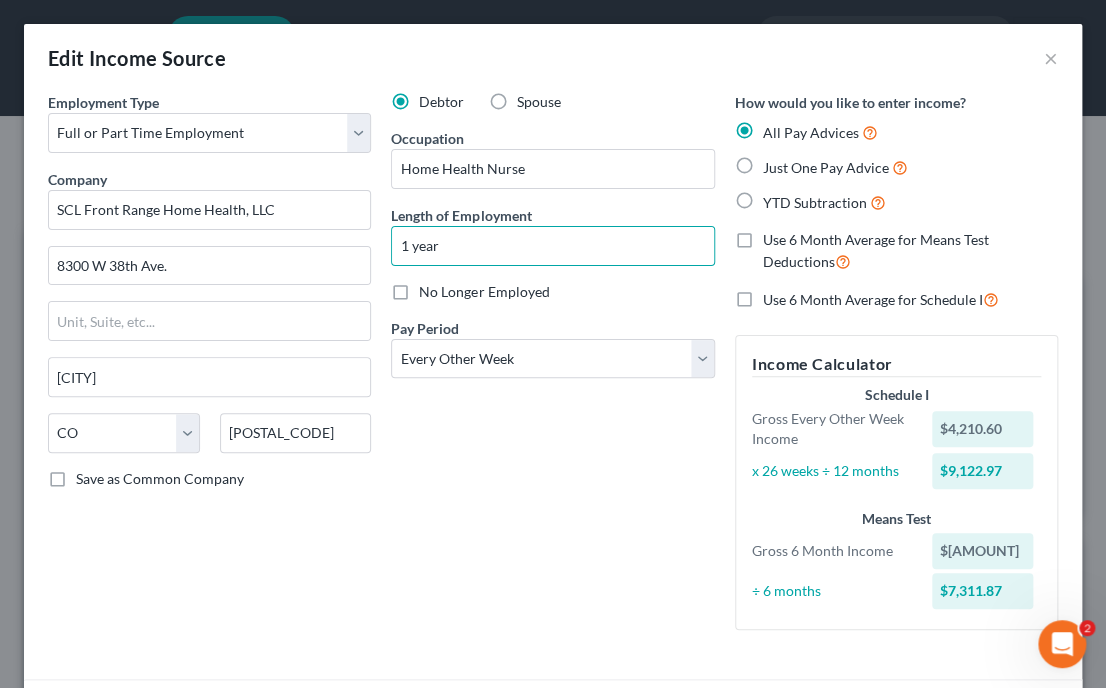 type on "1 year" 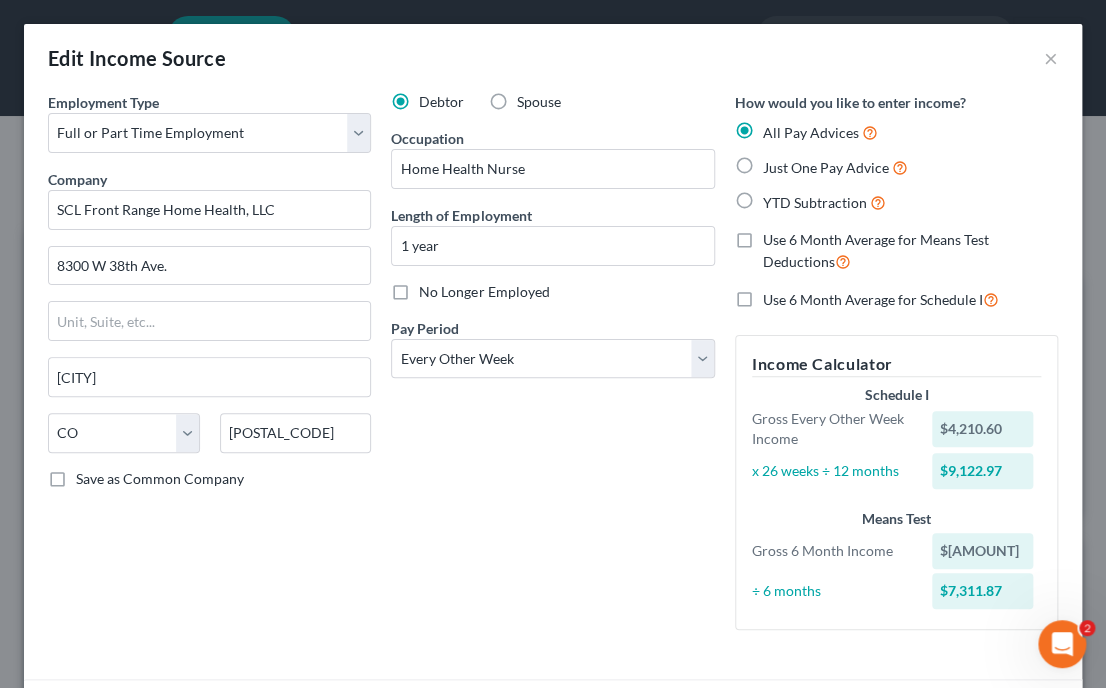 click on "Debtor Spouse Occupation Home Health Nurse Length of Employment 1 year No Longer Employed
Pay Period
*
Select Monthly Twice Monthly Every Other Week Weekly" at bounding box center [552, 369] 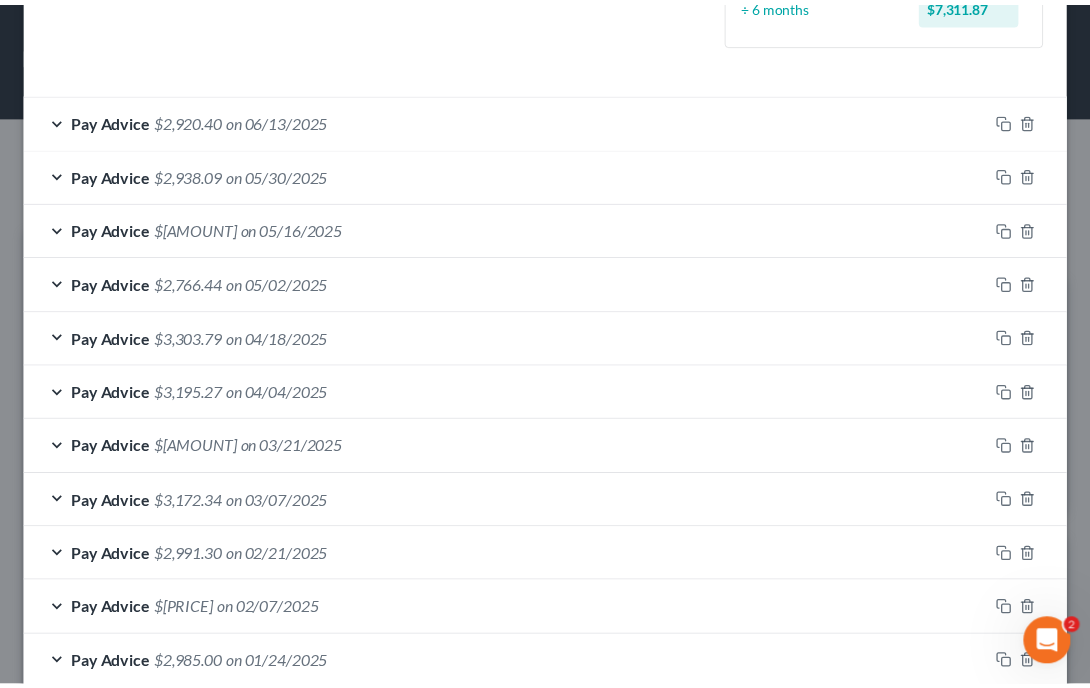 scroll, scrollTop: 750, scrollLeft: 0, axis: vertical 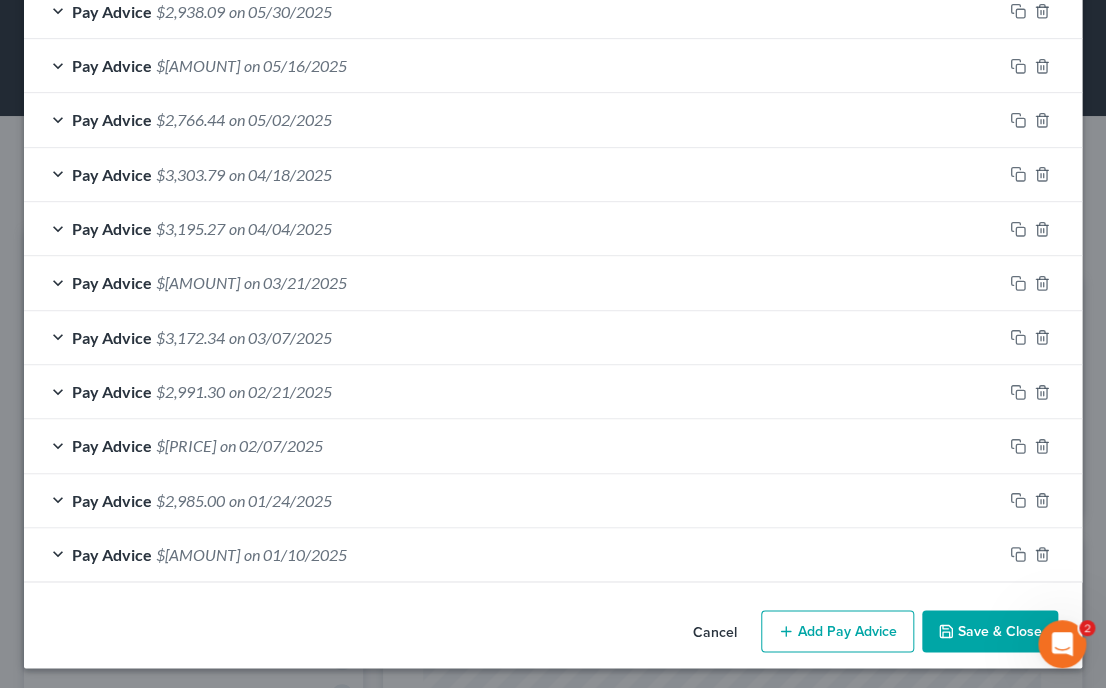 click on "Save & Close" at bounding box center (990, 631) 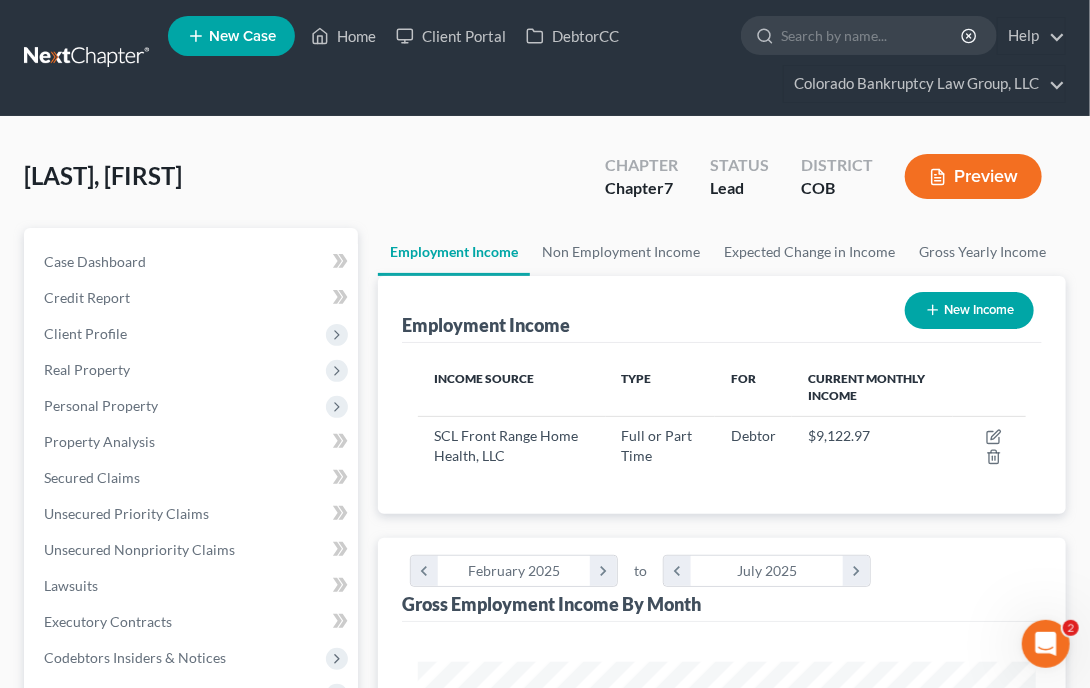 scroll, scrollTop: 304, scrollLeft: 648, axis: both 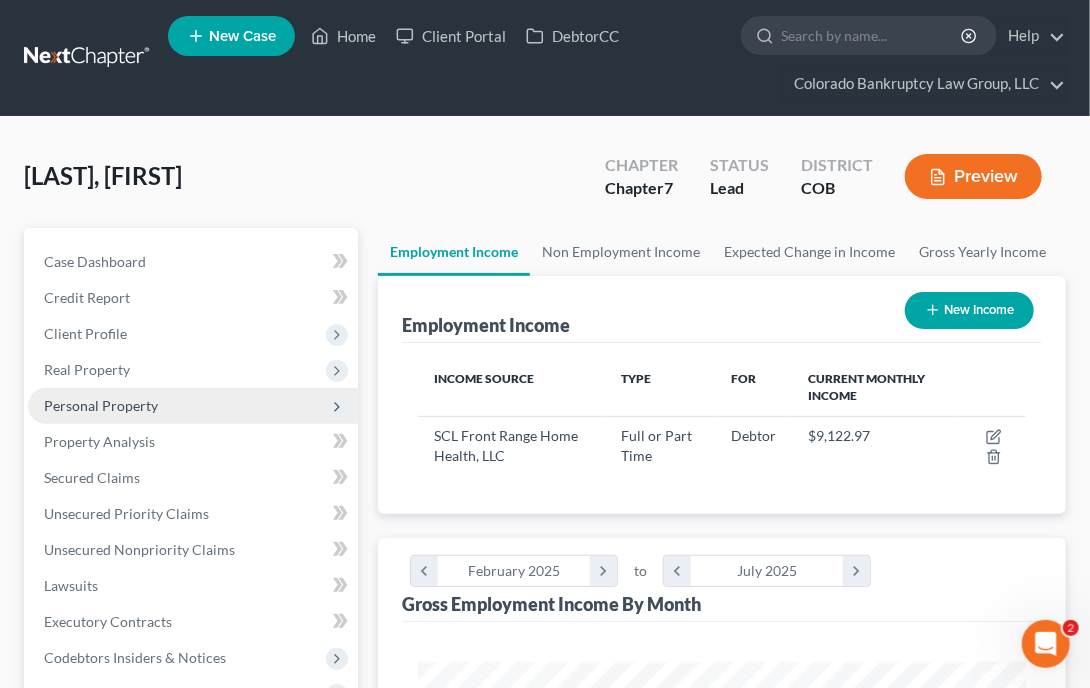 click on "Personal Property" at bounding box center (101, 405) 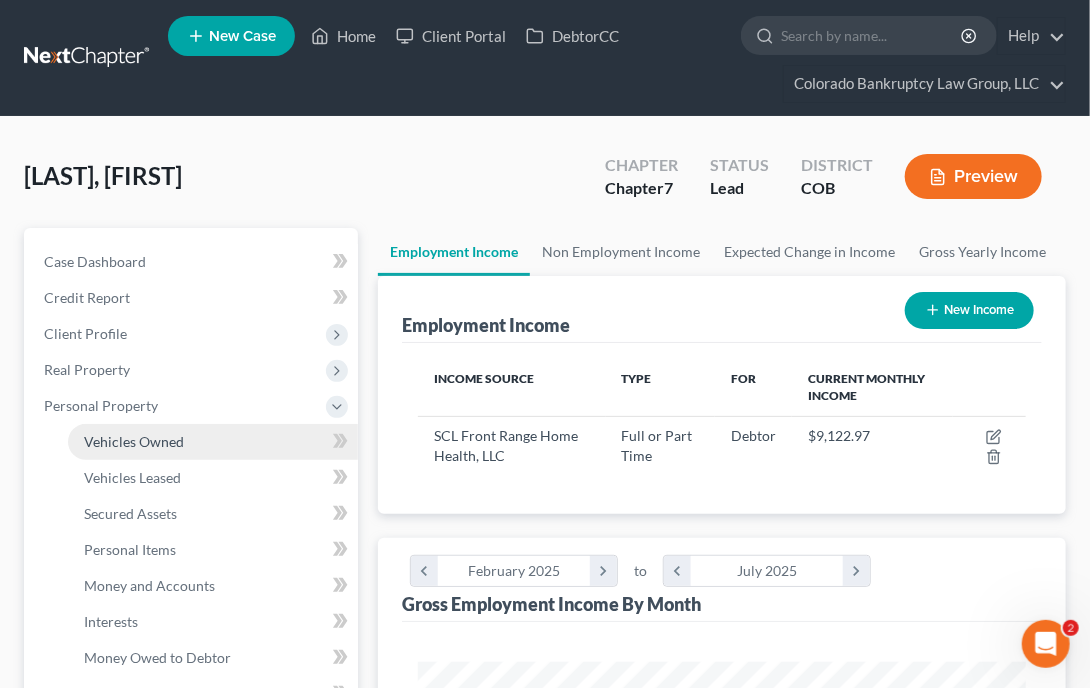 click on "Vehicles Owned" at bounding box center (134, 441) 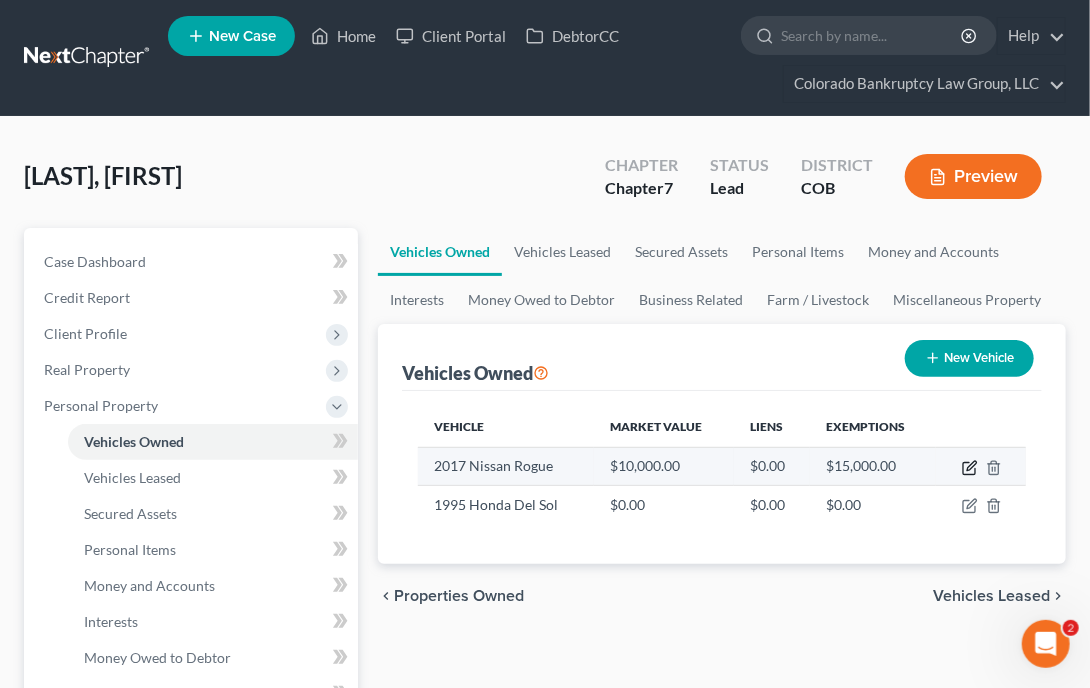 click 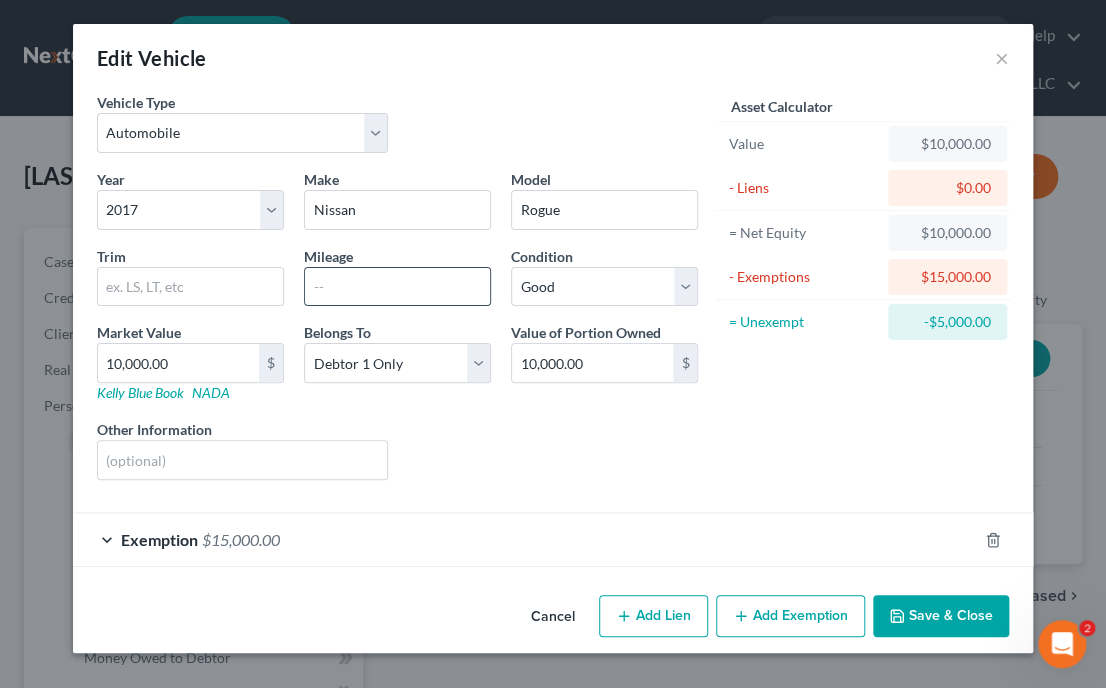 click at bounding box center [397, 287] 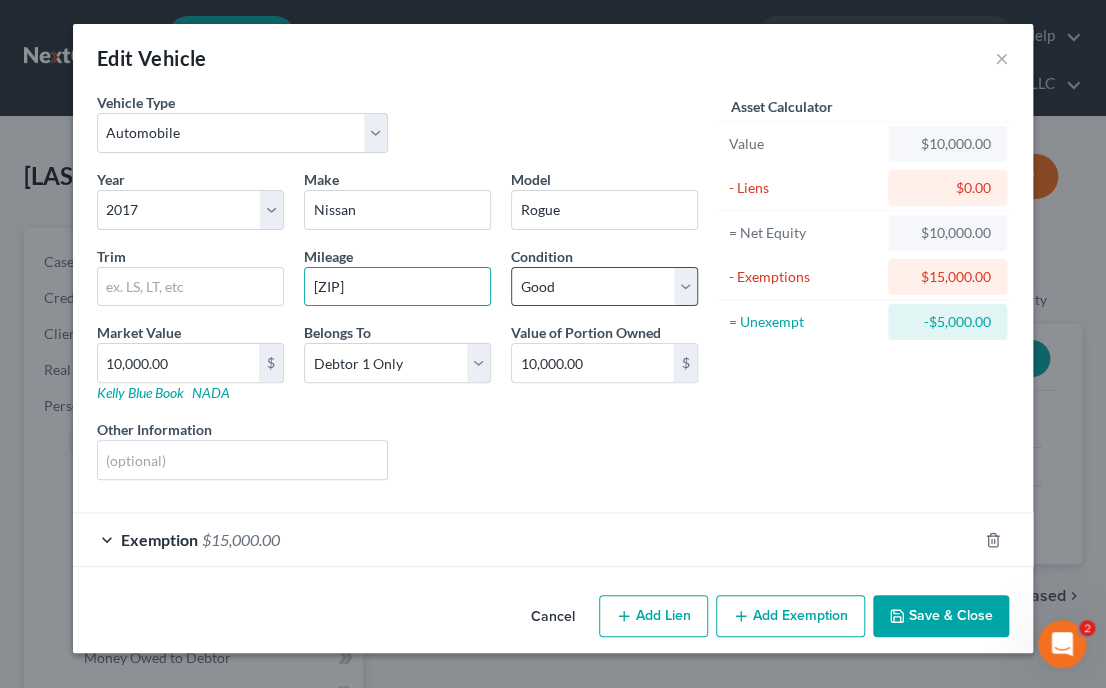 type on "[ZIP]" 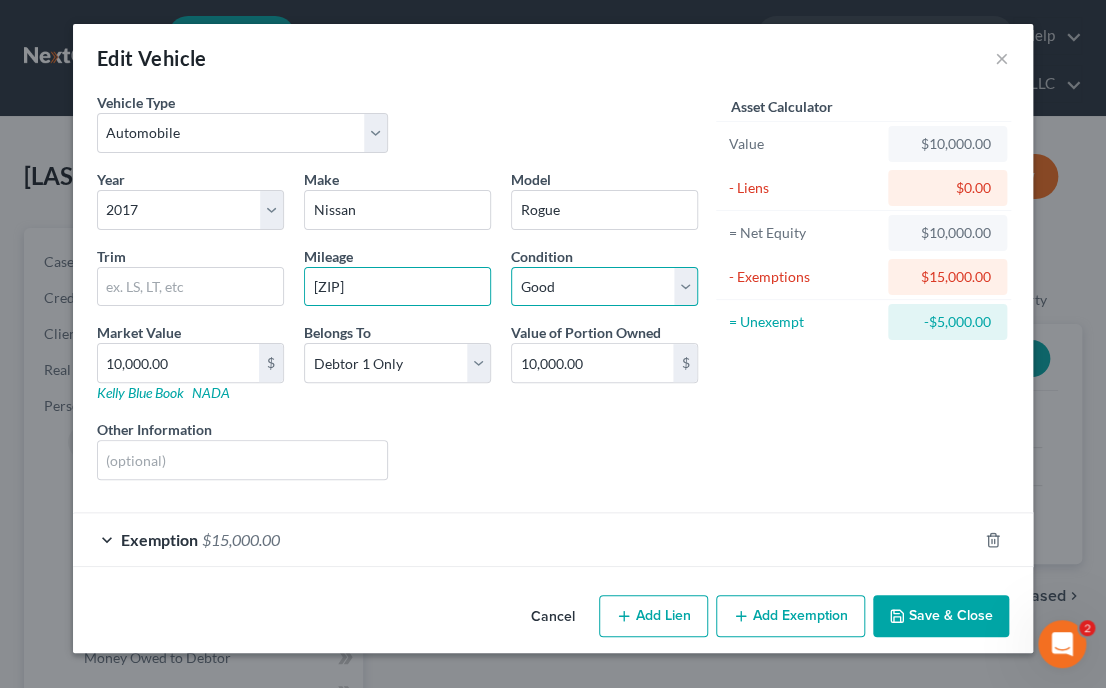 click on "Select Excellent Very Good Good Fair Poor" at bounding box center [604, 287] 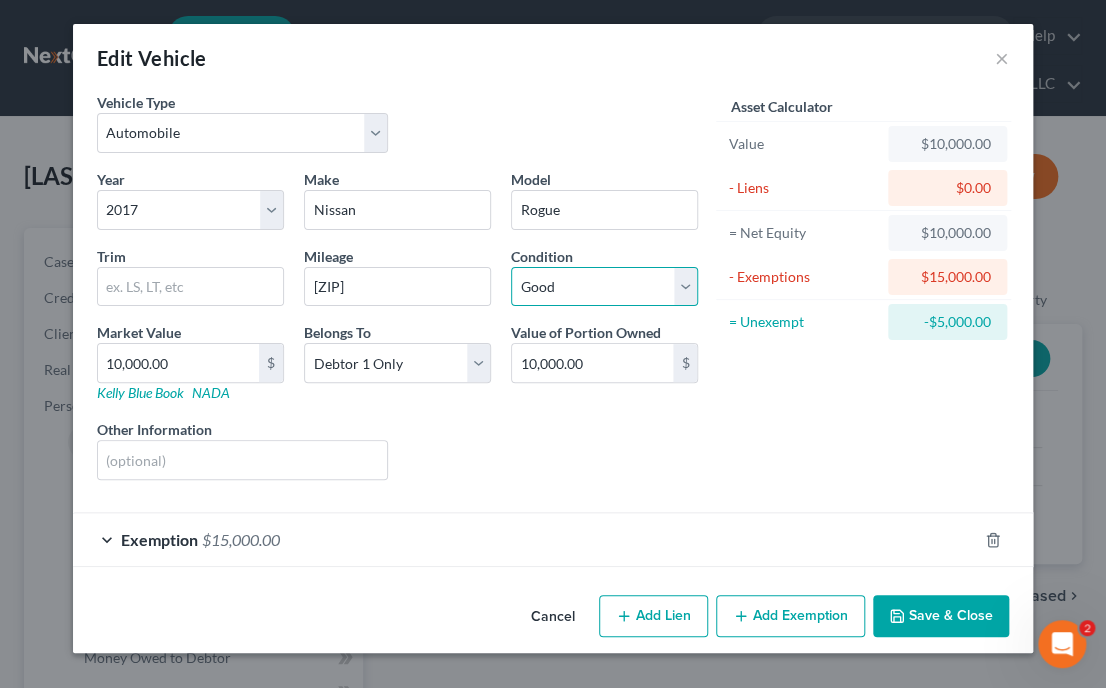 select on "3" 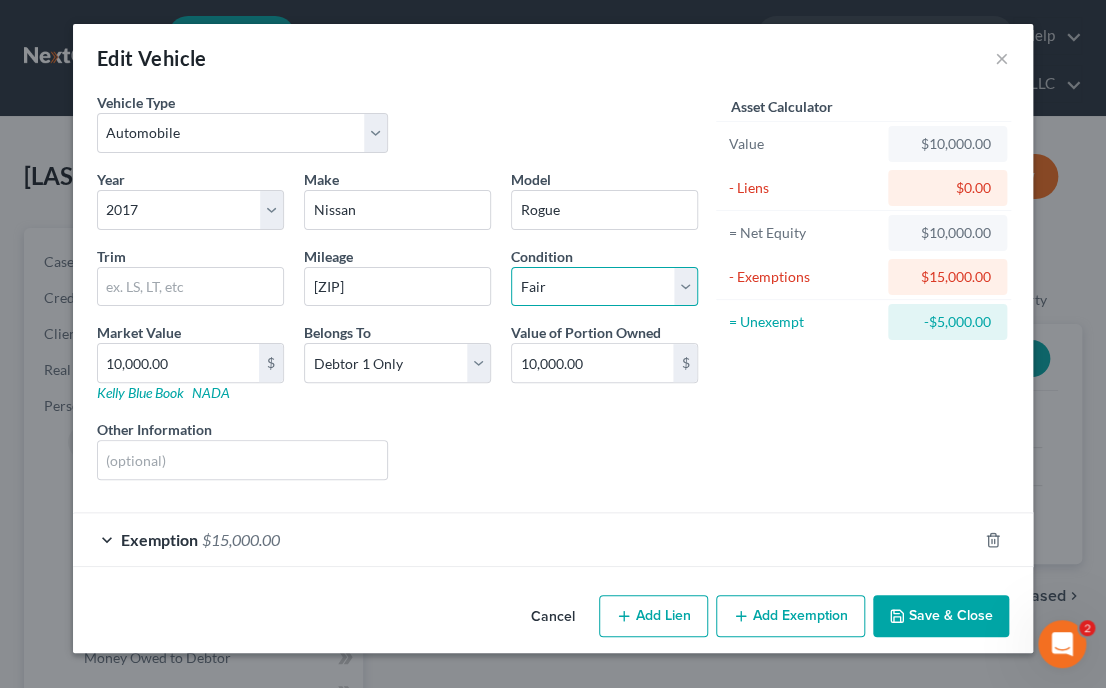 click on "Select Excellent Very Good Good Fair Poor" at bounding box center (604, 287) 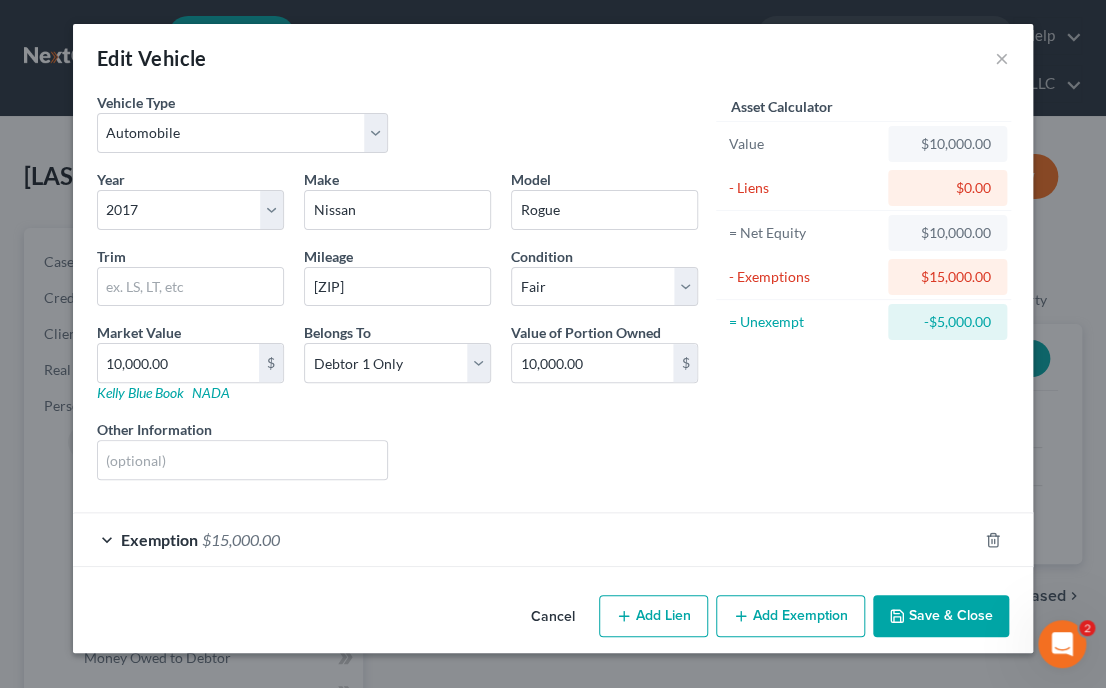 click on "Save & Close" at bounding box center (941, 616) 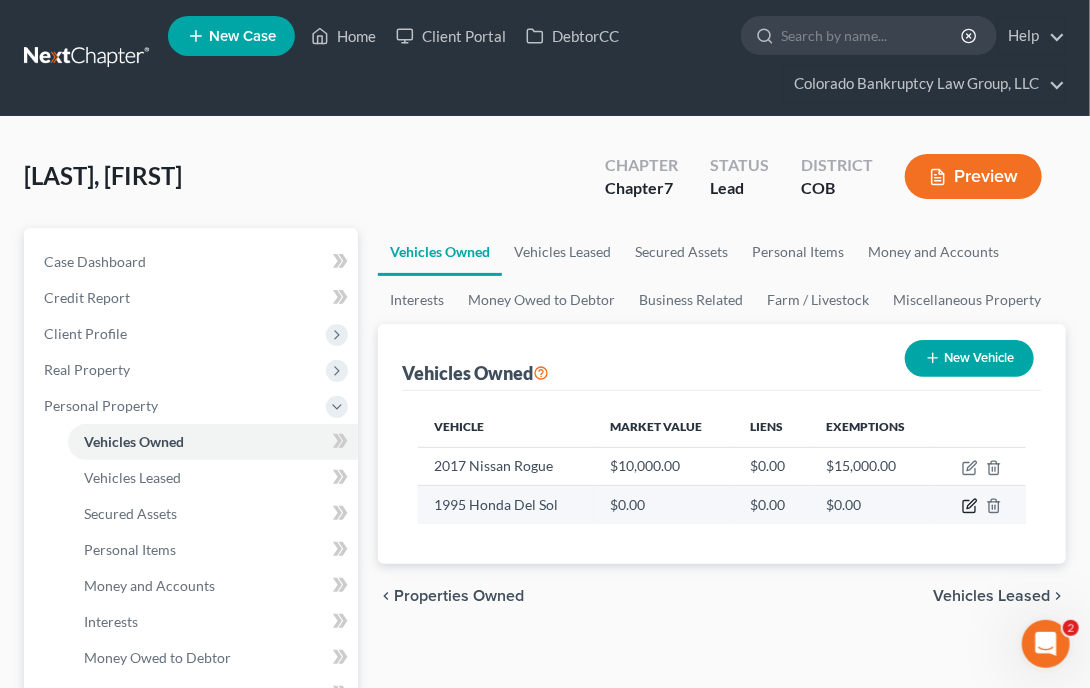 click 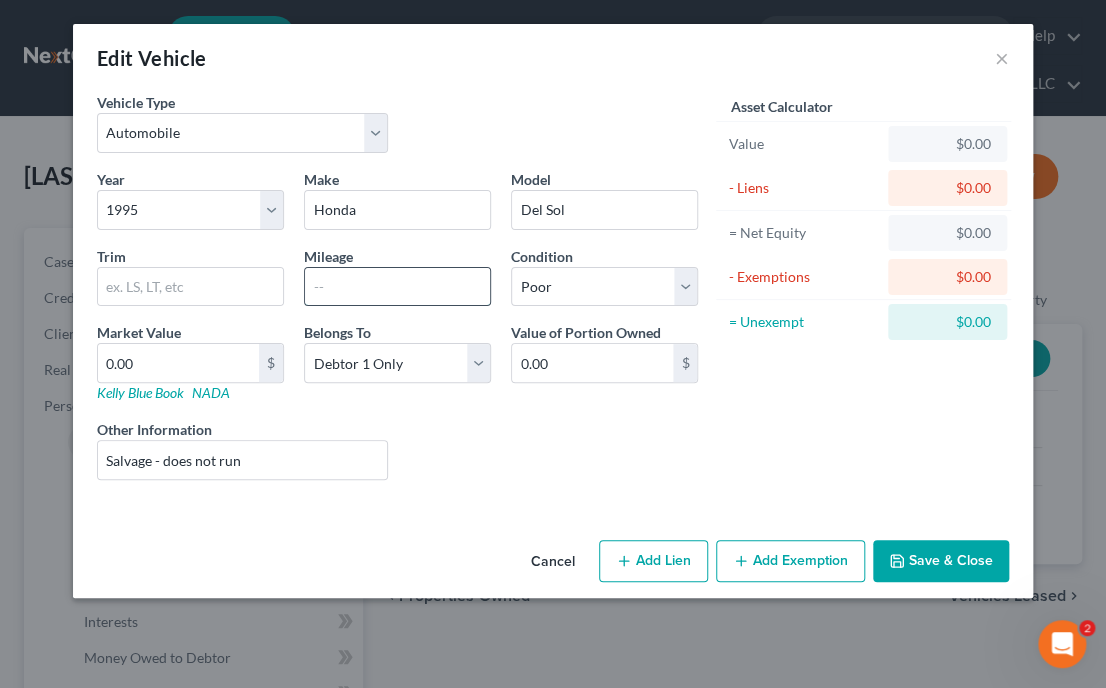 click at bounding box center [397, 287] 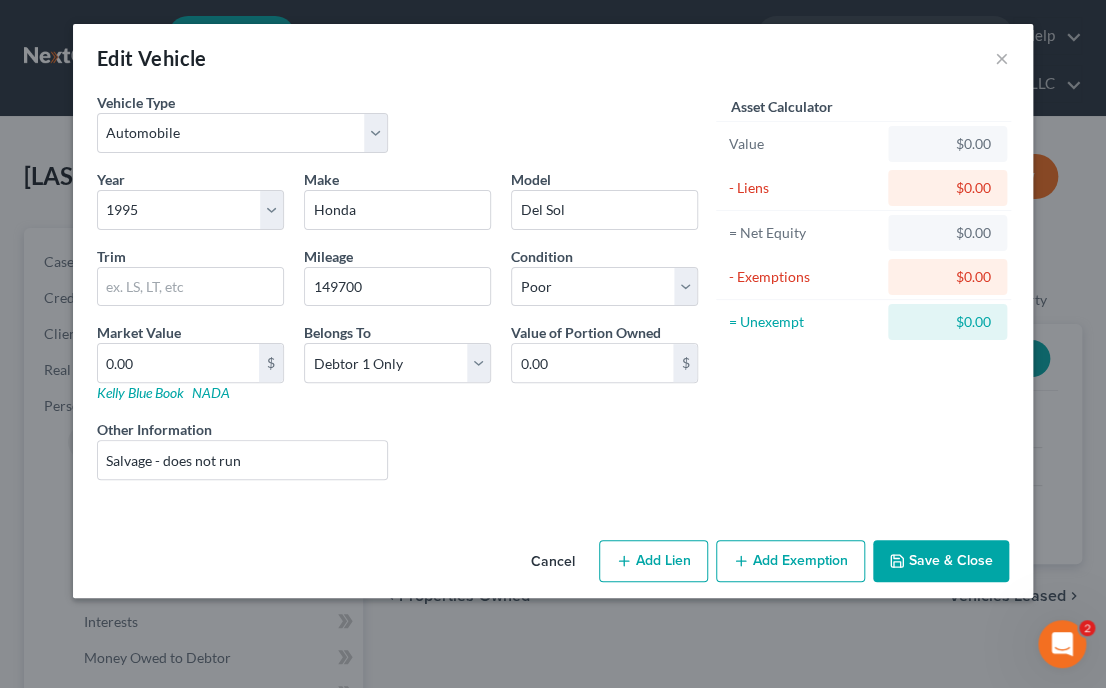 click on "Asset Calculator Value $0.00 - Liens $0.00 = Net Equity $0.00 - Exemptions $0.00 = Unexempt $0.00" at bounding box center (863, 294) 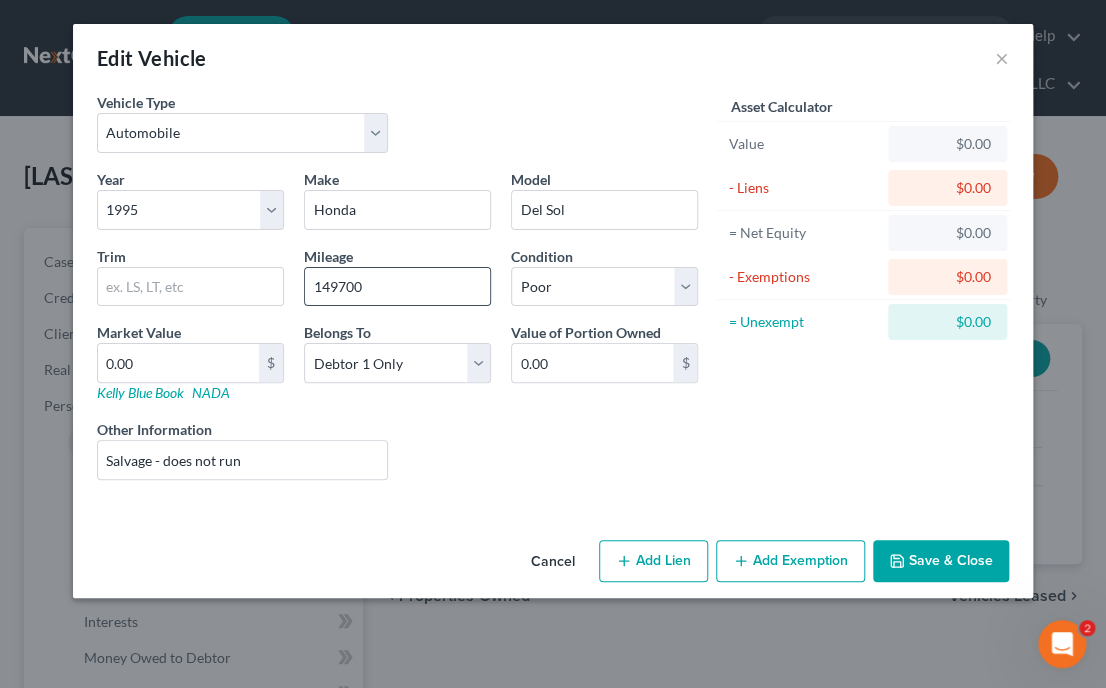 click on "149700" at bounding box center [397, 287] 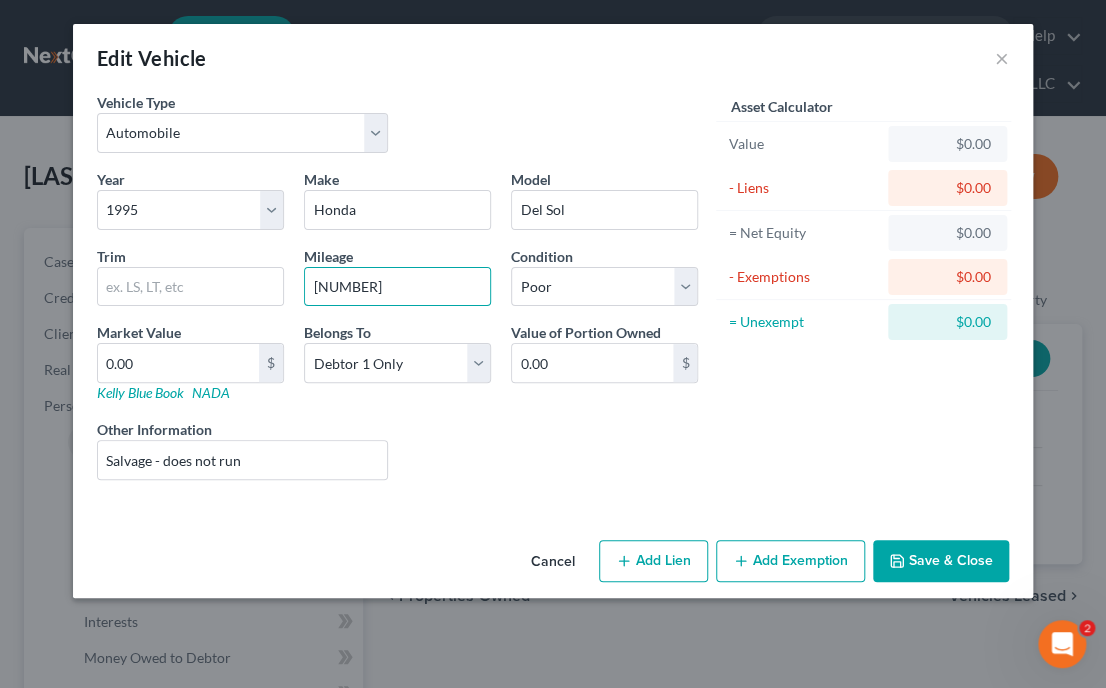 type on "[NUMBER]" 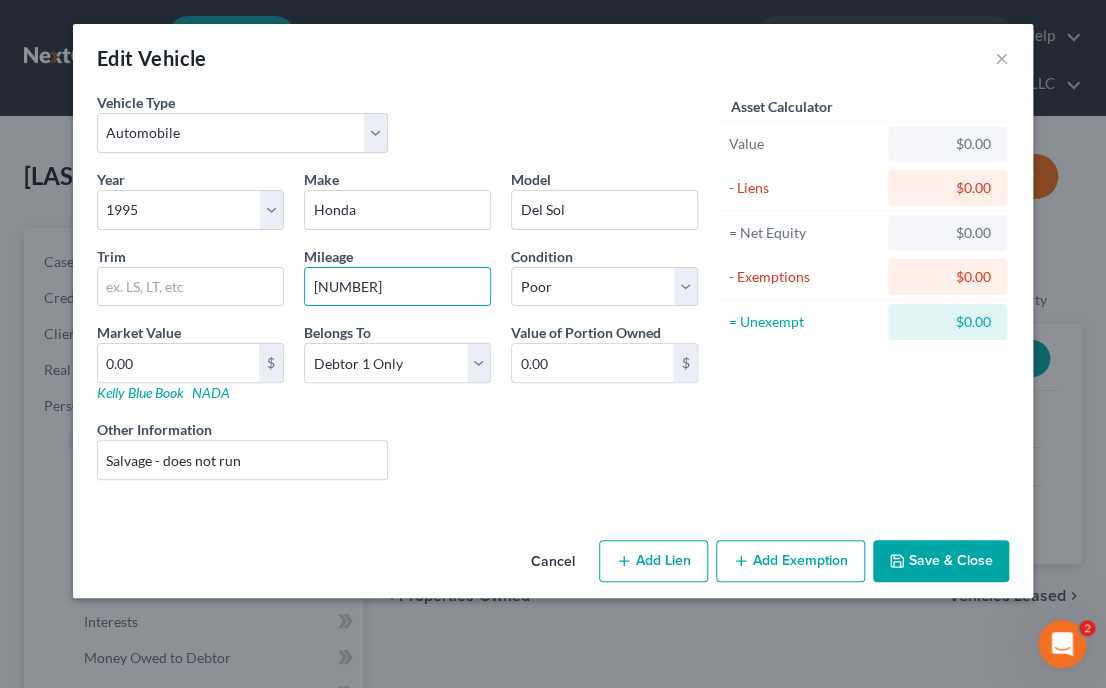 click on "Save & Close" at bounding box center (941, 561) 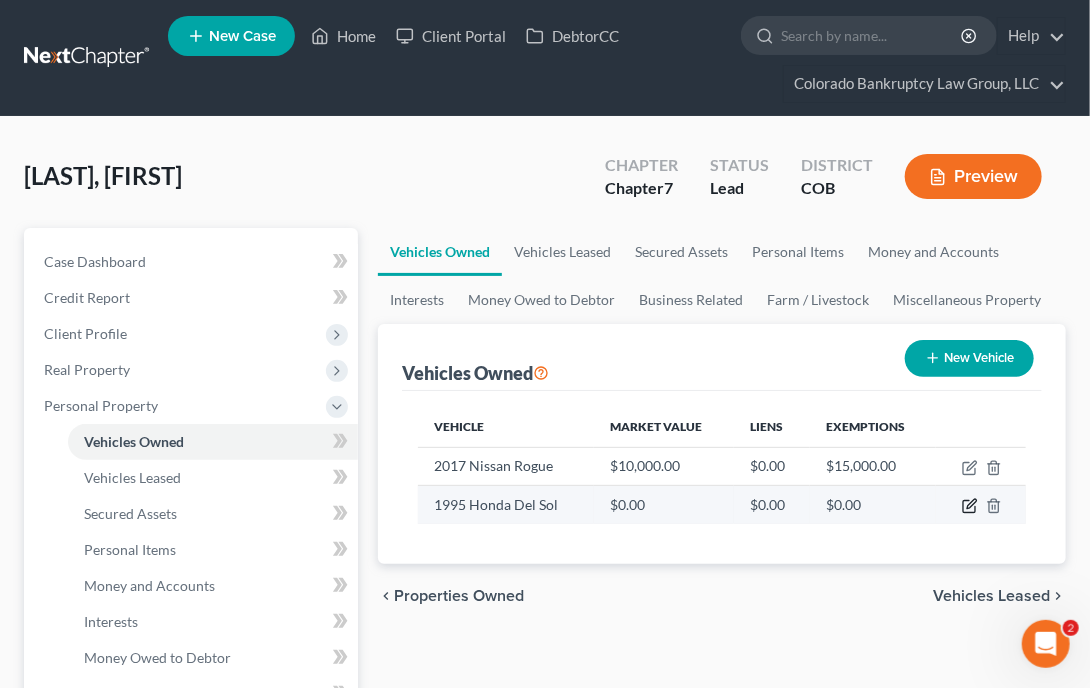 click 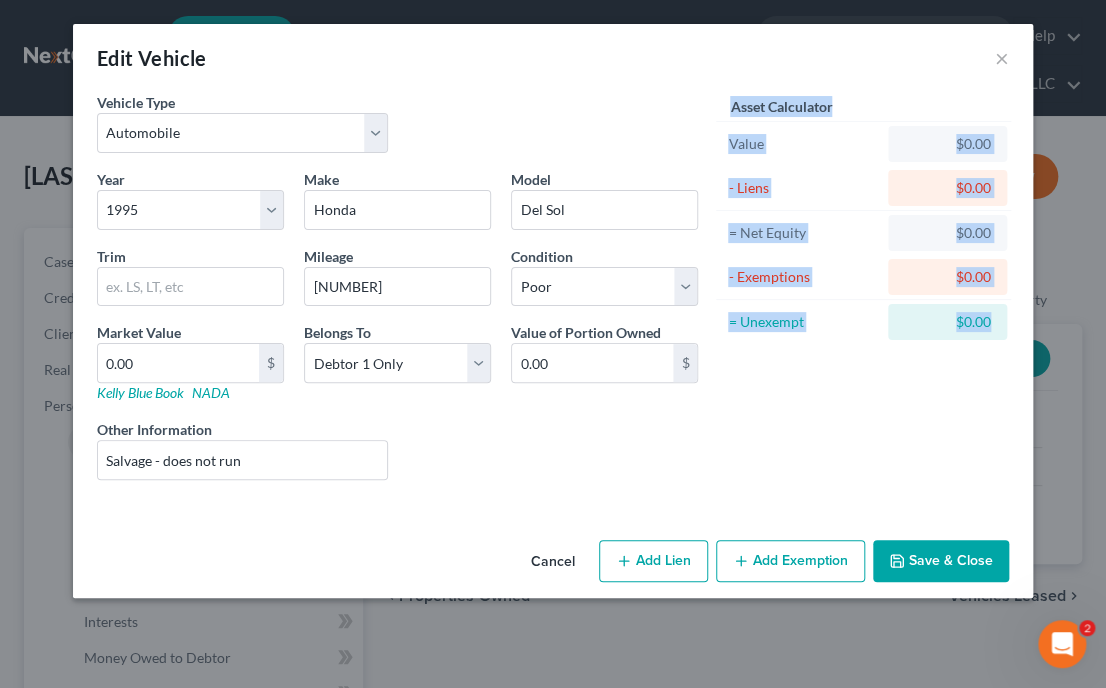 drag, startPoint x: 388, startPoint y: 548, endPoint x: 416, endPoint y: 490, distance: 64.40497 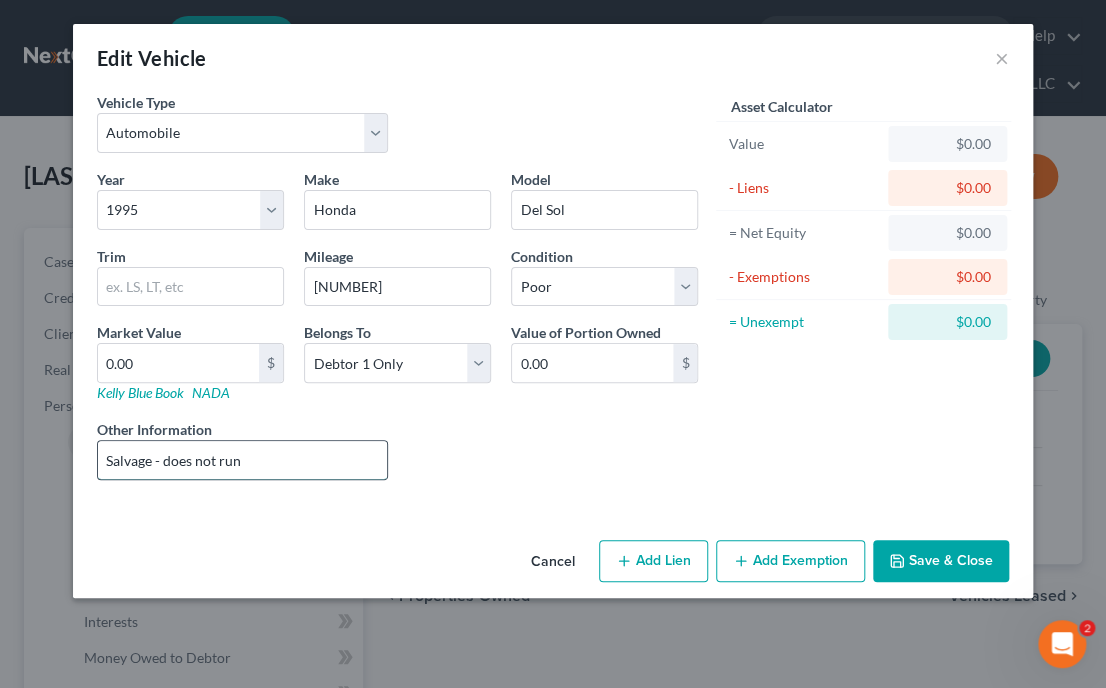 click on "Salvage - does not run" at bounding box center [242, 460] 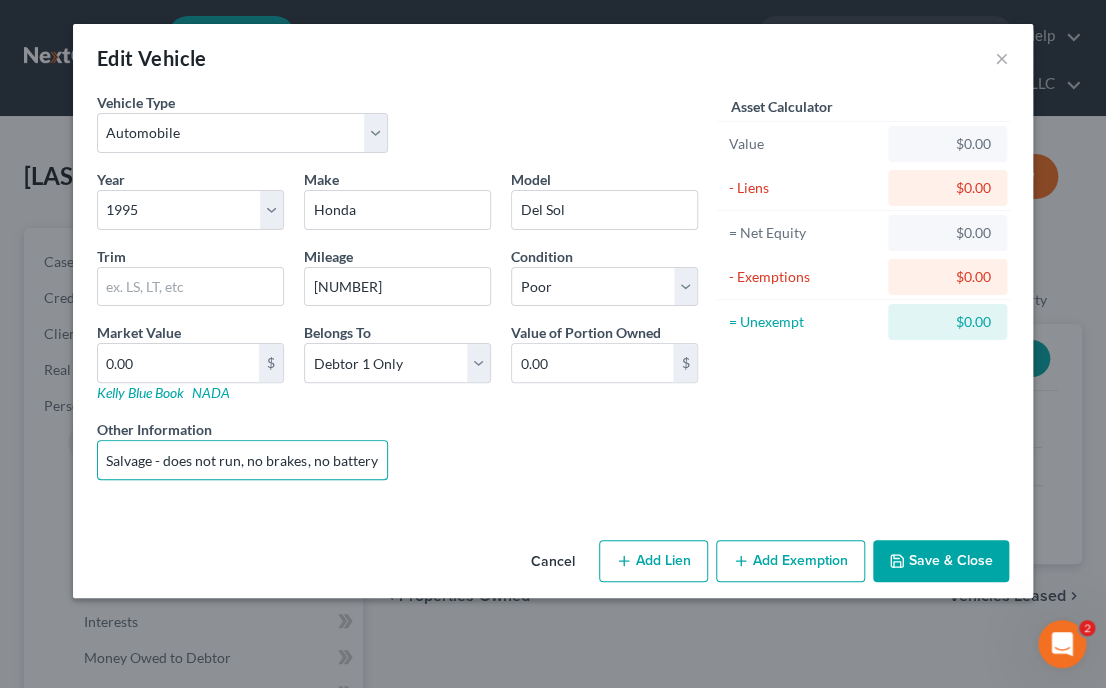 type on "Salvage - does not run, no brakes, no battery" 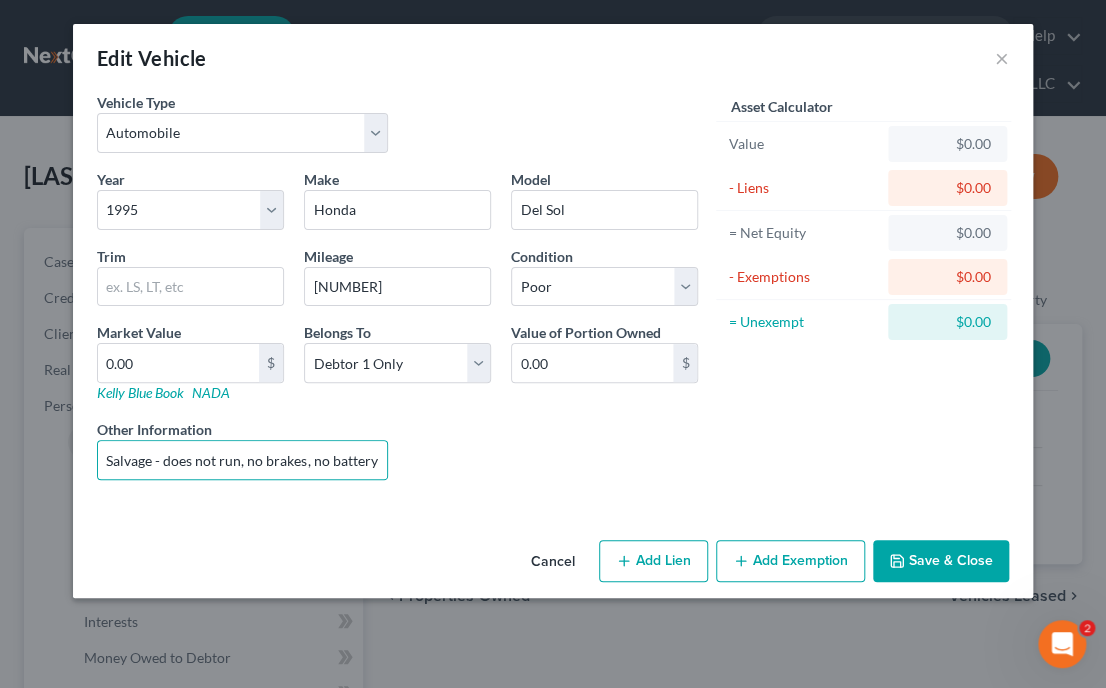 click on "Save & Close" at bounding box center [941, 561] 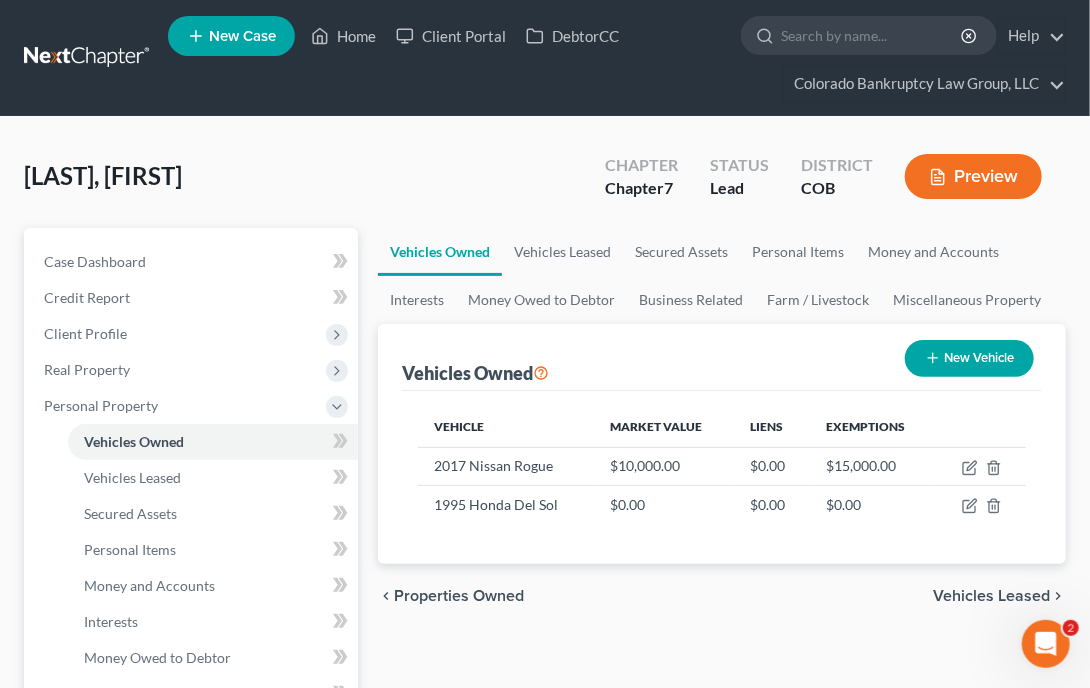 click on "chevron_left
Properties Owned
Vehicles Leased
chevron_right" at bounding box center (722, 596) 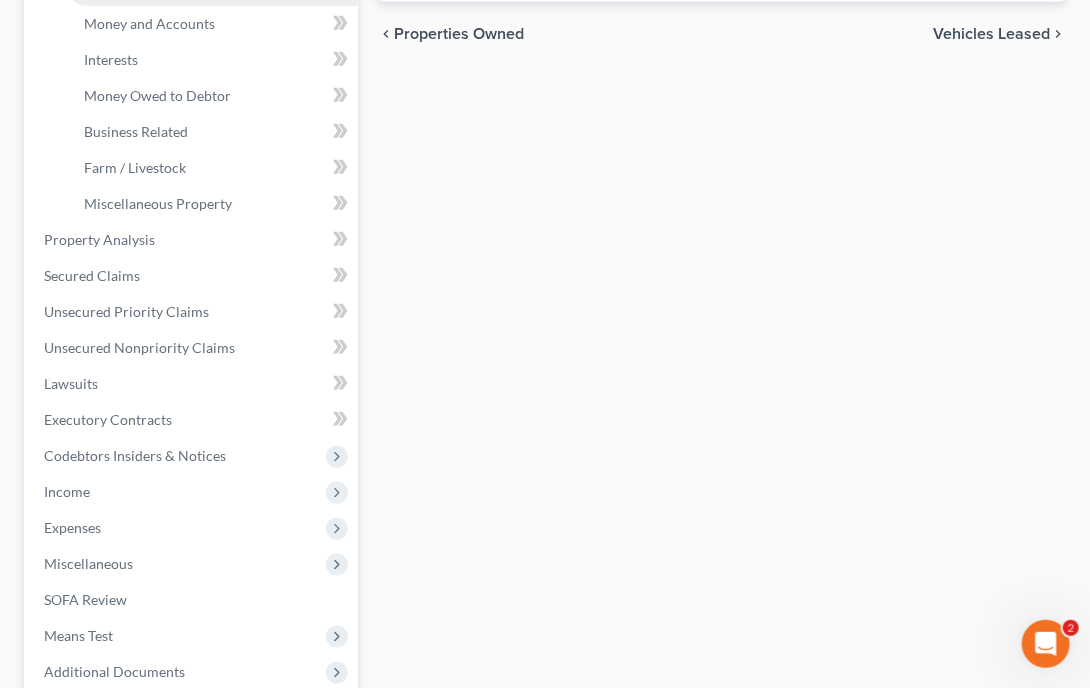 scroll, scrollTop: 600, scrollLeft: 0, axis: vertical 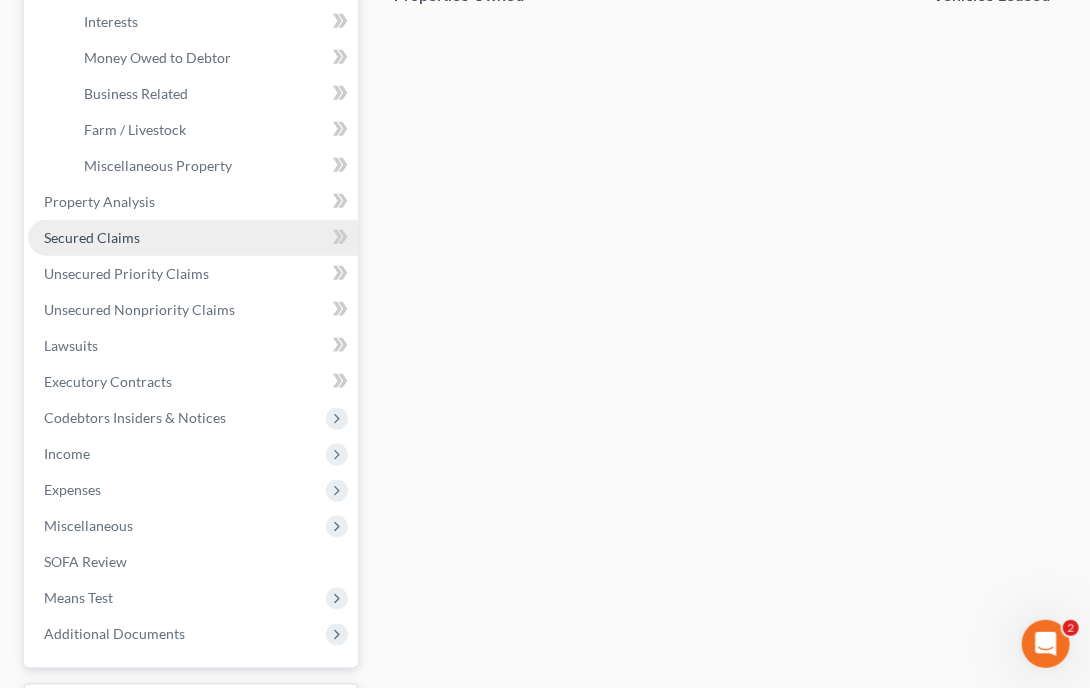 click on "Secured Claims" at bounding box center (193, 238) 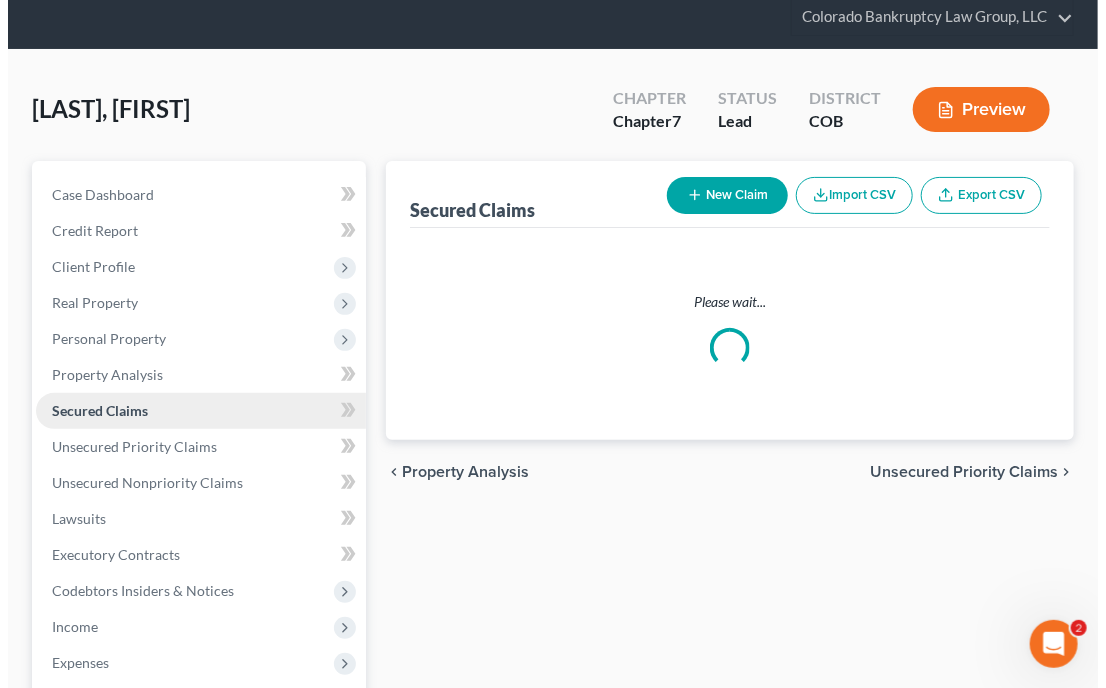 scroll, scrollTop: 0, scrollLeft: 0, axis: both 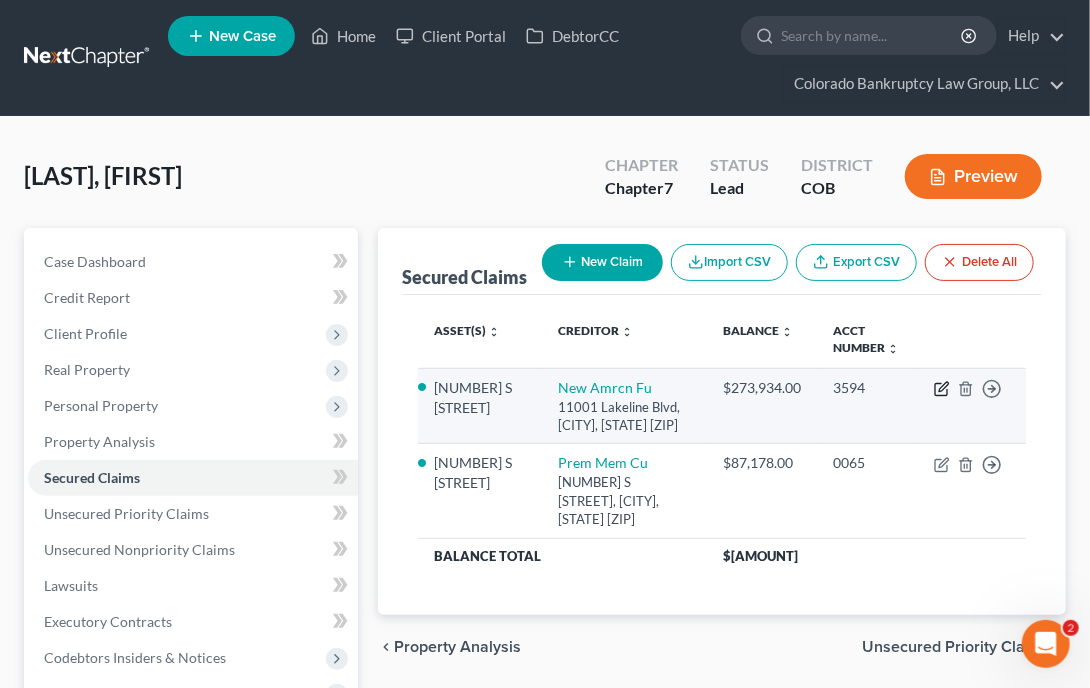 click 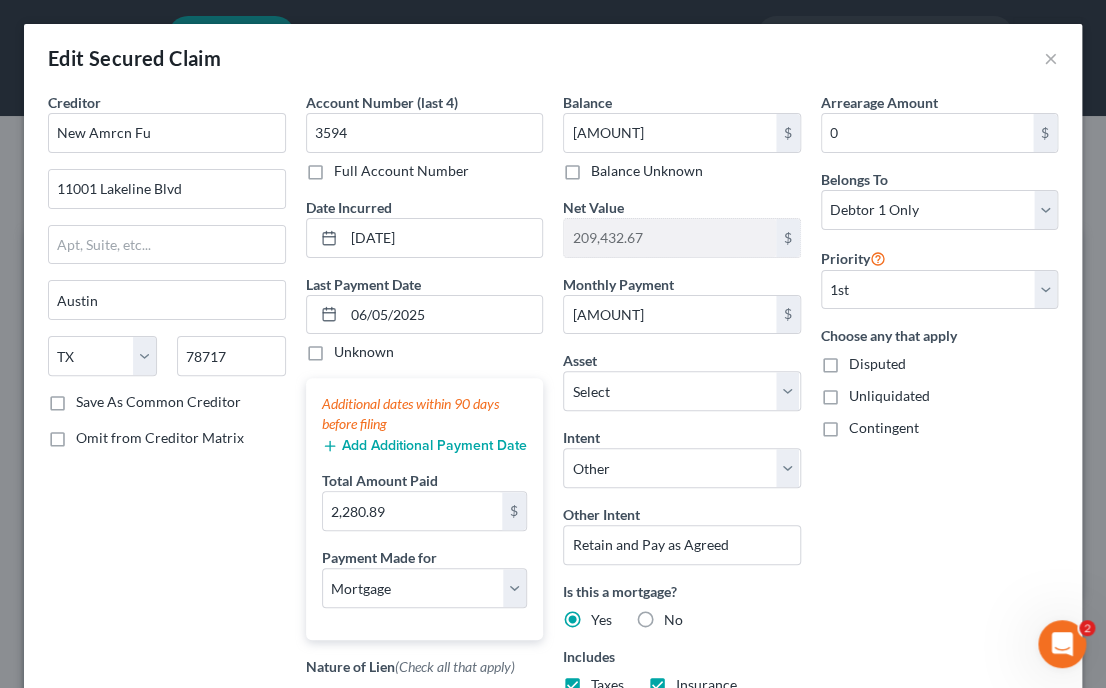 click on "Arrearage Amount 0 $
Belongs To
*
Select Debtor 1 Only Debtor 2 Only Debtor 1 And Debtor 2 Only At Least One Of The Debtors And Another Community Property Priority  Select 1st 3rd 4th 5th 6th 7th 8th 9th 10th 11th 12th 13th 14th 15th 16th 17th 18th 19th 20th 21th 22th 23th 24th 25th 26th 27th 28th 29th 30th Choose any that apply Disputed Unliquidated Contingent" at bounding box center (940, 467) 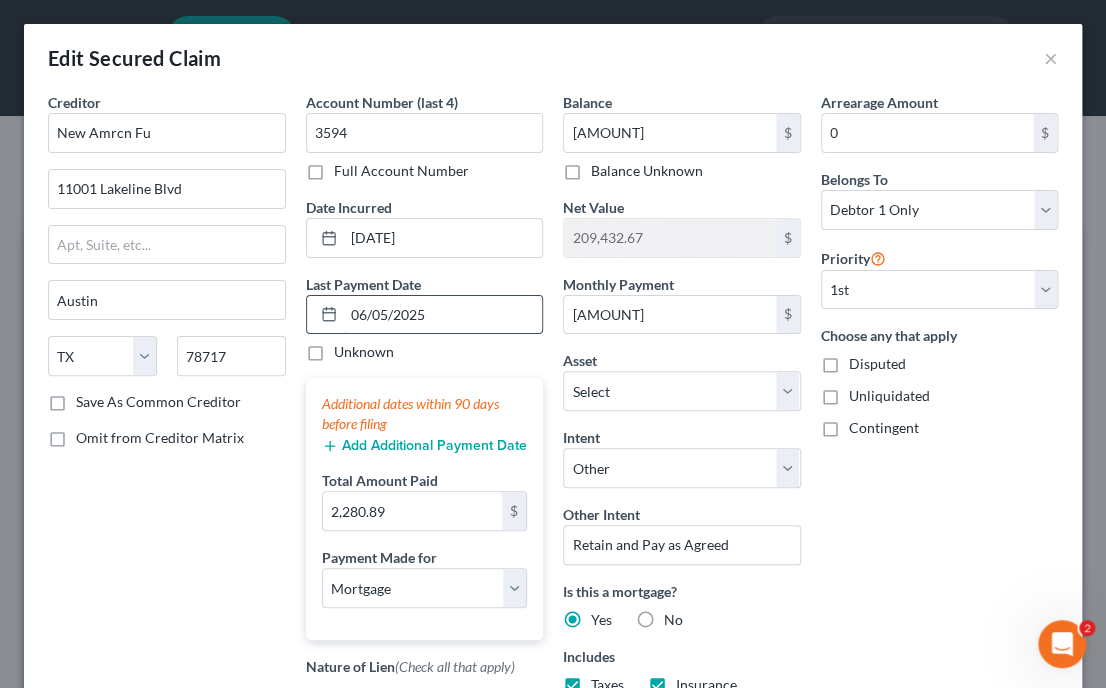 click on "06/05/2025" at bounding box center [443, 315] 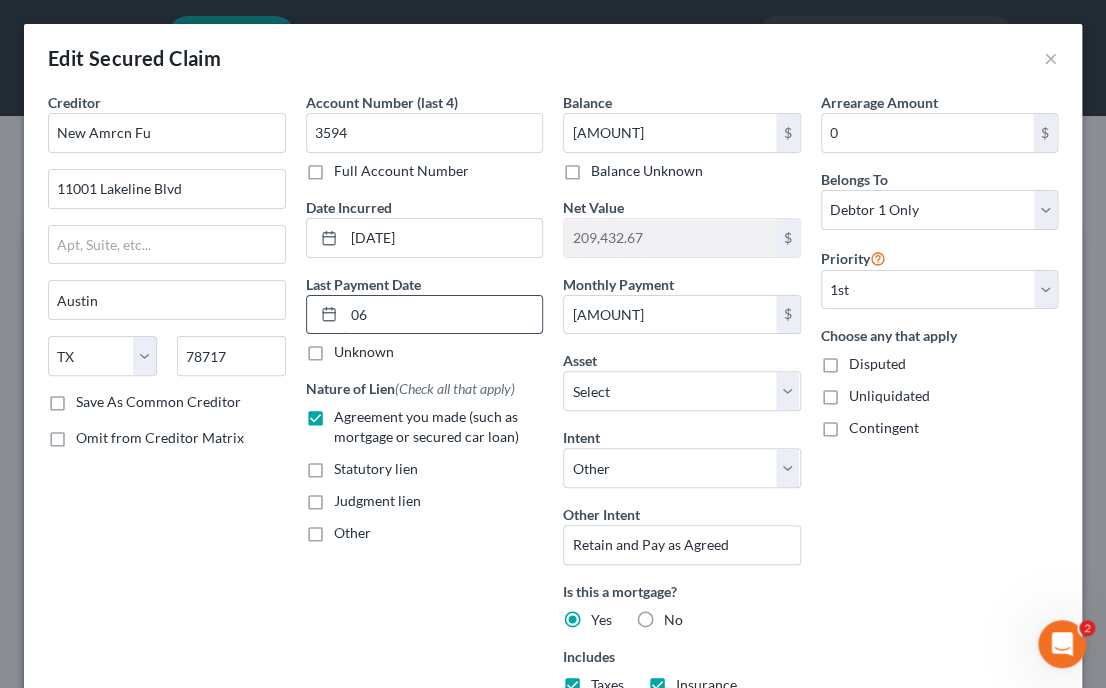 type on "0" 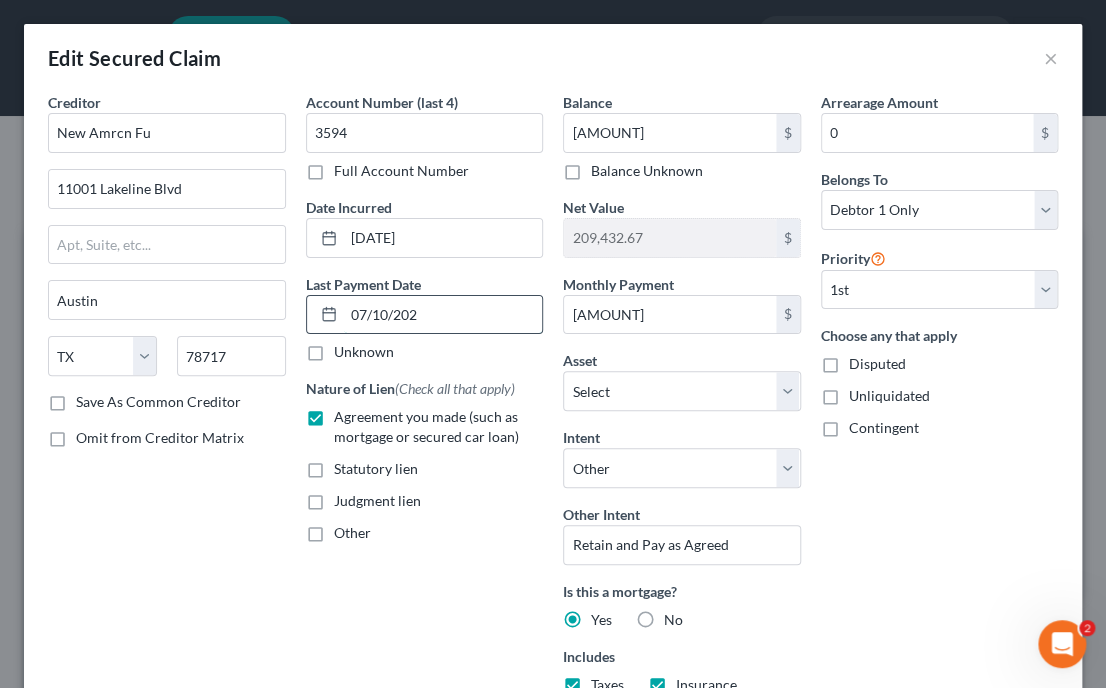 type on "07/10/2025" 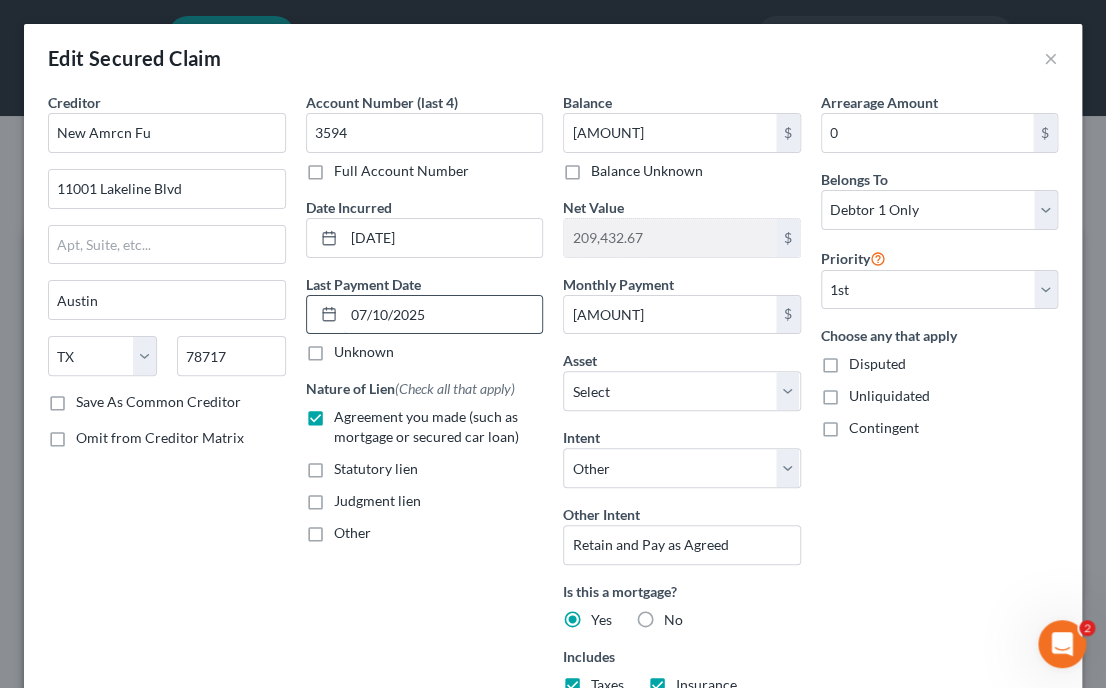 select on "3" 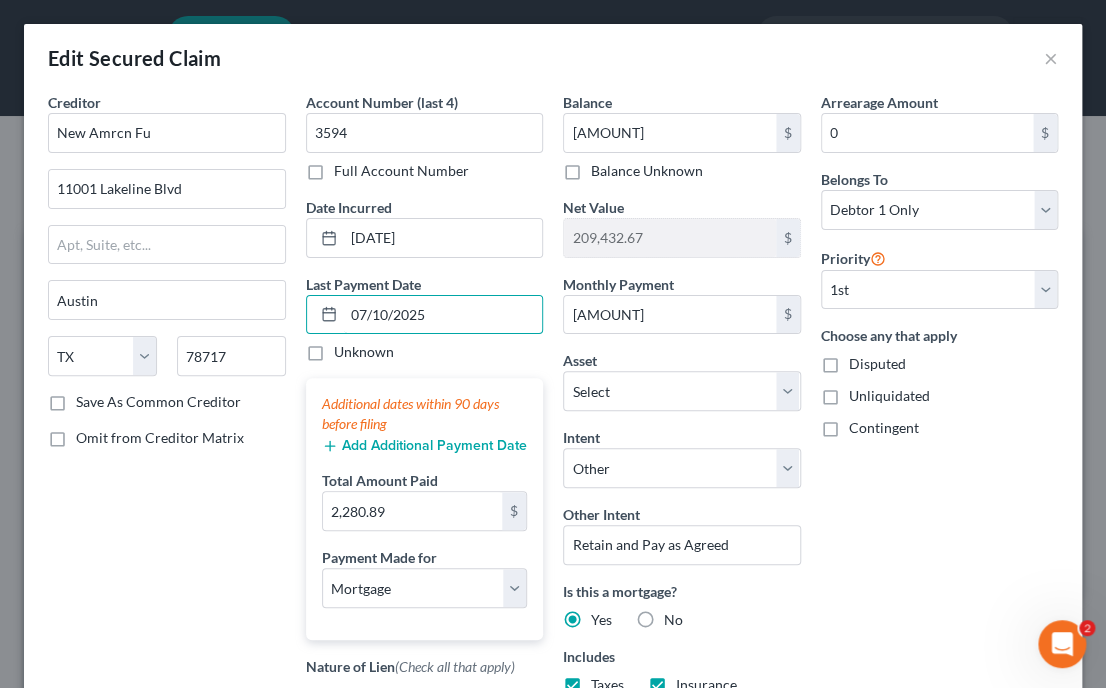 type on "07/10/2025" 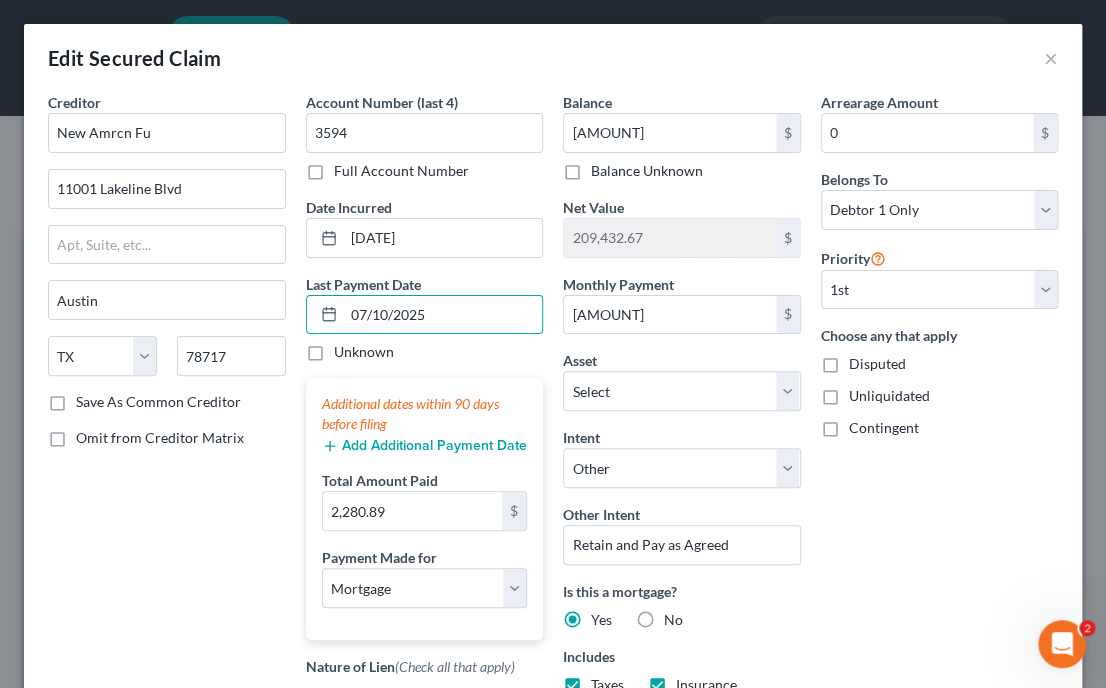 click on "Add Additional Payment Date" at bounding box center [424, 446] 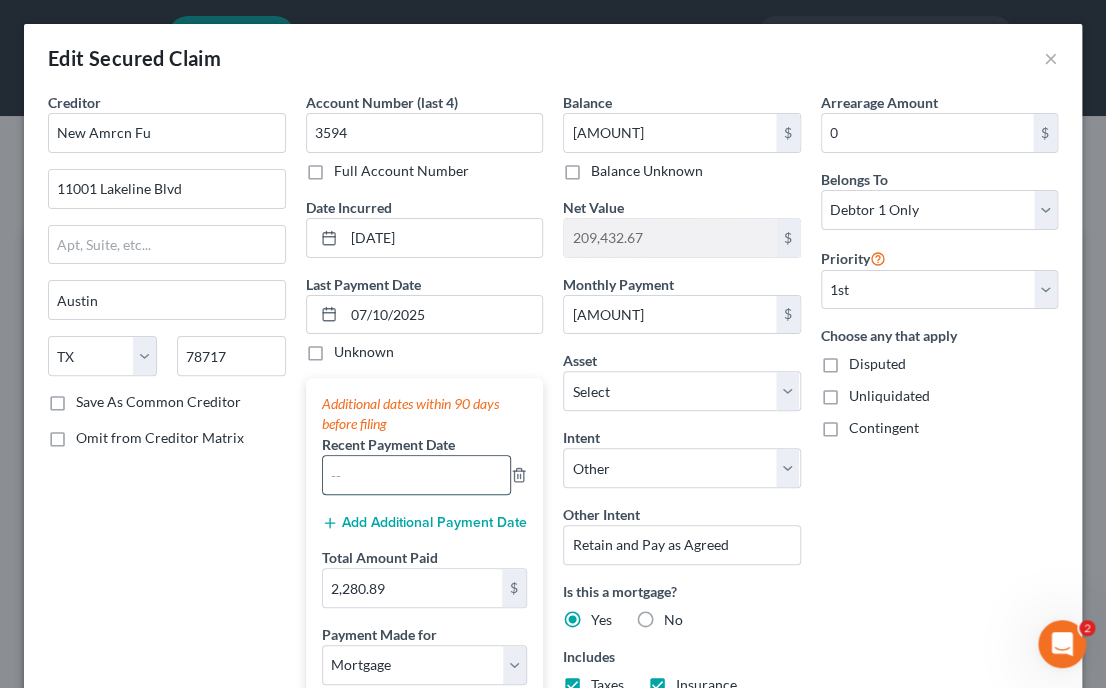 click at bounding box center [417, 475] 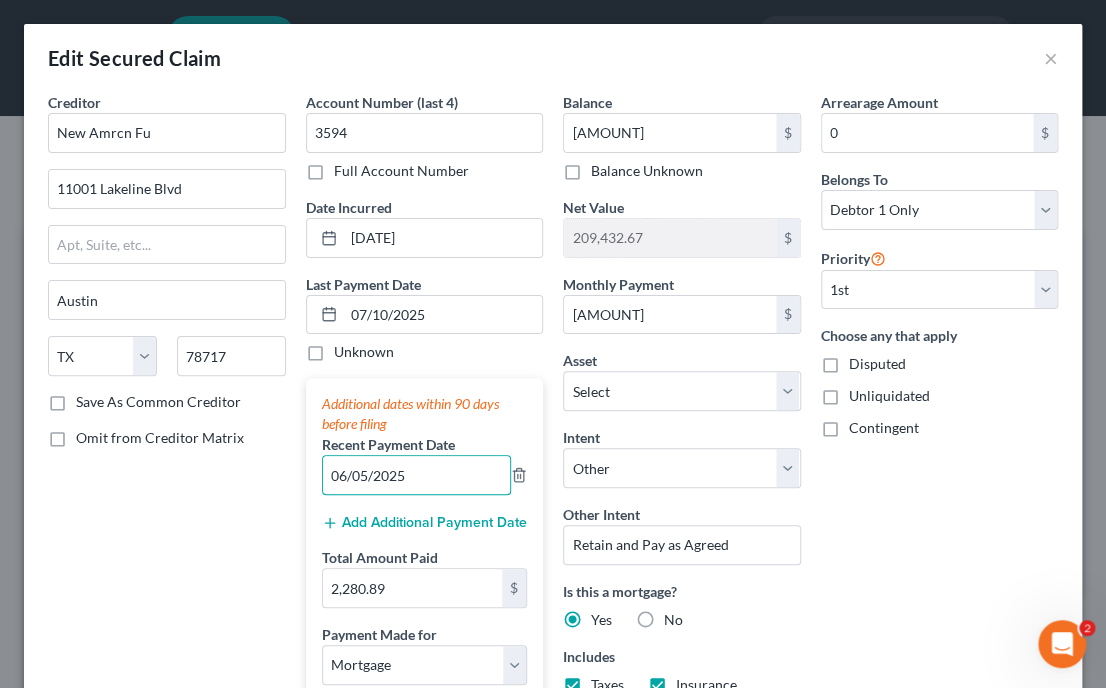 type on "06/05/2025" 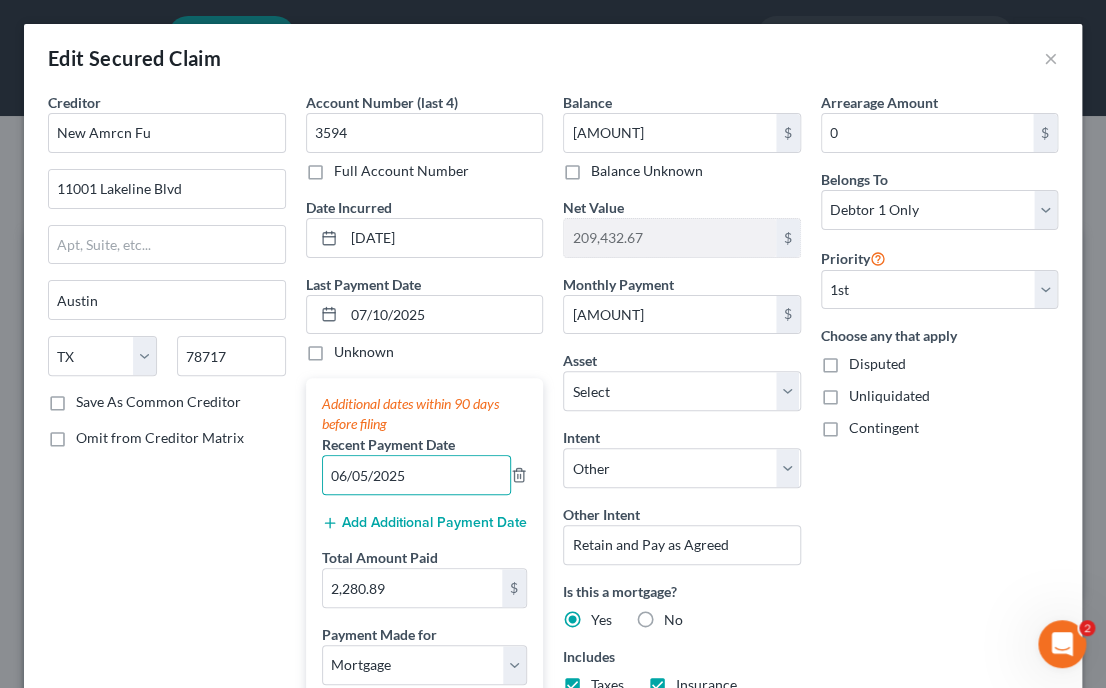 click on "Add Additional Payment Date" at bounding box center [424, 523] 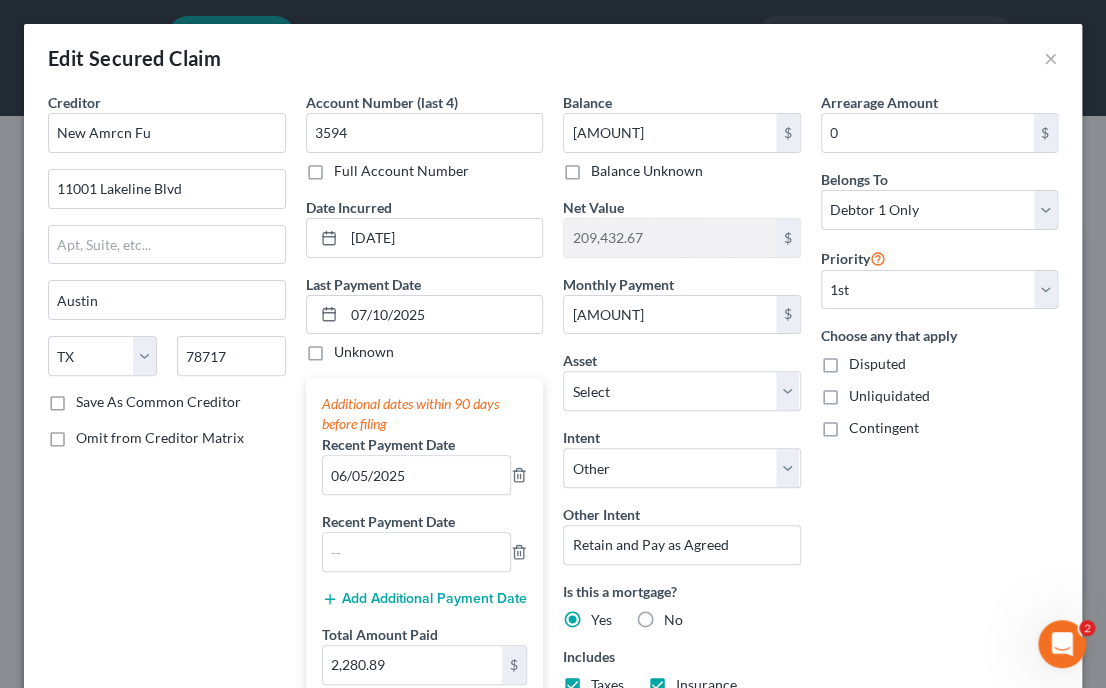 click on "Arrearage Amount 0 $
Belongs To
*
Select Debtor 1 Only Debtor 2 Only Debtor 1 And Debtor 2 Only At Least One Of The Debtors And Another Community Property Priority  Select 1st 3rd 4th 5th 6th 7th 8th 9th 10th 11th 12th 13th 14th 15th 16th 17th 18th 19th 20th 21th 22th 23th 24th 25th 26th 27th 28th 29th 30th Choose any that apply Disputed Unliquidated Contingent" at bounding box center (940, 541) 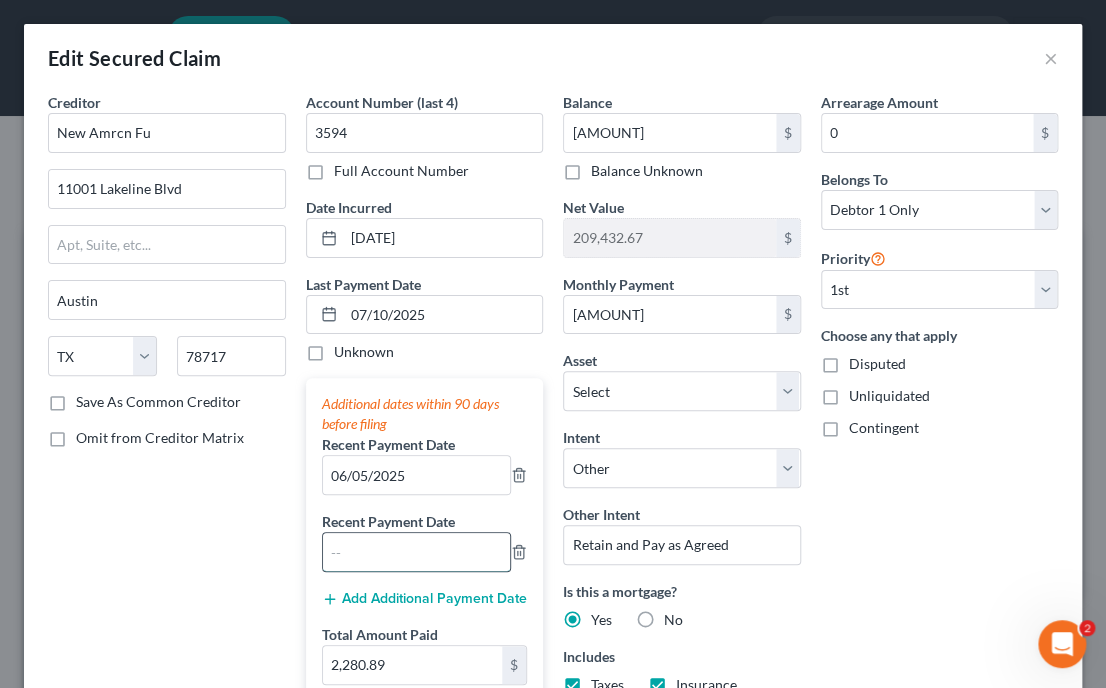 click at bounding box center [417, 552] 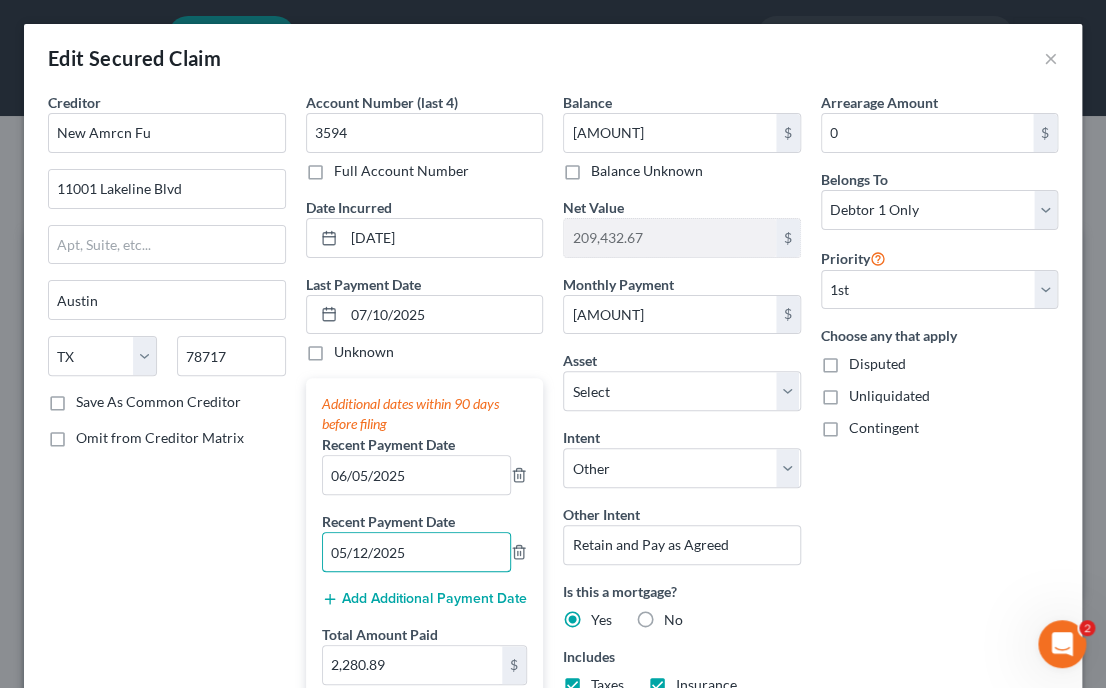 type on "05/12/2025" 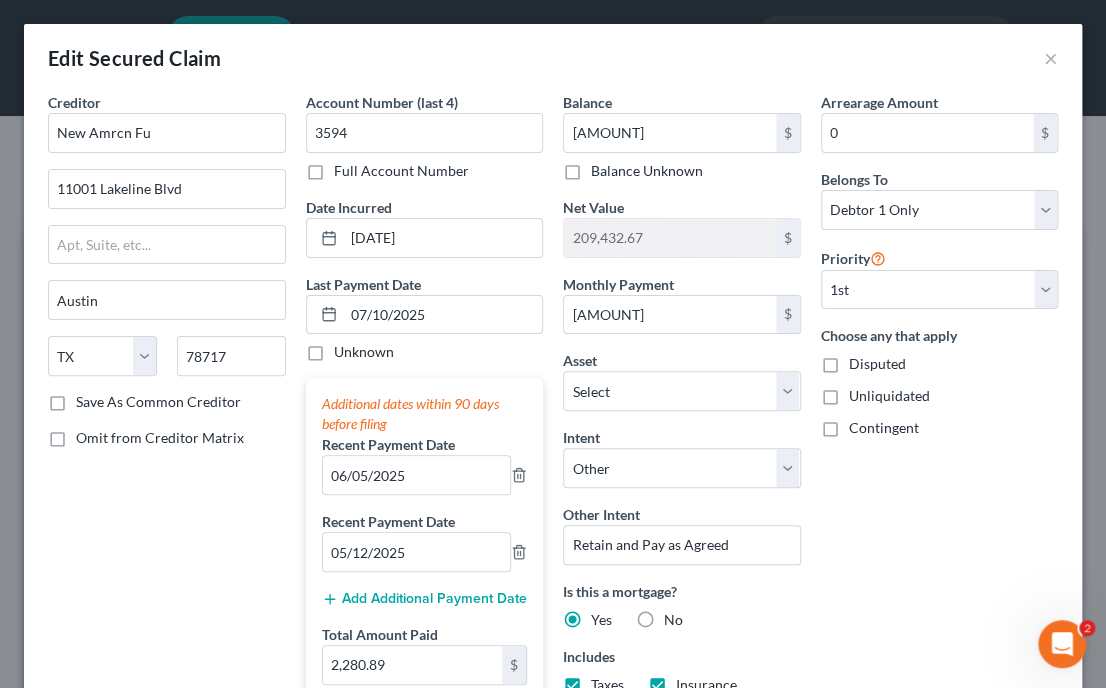 click on "Additional dates within 90 days before filing Recent Payment Date 06/05/2025 Recent Payment Date 05/12/2025 Add Additional Payment Date Total Amount Paid 2,280.89 $ Payment Made for Select Car Credit Card Loan Repayment Mortgage Other Suppliers Or Vendors" at bounding box center [425, 585] 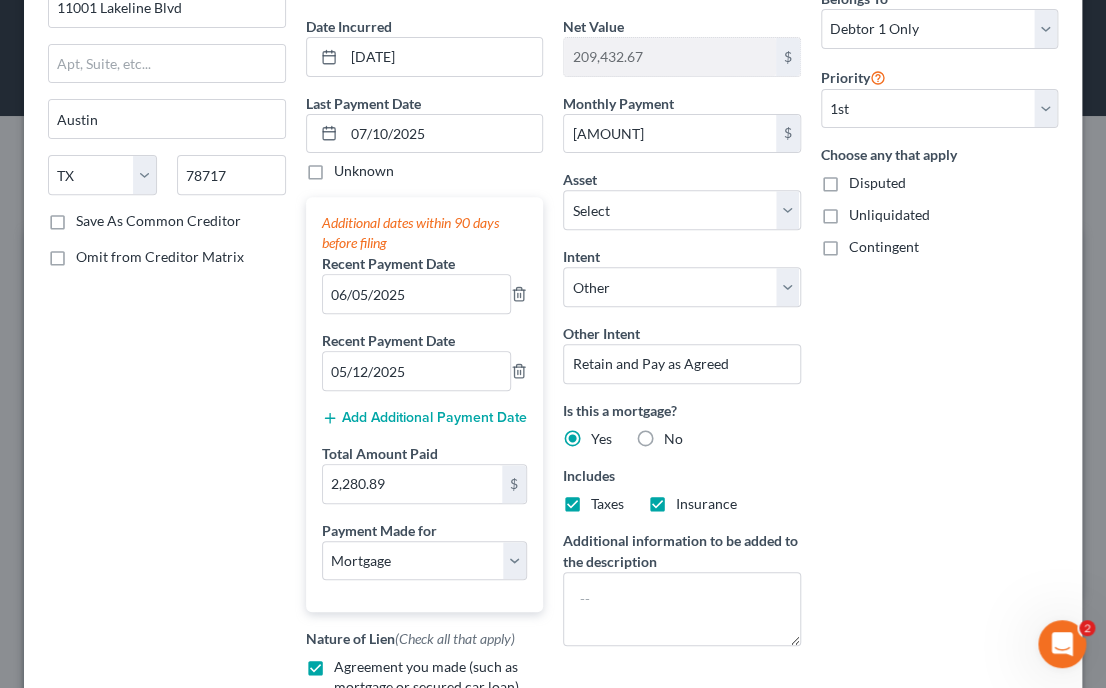 scroll, scrollTop: 201, scrollLeft: 0, axis: vertical 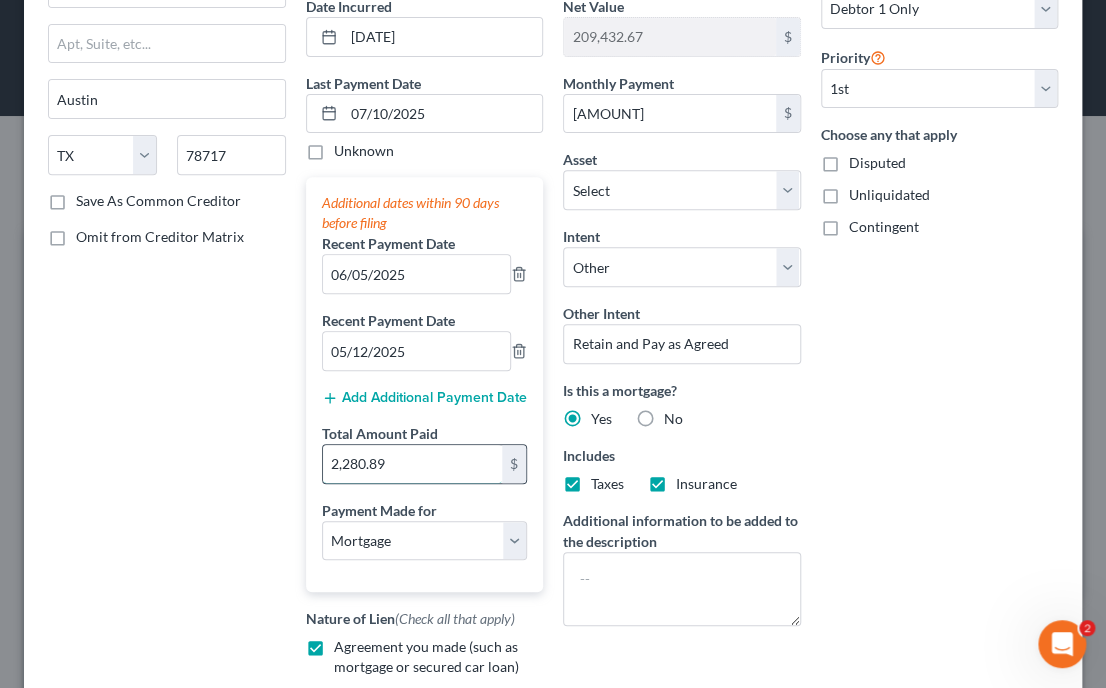 click on "2,280.89" at bounding box center [413, 464] 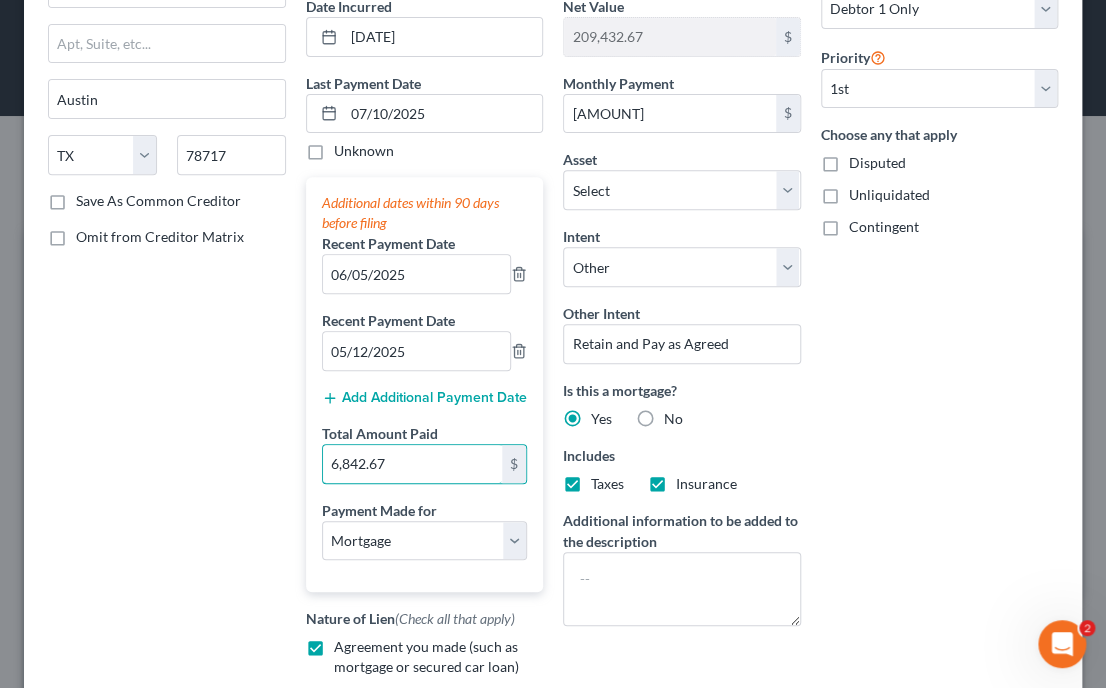type on "6,842.67" 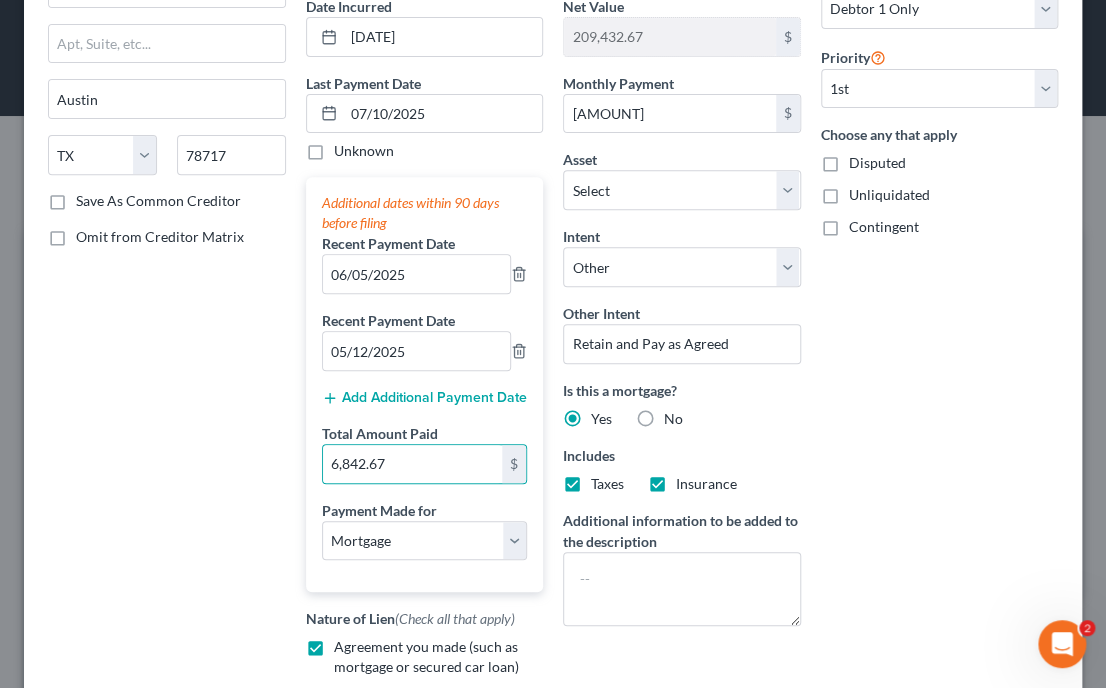 click on "Arrearage Amount 0 $
Belongs To
*
Select Debtor 1 Only Debtor 2 Only Debtor 1 And Debtor 2 Only At Least One Of The Debtors And Another Community Property Priority  Select 1st 3rd 4th 5th 6th 7th 8th 9th 10th 11th 12th 13th 14th 15th 16th 17th 18th 19th 20th 21th 22th 23th 24th 25th 26th 27th 28th 29th 30th Choose any that apply Disputed Unliquidated Contingent" at bounding box center (940, 340) 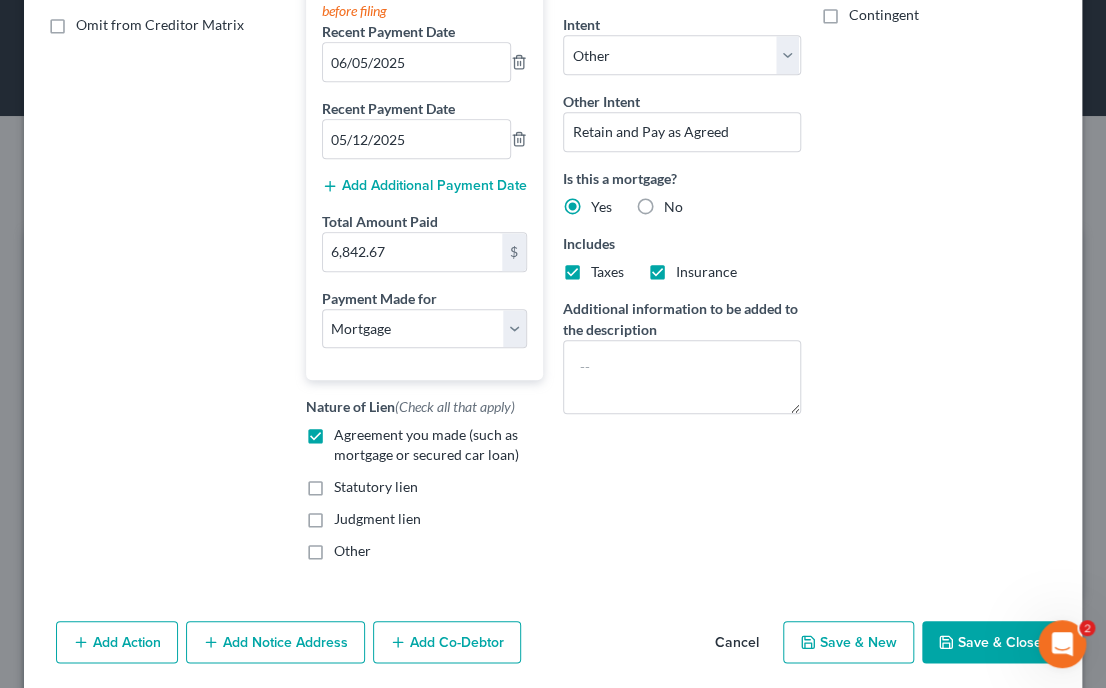 scroll, scrollTop: 483, scrollLeft: 0, axis: vertical 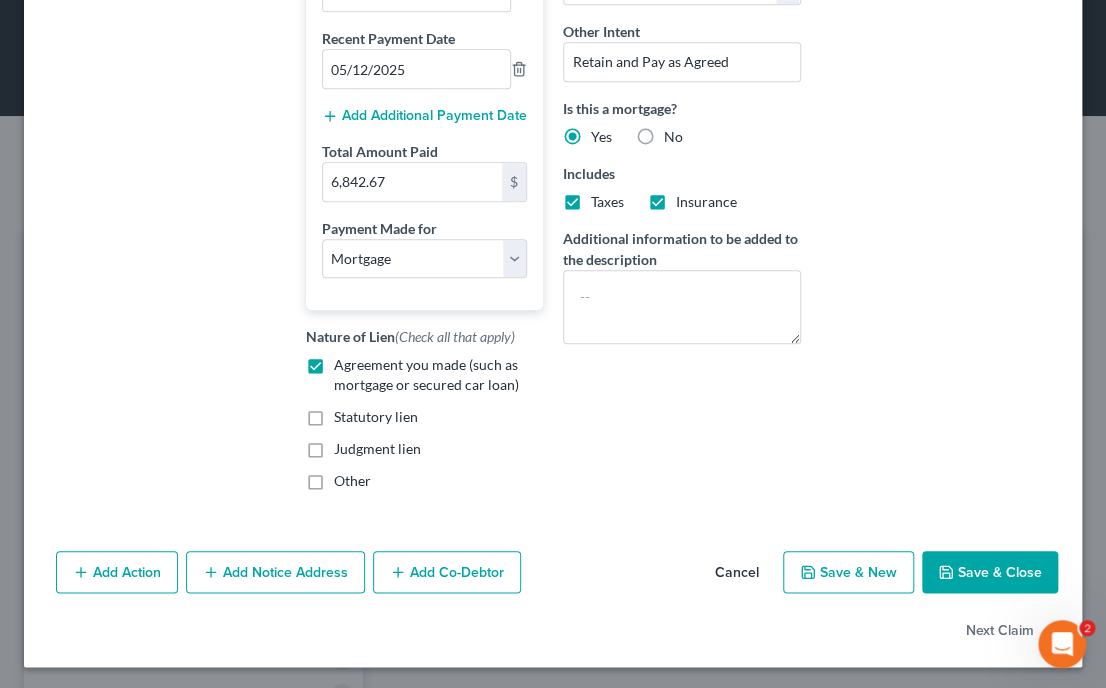 click on "Save & Close" at bounding box center [990, 572] 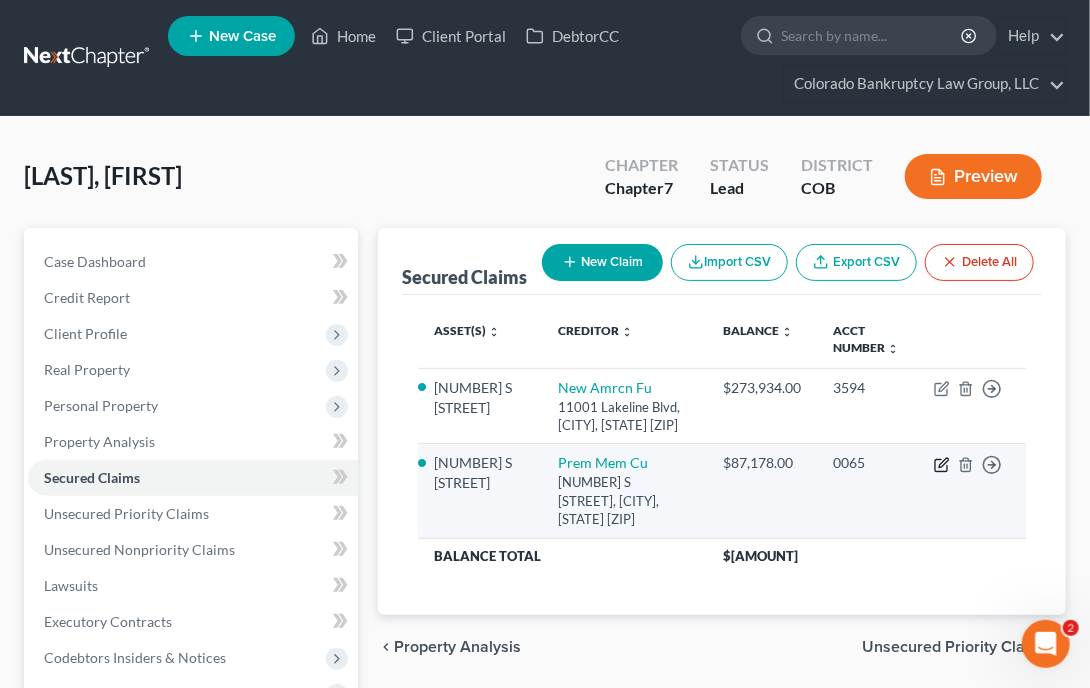 click 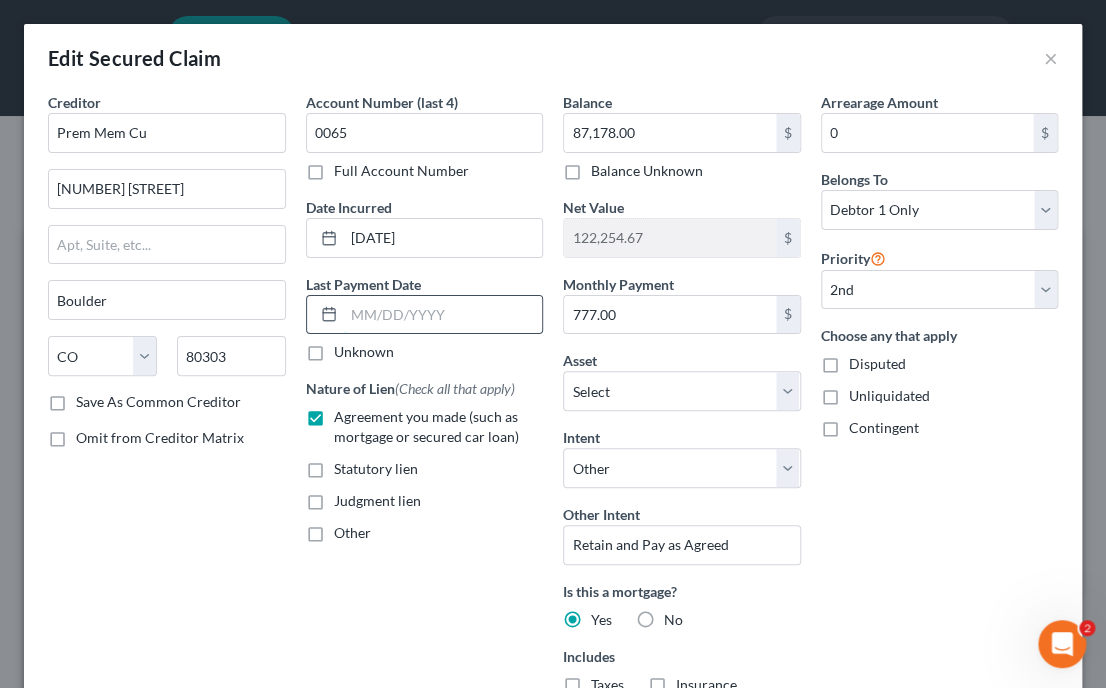 click at bounding box center [443, 315] 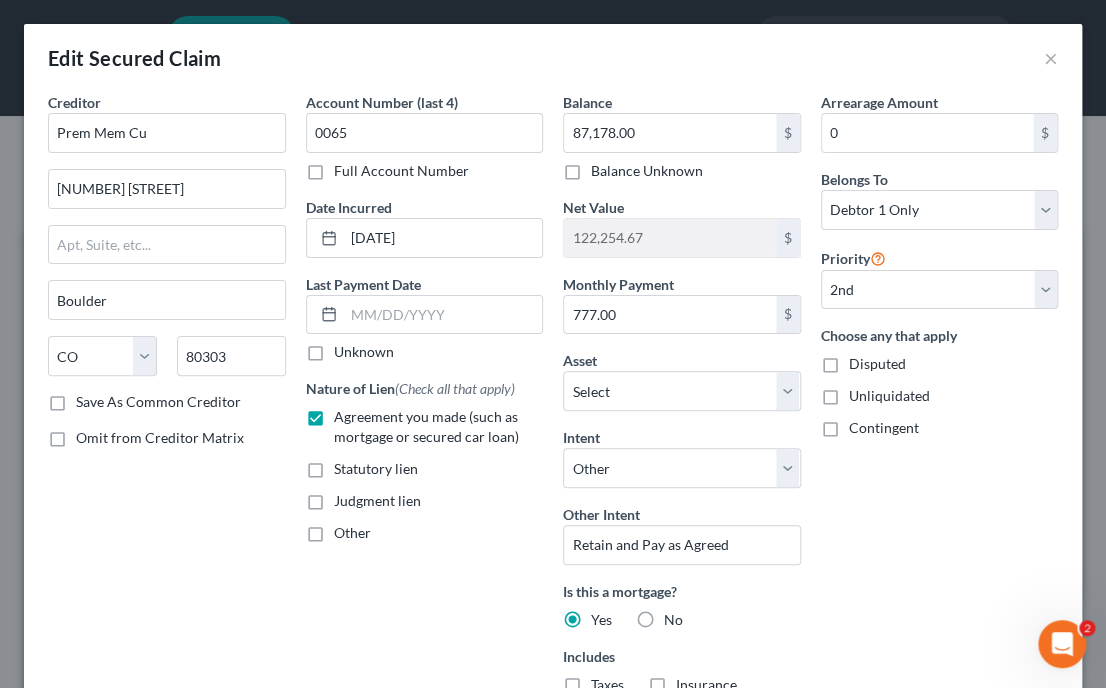 click on "Arrearage Amount 0 $
Belongs To
*
Select Debtor 1 Only Debtor 2 Only Debtor 1 And Debtor 2 Only At Least One Of The Debtors And Another Community Property Priority  Select 2nd 3rd 4th 5th 6th 7th 8th 9th 10th 11th 12th 13th 14th 15th 16th 17th 18th 19th 20th 21th 22th 23th 24th 25th 26th 27th 28th 29th 30th Choose any that apply Disputed Unliquidated Contingent" at bounding box center [940, 467] 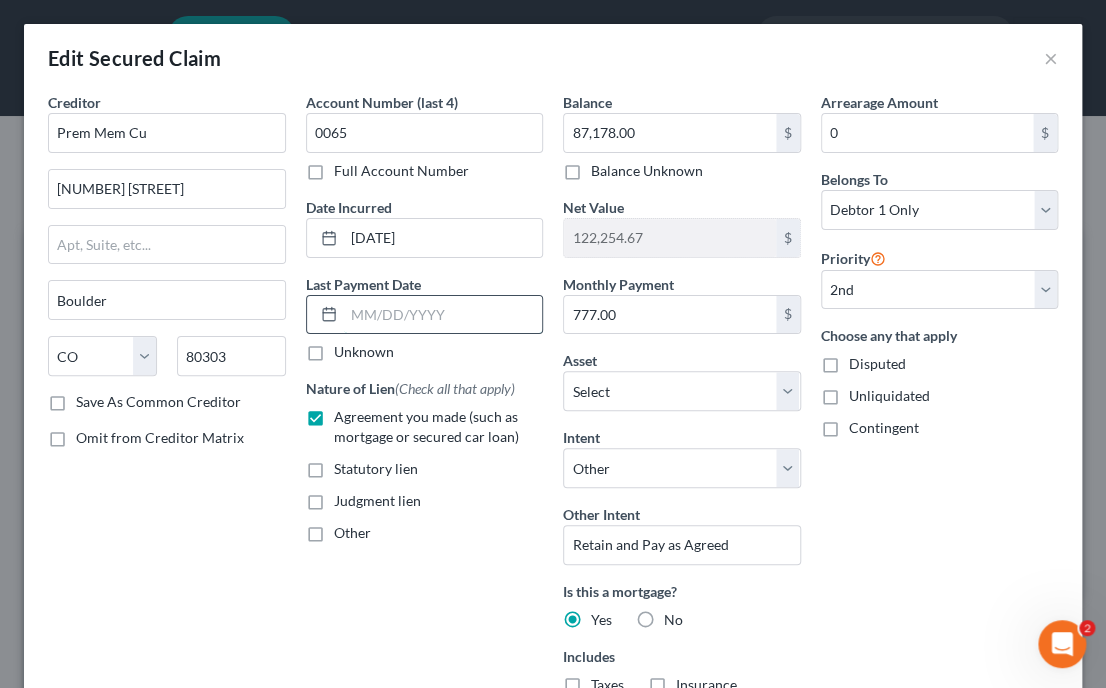 click at bounding box center (443, 315) 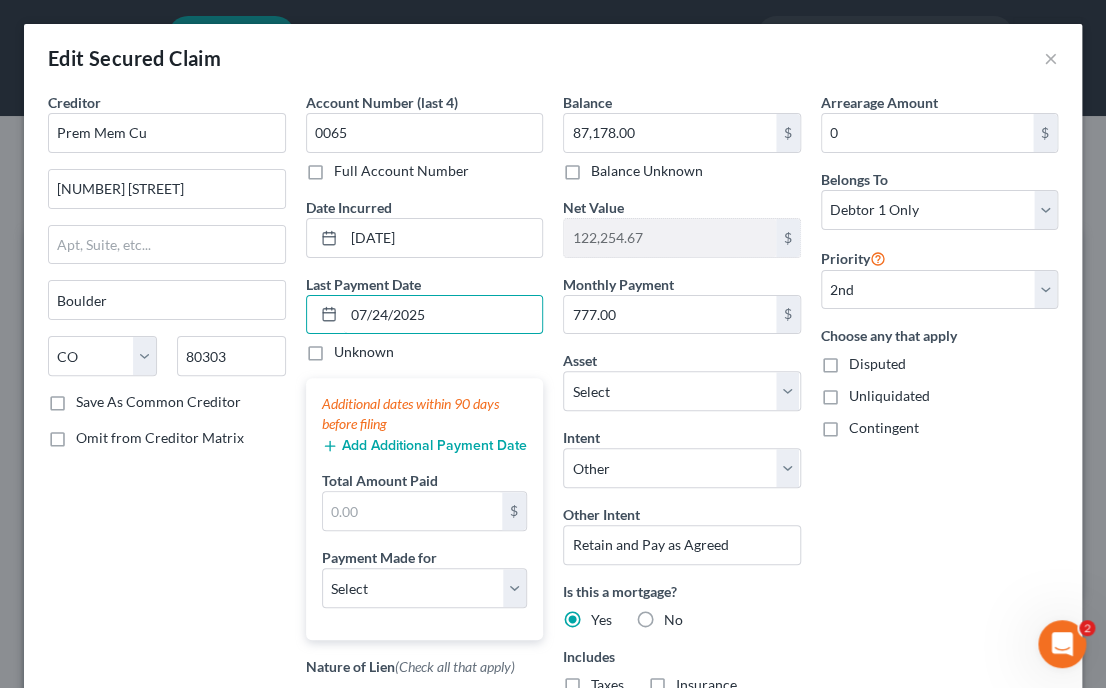 type on "07/24/2025" 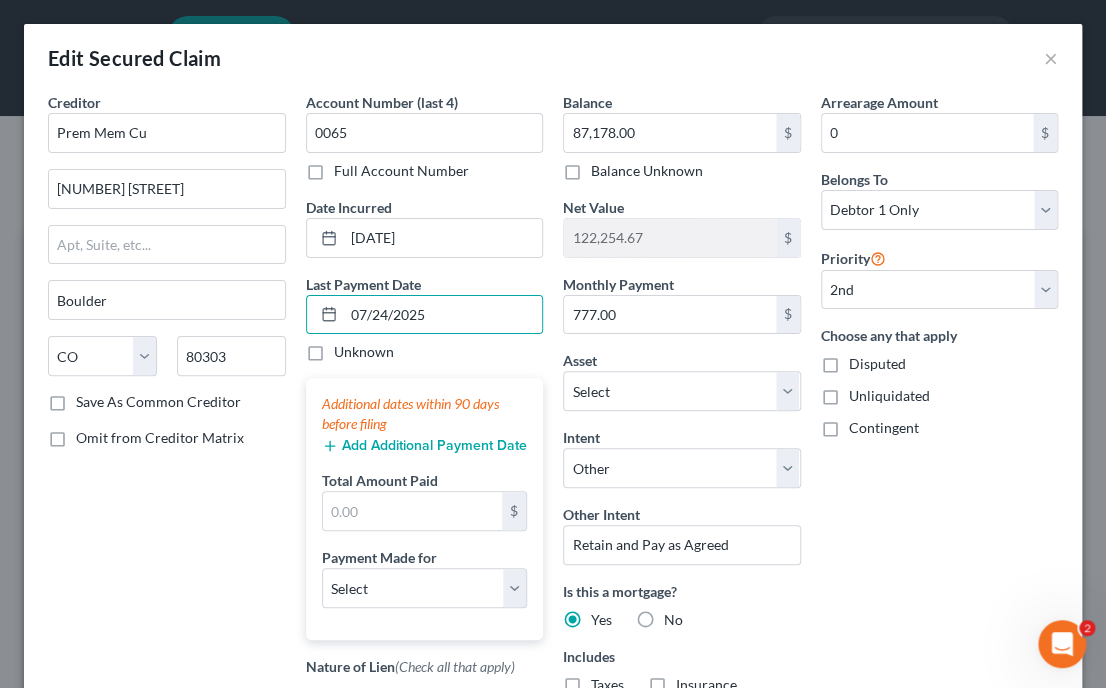 click on "Add Additional Payment Date" at bounding box center (424, 446) 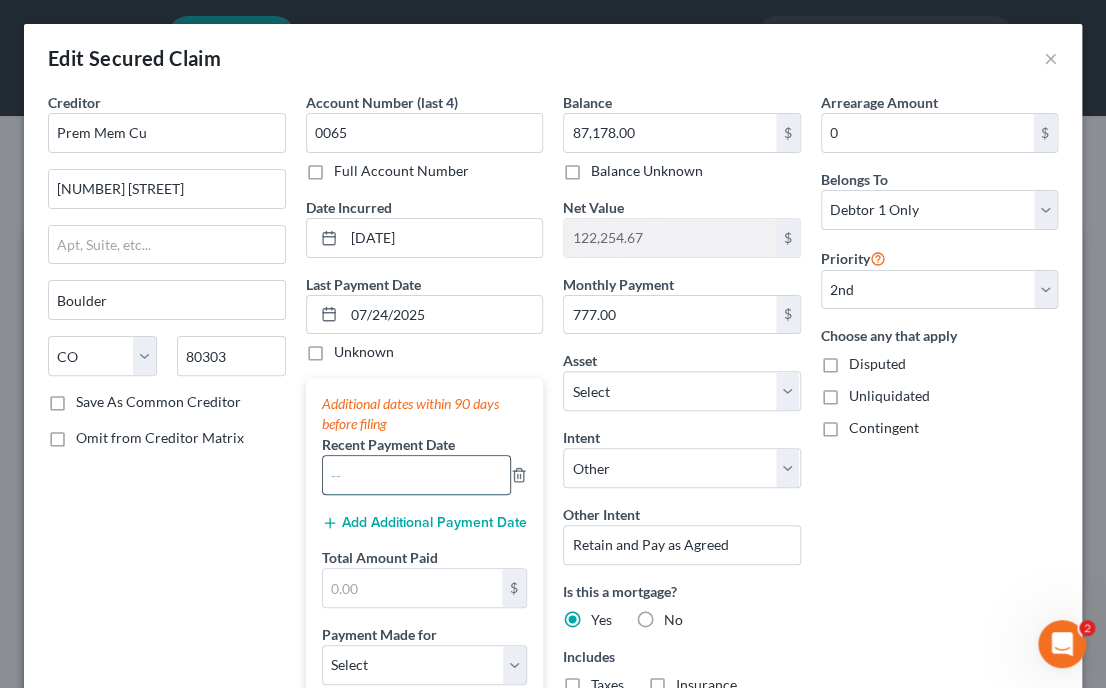 click at bounding box center (417, 475) 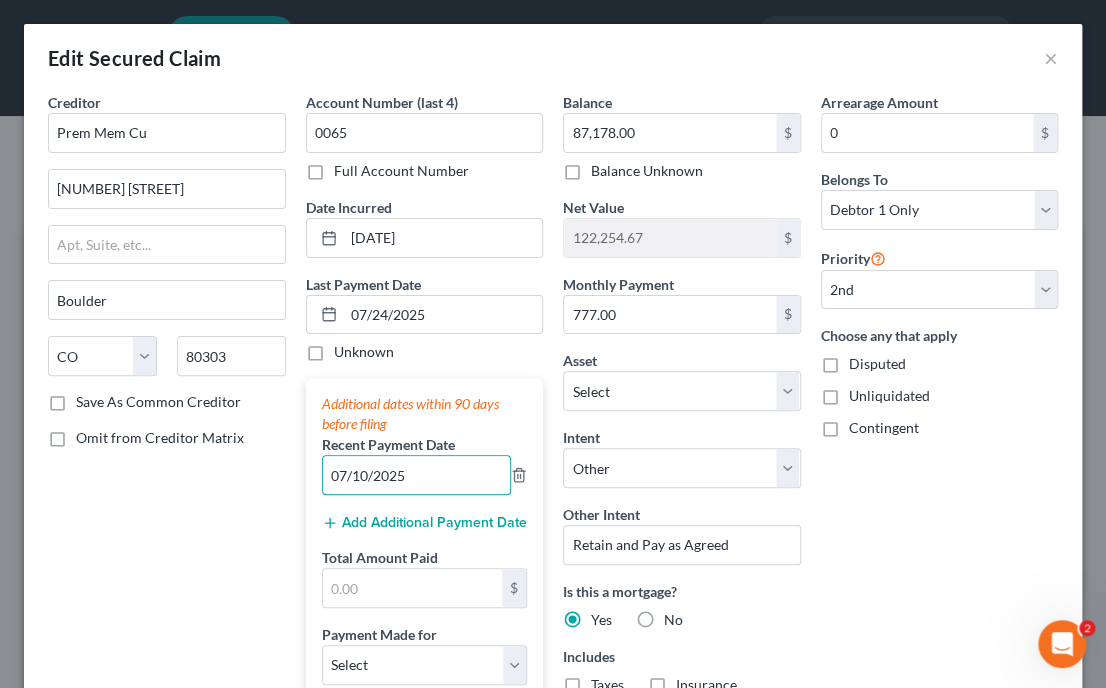 type on "07/10/2025" 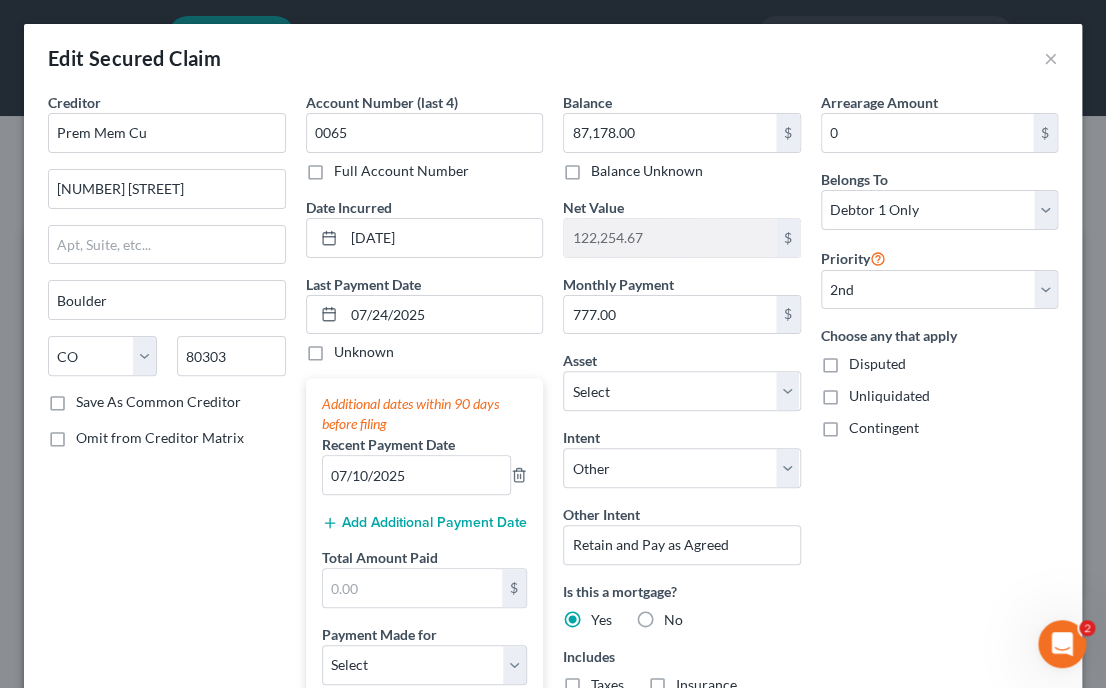 click on "Arrearage Amount 0 $
Belongs To
*
Select Debtor 1 Only Debtor 2 Only Debtor 1 And Debtor 2 Only At Least One Of The Debtors And Another Community Property Priority  Select 2nd 3rd 4th 5th 6th 7th 8th 9th 10th 11th 12th 13th 14th 15th 16th 17th 18th 19th 20th 21th 22th 23th 24th 25th 26th 27th 28th 29th 30th Choose any that apply Disputed Unliquidated Contingent" at bounding box center [940, 503] 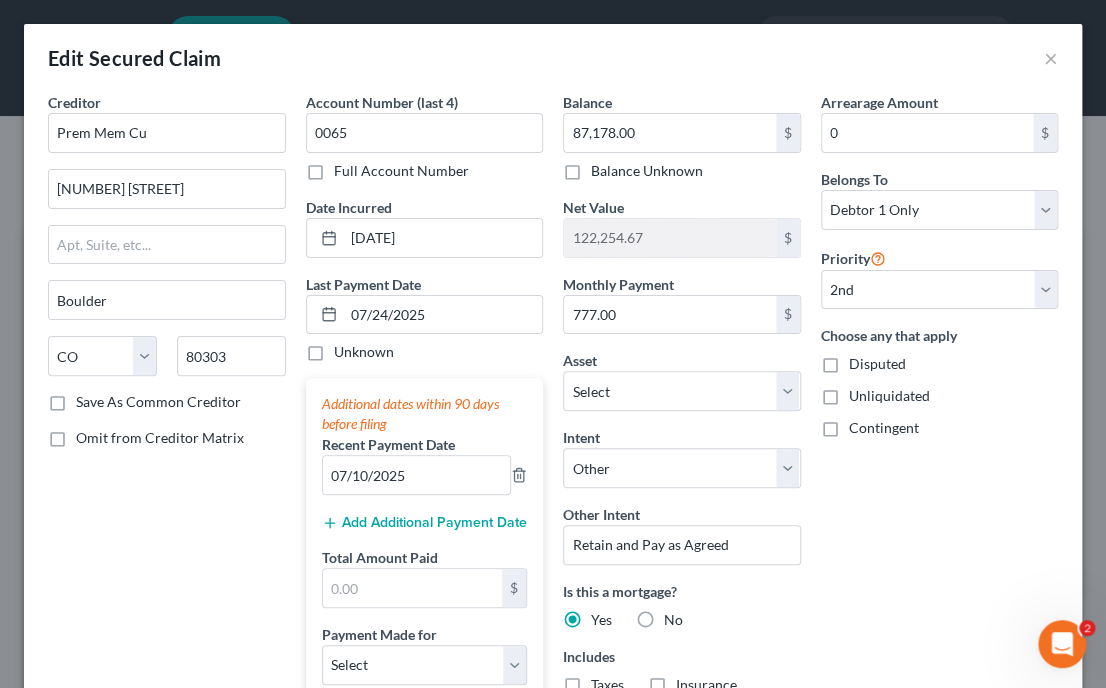 click on "Add Additional Payment Date" at bounding box center (424, 523) 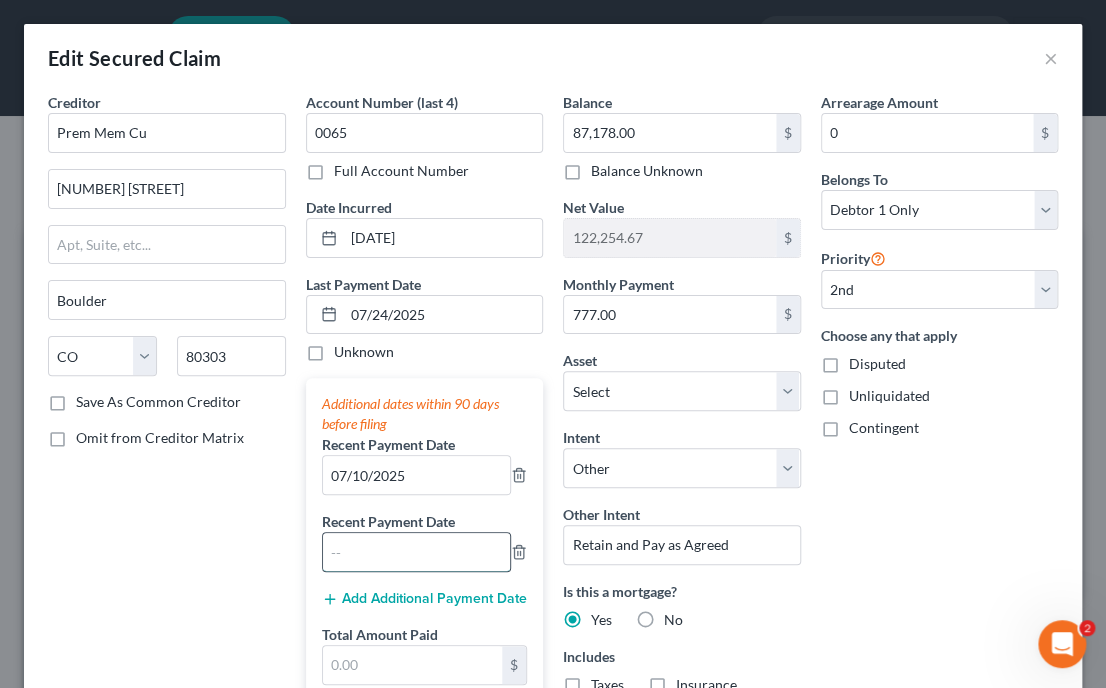 click at bounding box center (417, 552) 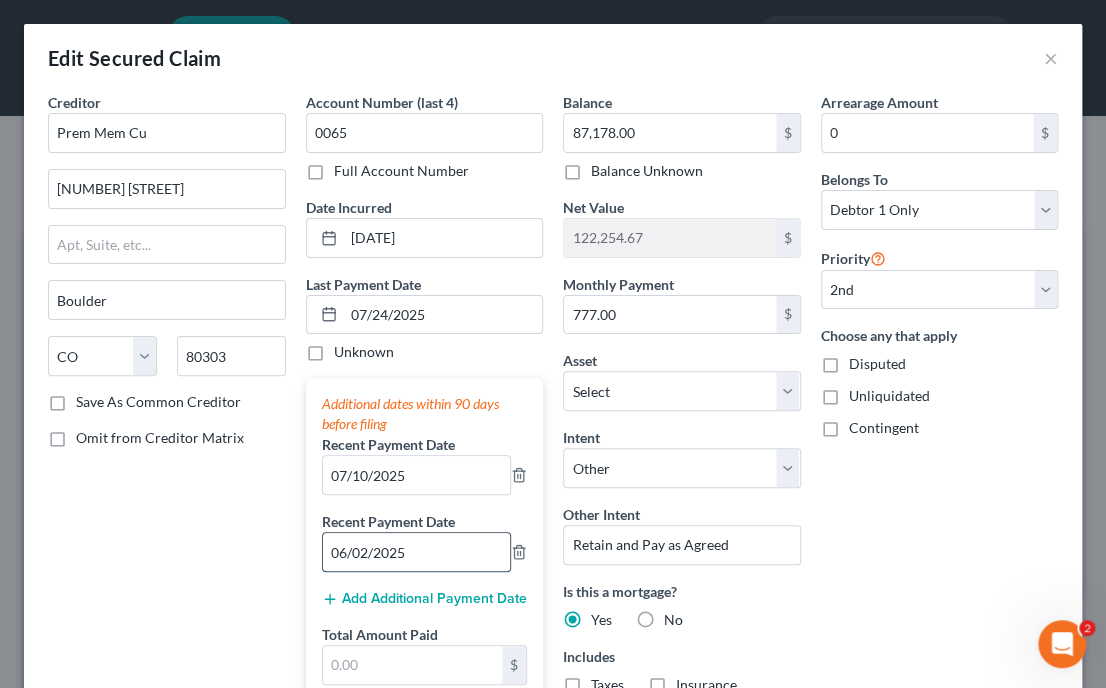 type on "06/02/2025" 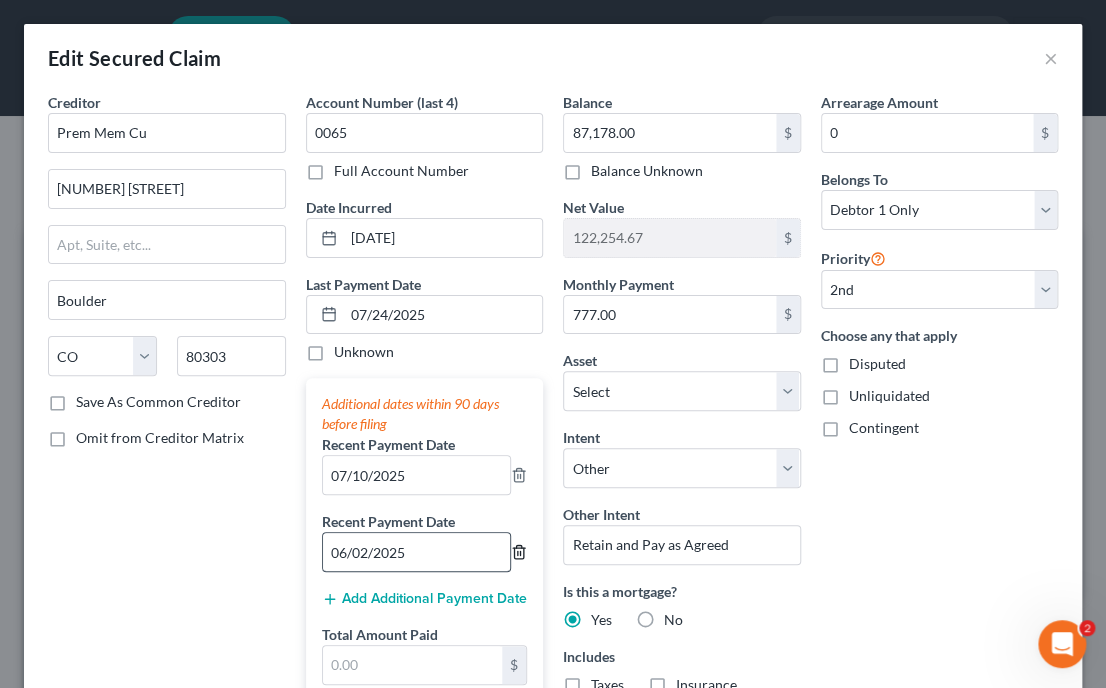 type 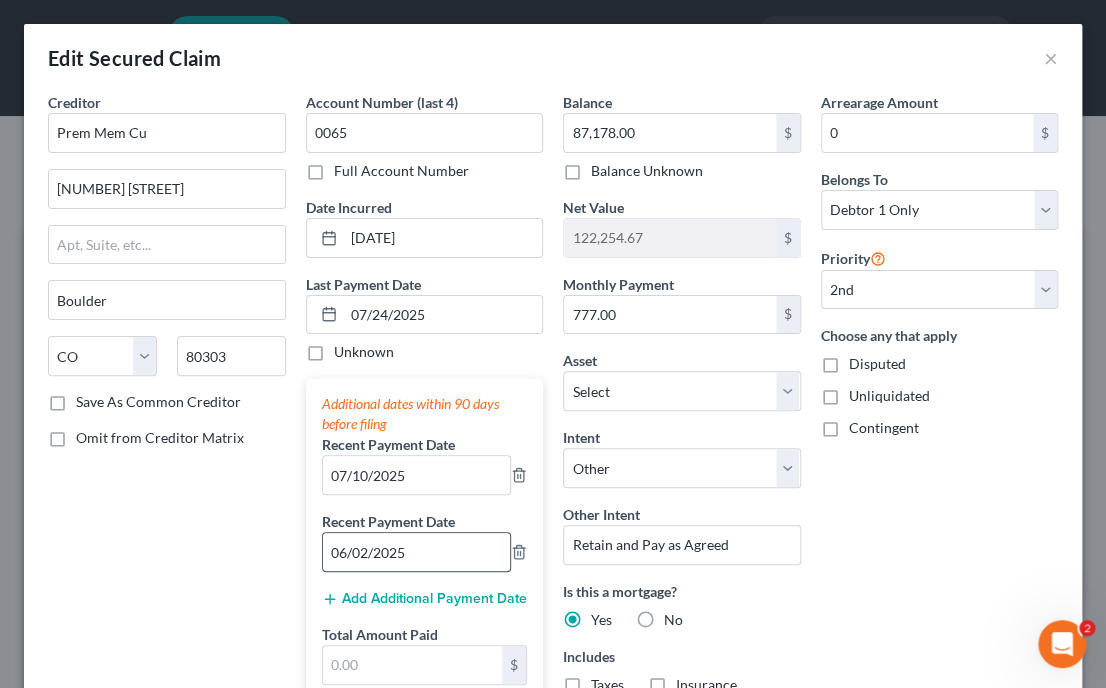 type 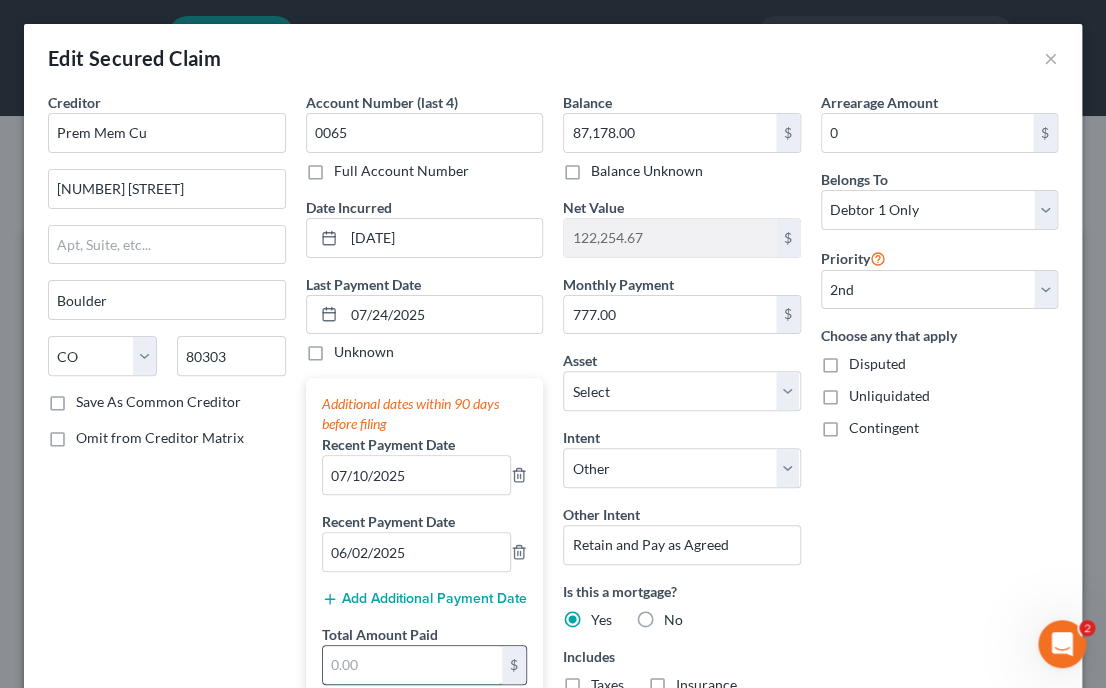 click at bounding box center (413, 665) 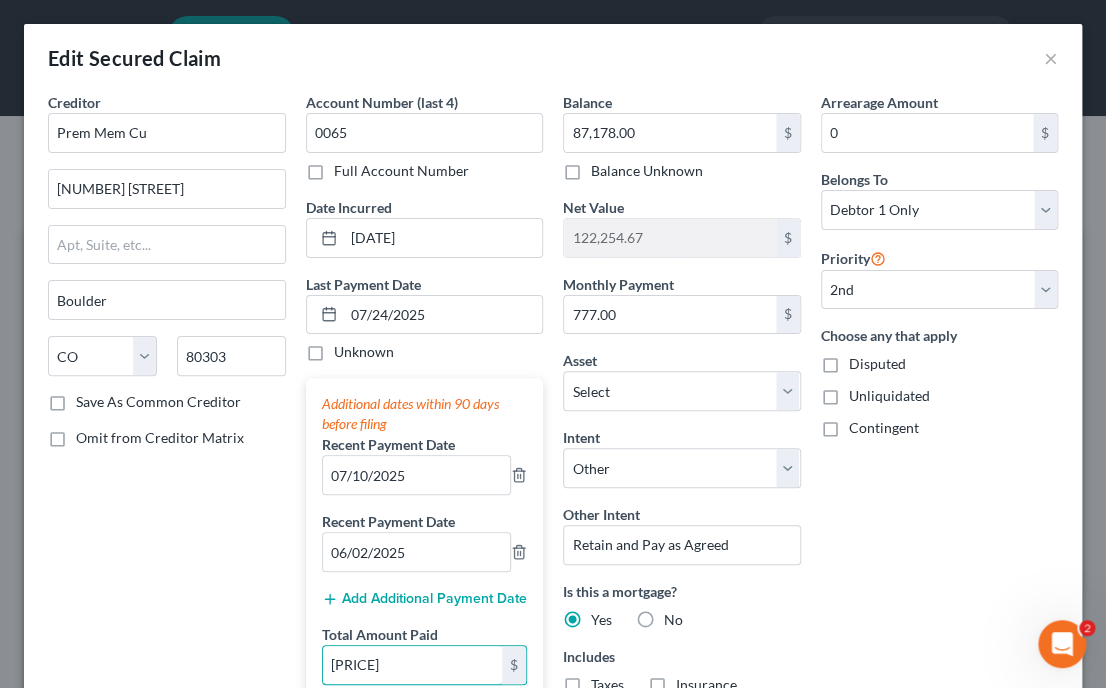type on "[PRICE]" 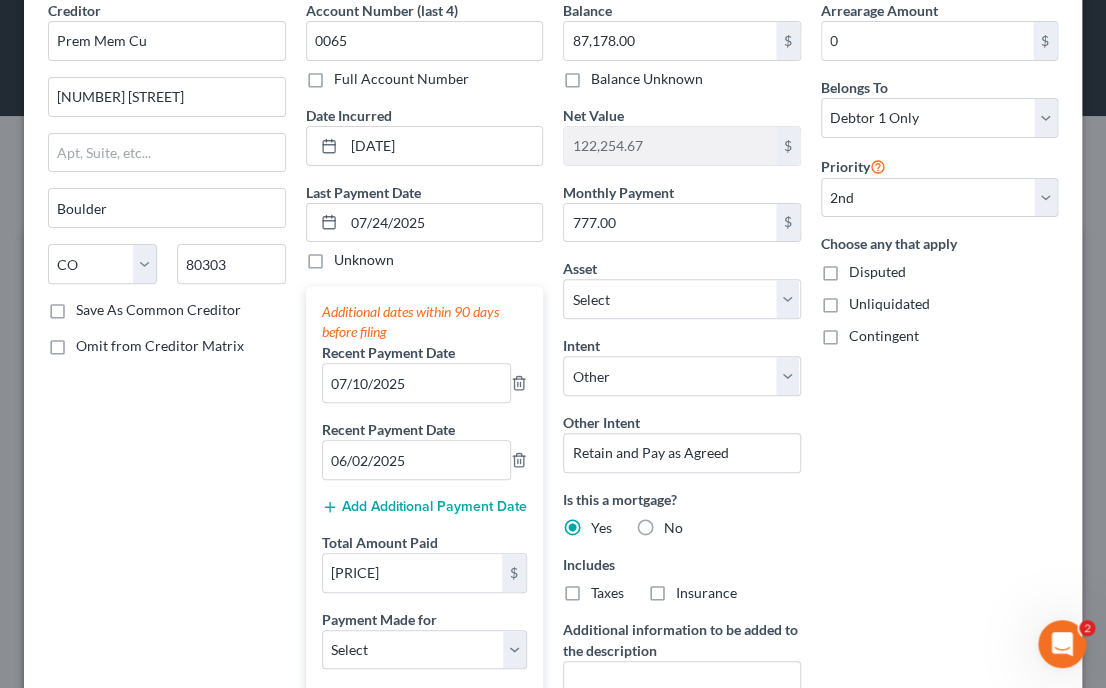 scroll, scrollTop: 105, scrollLeft: 0, axis: vertical 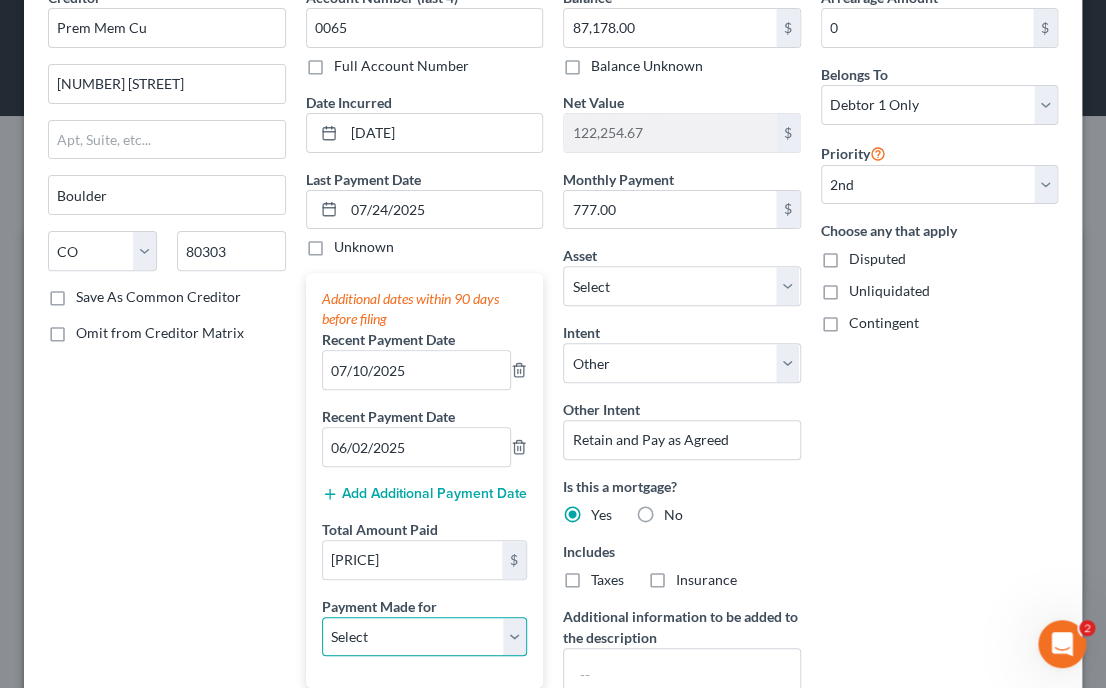 click on "Select Car Credit Card Loan Repayment Mortgage Other Suppliers Or Vendors" at bounding box center (425, 637) 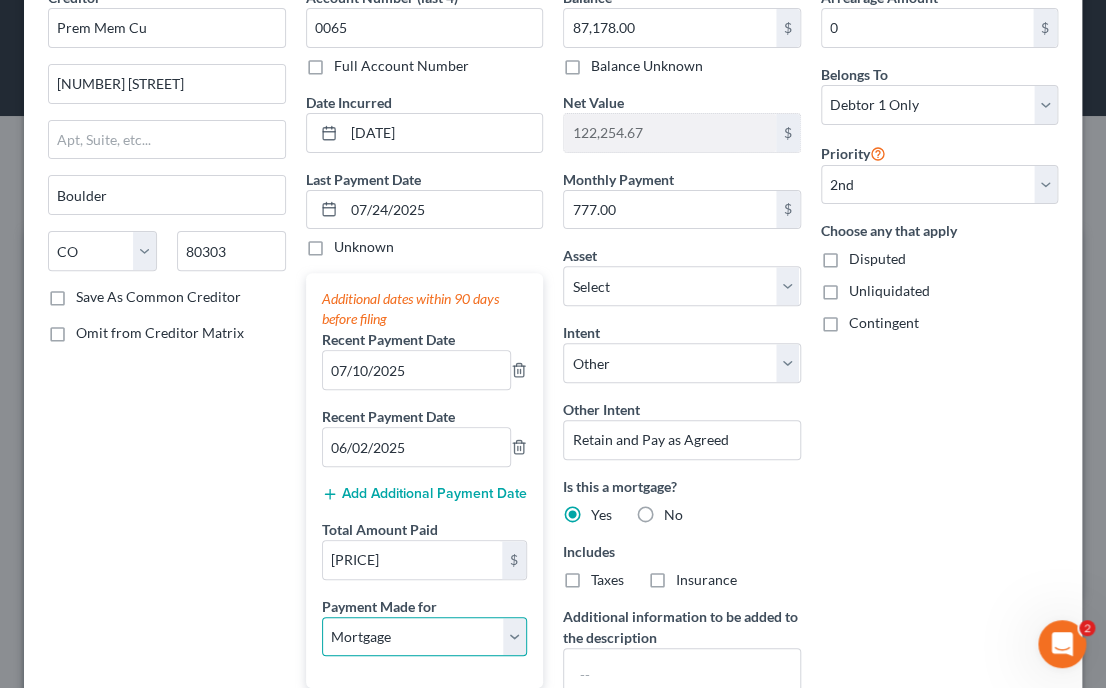 click on "Select Car Credit Card Loan Repayment Mortgage Other Suppliers Or Vendors" at bounding box center (425, 637) 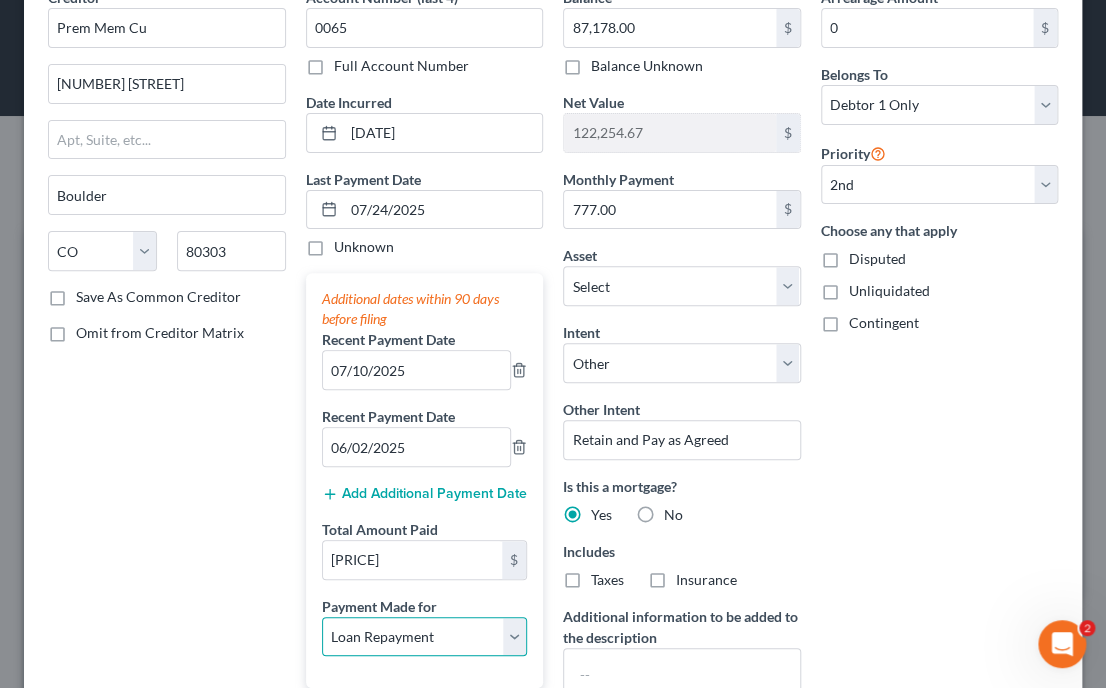 select on "3" 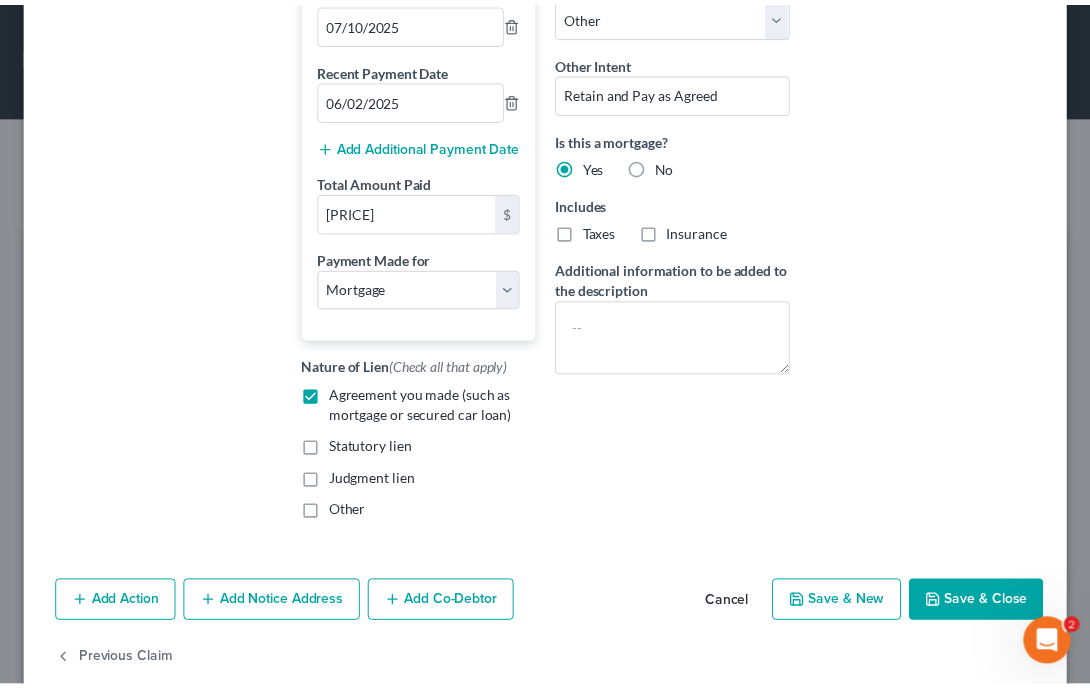 scroll, scrollTop: 483, scrollLeft: 0, axis: vertical 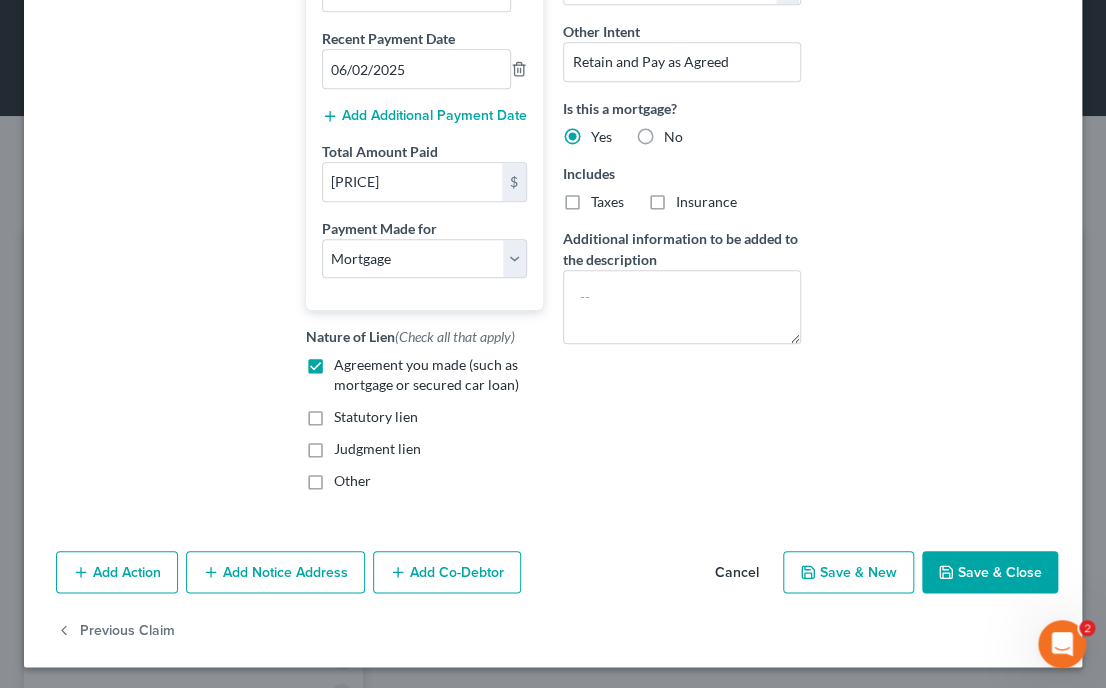 click on "Save & Close" at bounding box center [990, 572] 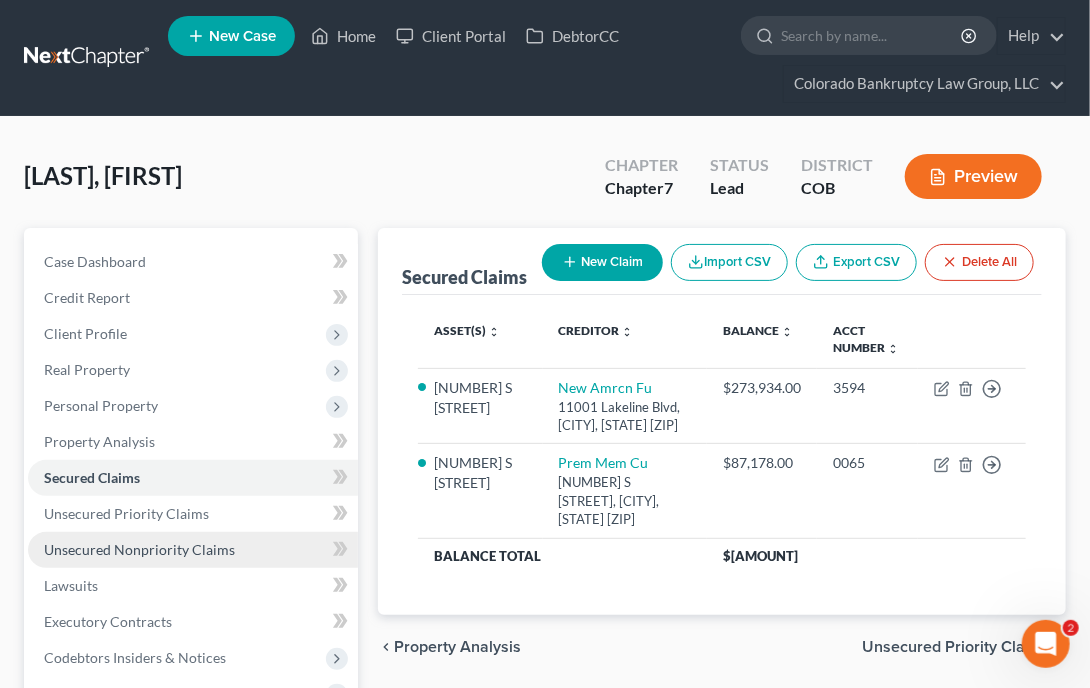 click on "Unsecured Nonpriority Claims" at bounding box center [193, 550] 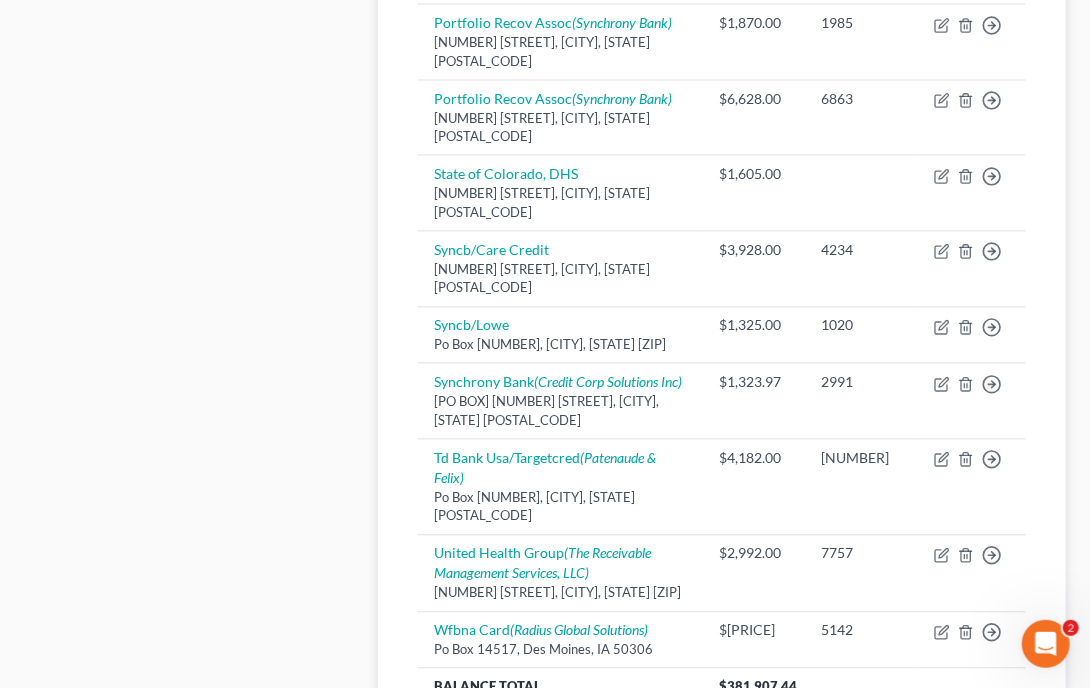 scroll, scrollTop: 1400, scrollLeft: 0, axis: vertical 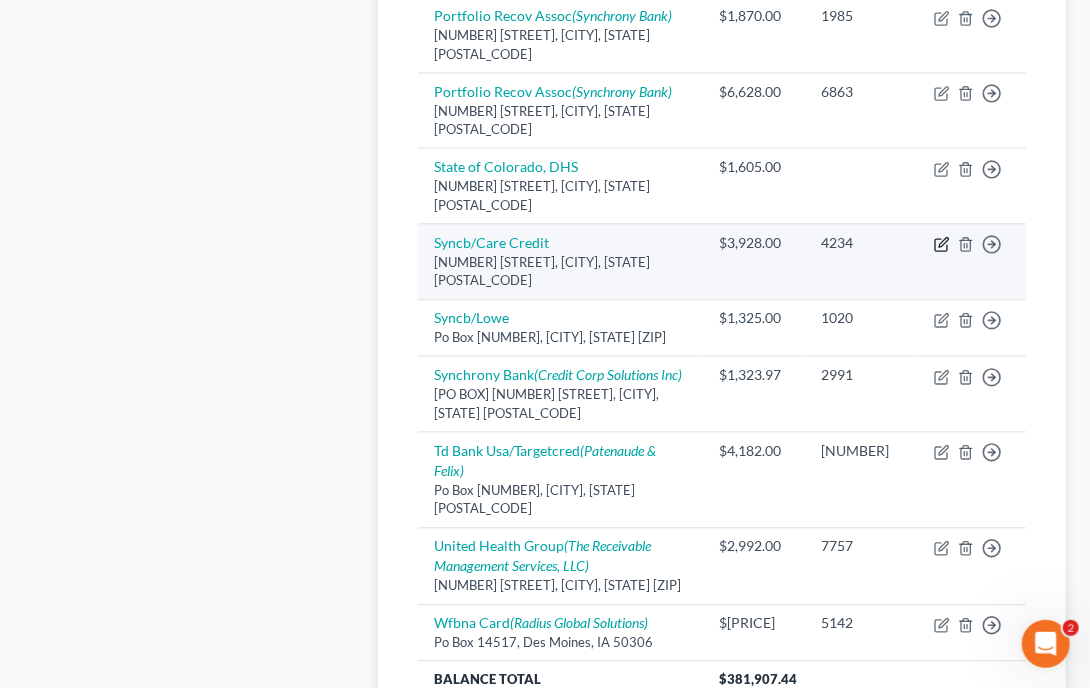 click 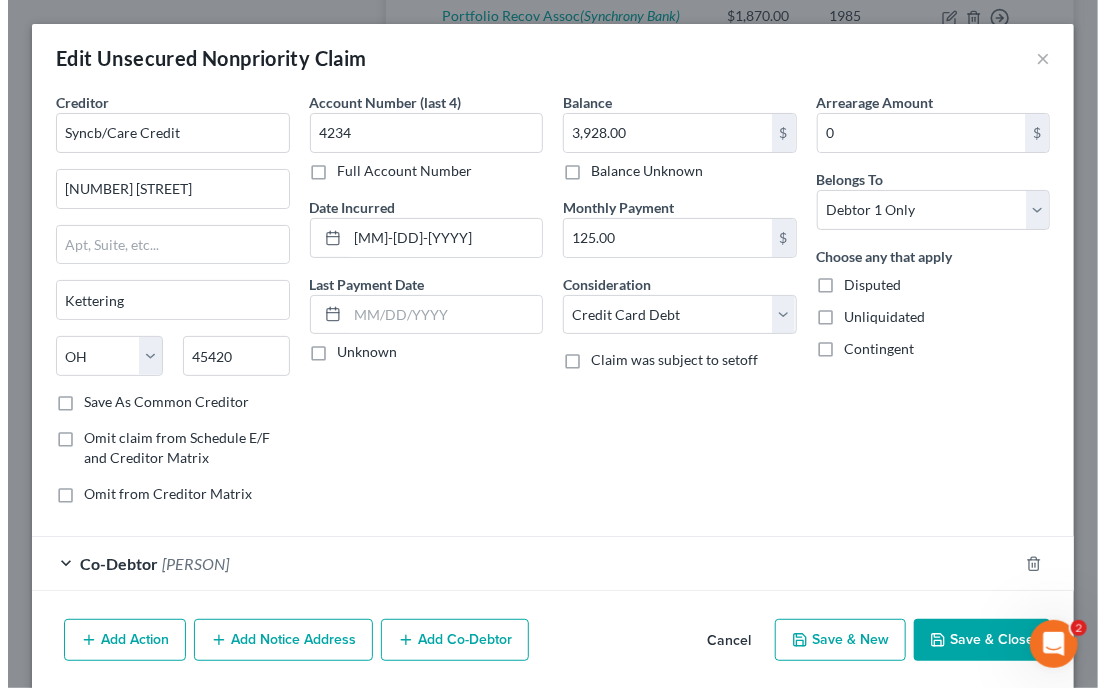 scroll, scrollTop: 1379, scrollLeft: 0, axis: vertical 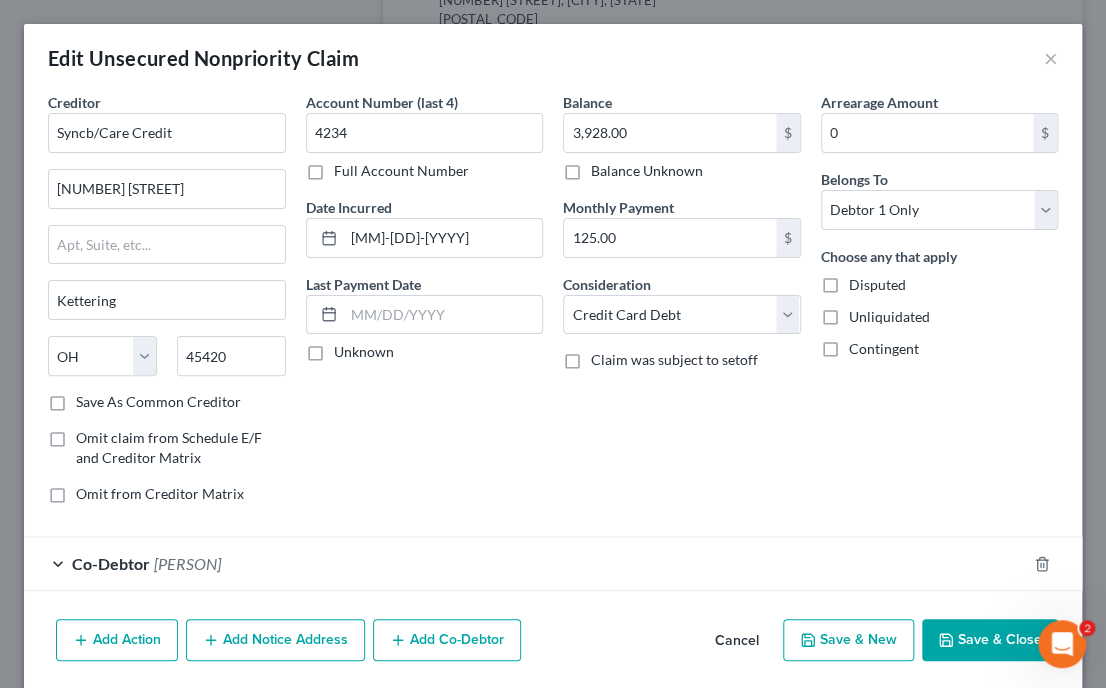 click on "[PERSON]" at bounding box center (187, 563) 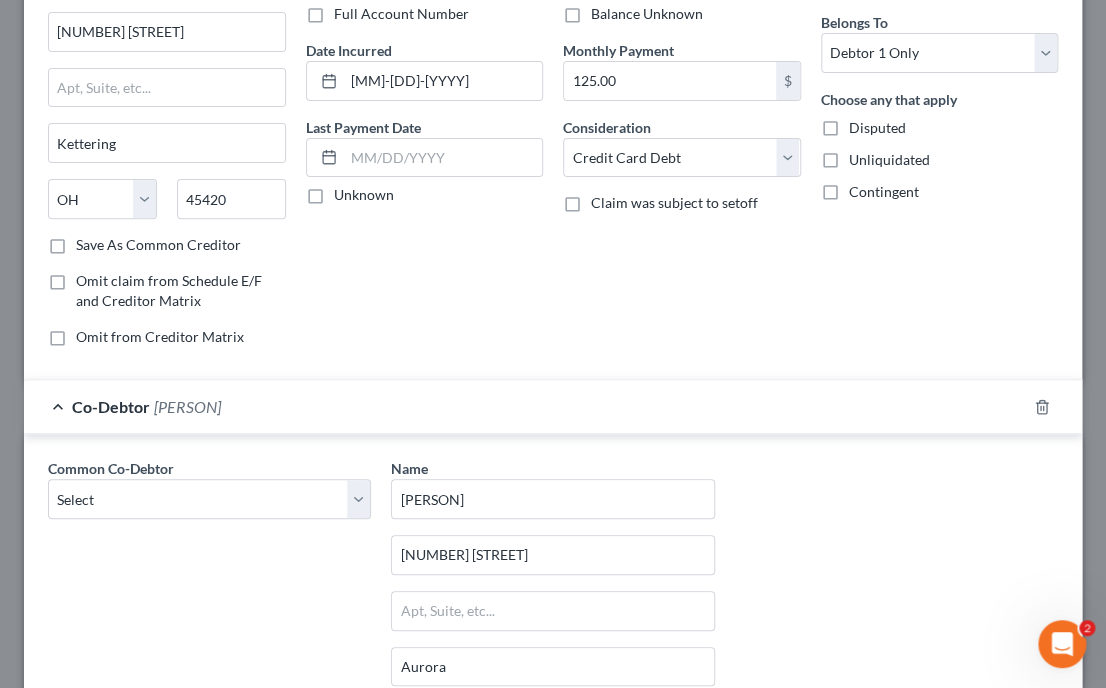 scroll, scrollTop: 160, scrollLeft: 0, axis: vertical 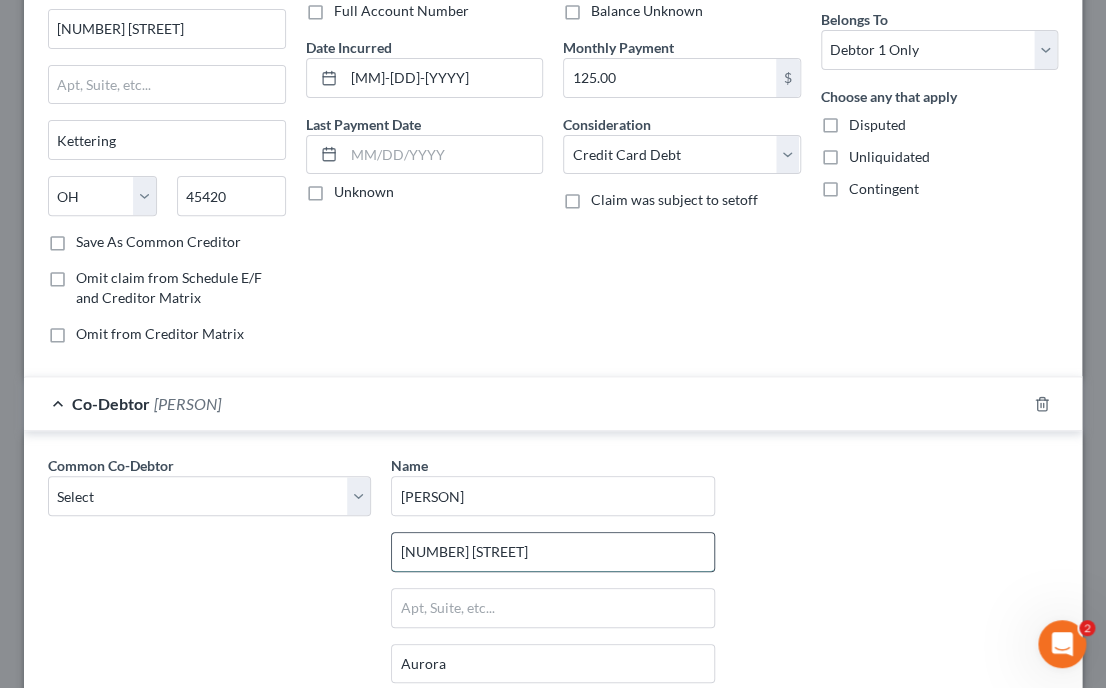 click on "[NUMBER] [STREET]" at bounding box center [552, 552] 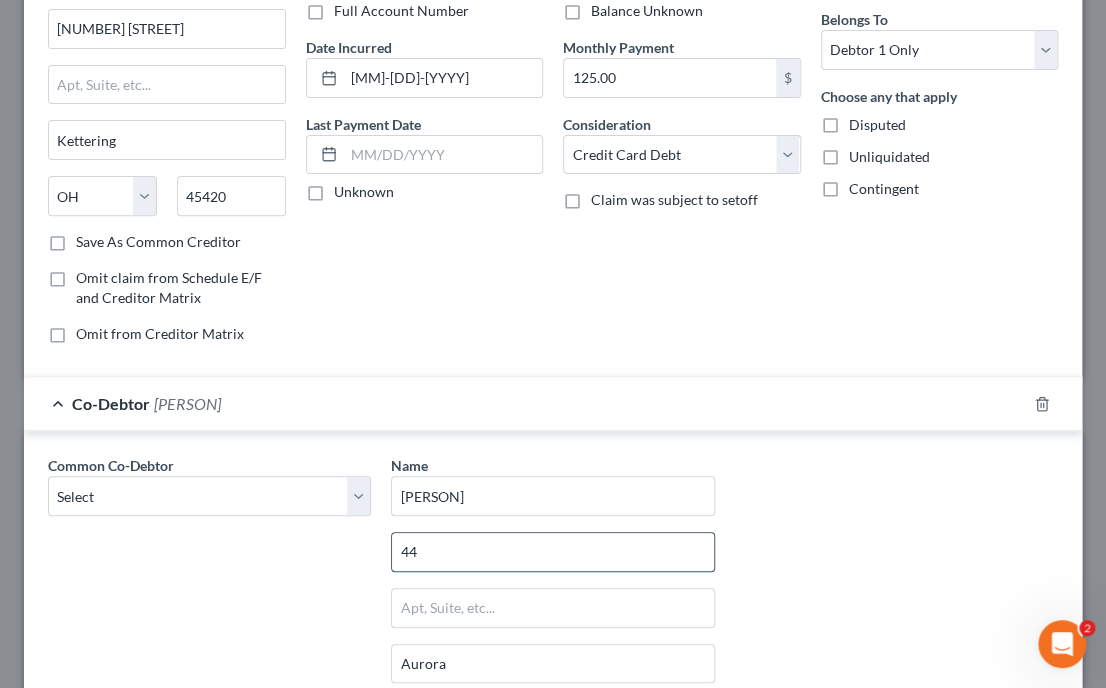 type on "4" 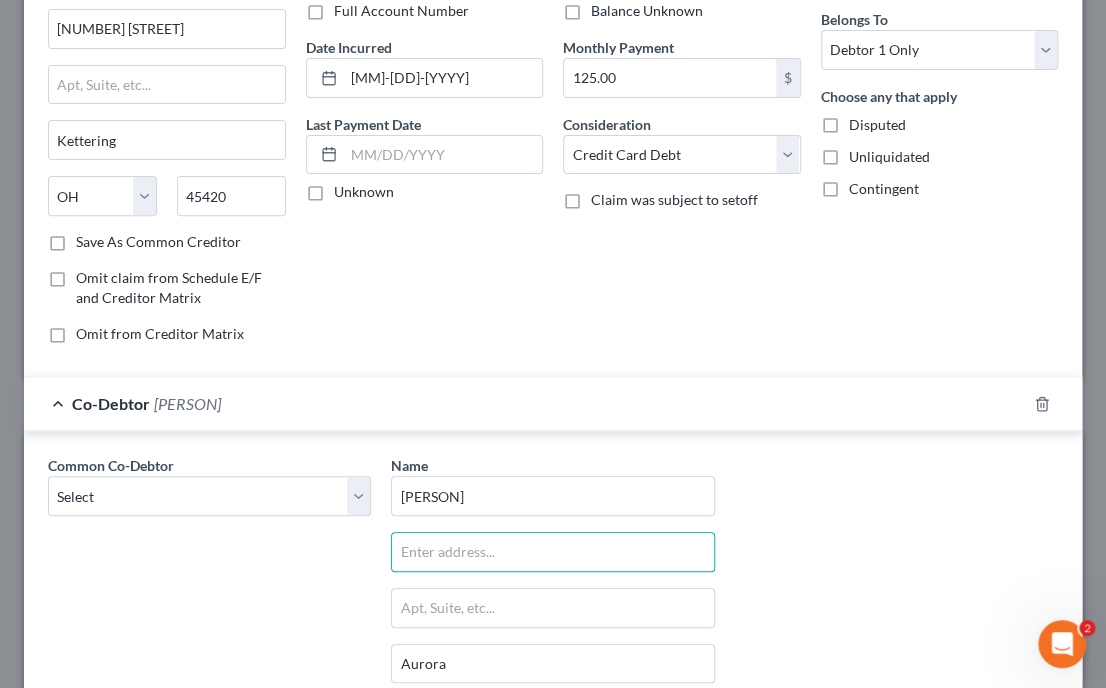 click on "Balance
$[AMOUNT] $
Balance Unknown
Balance Undetermined
$[AMOUNT] $
Balance Unknown
Monthly Payment $[AMOUNT] $ Consideration Select Cable / Satellite Services Collection Agency Credit Card Debt Debt Counseling / Attorneys Deficiency Balance Domestic Support Obligations Home / Car Repairs Income Taxes Judgment Liens Medical Services Monies Loaned / Advanced Mortgage Obligation From Divorce Or Separation Obligation To Pensions Other Overdrawn Bank Account Promised To Help Pay Creditors Student Loans Suppliers And Vendors Telephone / Internet Services Utility Services Claim was subject to setoff" at bounding box center (682, 146) 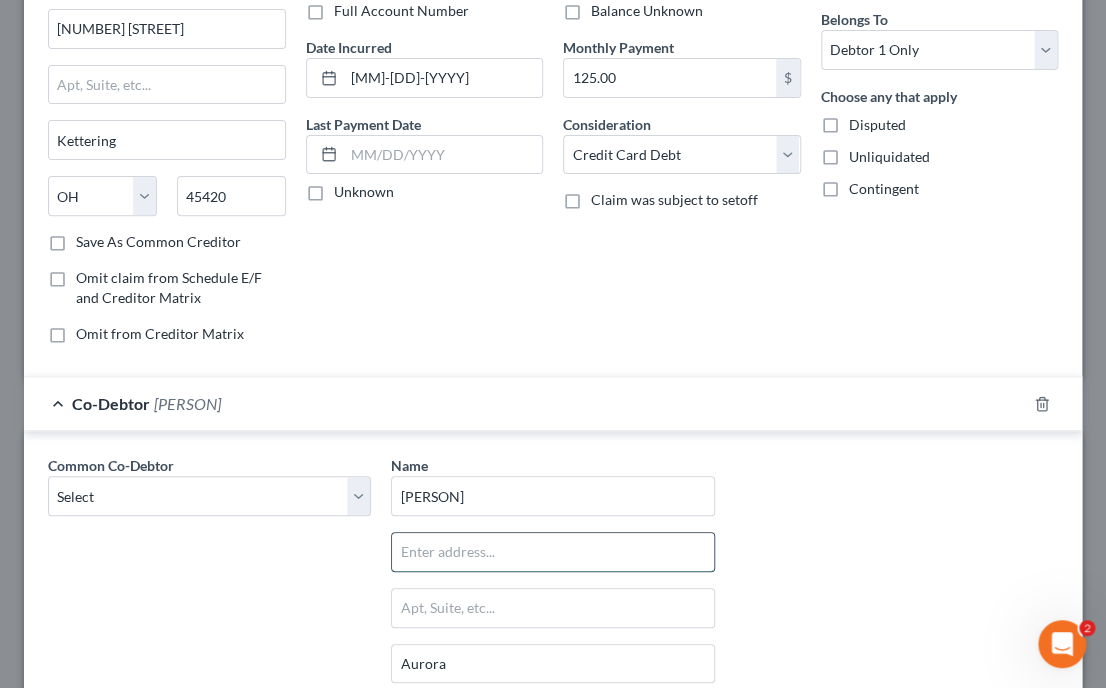 click at bounding box center [552, 552] 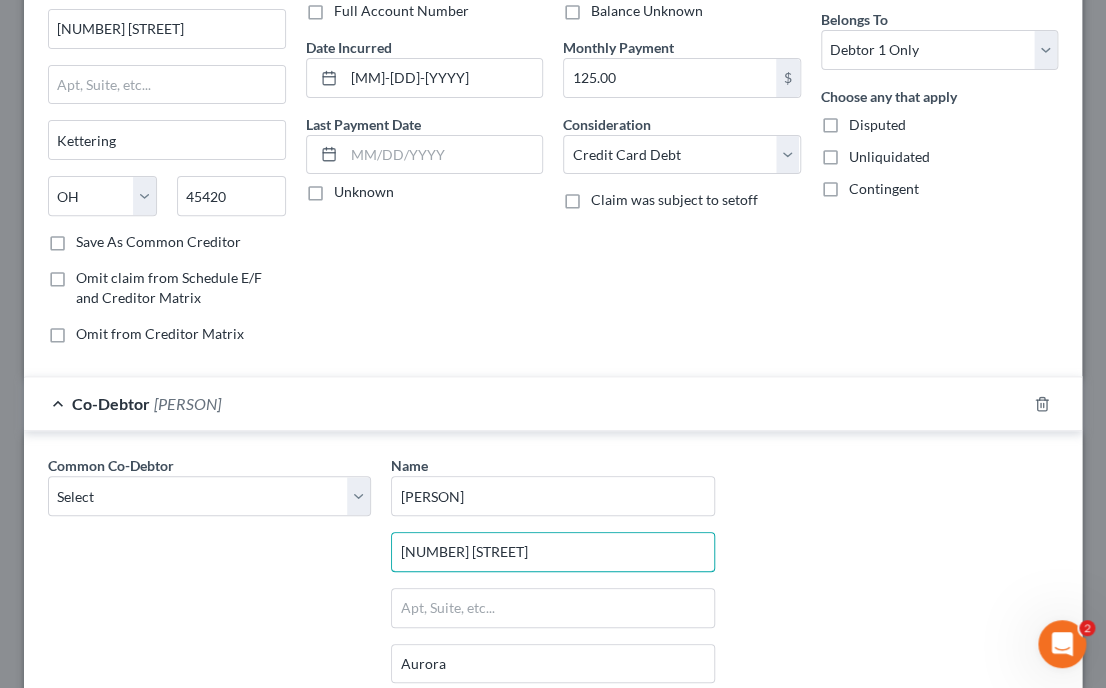 type on "[NUMBER] [STREET]" 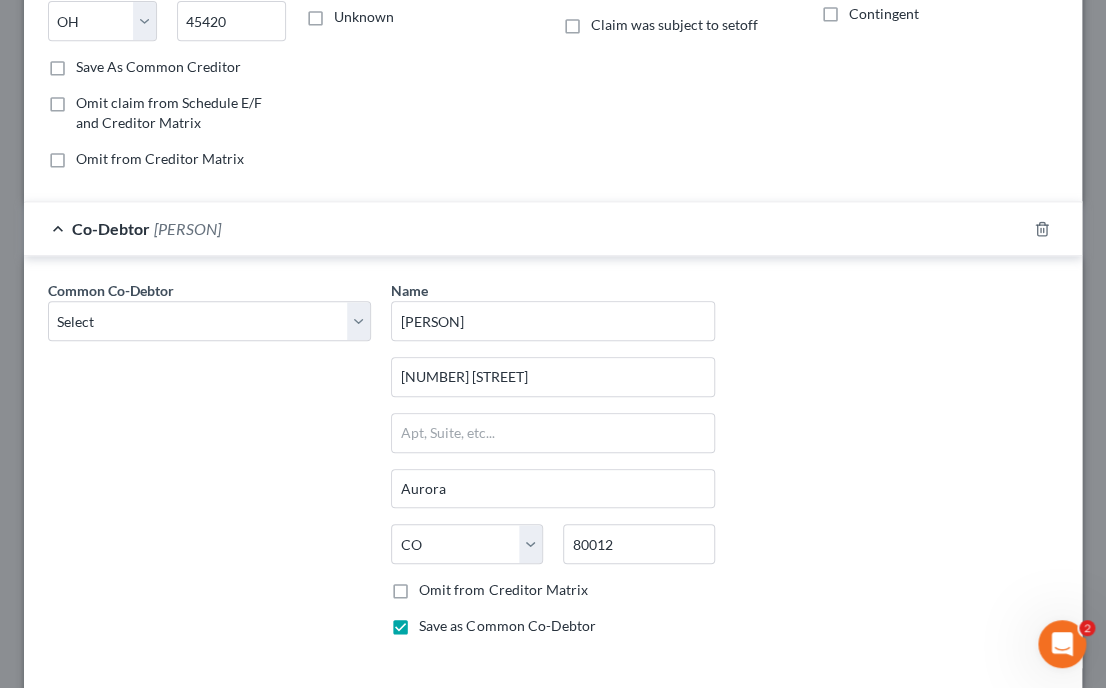 scroll, scrollTop: 339, scrollLeft: 0, axis: vertical 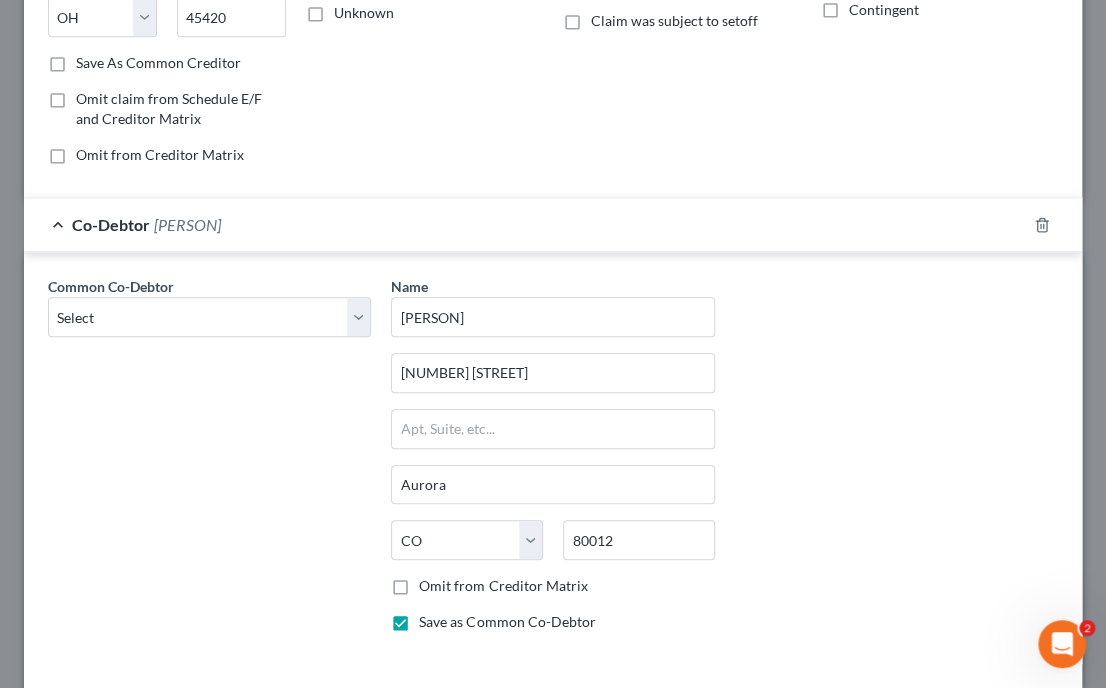 click on "[NAME] [LAST] 3815 Helton Dr Aurora State [STATE] 80012 Omit from Creditor Matrix Save as Common Co-Debtor" at bounding box center [553, 462] 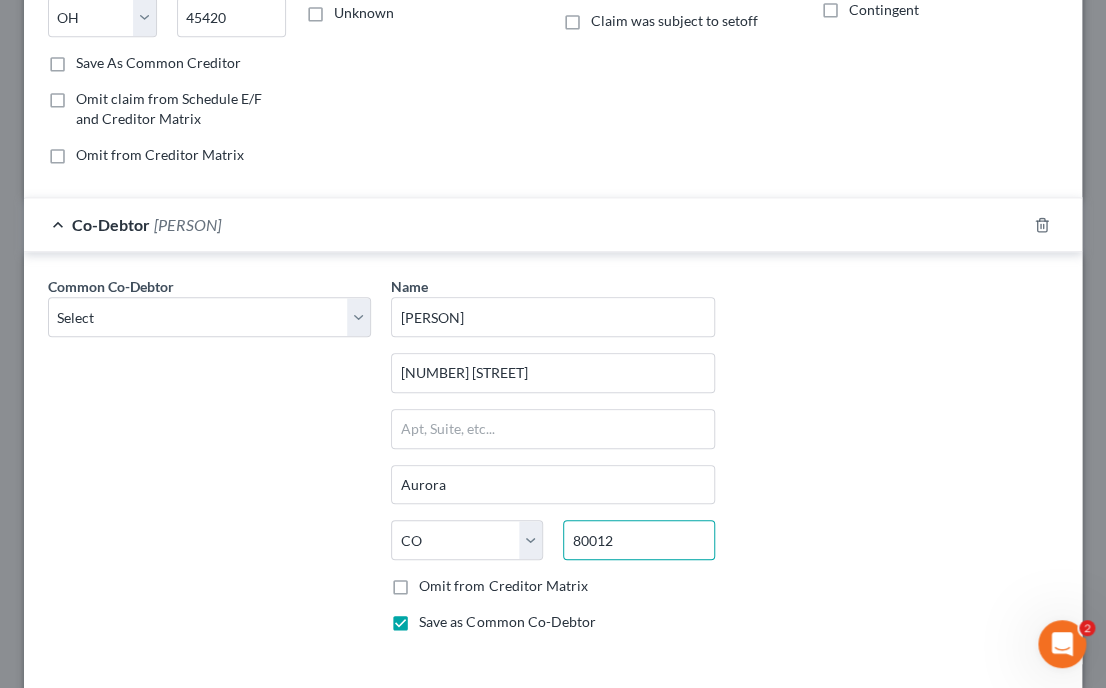 click on "80012" at bounding box center (639, 540) 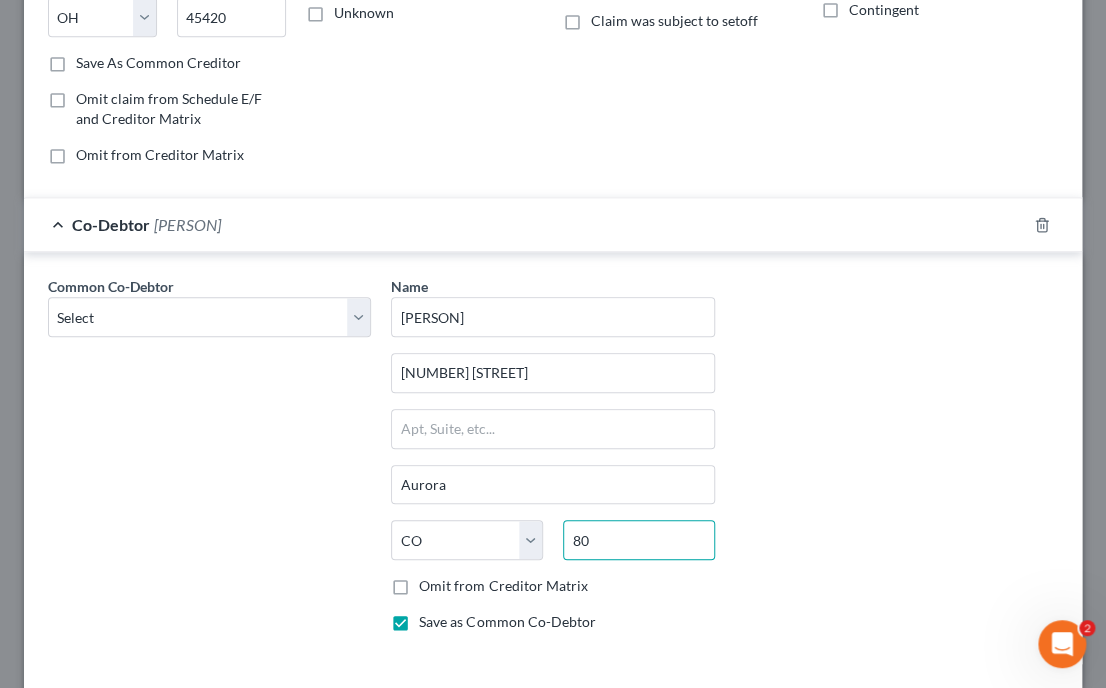 type on "8" 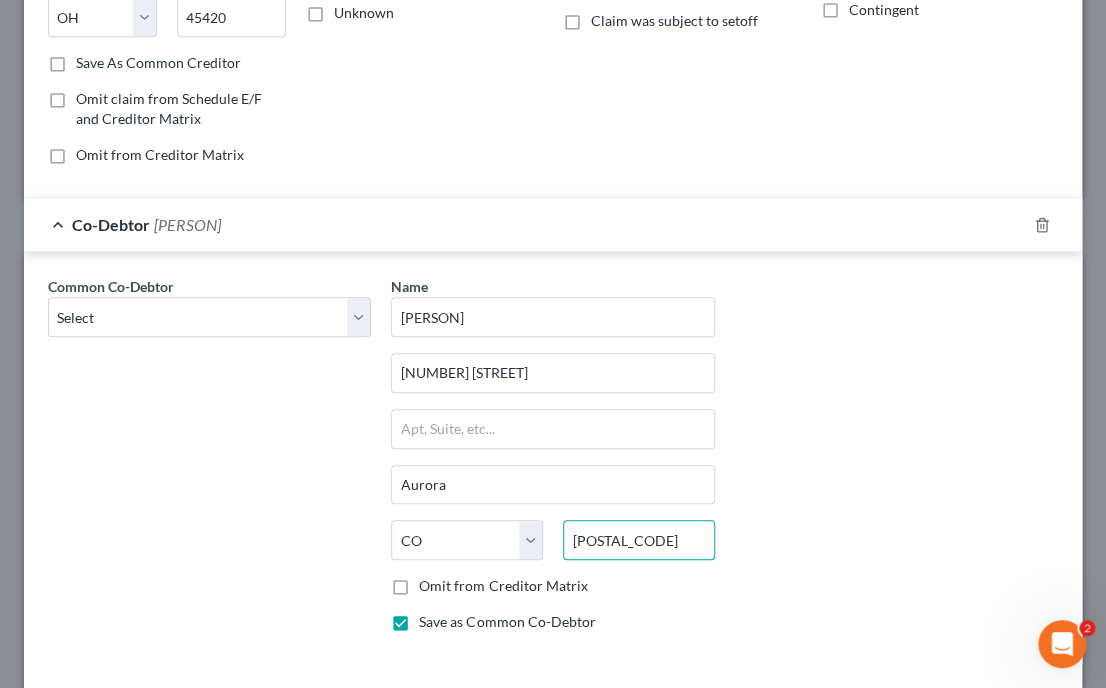 type on "[POSTAL_CODE]" 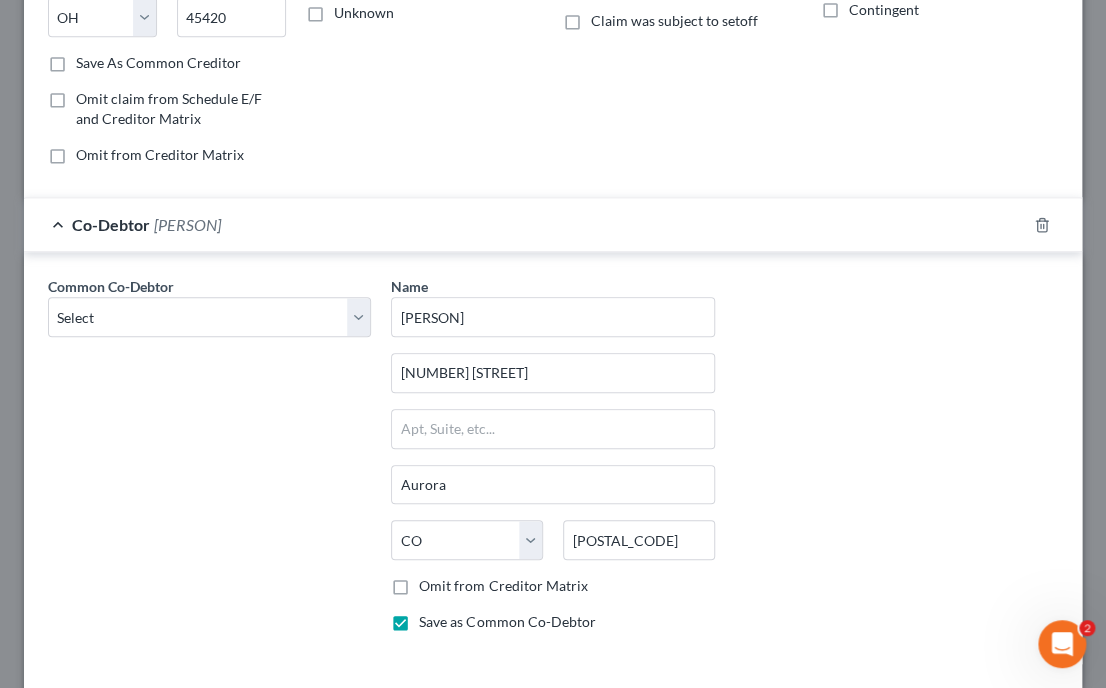 click on "Common Co-Debtor Select [FIRST] [LAST]
Name
*
[FIRST] [LAST] [NUMBER] [STREET] [CITY], [STATE] [ZIP] Omit from Creditor Matrix Save as Common Co-Debtor" at bounding box center [553, 462] 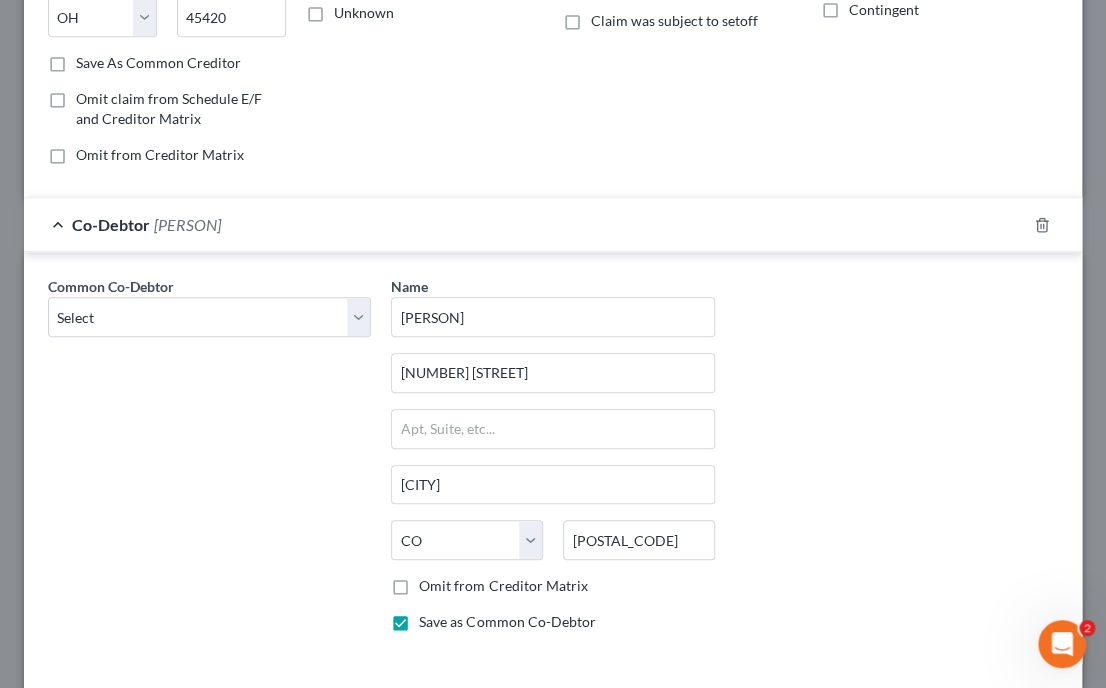 select on "36" 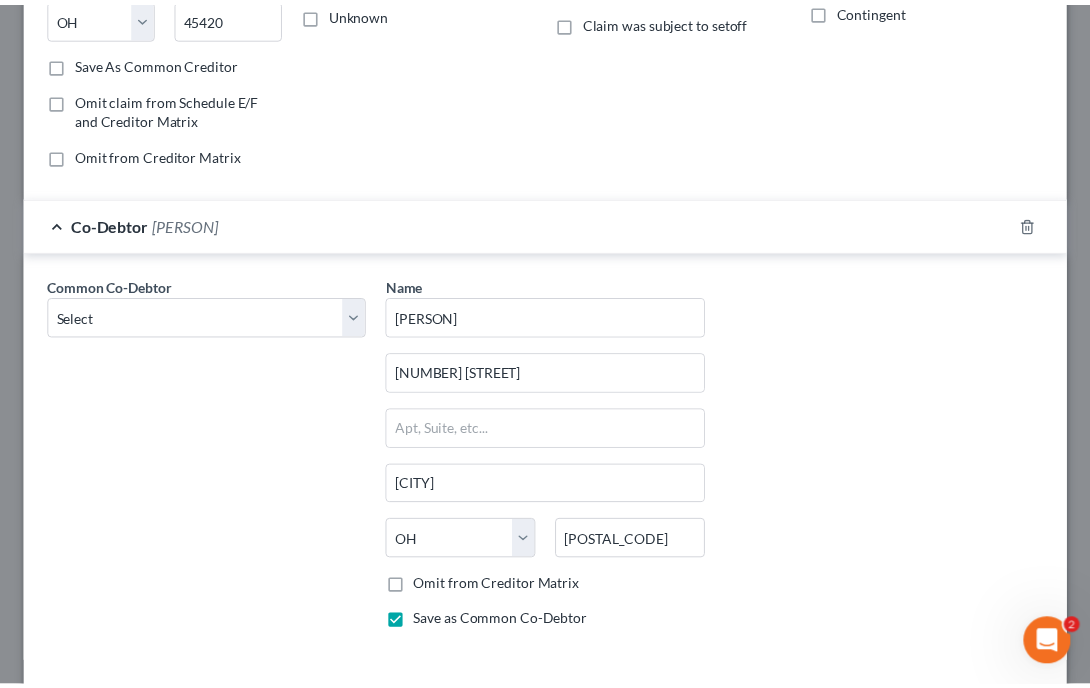 scroll, scrollTop: 478, scrollLeft: 0, axis: vertical 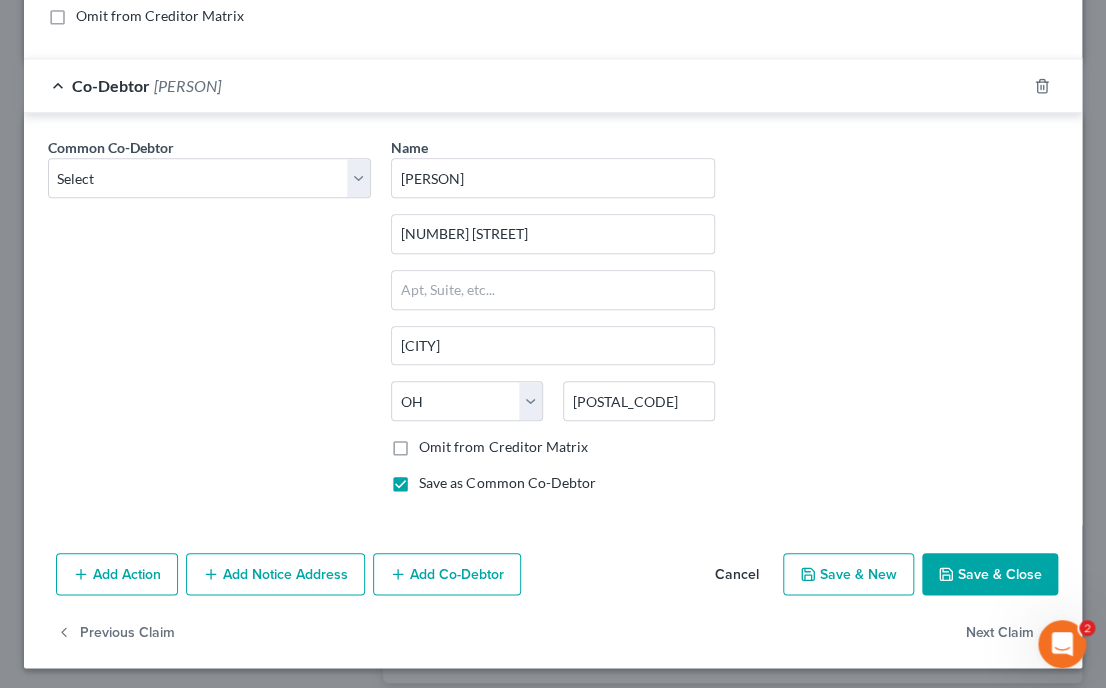click on "Save & Close" at bounding box center (990, 574) 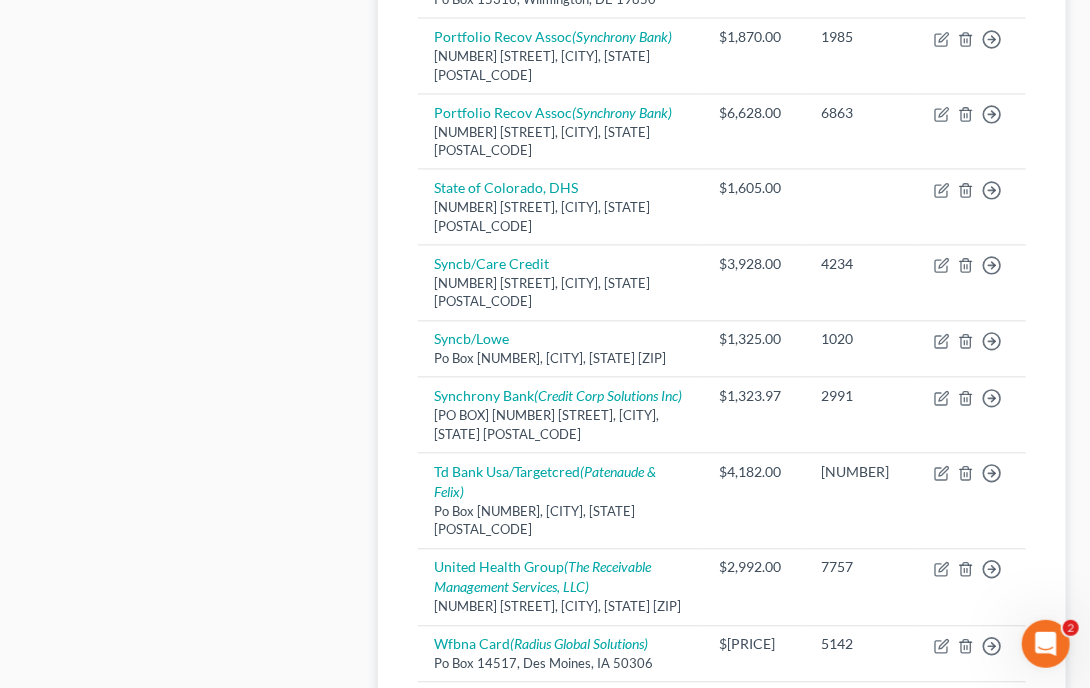 click on "[LAST], [FIRST] Upgraded Chapter Chapter  7 Status Lead District COB Preview Petition Navigation
Case Dashboard
Payments
Invoices
Payments
Payments
Credit Report" at bounding box center [545, -200] 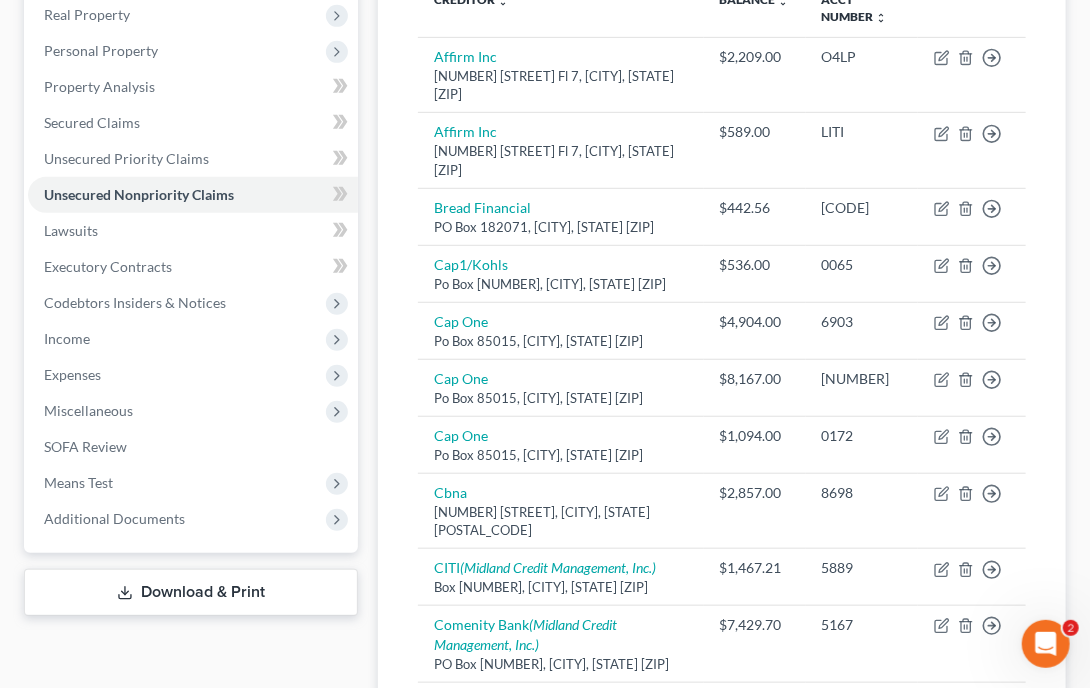scroll, scrollTop: 353, scrollLeft: 0, axis: vertical 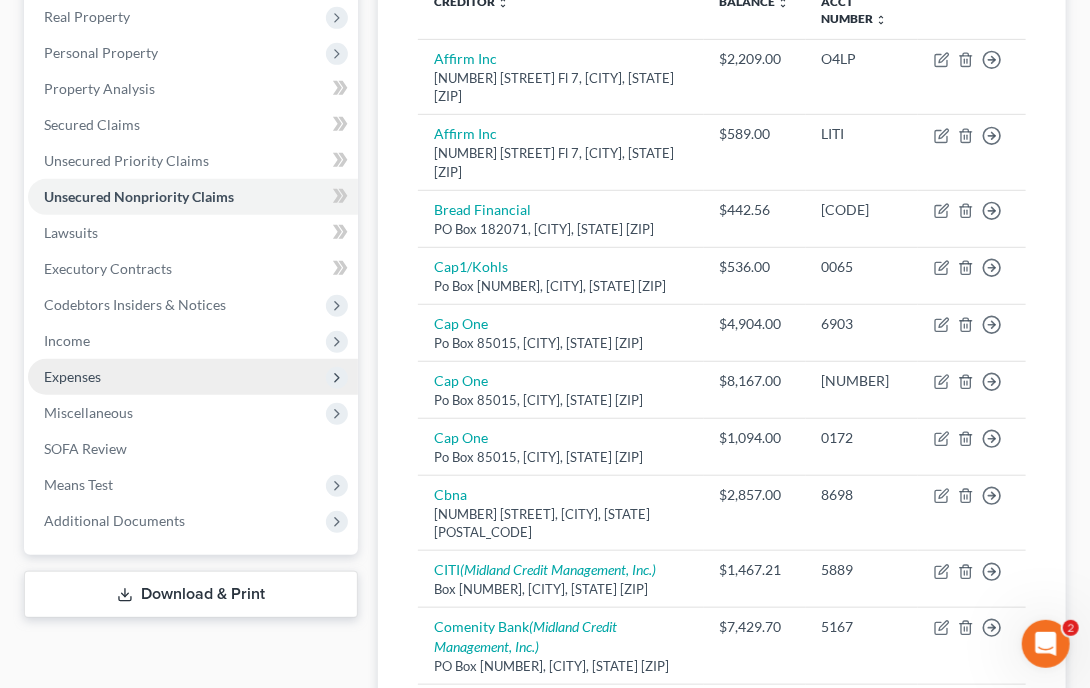 click on "Expenses" at bounding box center [193, 377] 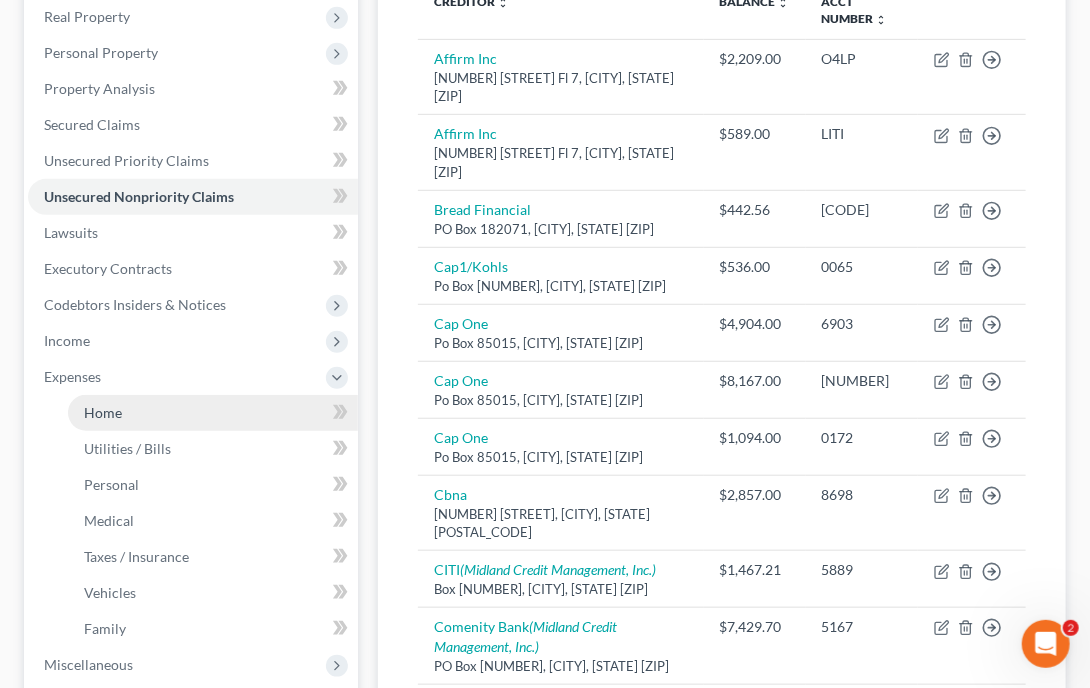 click on "Home" at bounding box center (213, 413) 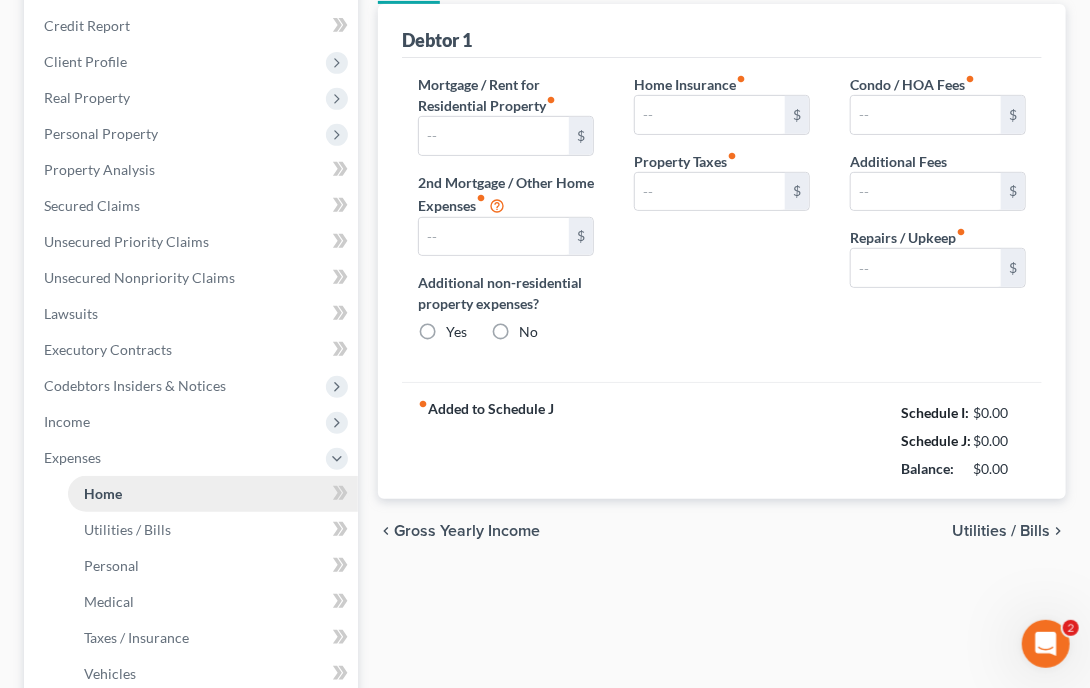 type on "2,280.89" 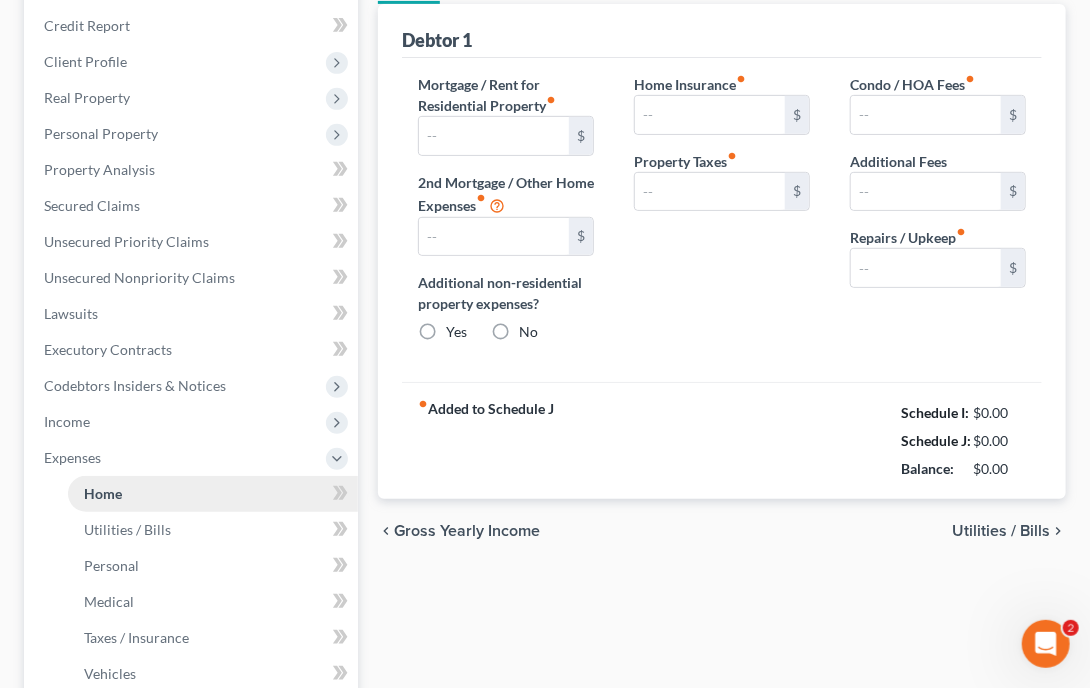 type on "777.44" 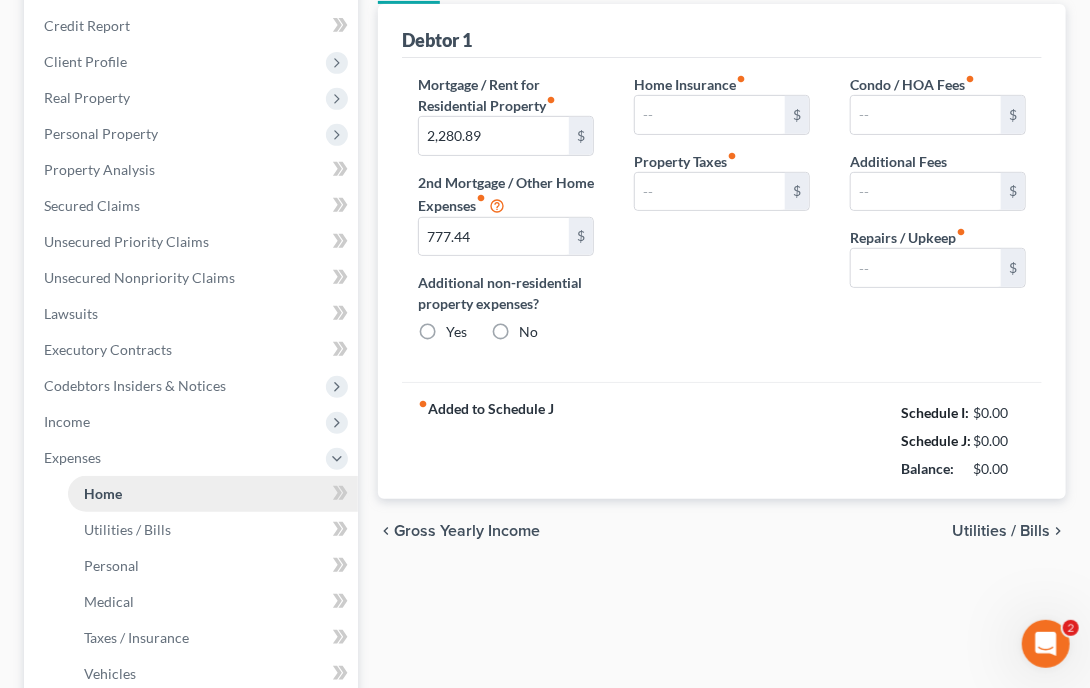 radio on "true" 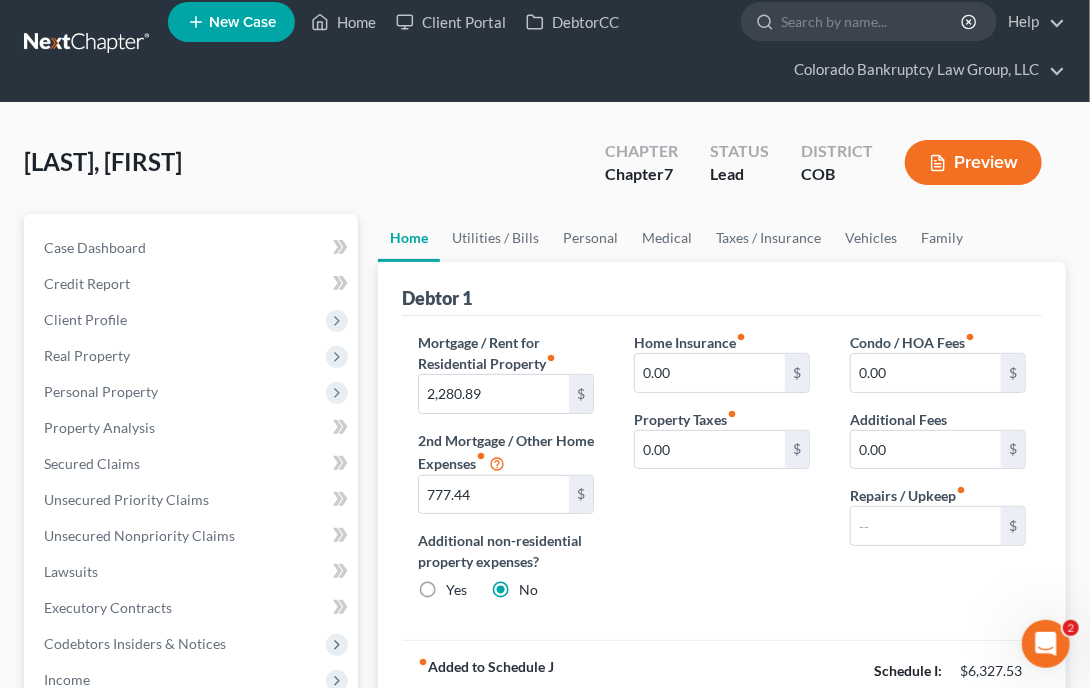scroll, scrollTop: 0, scrollLeft: 0, axis: both 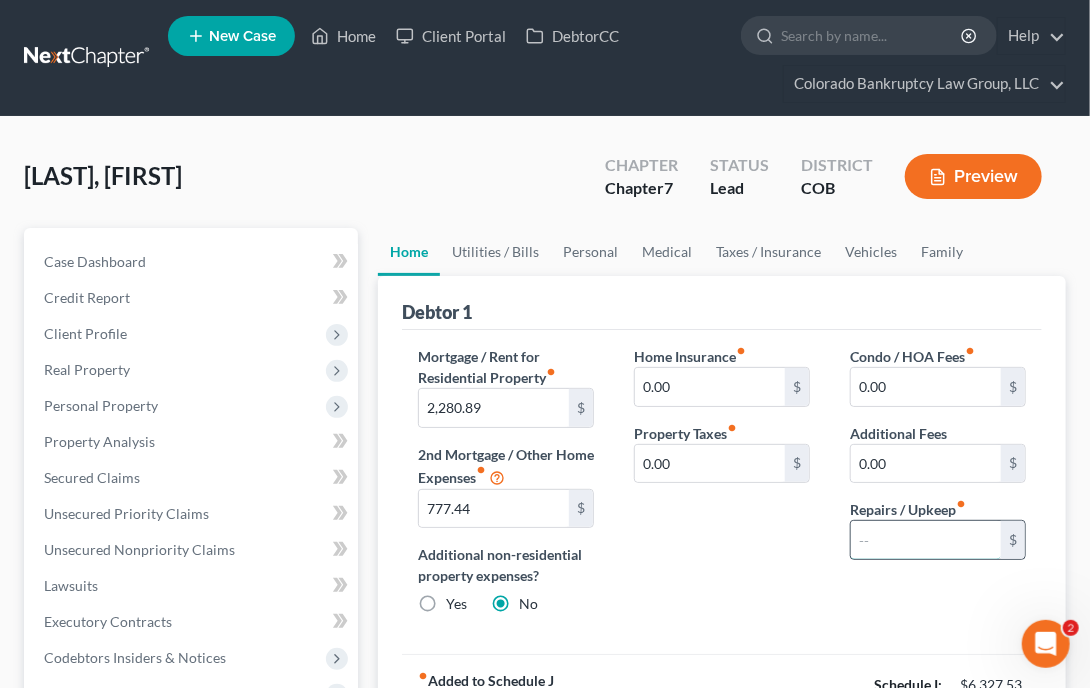 click at bounding box center [926, 540] 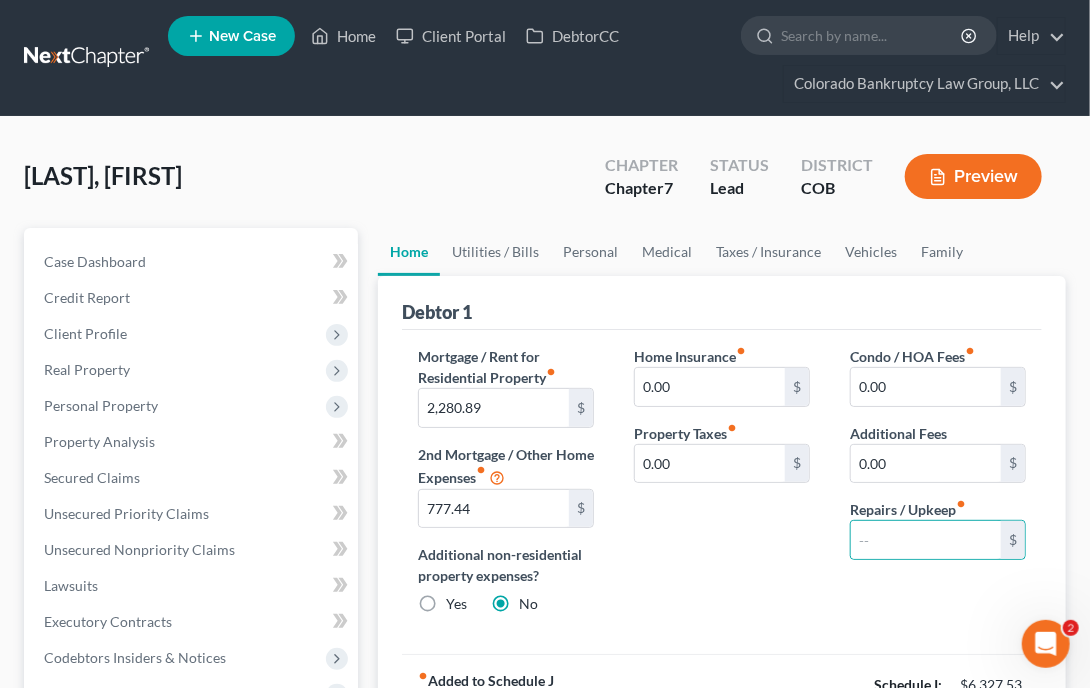 click on "Home Insurance  fiber_manual_record 0.00 $ Property Taxes  fiber_manual_record 0.00 $" at bounding box center (722, 488) 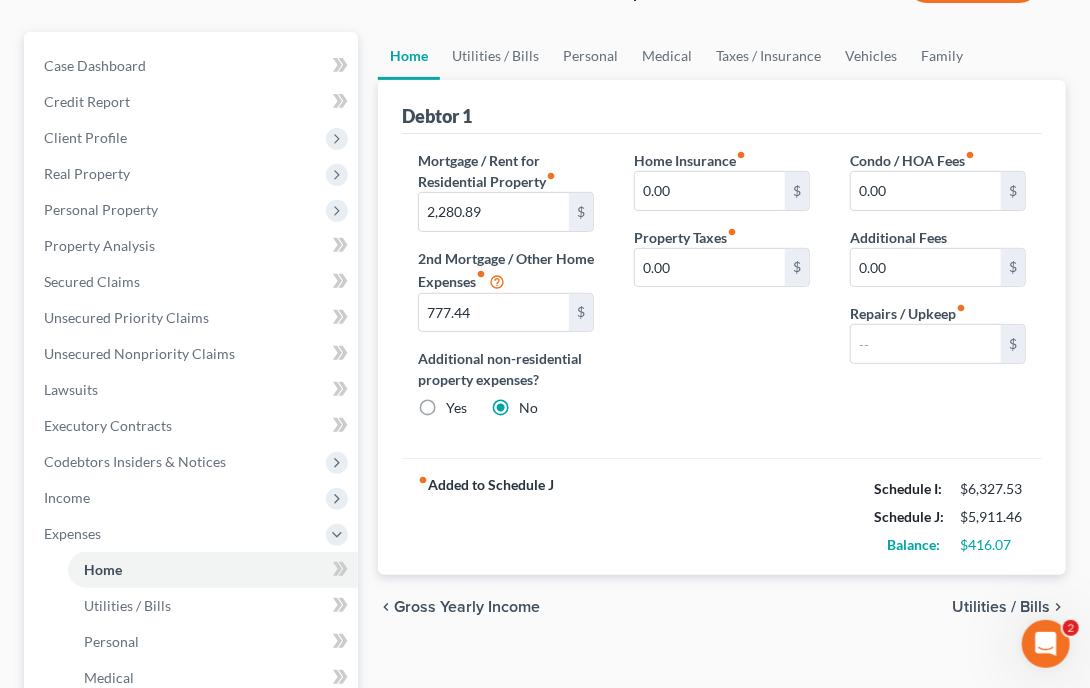 scroll, scrollTop: 195, scrollLeft: 0, axis: vertical 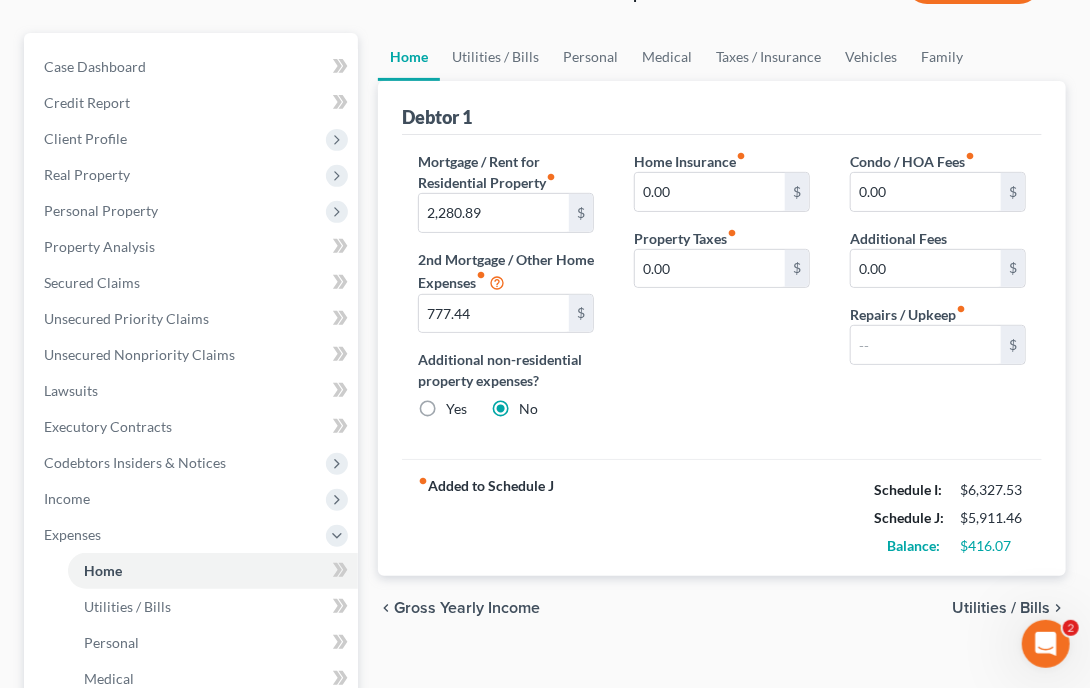 click on "chevron_left
Gross Yearly Income
Utilities / Bills
chevron_right" at bounding box center [722, 608] 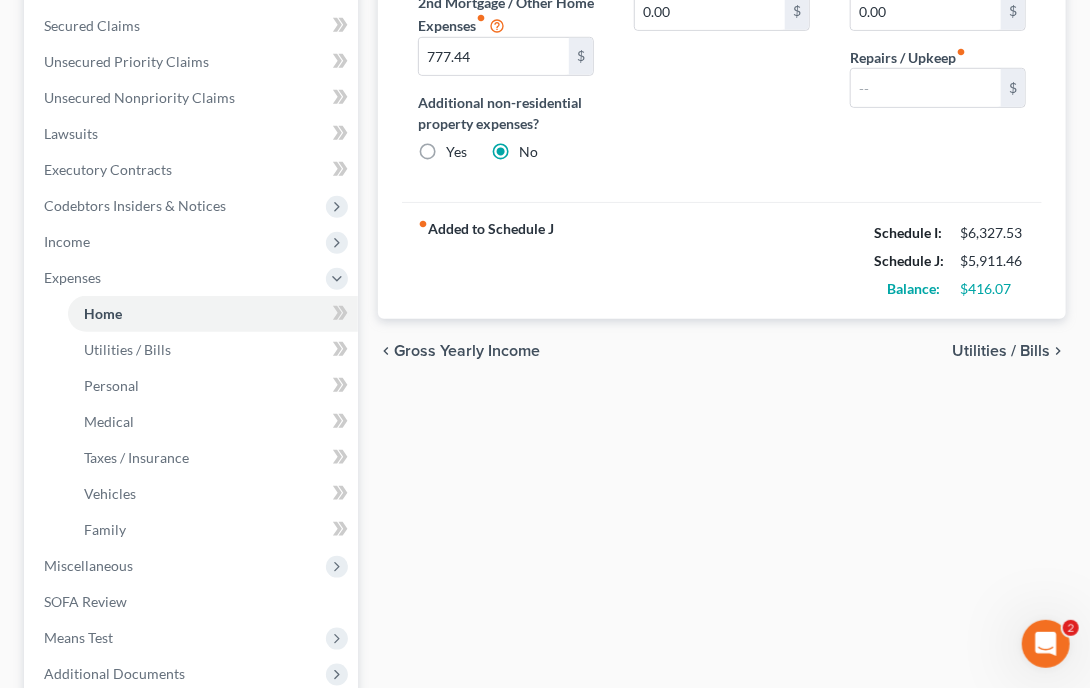 scroll, scrollTop: 608, scrollLeft: 0, axis: vertical 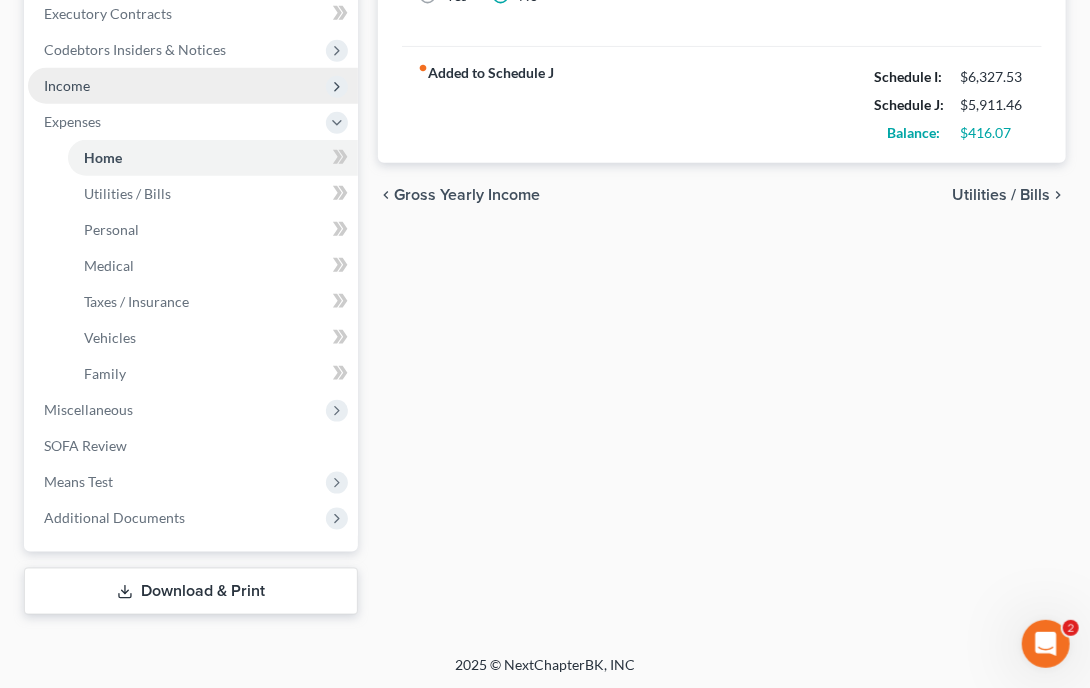 click on "Income" at bounding box center (67, 85) 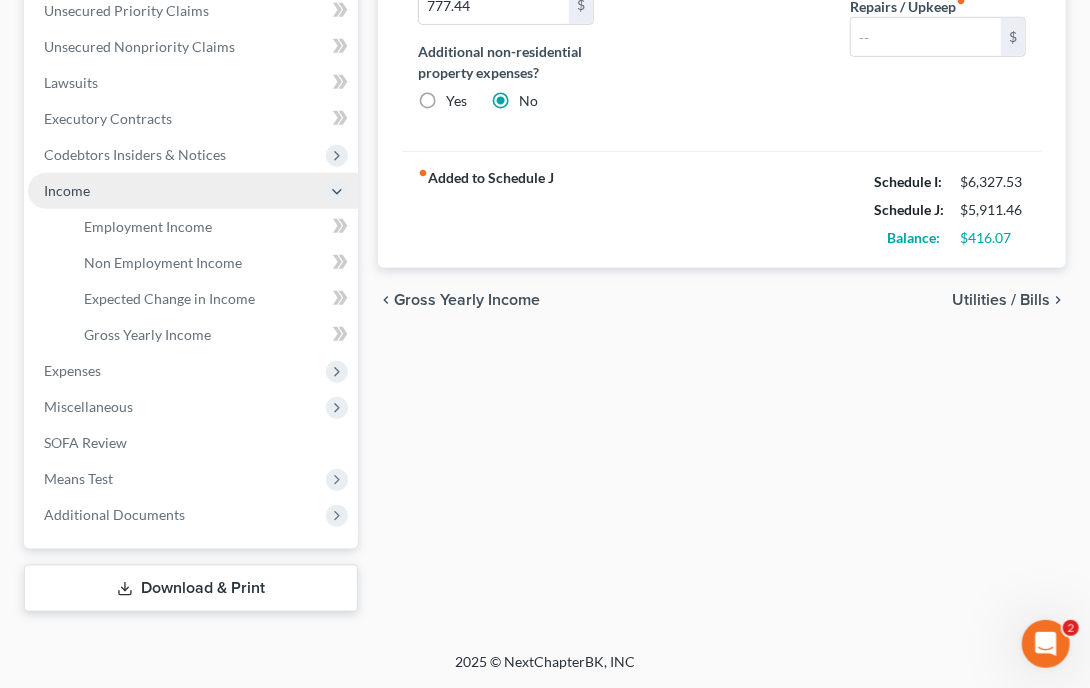 scroll, scrollTop: 500, scrollLeft: 0, axis: vertical 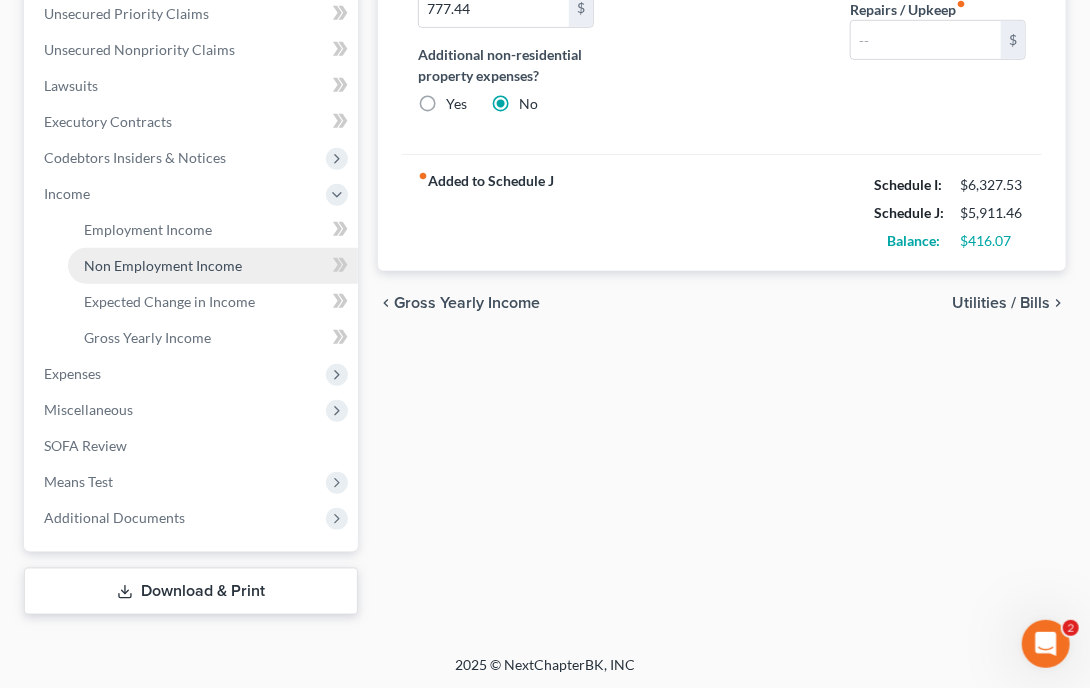 click on "Non Employment Income" at bounding box center [213, 266] 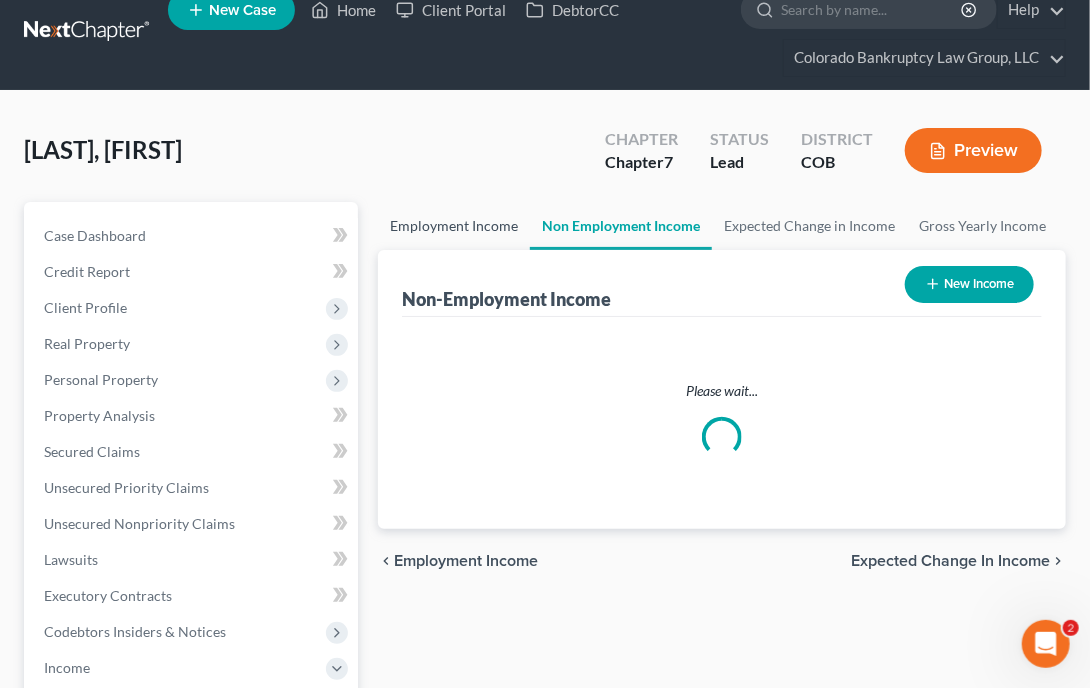 scroll, scrollTop: 0, scrollLeft: 0, axis: both 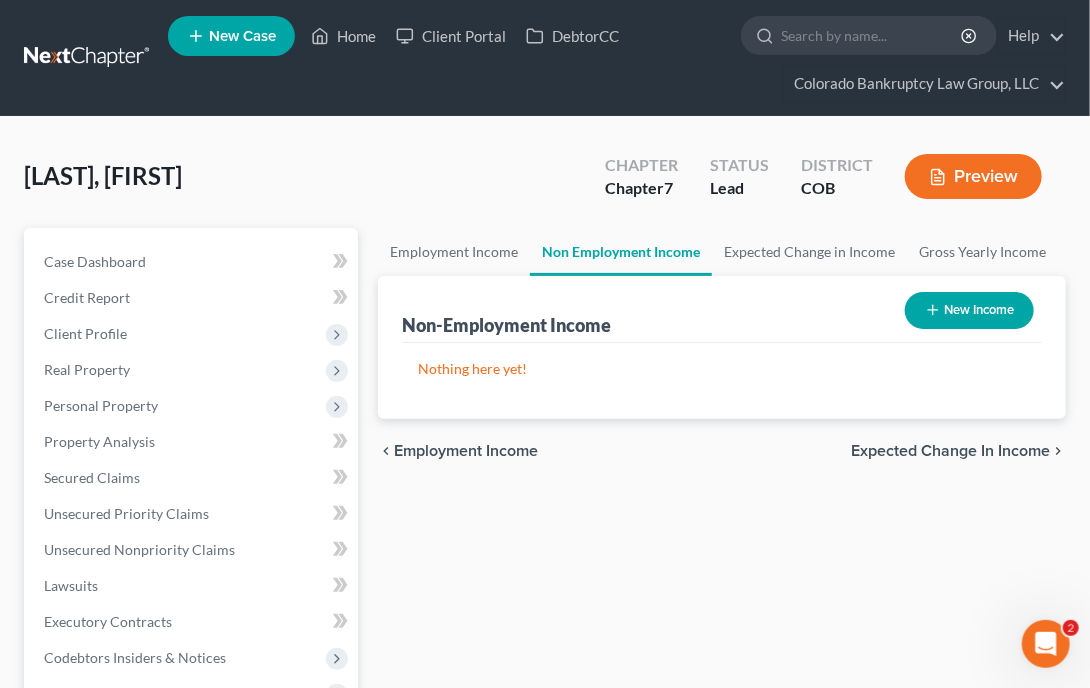 click on "New Income" at bounding box center [969, 310] 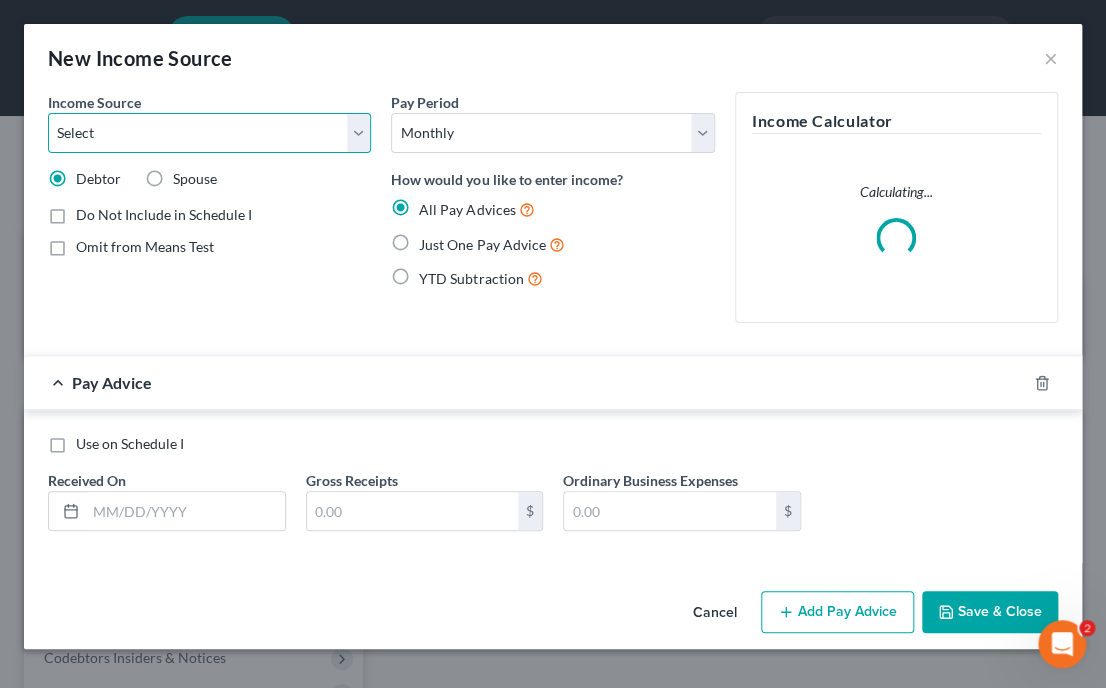 click on "Select Unemployment Disability (from employer) Pension Retirement Social Security / Social Security Disability Other Government Assistance Interests, Dividends or Royalties Child / Family Support Contributions to Household Property / Rental Business, Professional or Farm Alimony / Maintenance Payments Military Disability Benefits Other Monthly Income" at bounding box center (209, 133) 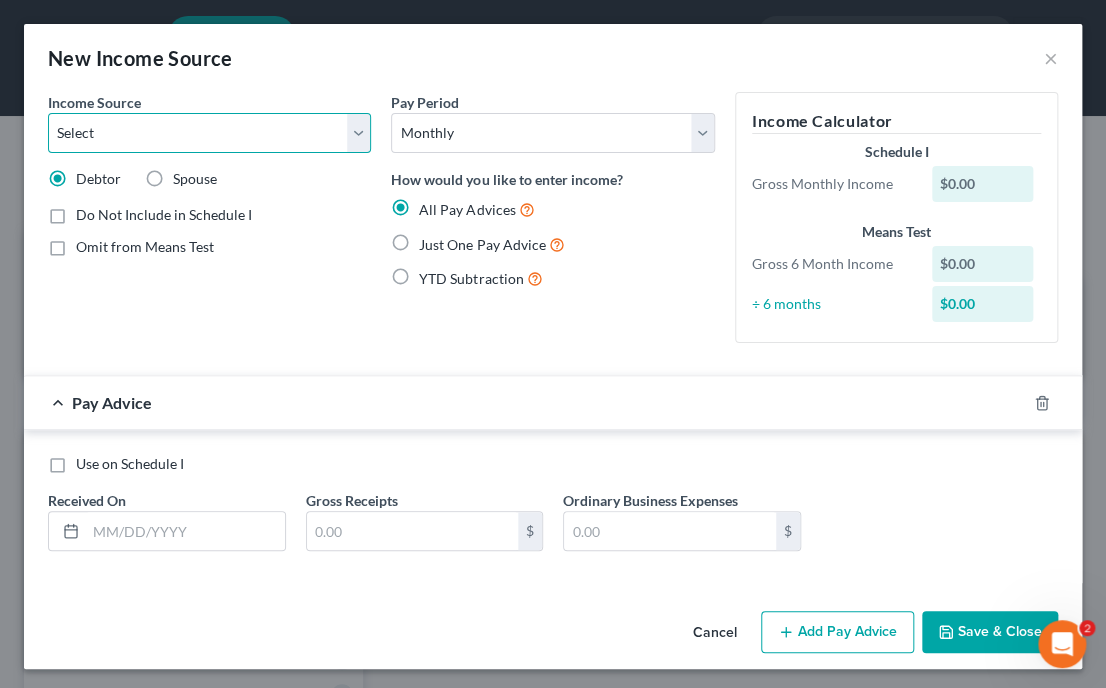 select on "1" 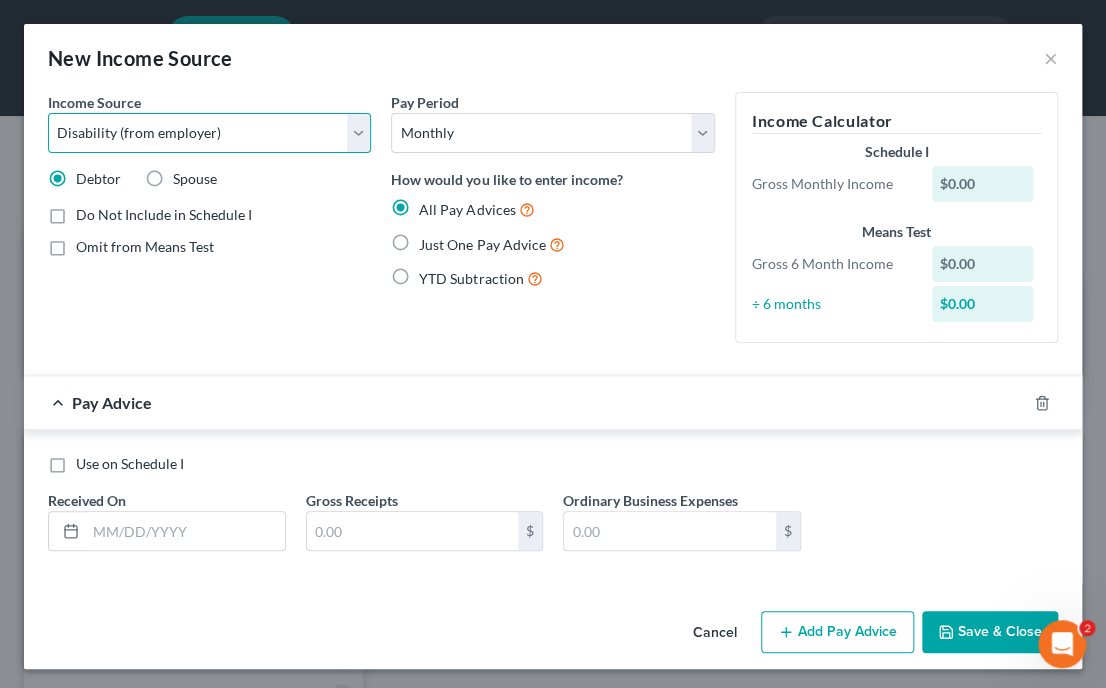 click on "Select Unemployment Disability (from employer) Pension Retirement Social Security / Social Security Disability Other Government Assistance Interests, Dividends or Royalties Child / Family Support Contributions to Household Property / Rental Business, Professional or Farm Alimony / Maintenance Payments Military Disability Benefits Other Monthly Income" at bounding box center (209, 133) 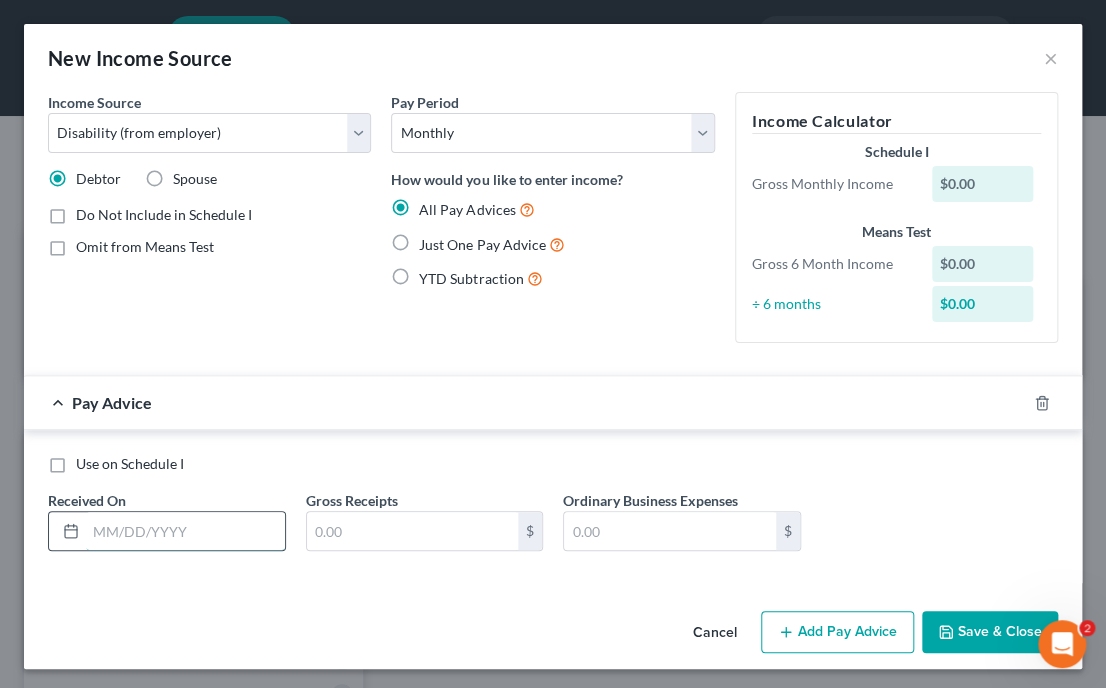 click at bounding box center [185, 531] 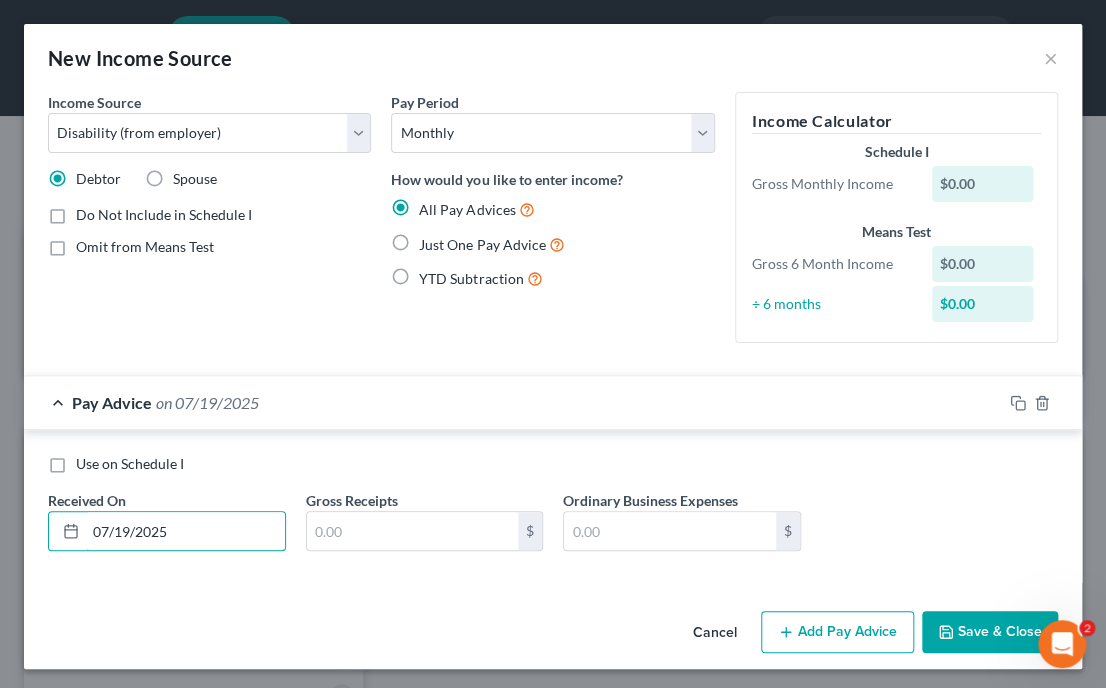 type on "07/19/2025" 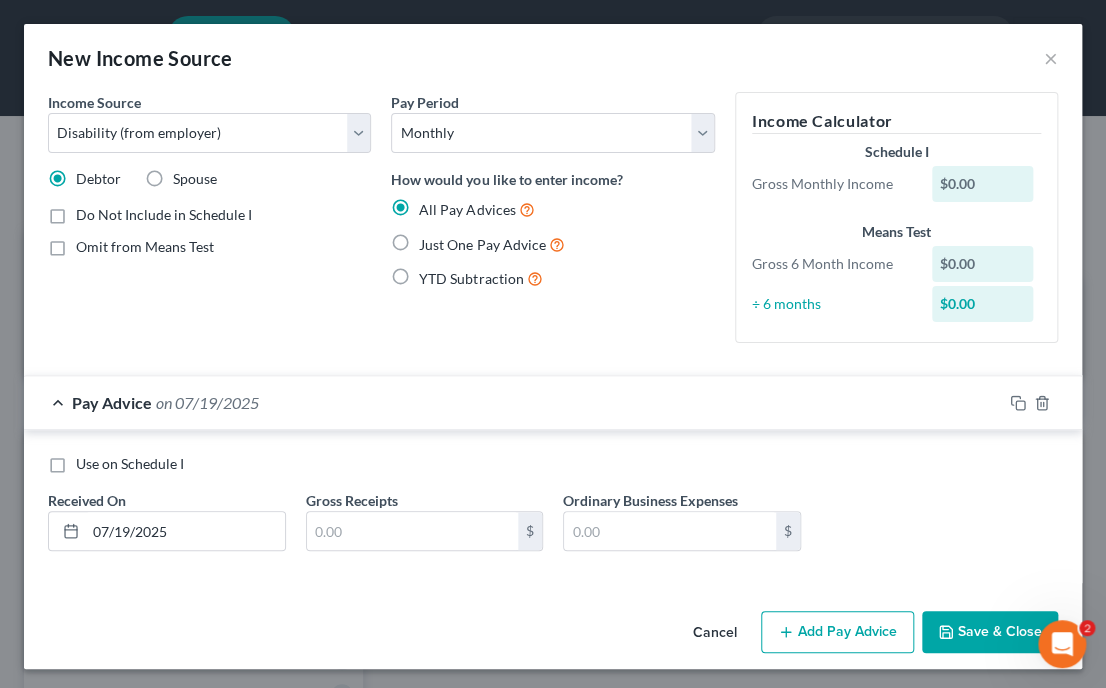 click on "Use on Schedule I
Received On
*
07/[DD]/[YYYY] Gross Receipts $ Ordinary Business Expenses $" at bounding box center (553, 510) 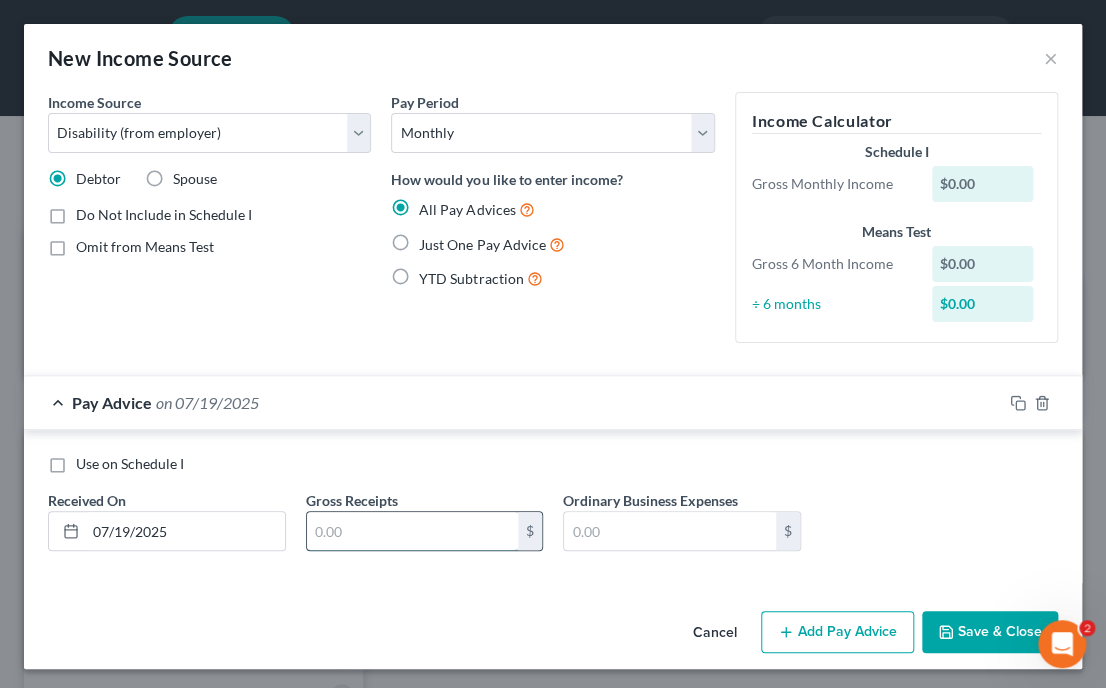 click at bounding box center [413, 531] 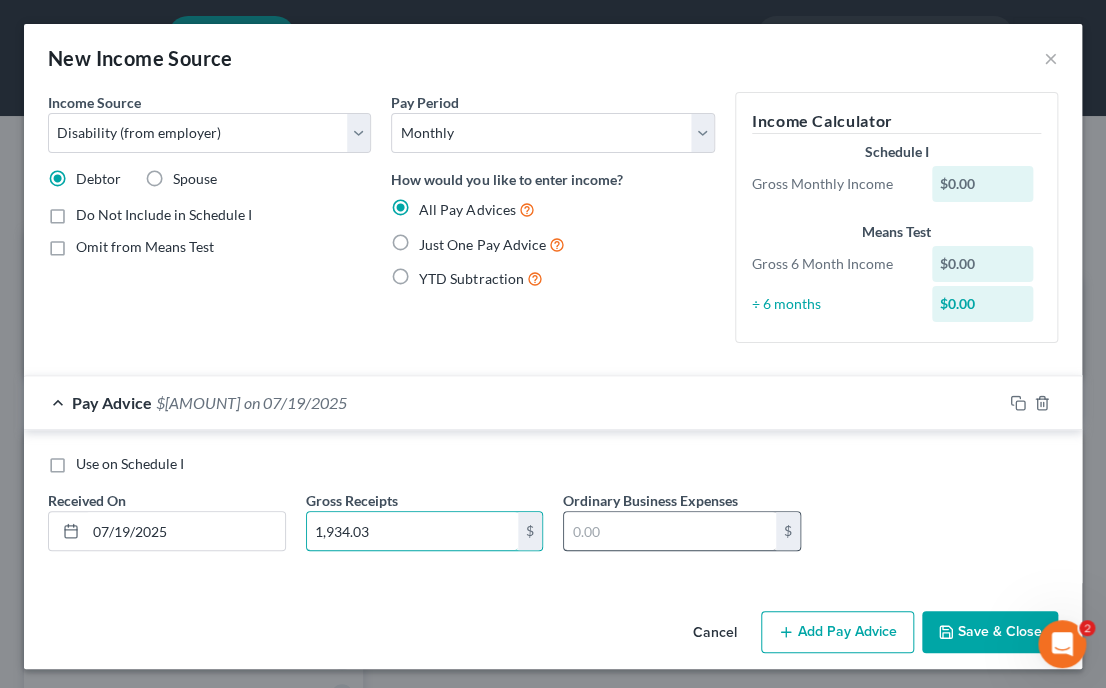 type on "1,934.03" 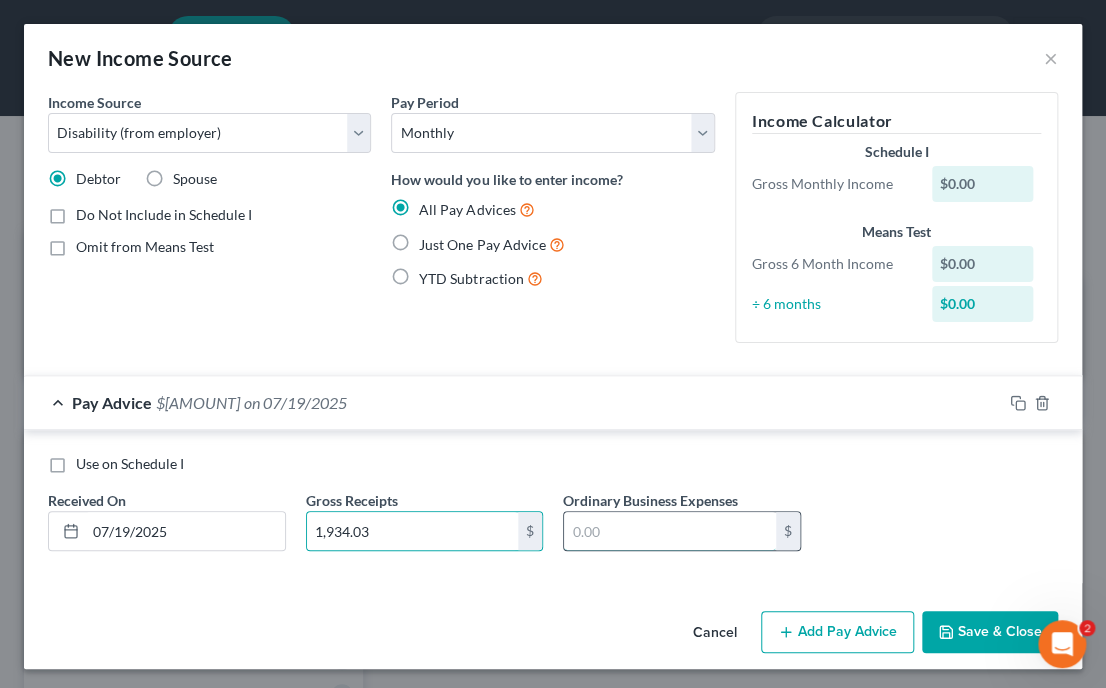 click at bounding box center [670, 531] 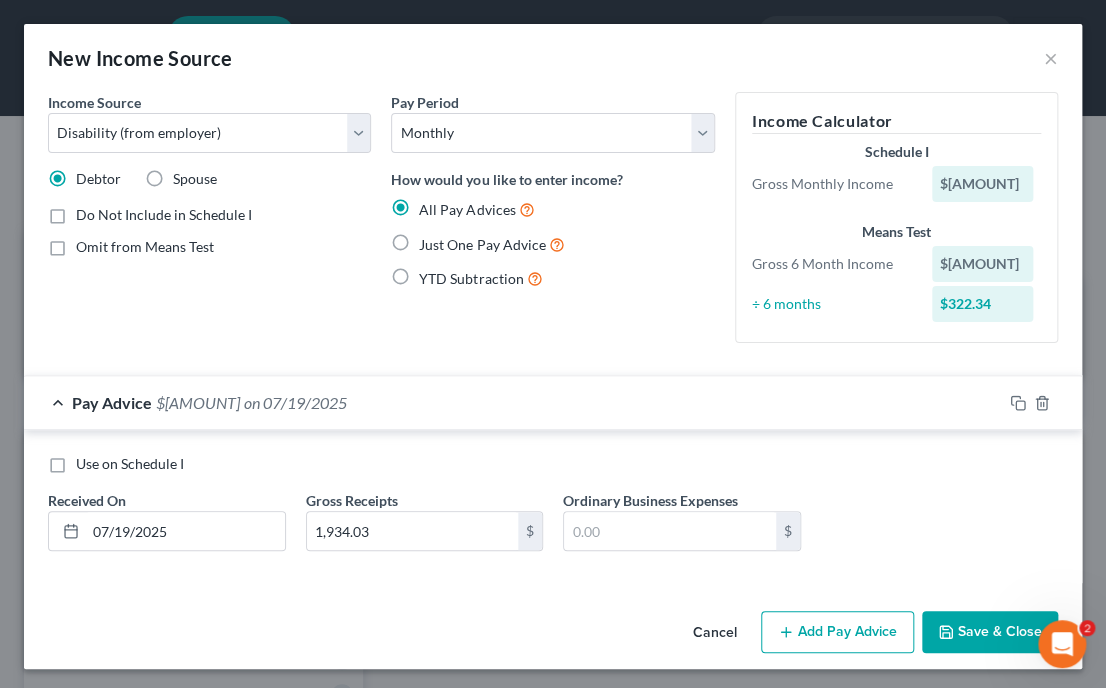 click on "Use on Schedule I
Received On
*
07/19/2025 Gross Receipts 1,934.03 $ Ordinary Business Expenses $" at bounding box center [553, 510] 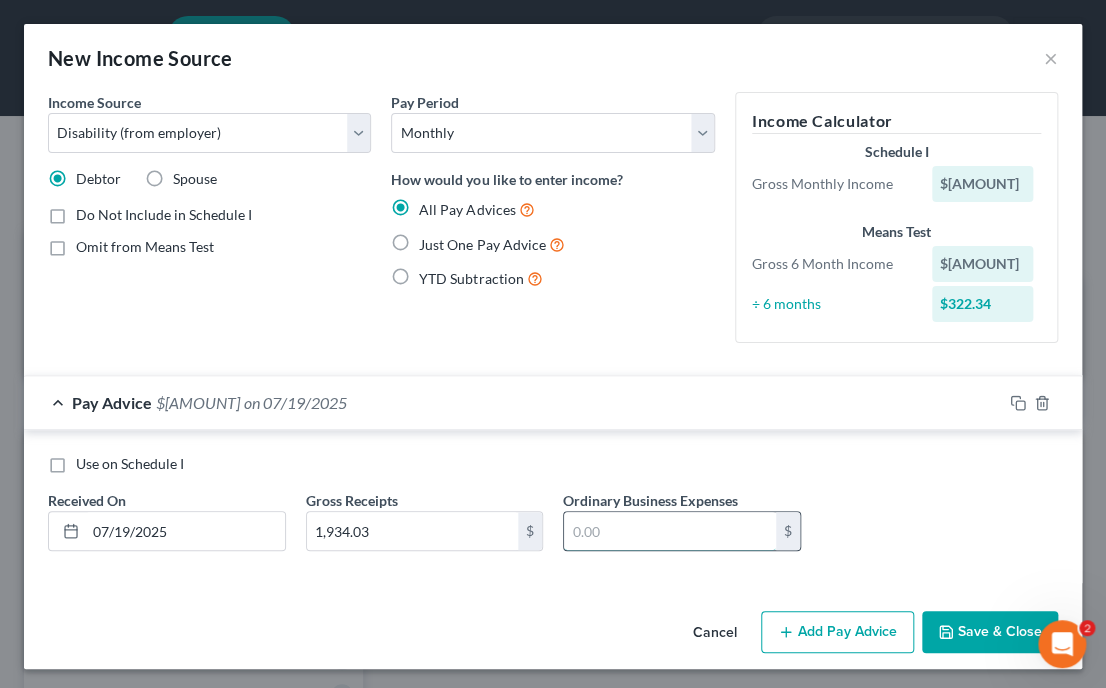 click at bounding box center [670, 531] 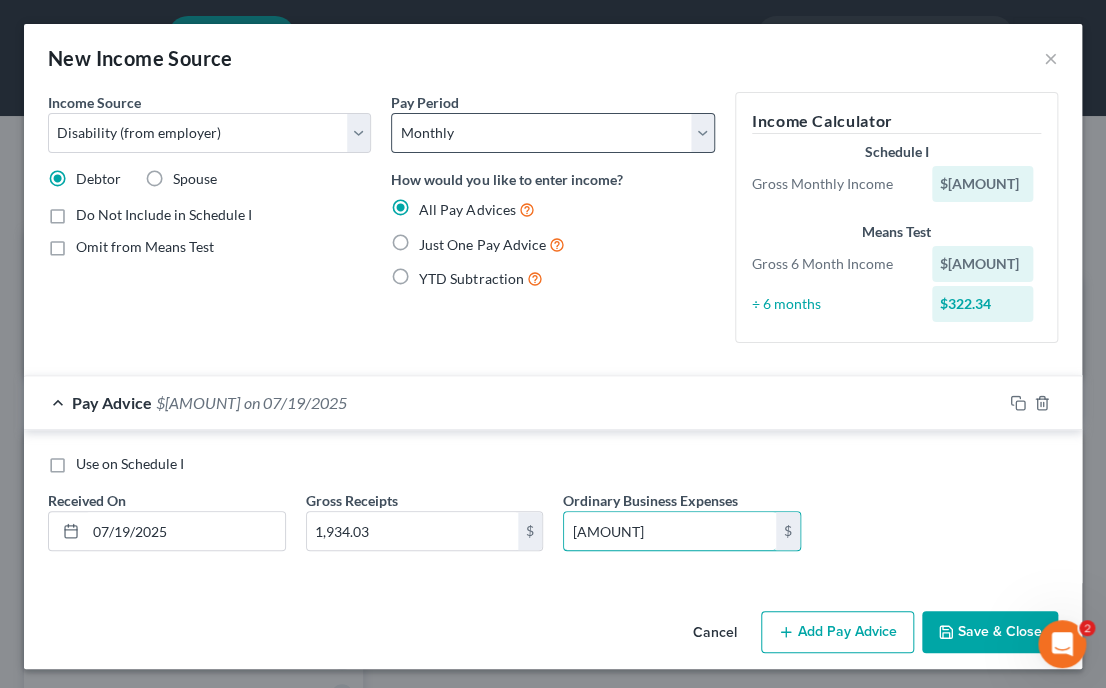 type on "[AMOUNT]" 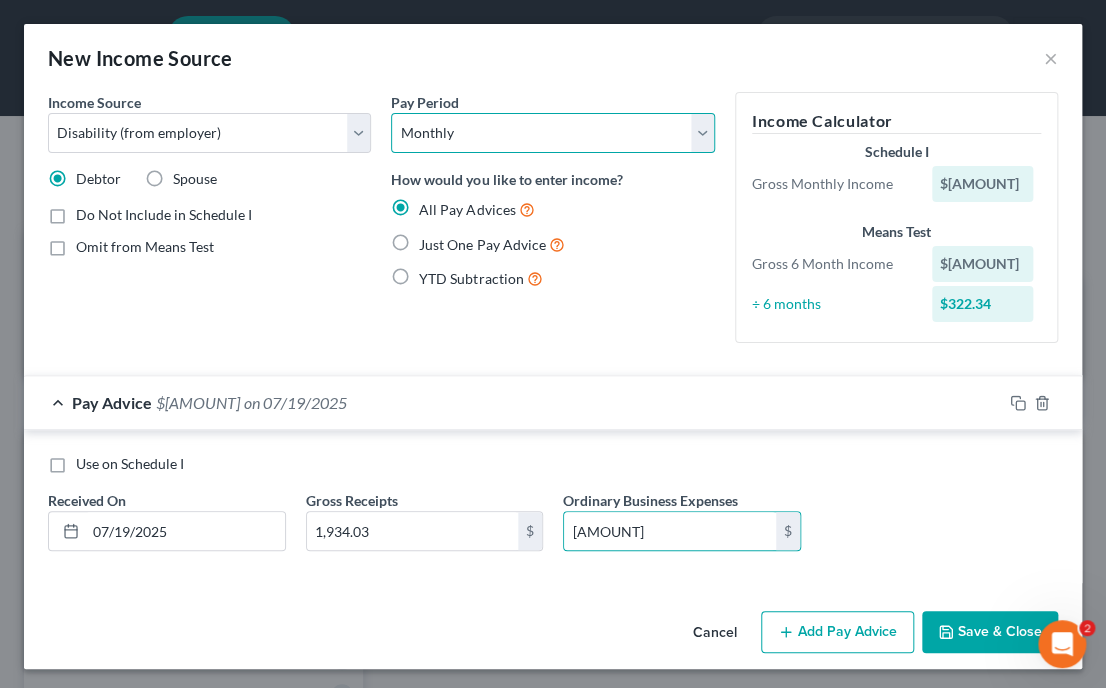 click on "Select Monthly Twice Monthly Every Other Week Weekly" at bounding box center (552, 133) 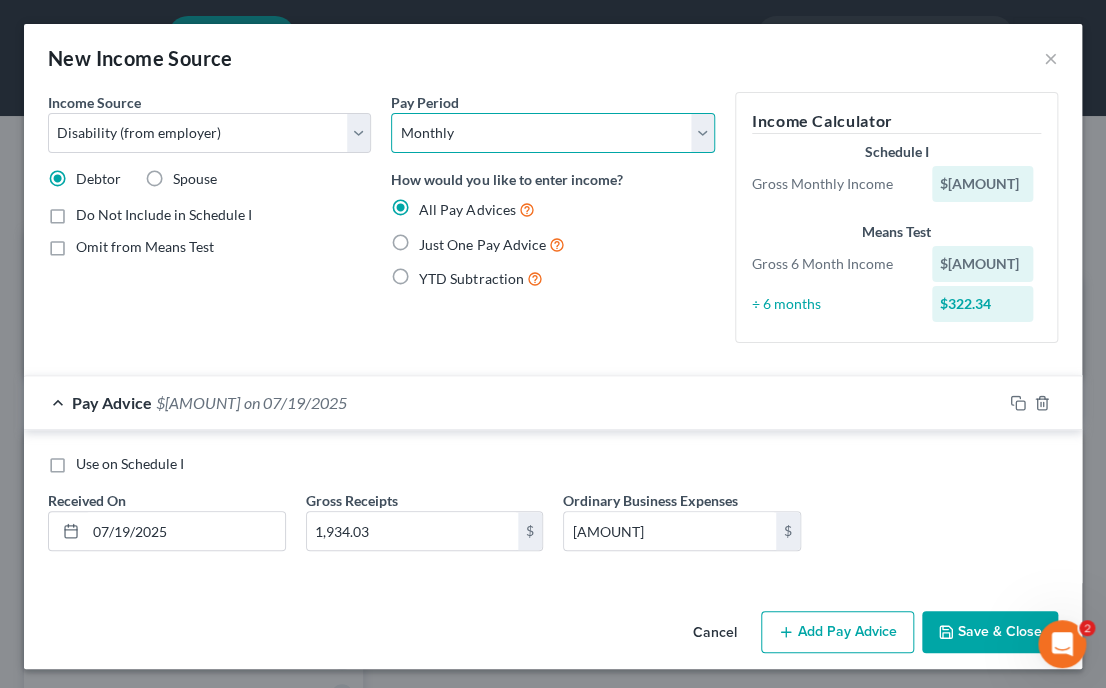 select on "3" 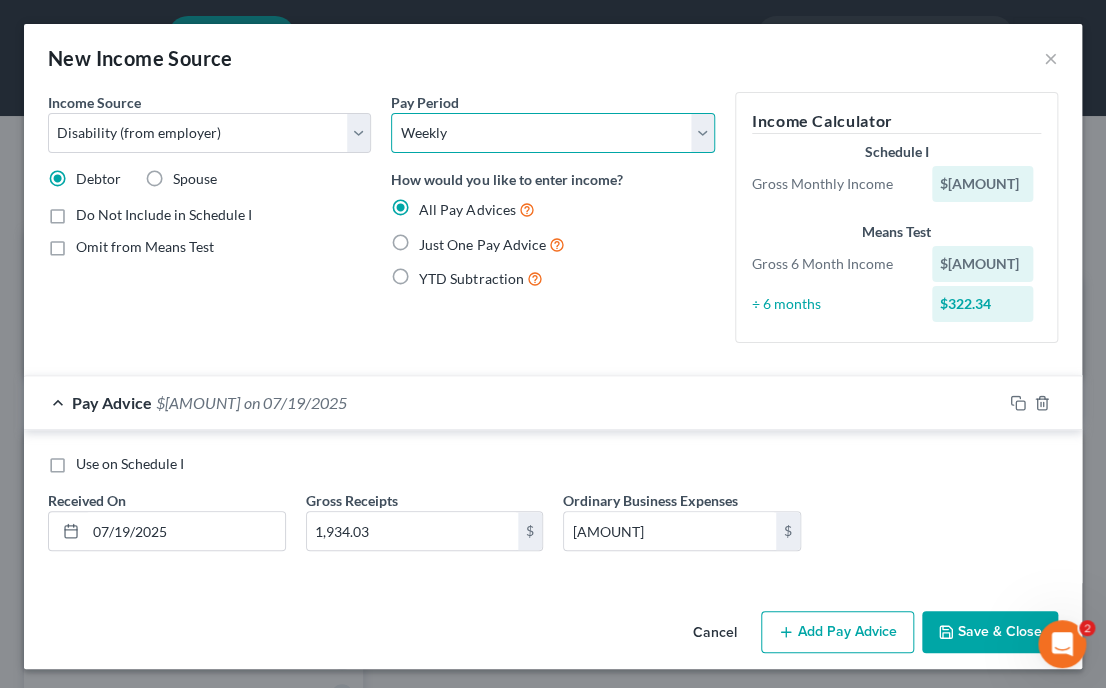 click on "Select Monthly Twice Monthly Every Other Week Weekly" at bounding box center [552, 133] 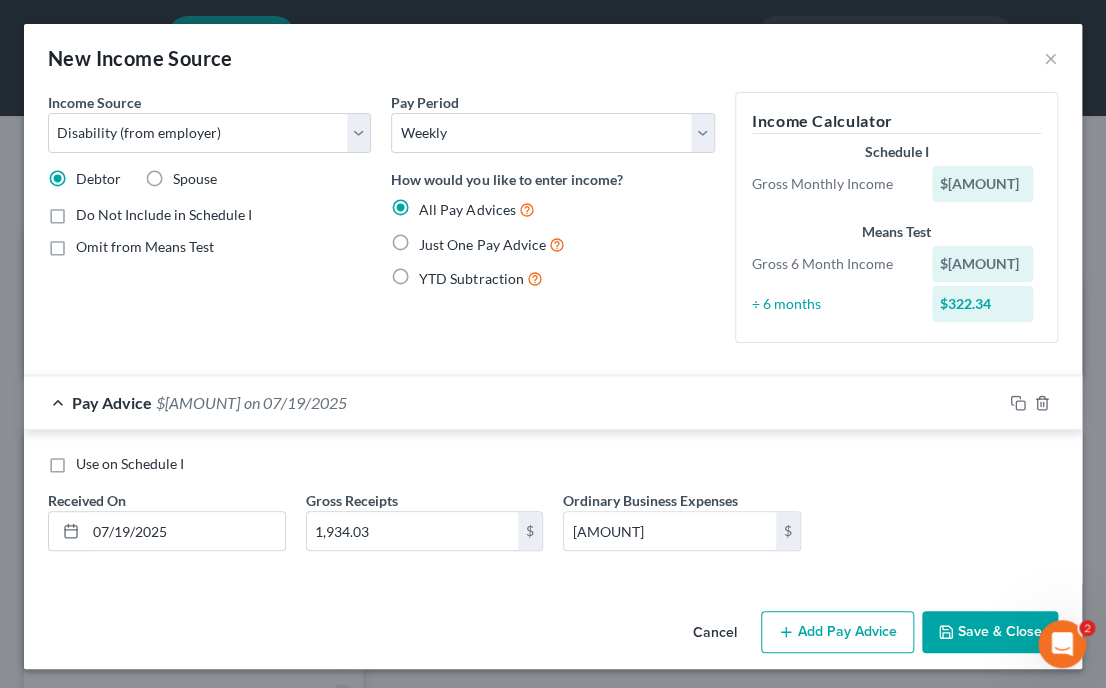 click on "Save & Close" at bounding box center (990, 632) 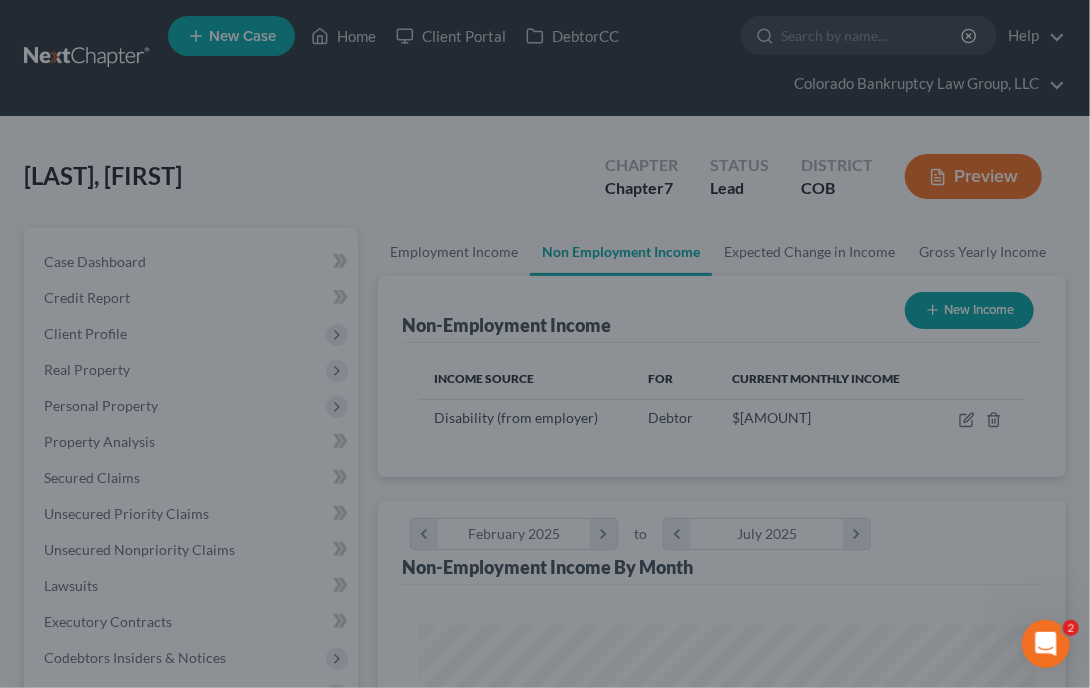 scroll, scrollTop: 304, scrollLeft: 648, axis: both 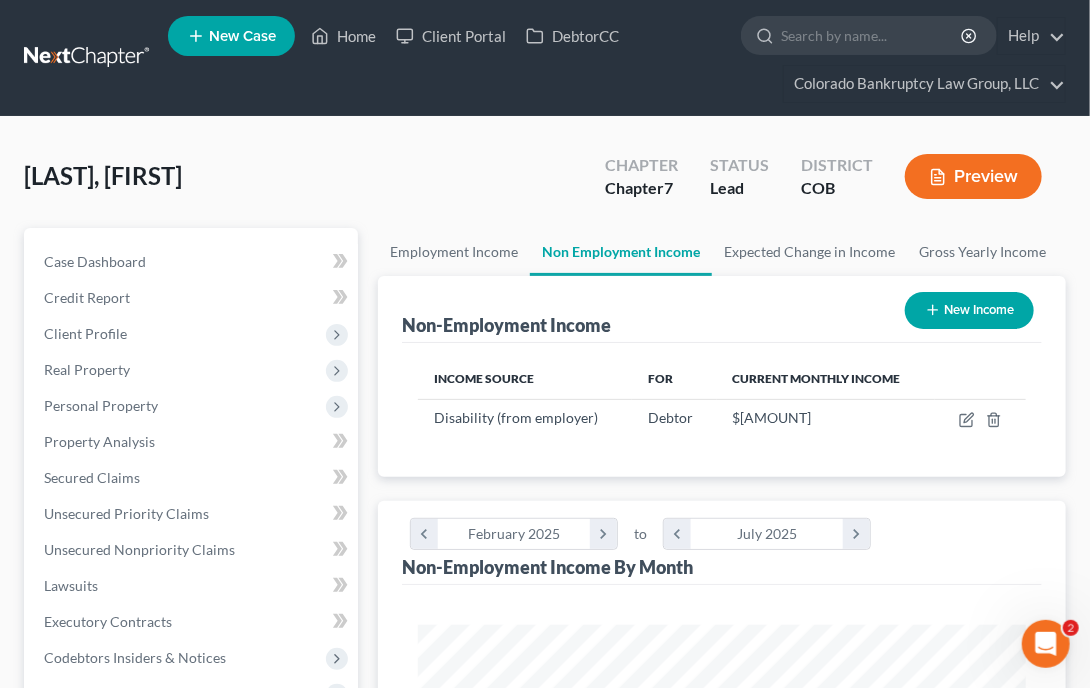 click on "Non-Employment Income By Month
chevron_left
February [YYYY]
chevron_right
to
chevron_left
July [YYYY]
chevron_right" at bounding box center [722, 543] 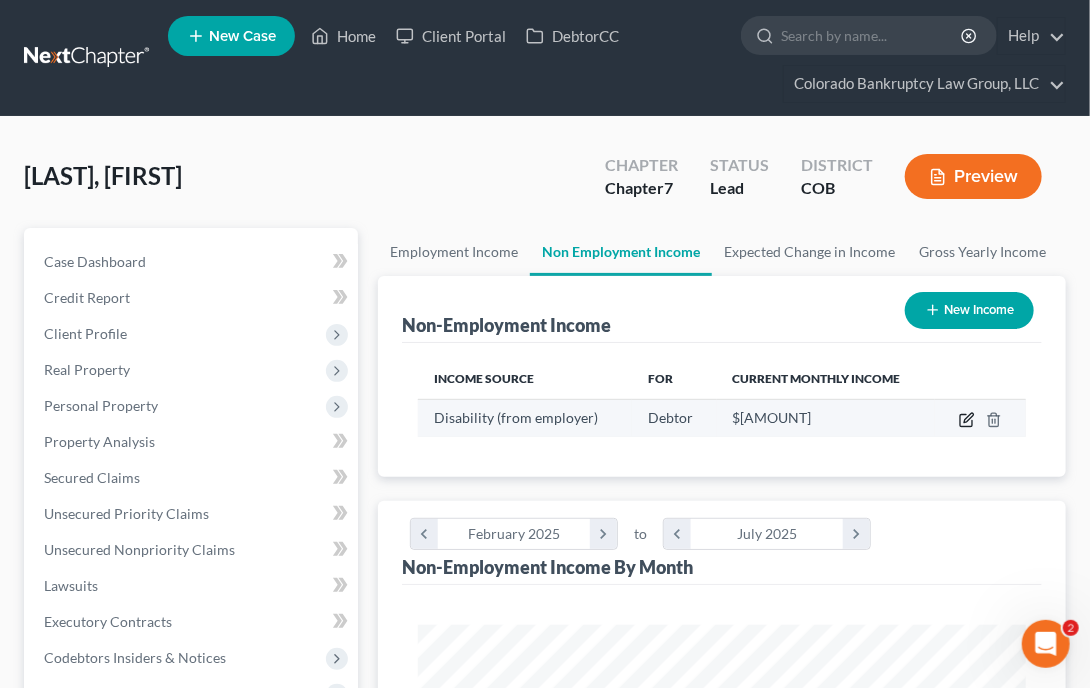 click 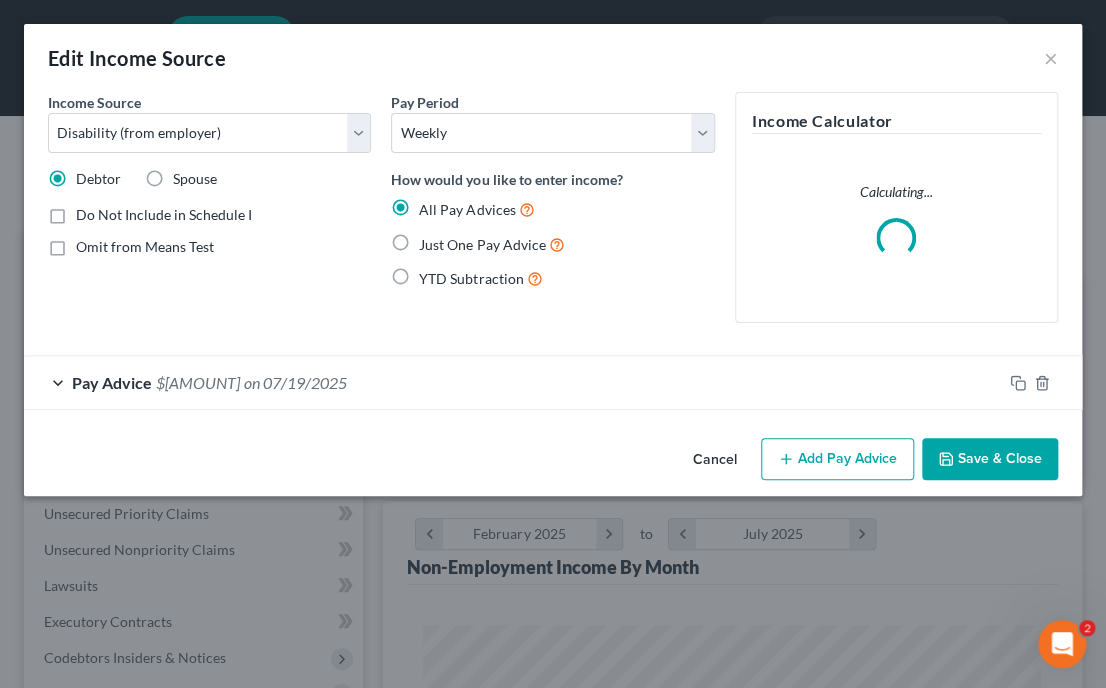 scroll, scrollTop: 999691, scrollLeft: 999341, axis: both 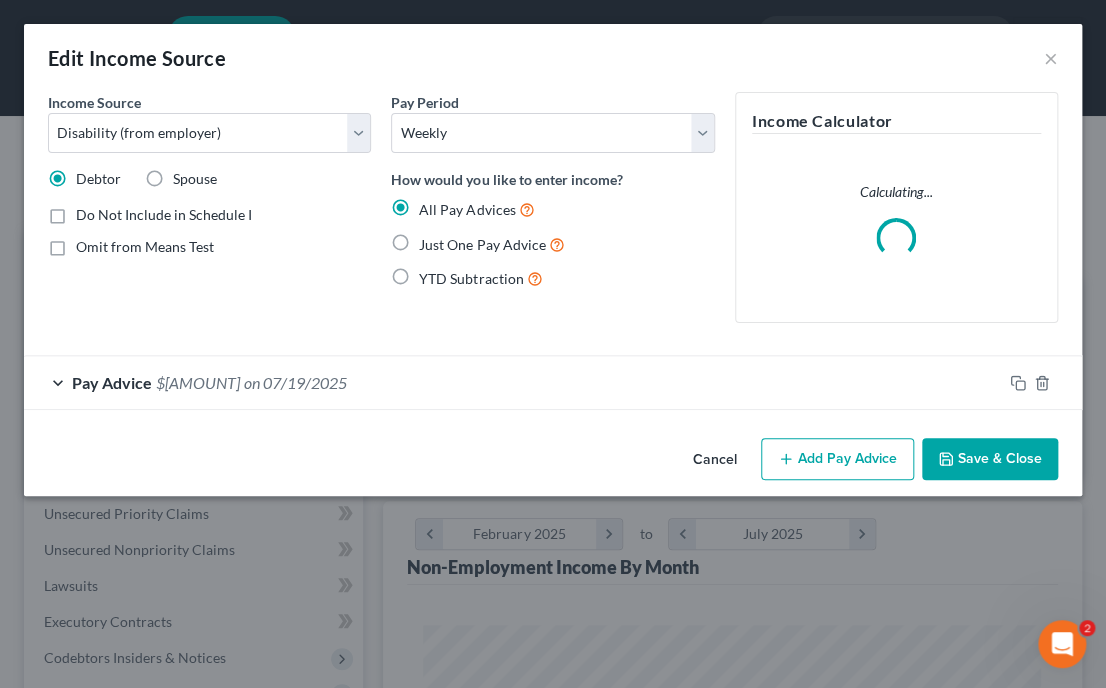 click on "Income Source
*
Select Unemployment Disability (from employer) Pension Retirement Social Security / Social Security Disability Other Government Assistance Interests, Dividends or Royalties Child / Family Support Contributions to Household Property / Rental Business, Professional or Farm Alimony / Maintenance Payments Military Disability Benefits Other Monthly Income Debtor Spouse Do Not Include in Schedule I Omit from Means Test Pay Period Select Monthly Twice Monthly Every Other Week Weekly How would you like to enter income?
All Pay Advices
Just One Pay Advice
YTD Subtraction
Income Calculator
Calculating...
Pay Advice $1,860.05 on [DATE]
Use on Schedule I
Received On
*
[DATE] Gross Receipts 1,934.03 $ Ordinary Business Expenses $" at bounding box center (553, 261) 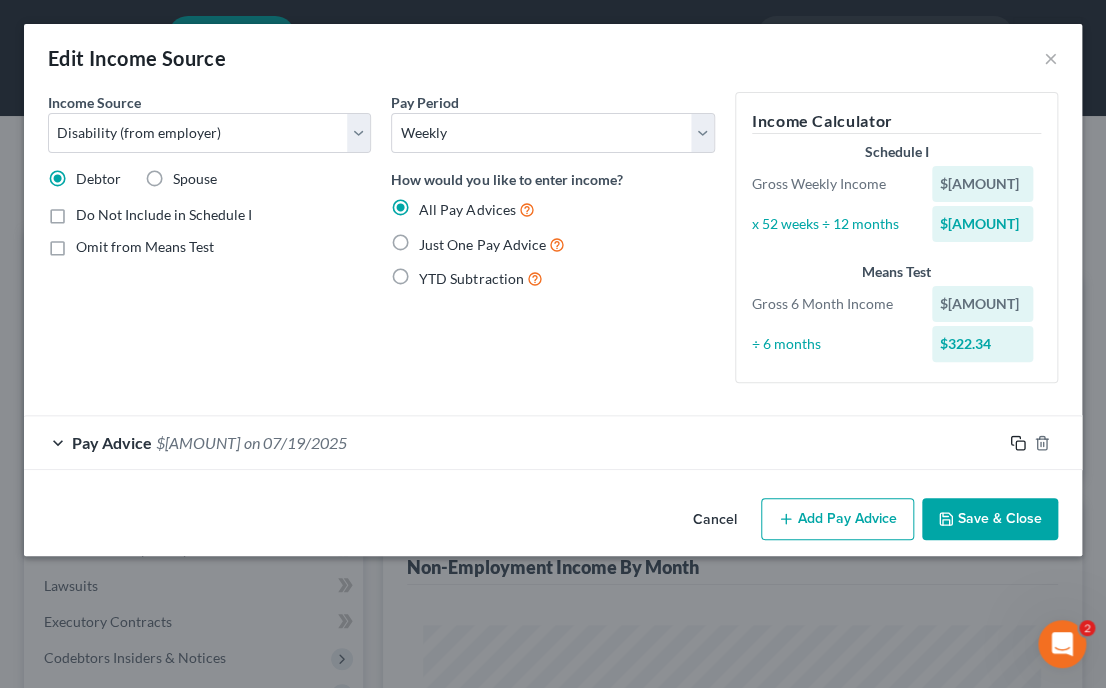 click 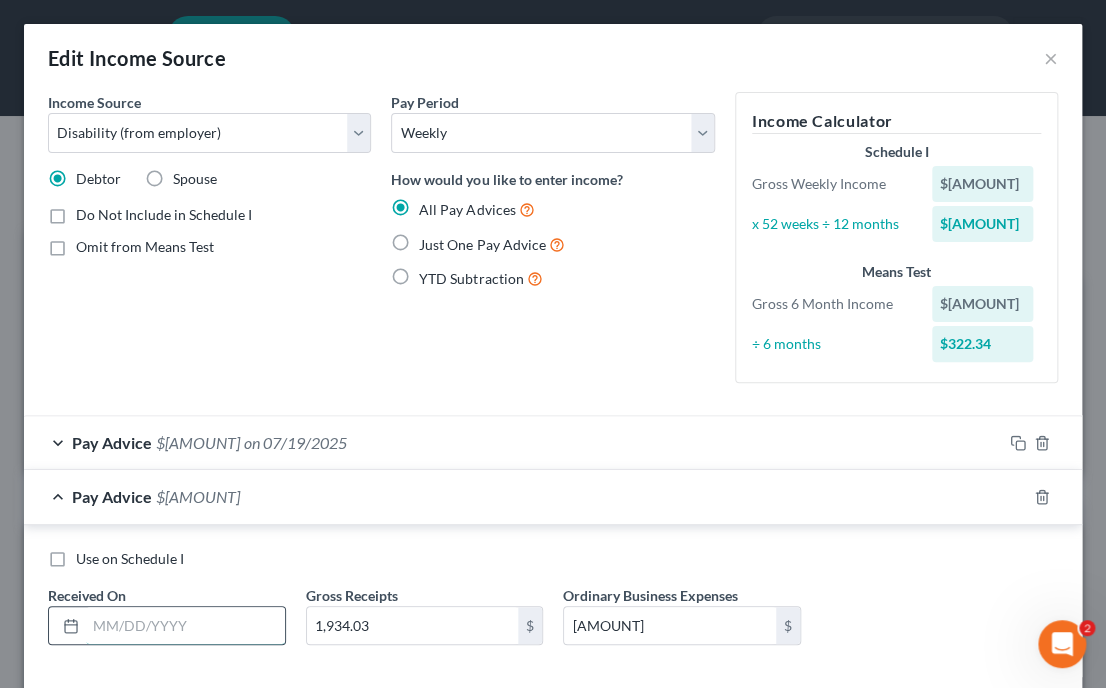 click at bounding box center (185, 626) 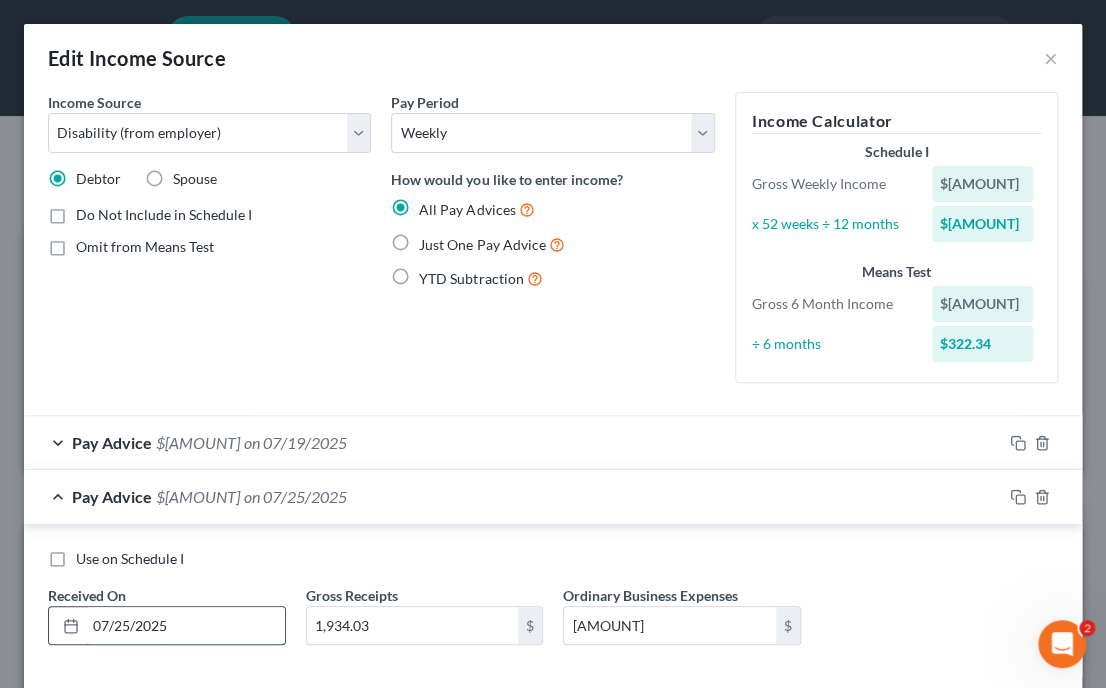 type on "07/25/2025" 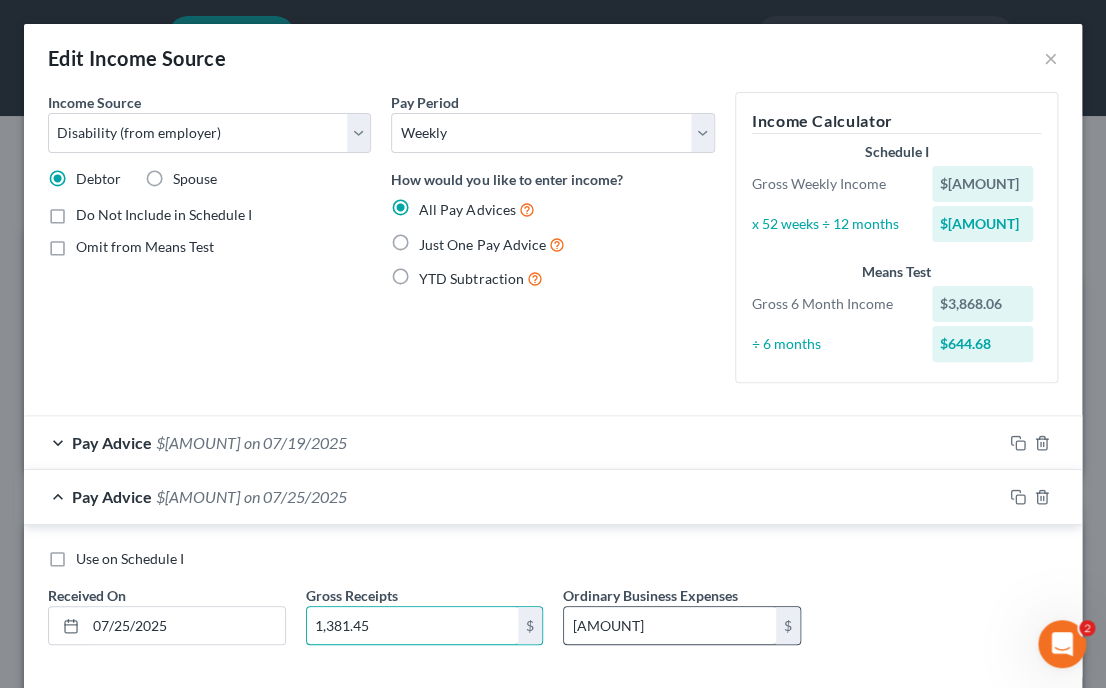 type on "1,381.45" 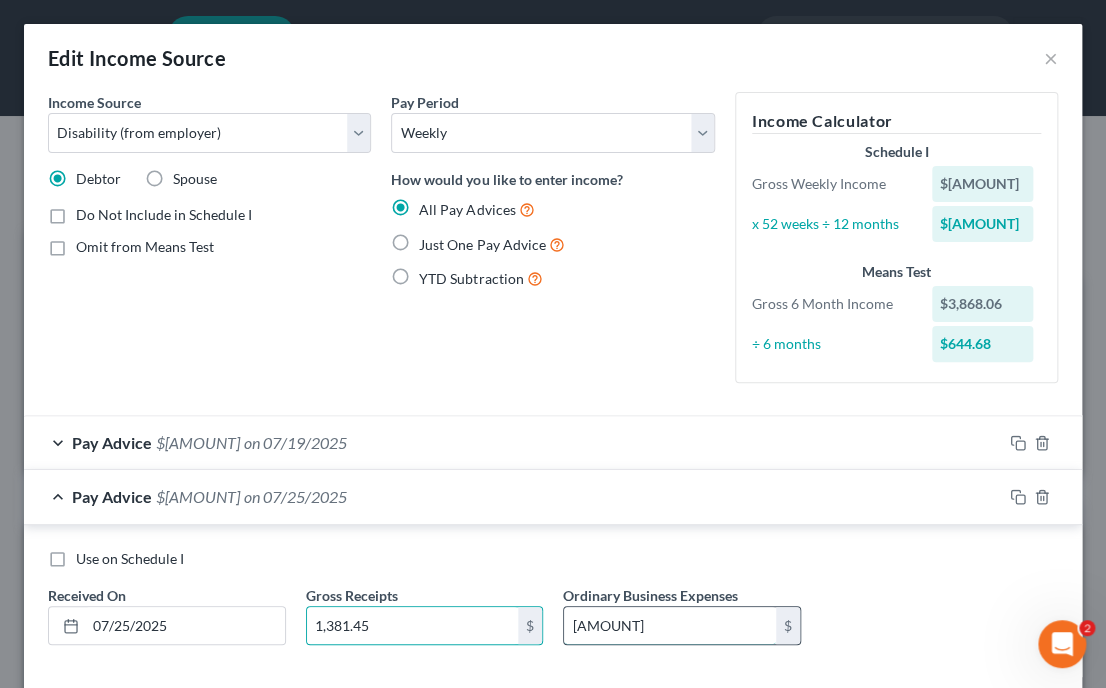 click on "[AMOUNT]" at bounding box center (670, 626) 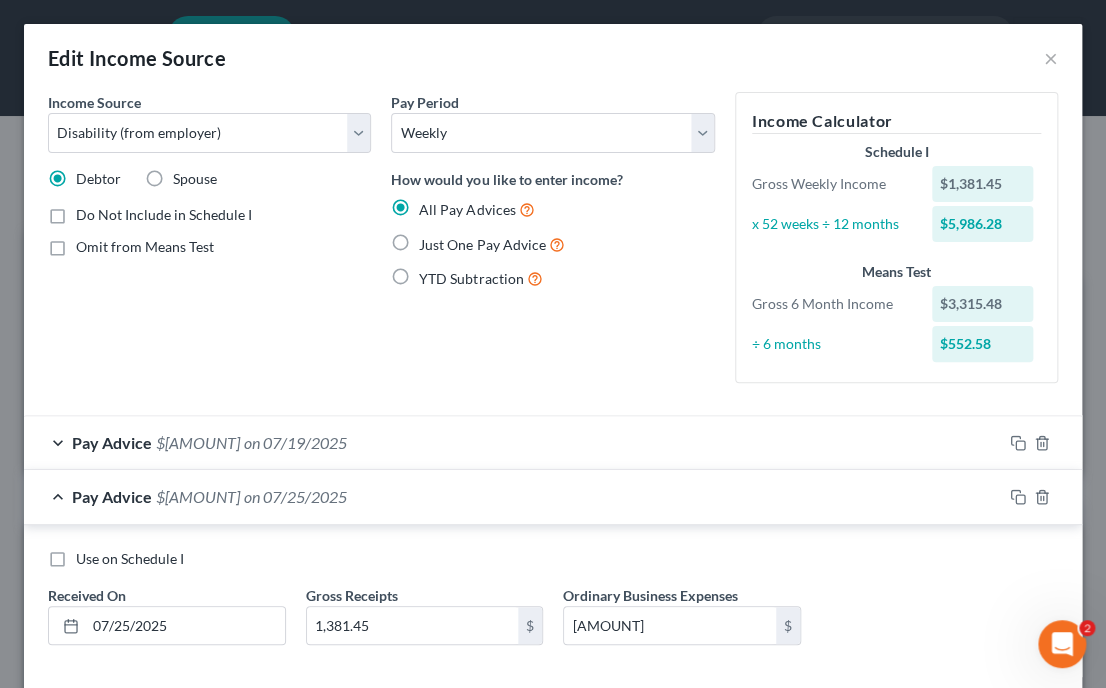 click on "Use on Schedule I" at bounding box center [553, 559] 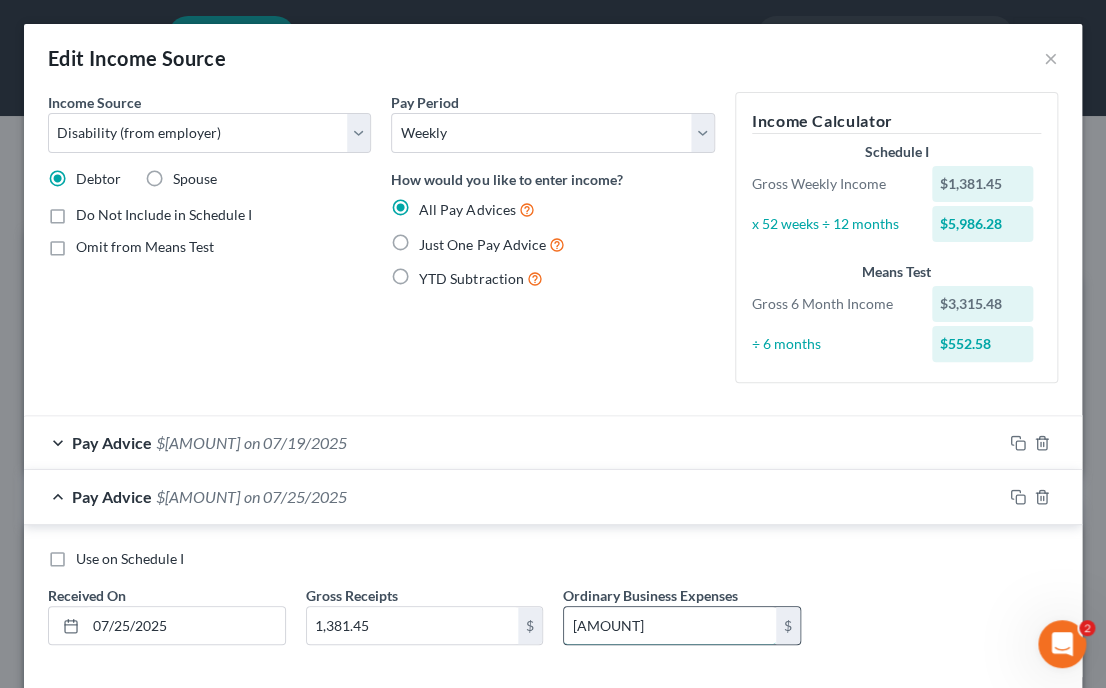click on "[AMOUNT]" at bounding box center (670, 626) 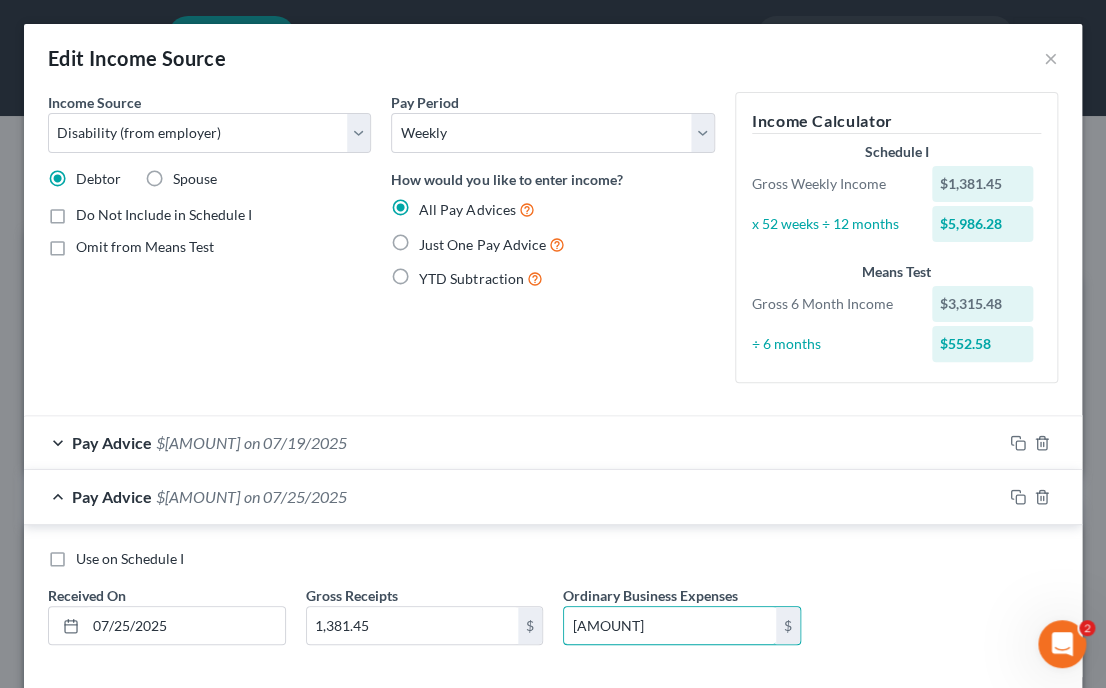 type on "[AMOUNT]" 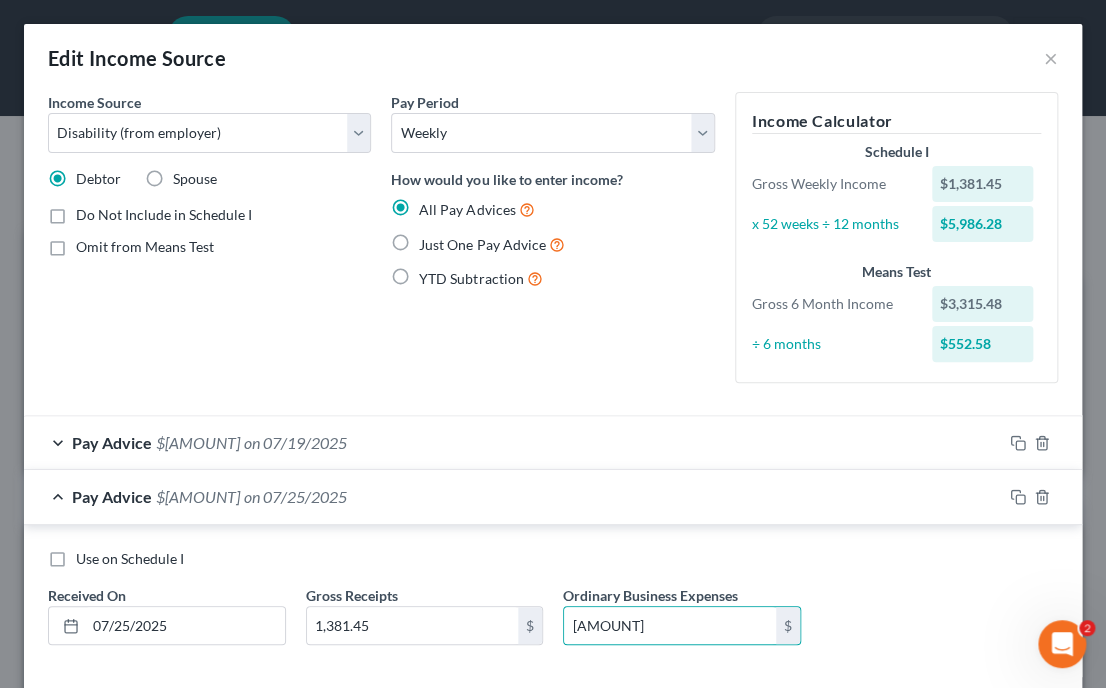 click on "Use on Schedule I
Received On
*
[DATE] Gross Receipts [AMOUNT] $ Ordinary Business Expenses [AMOUNT] $" at bounding box center [553, 605] 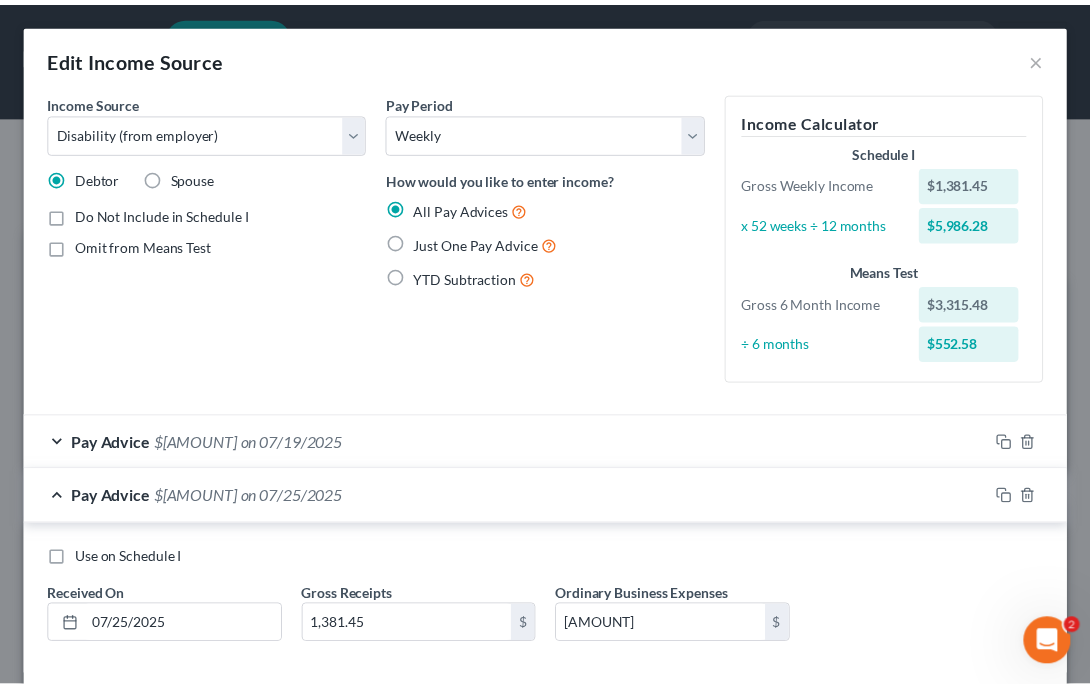 scroll, scrollTop: 97, scrollLeft: 0, axis: vertical 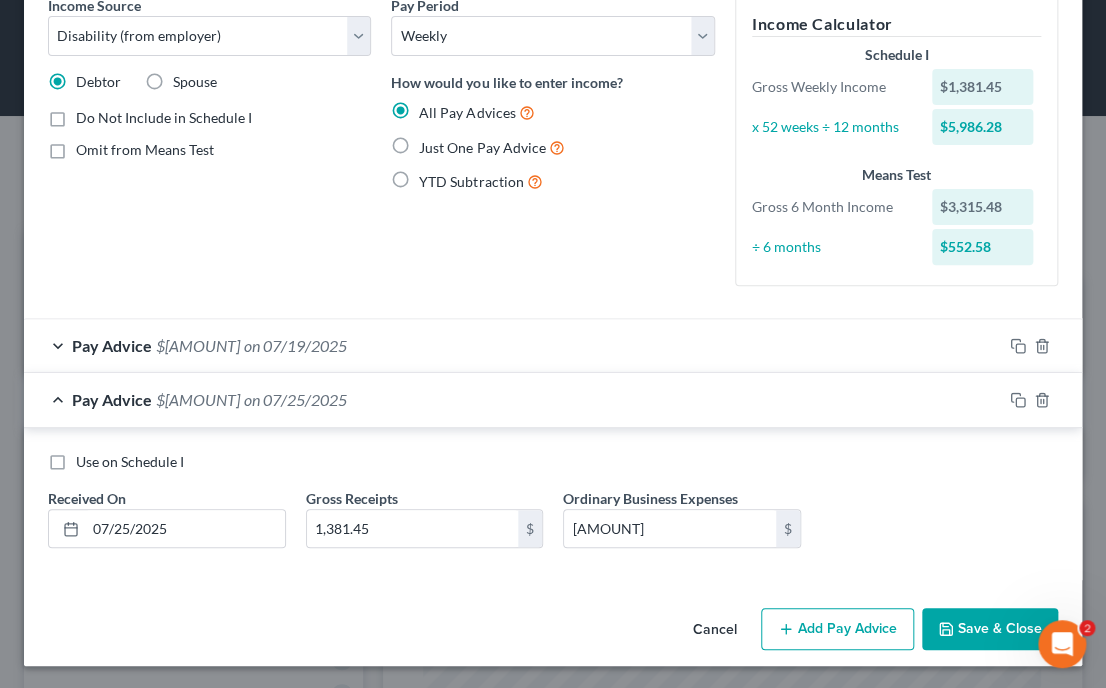 click on "Save & Close" at bounding box center [990, 629] 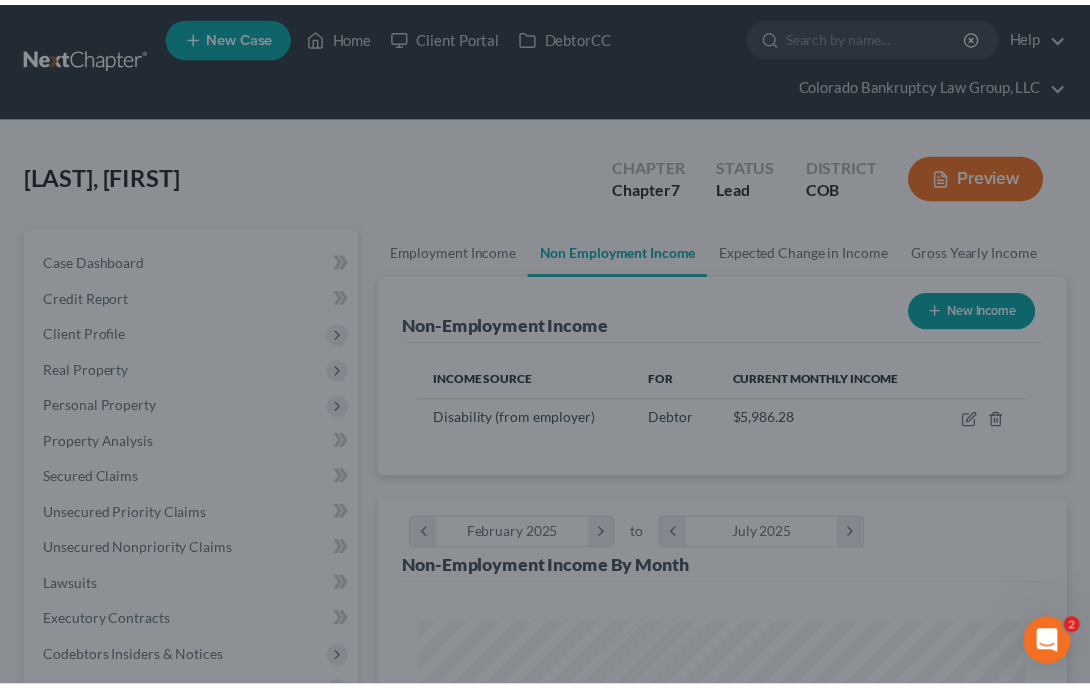 scroll, scrollTop: 304, scrollLeft: 648, axis: both 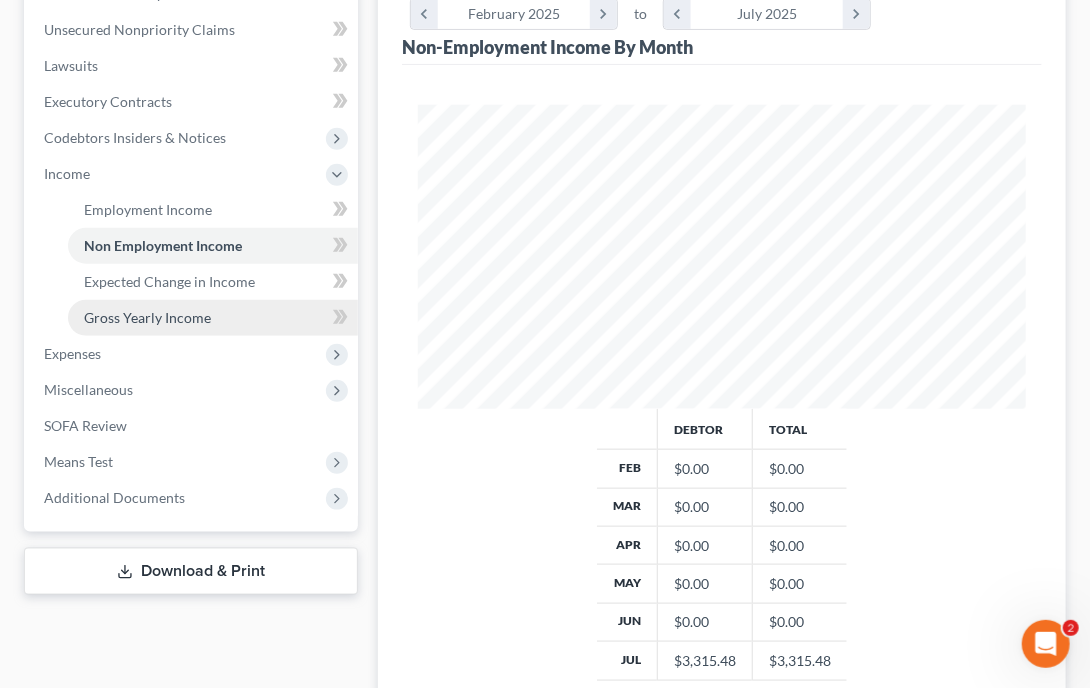 click on "Gross Yearly Income" at bounding box center (147, 317) 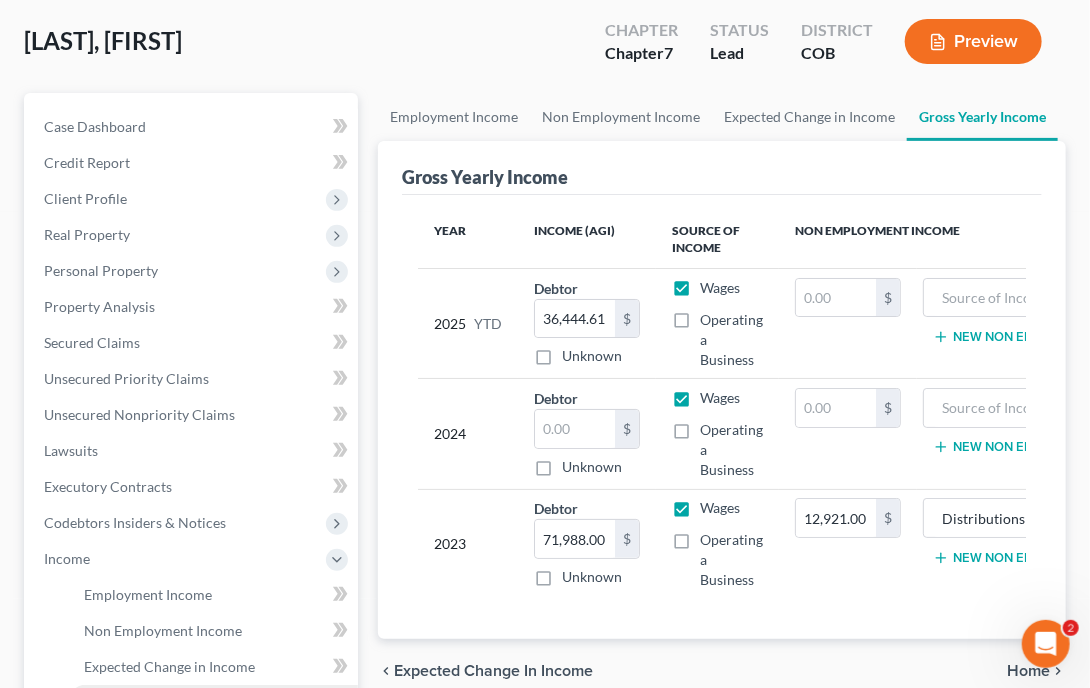 scroll, scrollTop: 0, scrollLeft: 0, axis: both 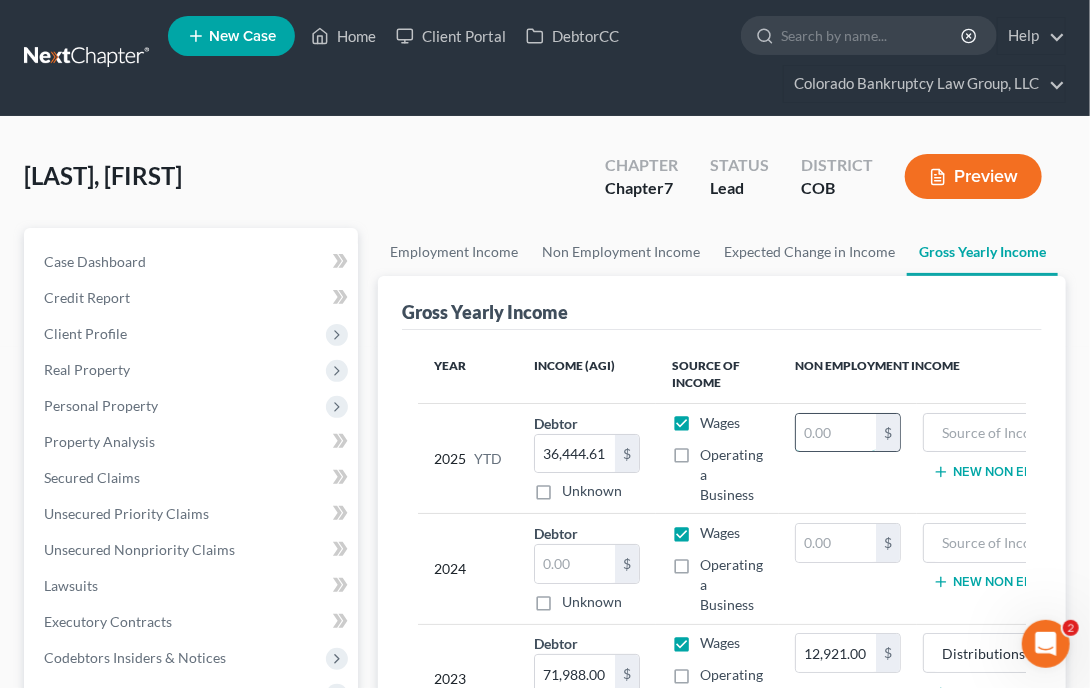 click at bounding box center [836, 433] 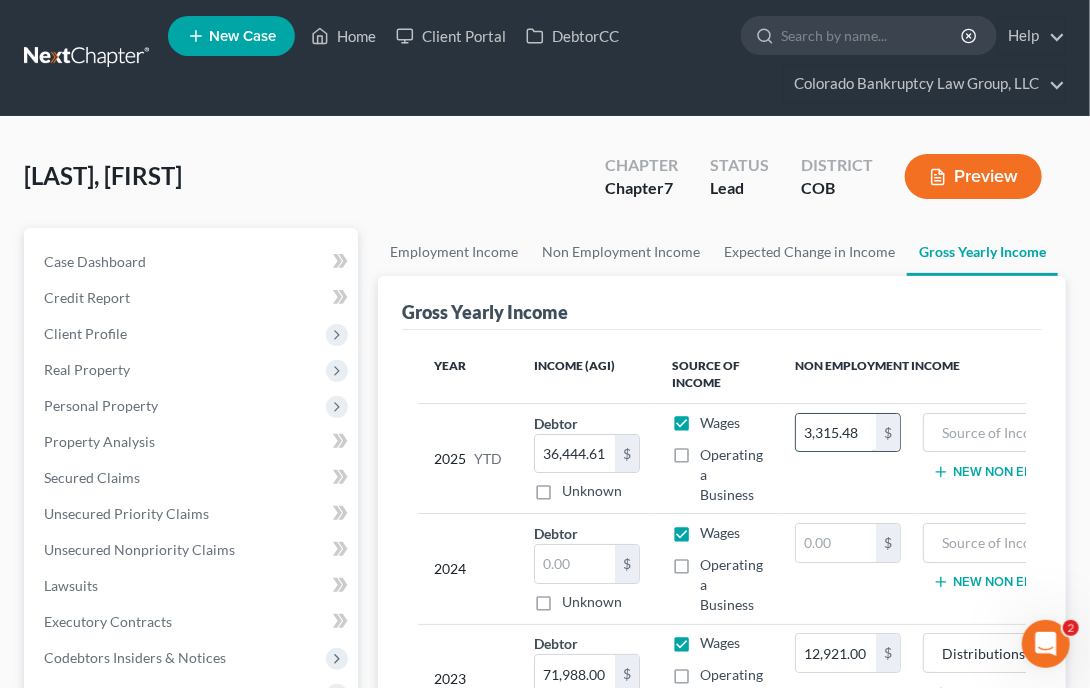 type on "3,315.48" 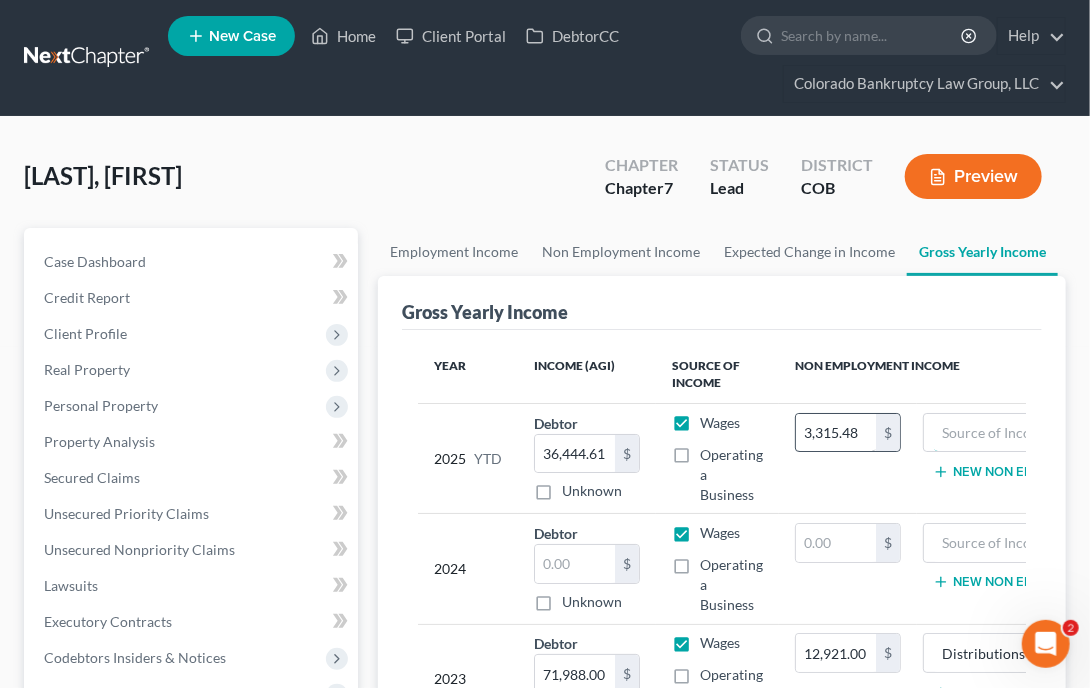 scroll, scrollTop: 0, scrollLeft: 87, axis: horizontal 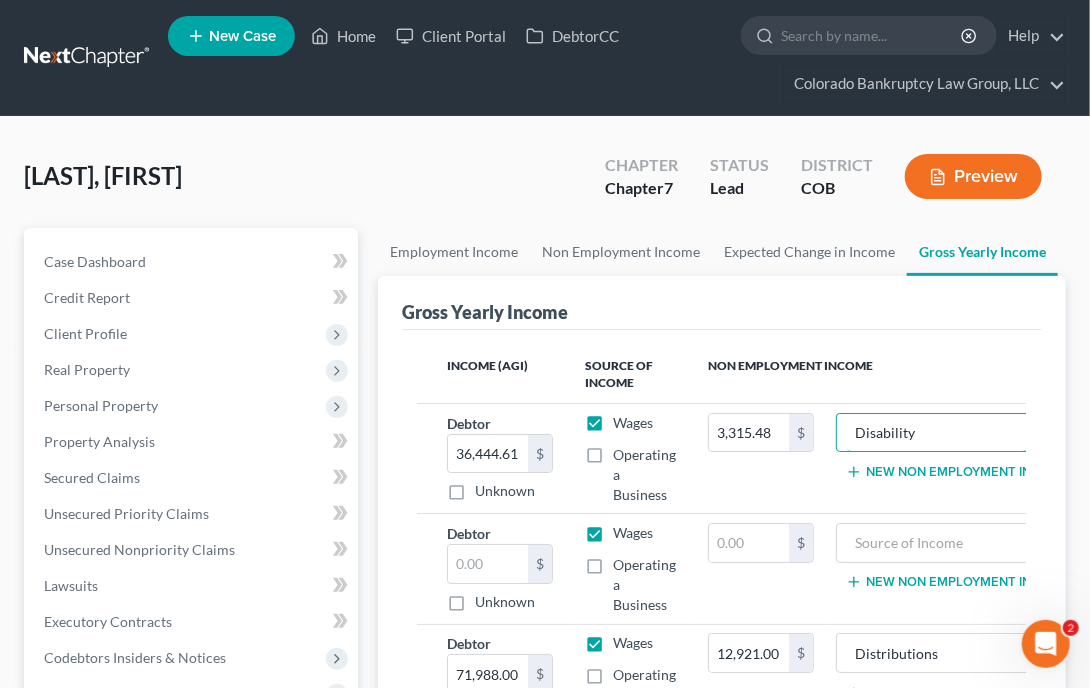 type on "Disability" 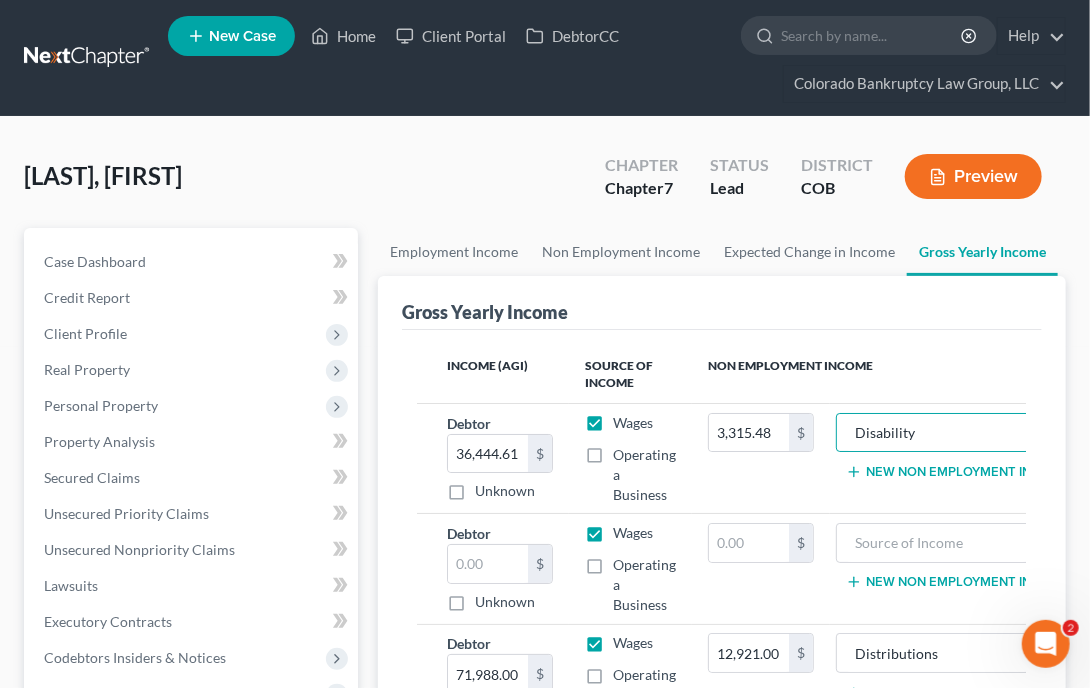 click on "3,315.48 $" at bounding box center [761, 458] 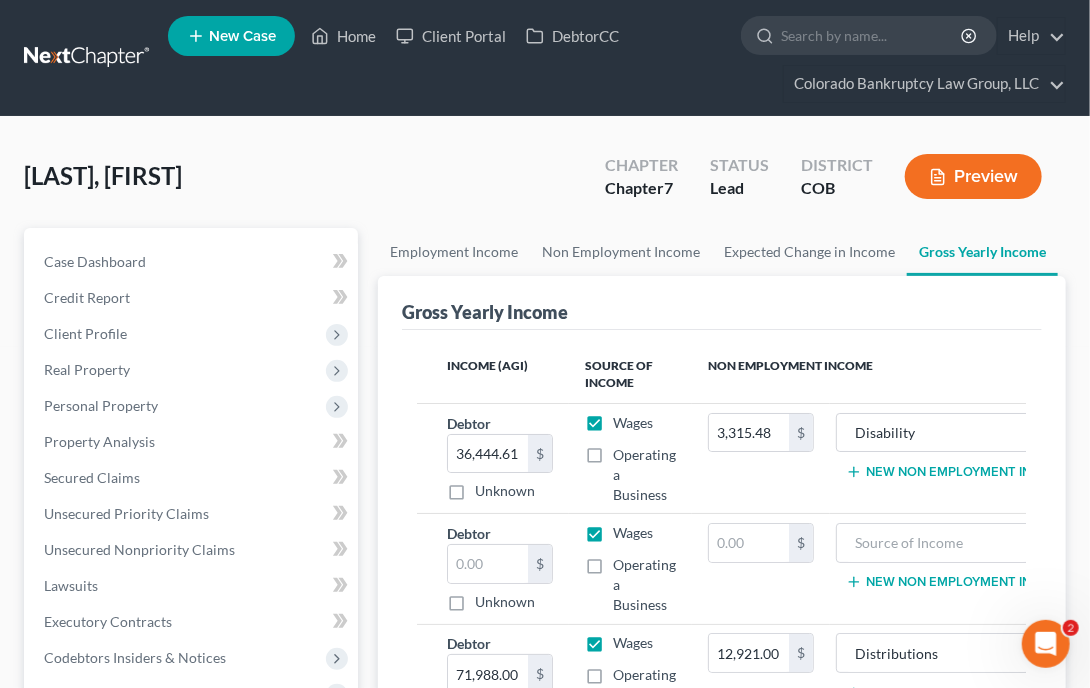 click on "Gross Yearly Income" at bounding box center (722, 303) 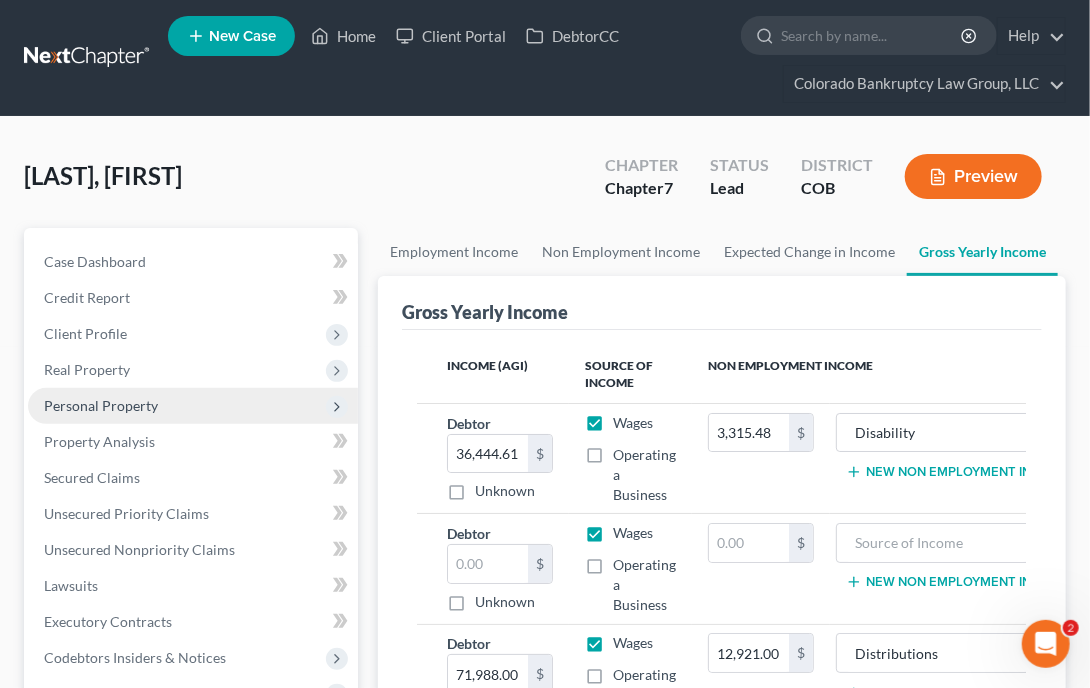 click on "Personal Property" at bounding box center (101, 405) 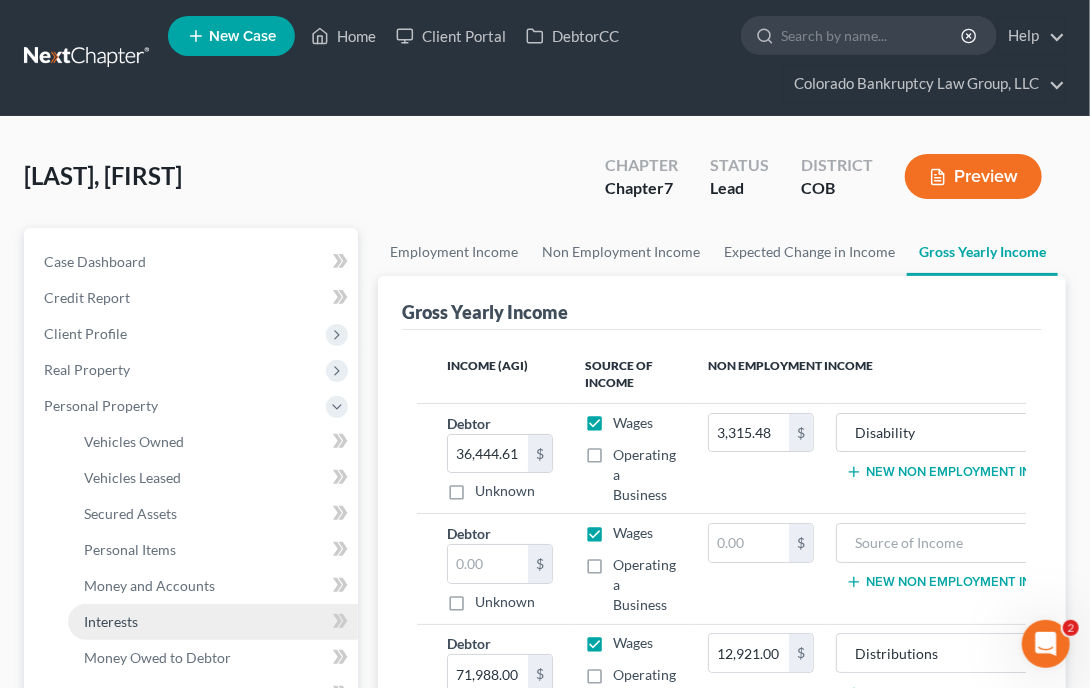 click on "Interests" at bounding box center [213, 622] 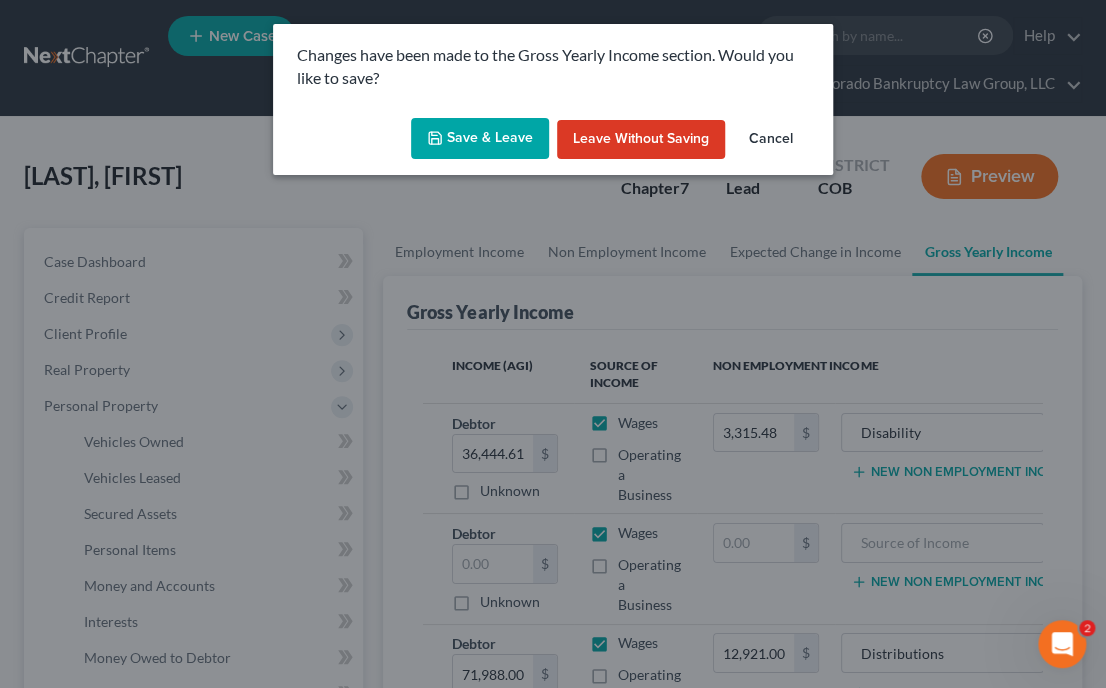 click on "Save & Leave" at bounding box center (480, 139) 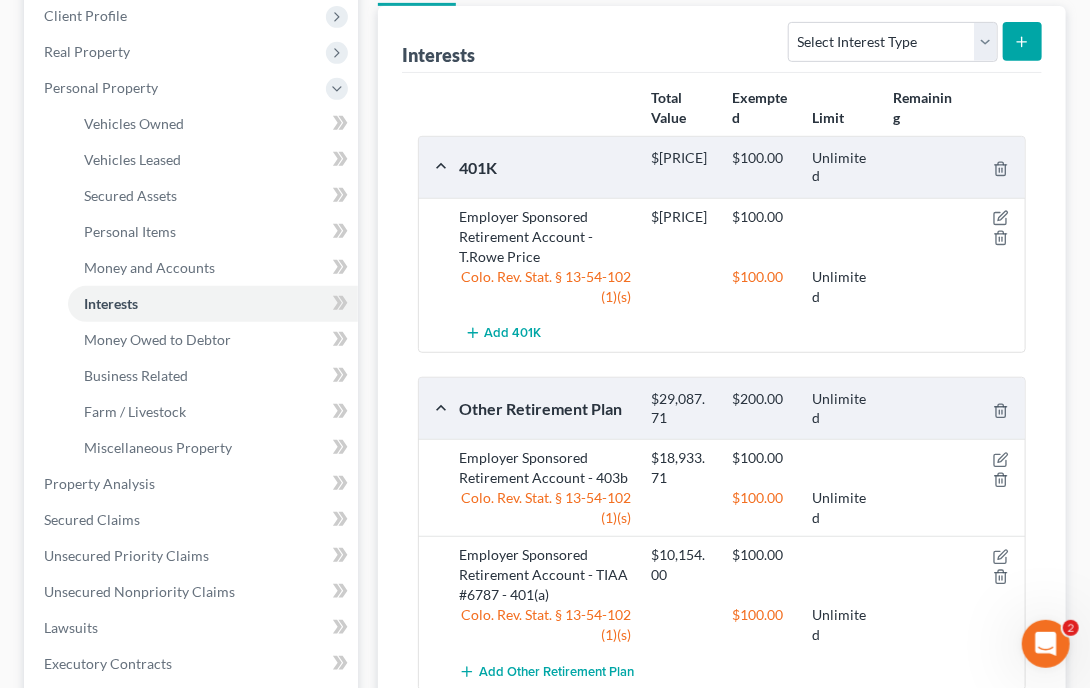scroll, scrollTop: 320, scrollLeft: 0, axis: vertical 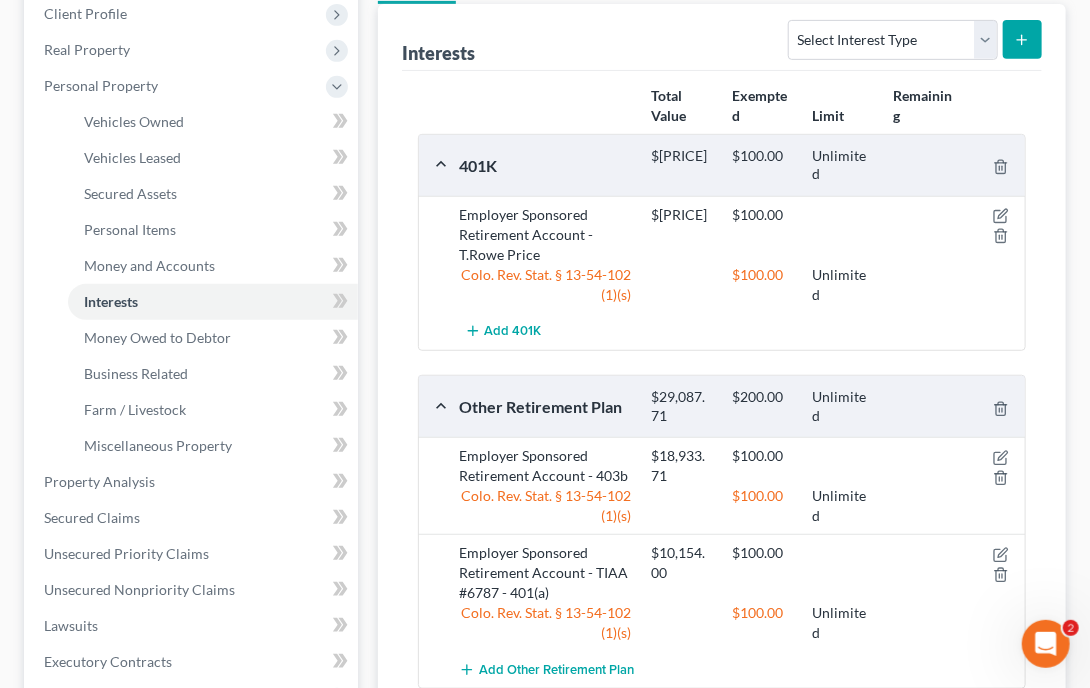 click on "Interests Select Interest Type 401K Annuity Bond Education IRA Government Bond Government Pension Plan Incorporated Business IRA Joint Venture (Active) Joint Venture (Inactive) Keogh Mutual Fund Other Retirement Plan Partnership (Active) Partnership (Inactive) Pension Plan Stock Term Life Insurance Unincorporated Business Whole Life Insurance
Total Value Exempted Limit Remaining
401K $[PRICE] $[PRICE] Unlimited
Employer Sponsored Retirement Account - T.Rowe Price $[PRICE] $[PRICE] Colo. Rev. Stat. § 13-54-102 (1)(s) $[PRICE] Unlimited Add 401K
Other Retirement Plan $[PRICE] $[PRICE] Unlimited
Employer Sponsored Retirement Account - 403b $[PRICE] $[PRICE] Colo. Rev. Stat. § 13-54-102 (1)(s) $[PRICE] Unlimited Employer Sponsored Retirement Account - TIAA #6787 - 401(a) $[PRICE] $[PRICE] Colo. Rev. Stat. § 13-54-102 (1)(s) $[PRICE] Unlimited Add Other Retirement Plan
Unincorporated Business $0.00 $0.00 $0.00 $0.00" at bounding box center [722, 464] 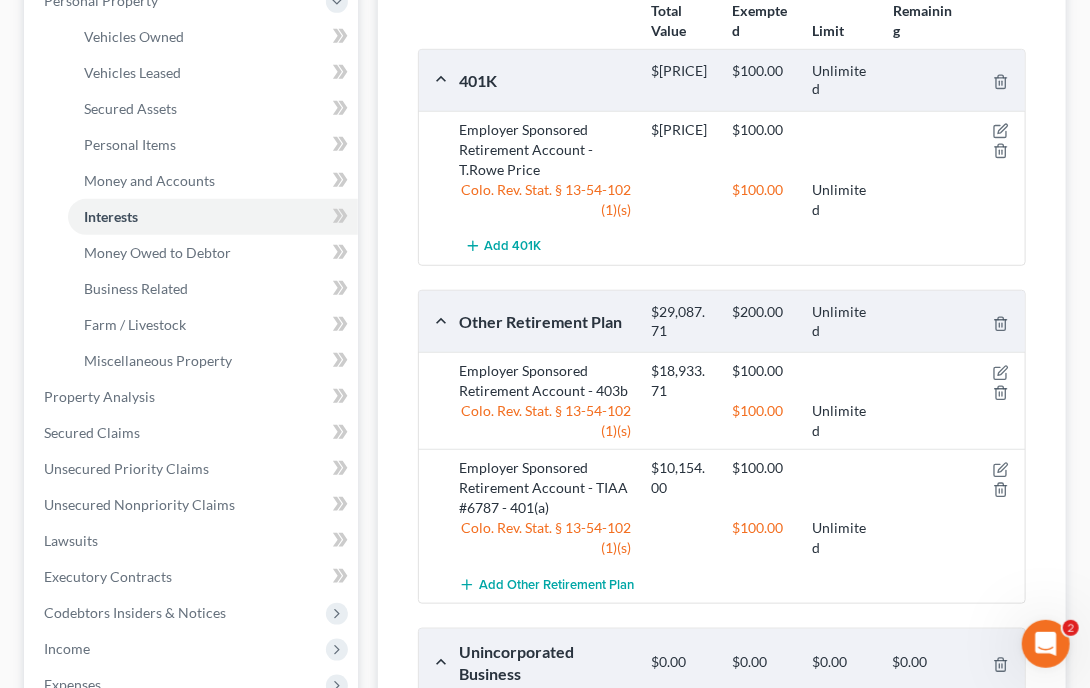 scroll, scrollTop: 440, scrollLeft: 0, axis: vertical 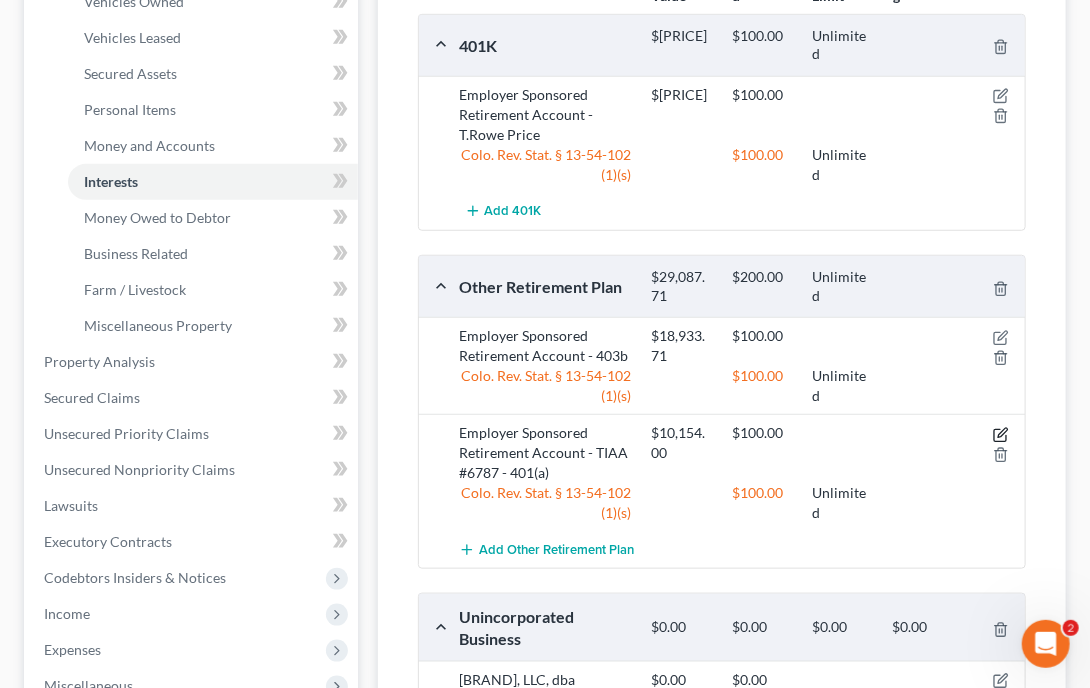click 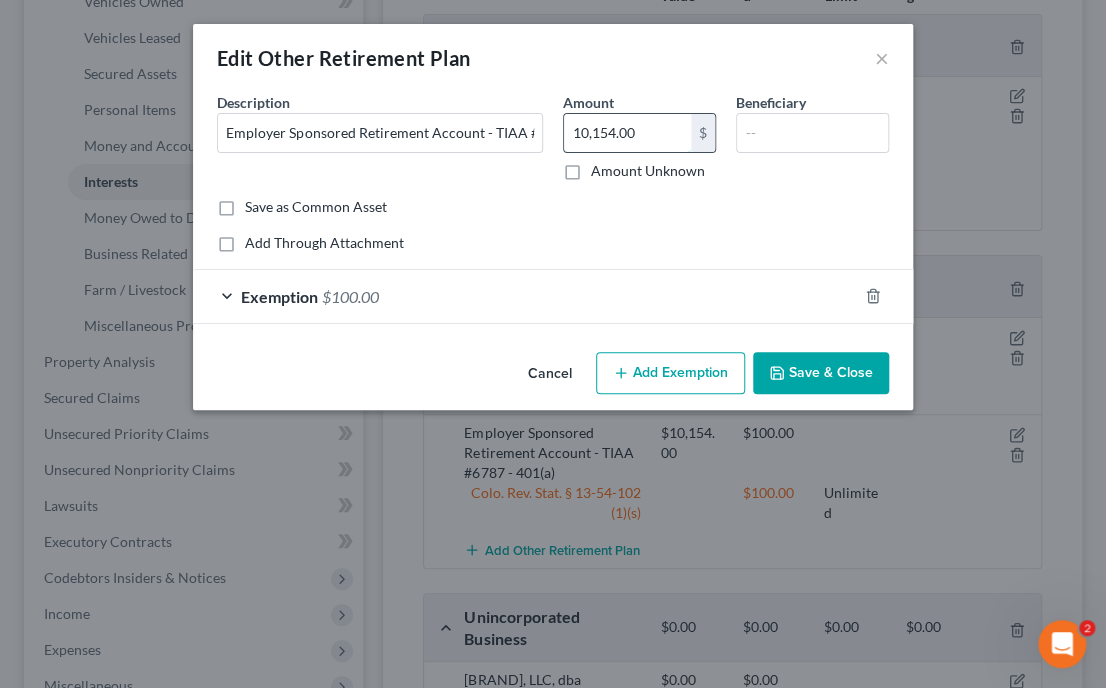 click on "10,154.00" at bounding box center [627, 133] 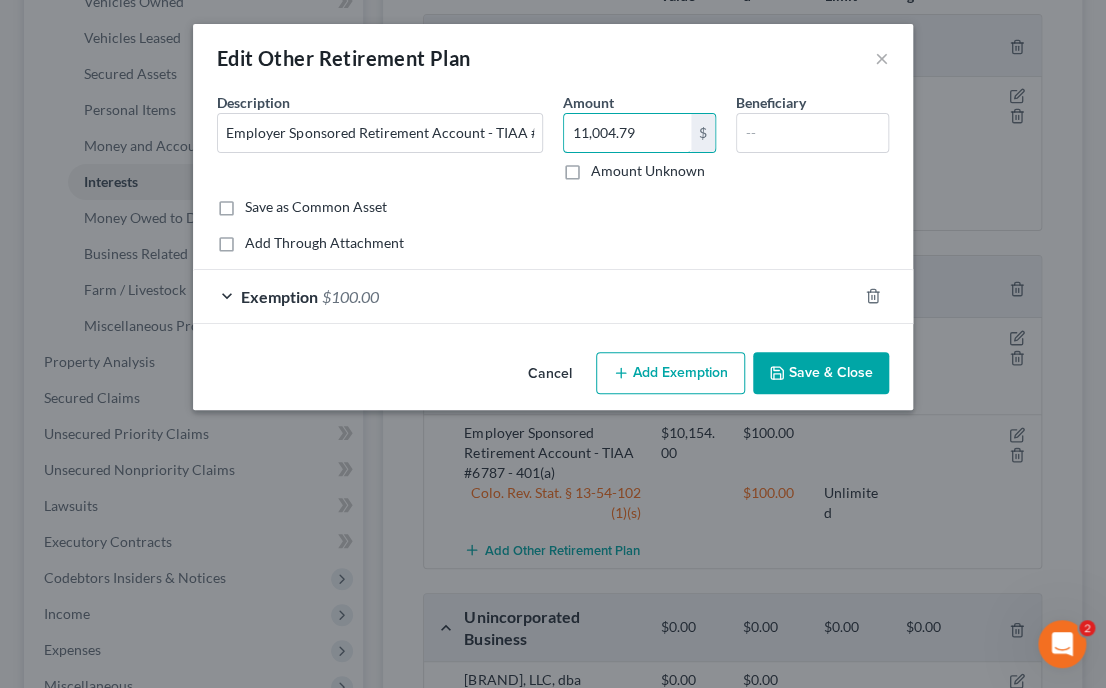 type on "11,004.79" 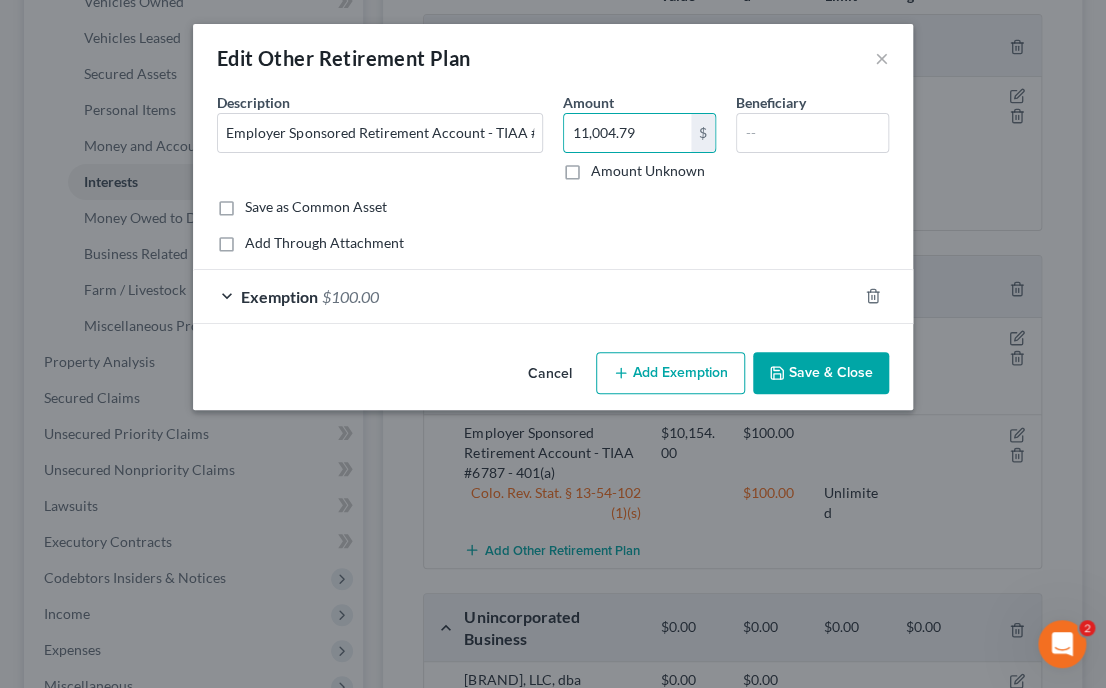 click on "Save & Close" at bounding box center (821, 373) 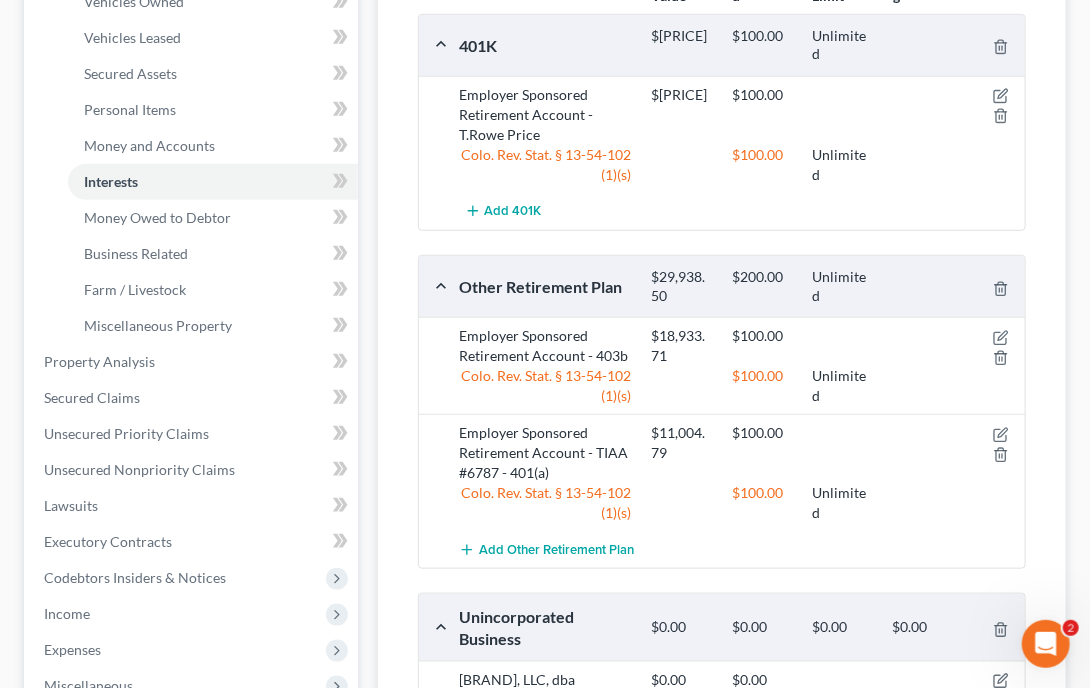 scroll, scrollTop: 438, scrollLeft: 0, axis: vertical 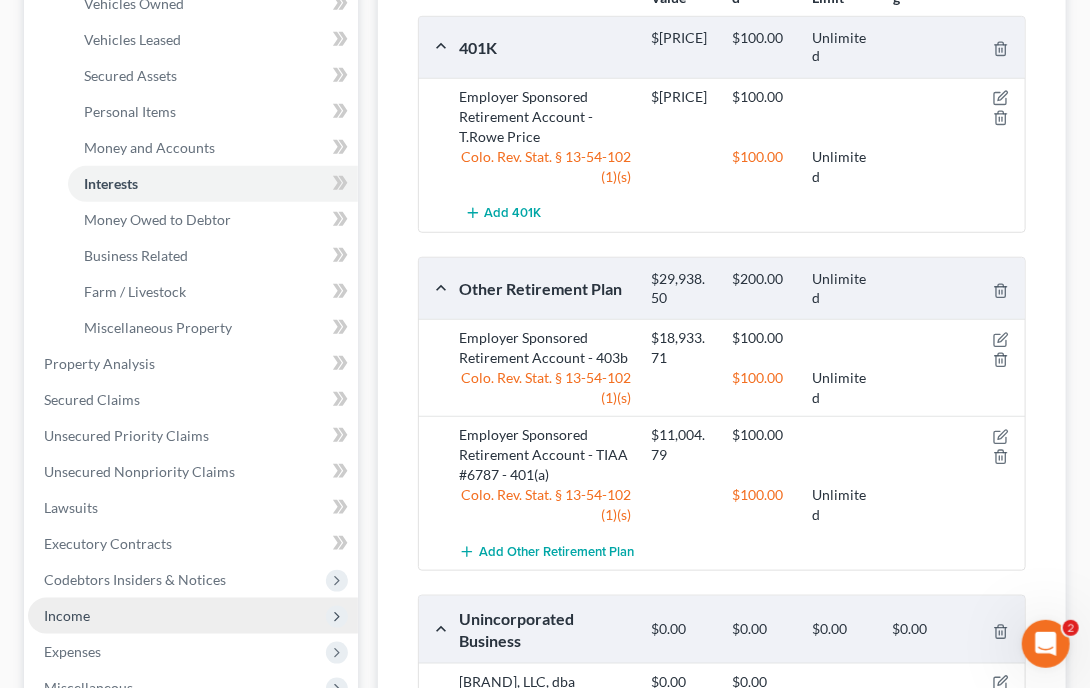 click on "Income" at bounding box center (67, 615) 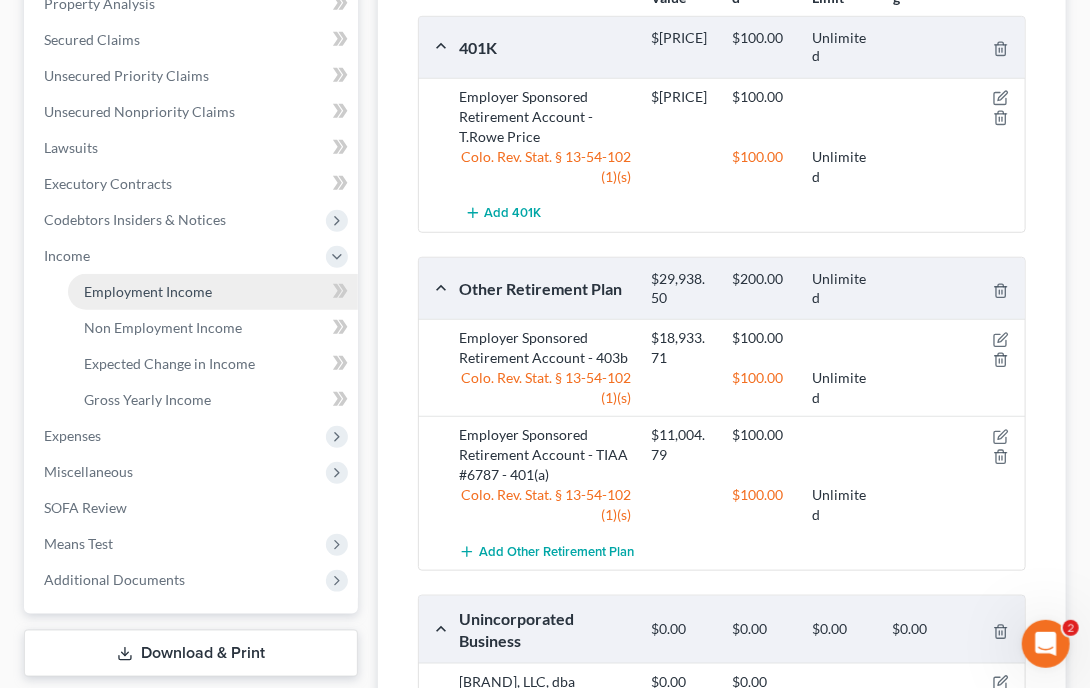 click on "Employment Income" at bounding box center (148, 291) 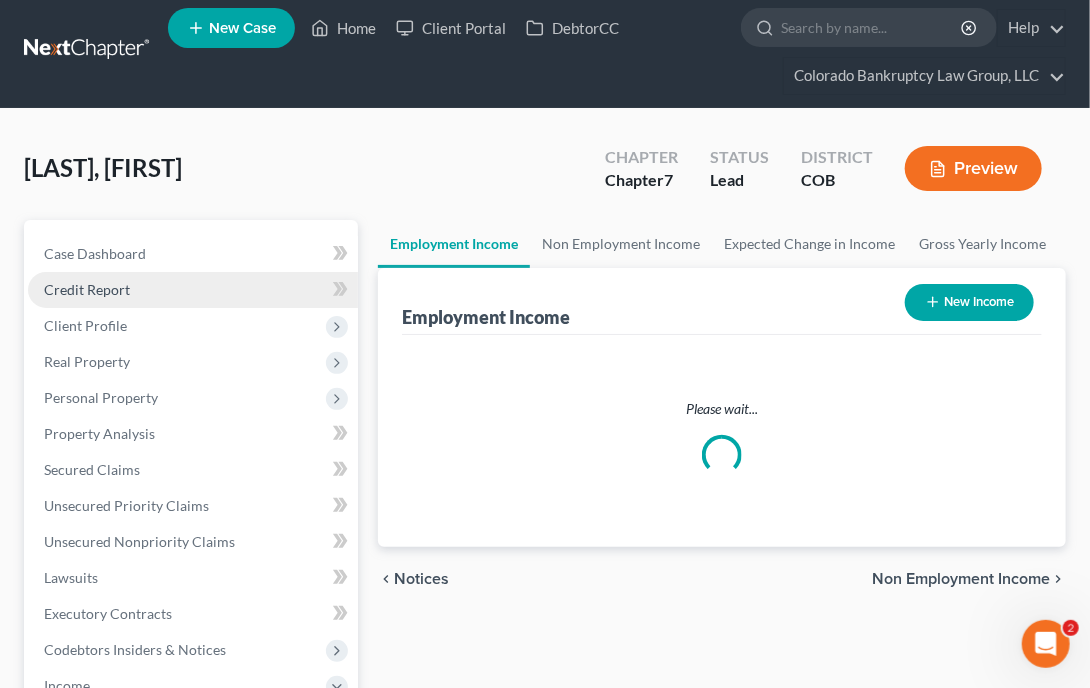 scroll, scrollTop: 0, scrollLeft: 0, axis: both 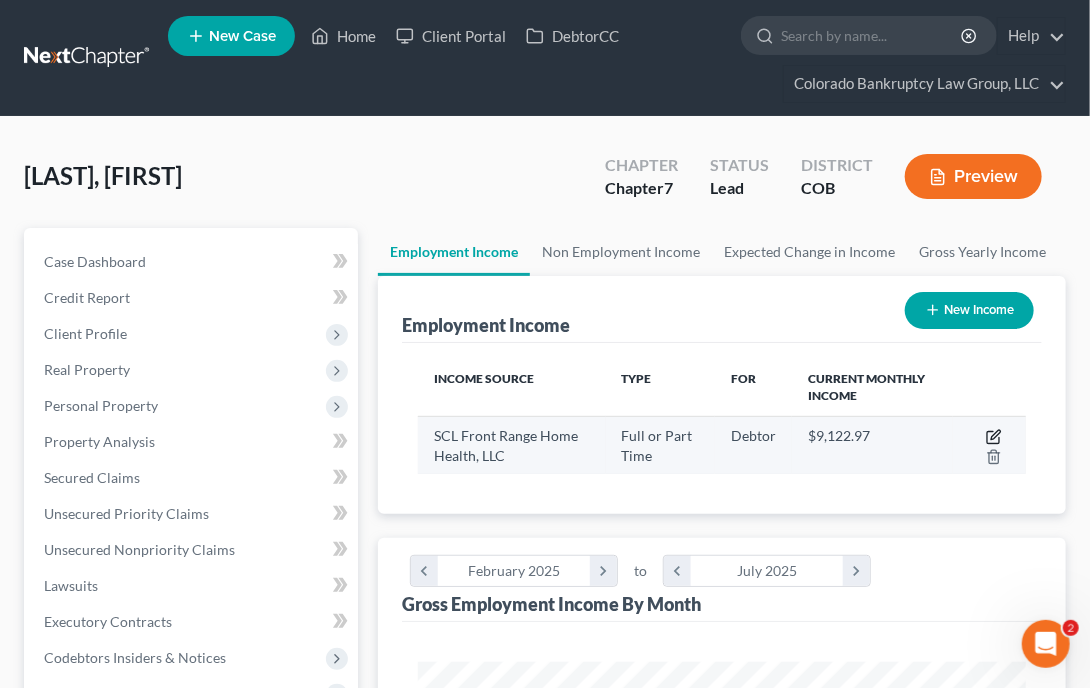 click 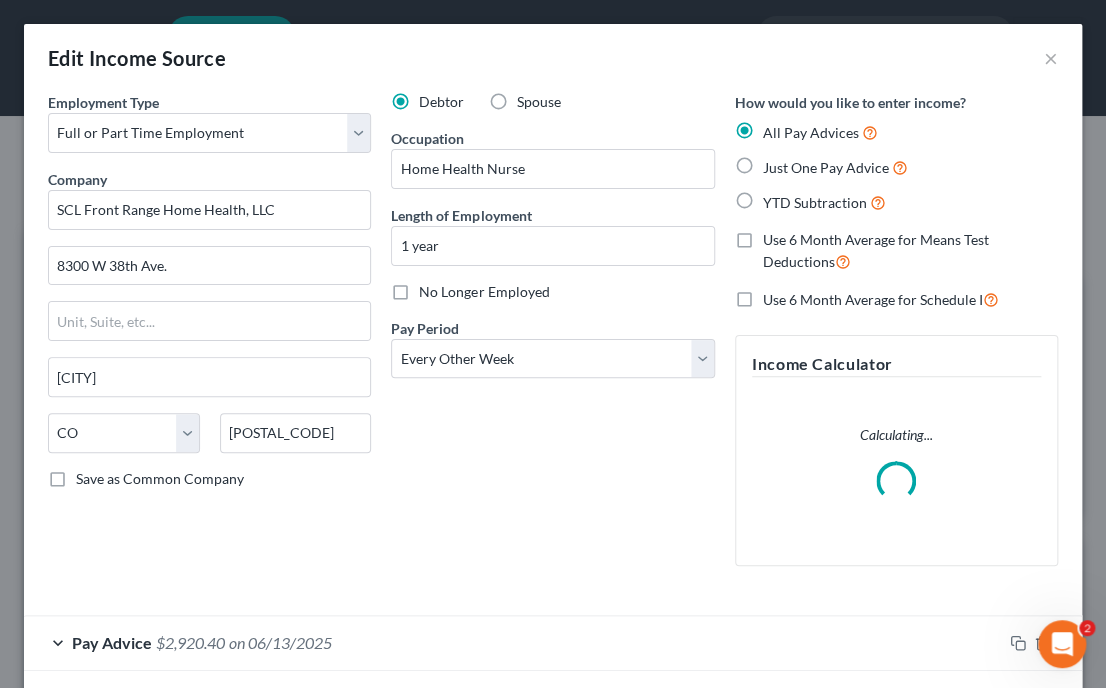 scroll, scrollTop: 999691, scrollLeft: 999341, axis: both 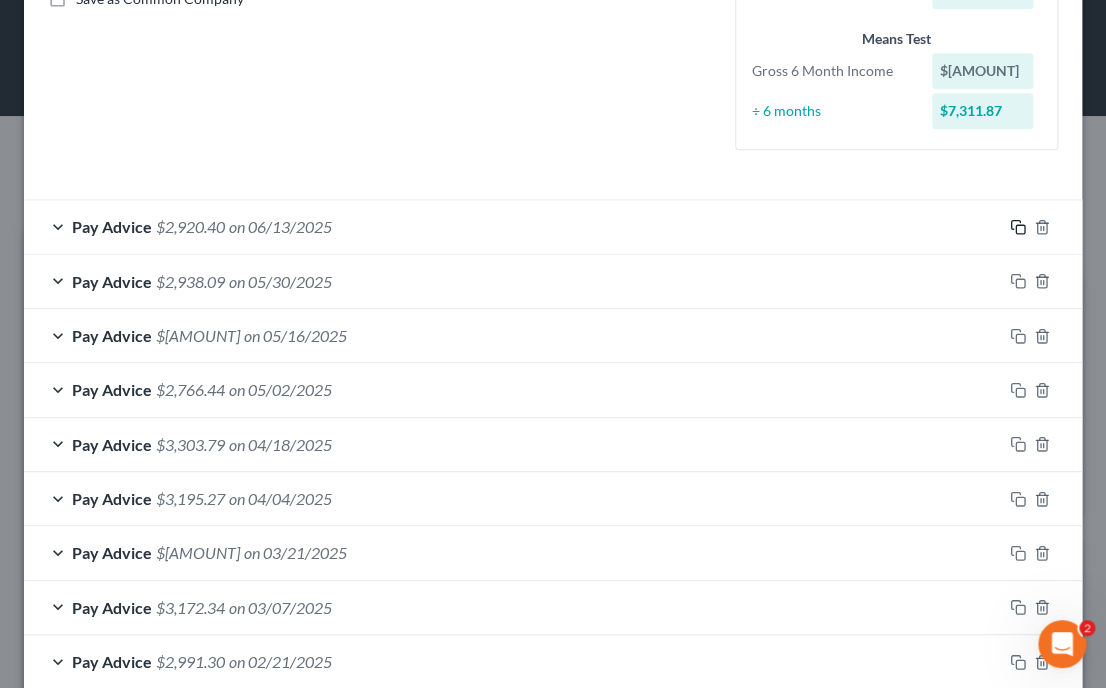 click 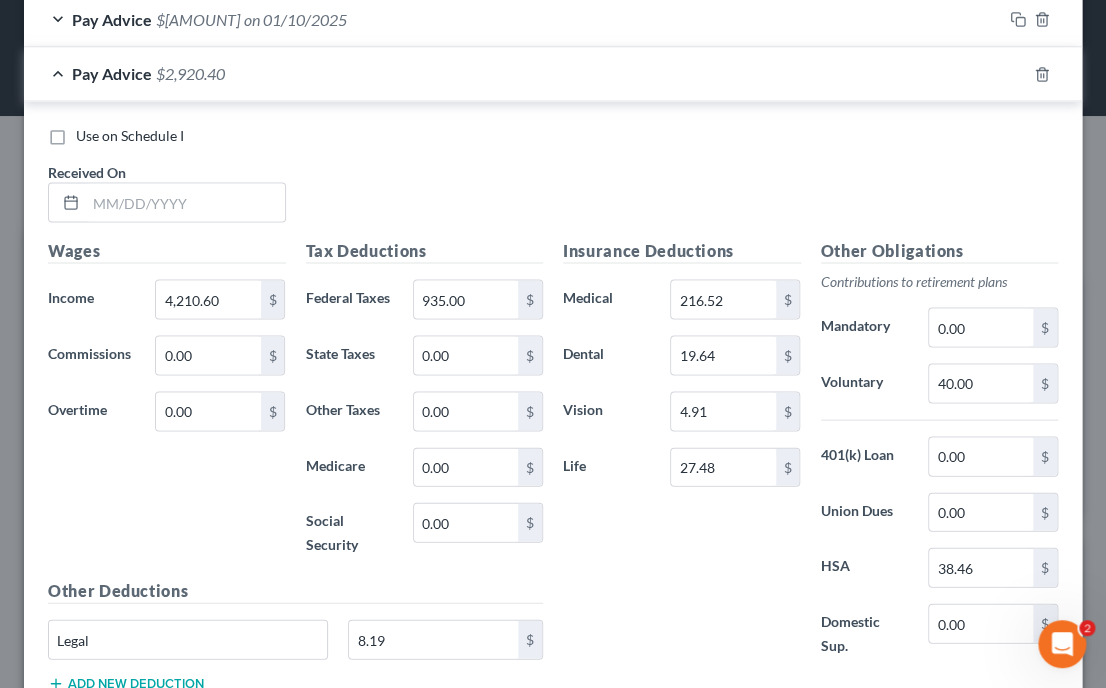 scroll, scrollTop: 1424, scrollLeft: 0, axis: vertical 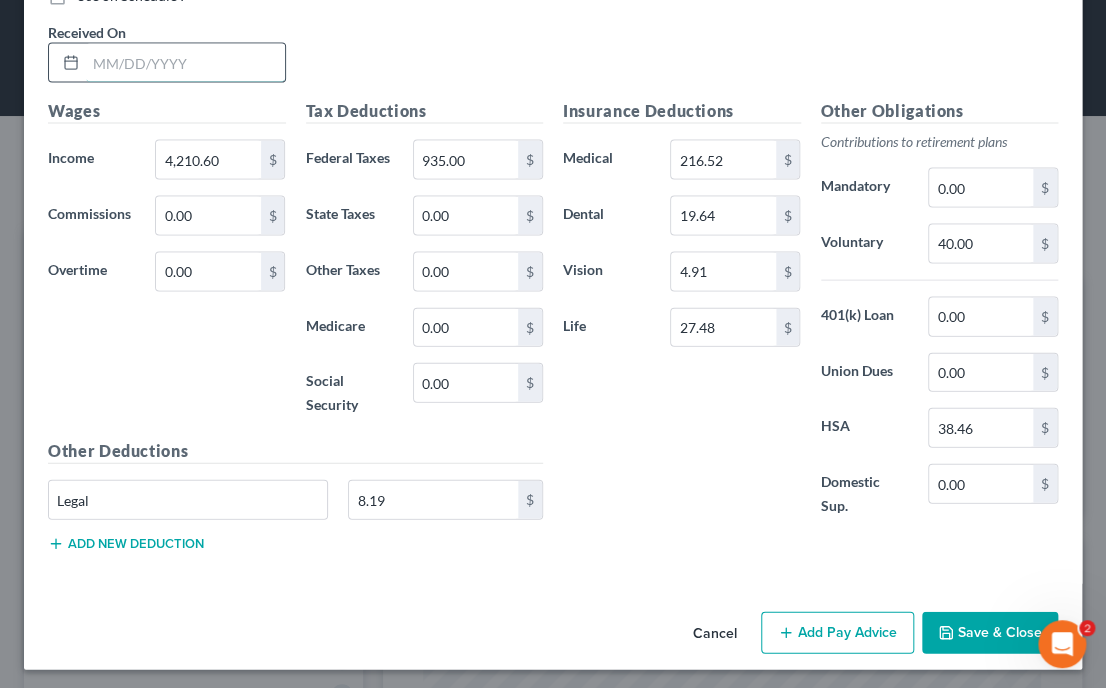 click at bounding box center [185, 63] 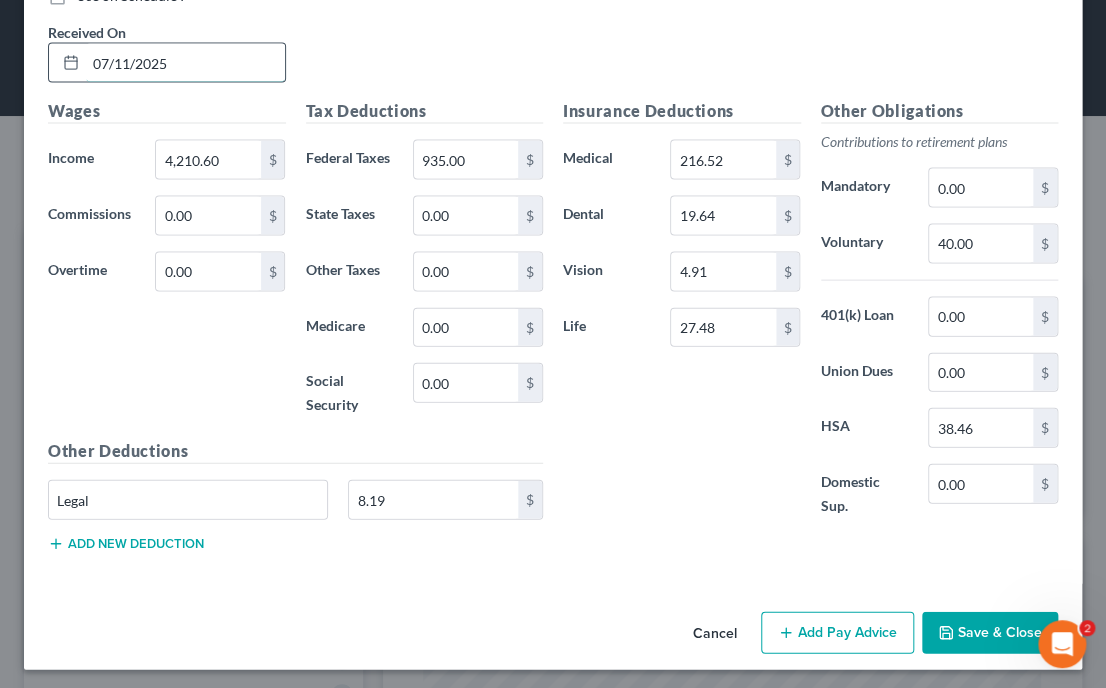 type on "07/11/2025" 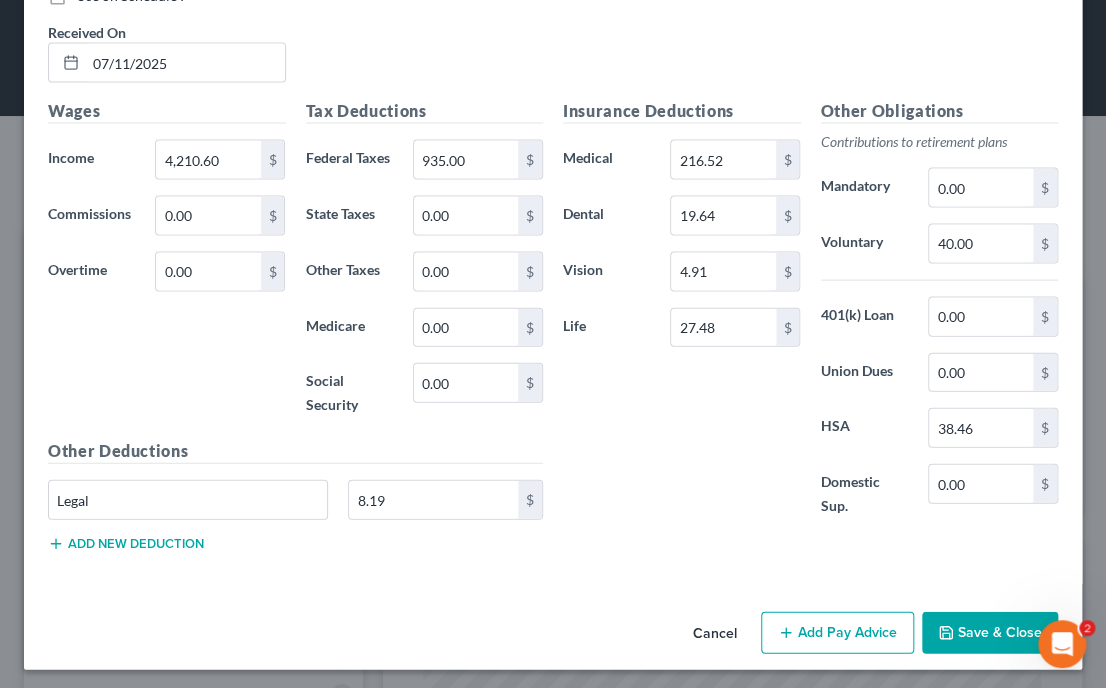 click on "Use on Schedule I
Received On
*
07/11/2025" at bounding box center [553, 42] 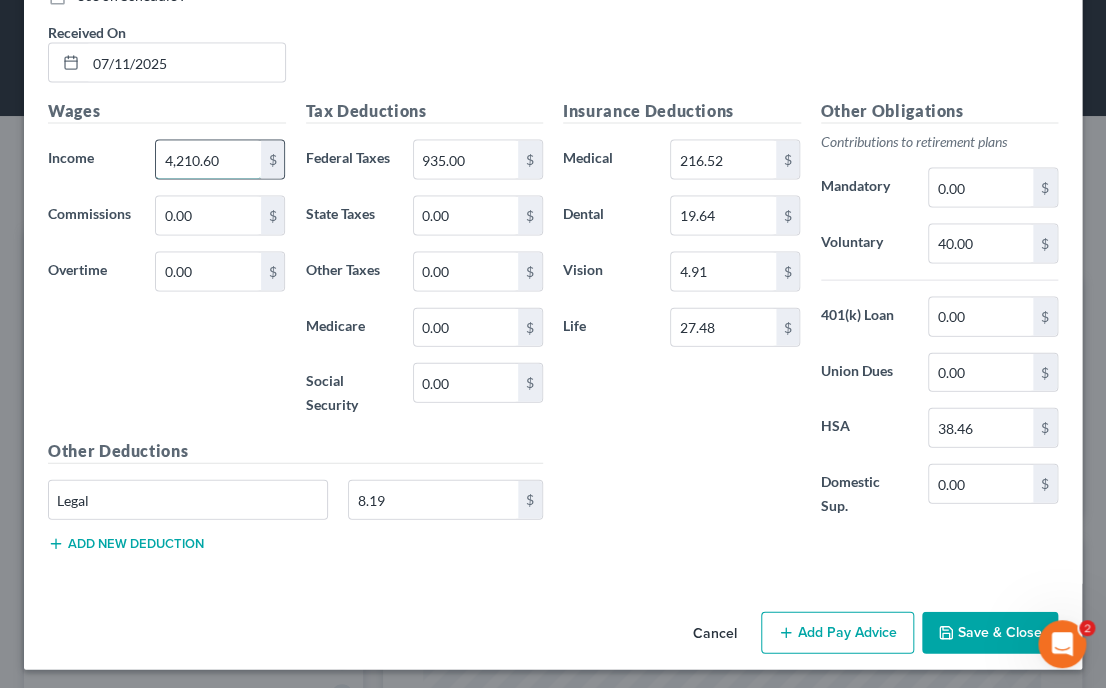 click on "4,210.60" at bounding box center (208, 160) 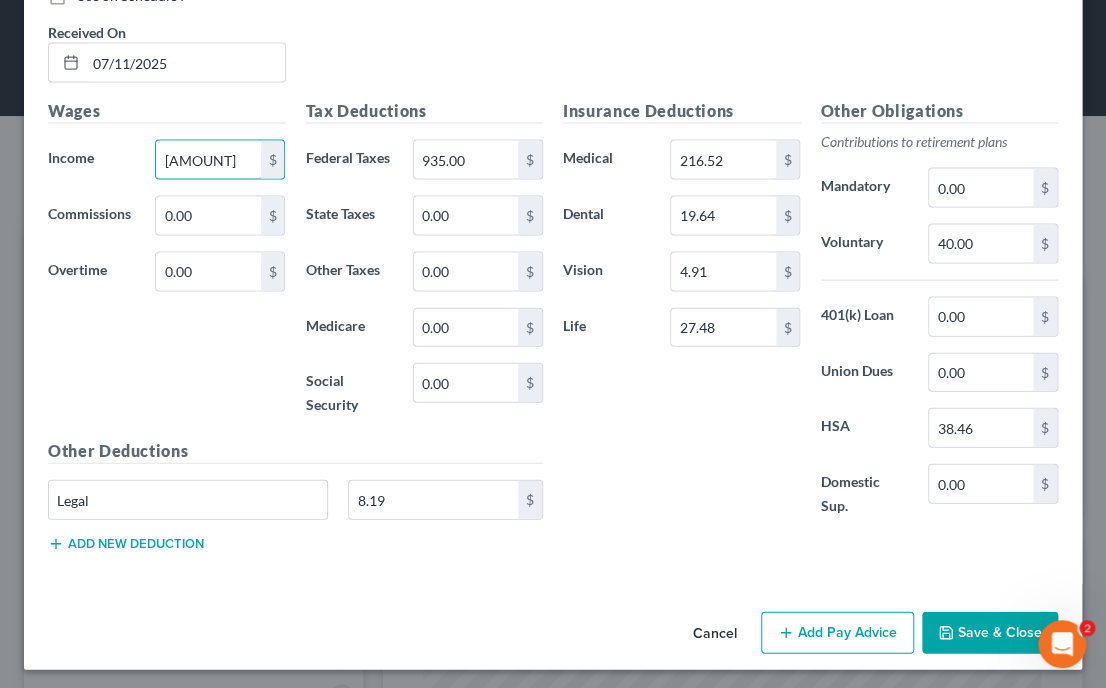 type on "[AMOUNT]" 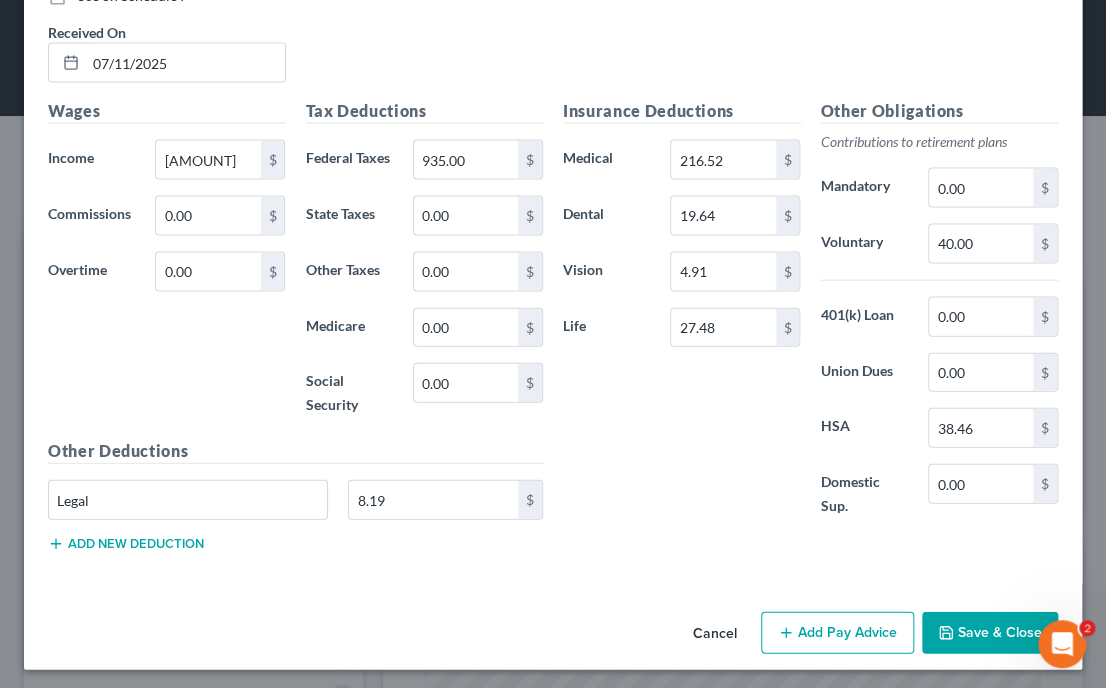 click on "Use on Schedule I
Received On
*
07/11/2025" at bounding box center [553, 42] 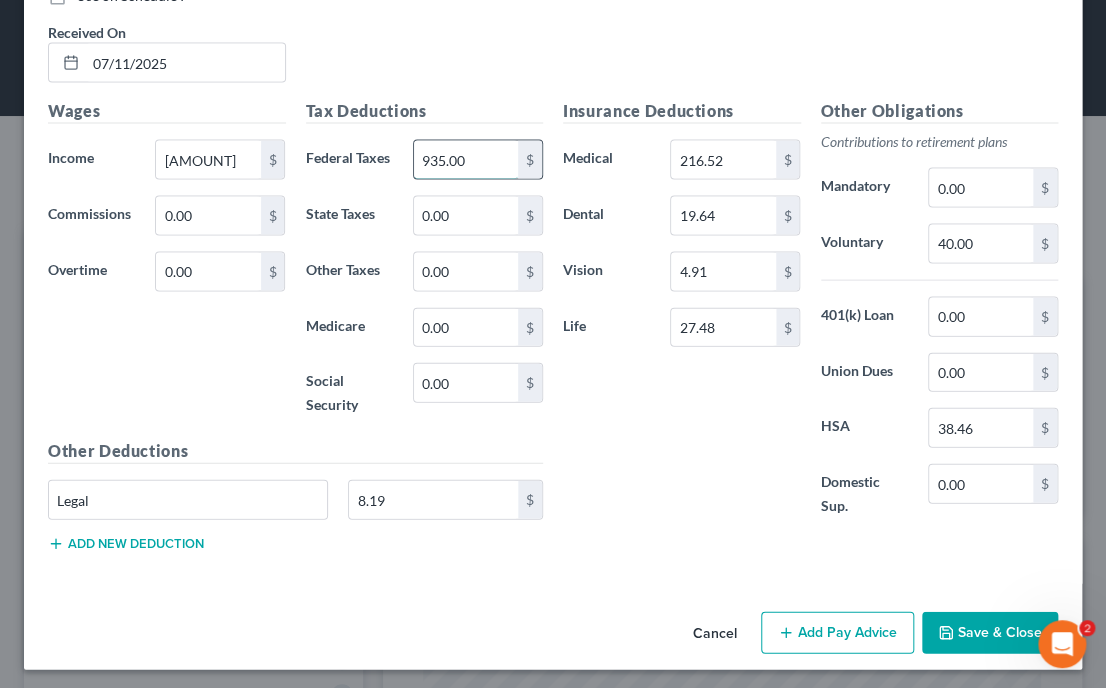 click on "935.00" at bounding box center [466, 160] 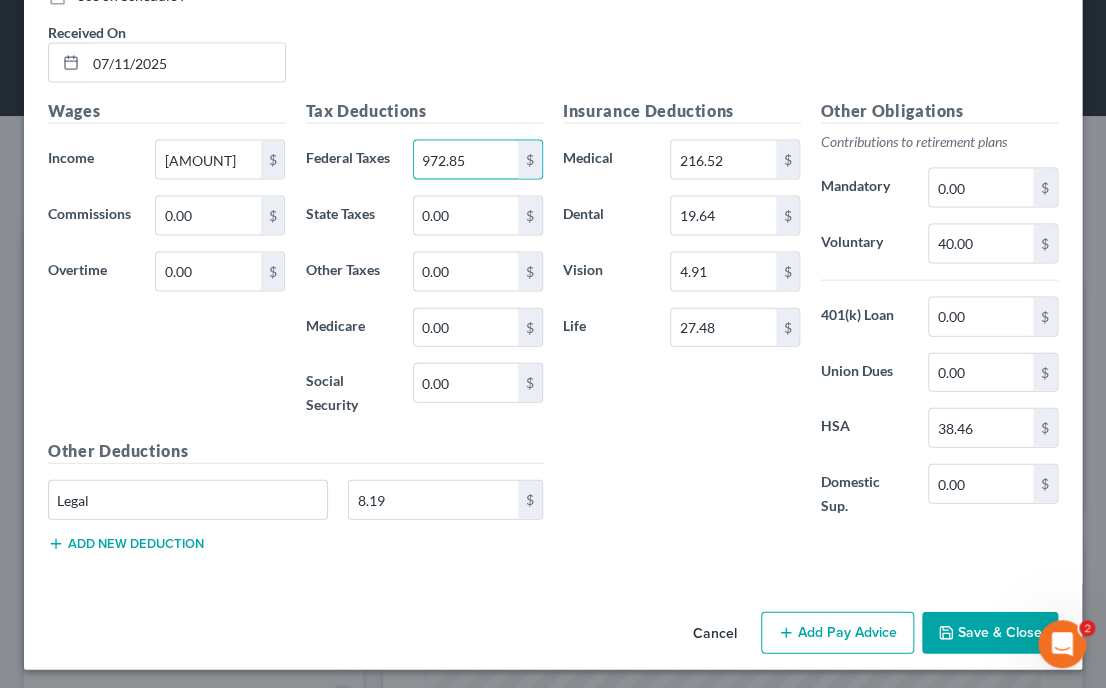 type on "972.85" 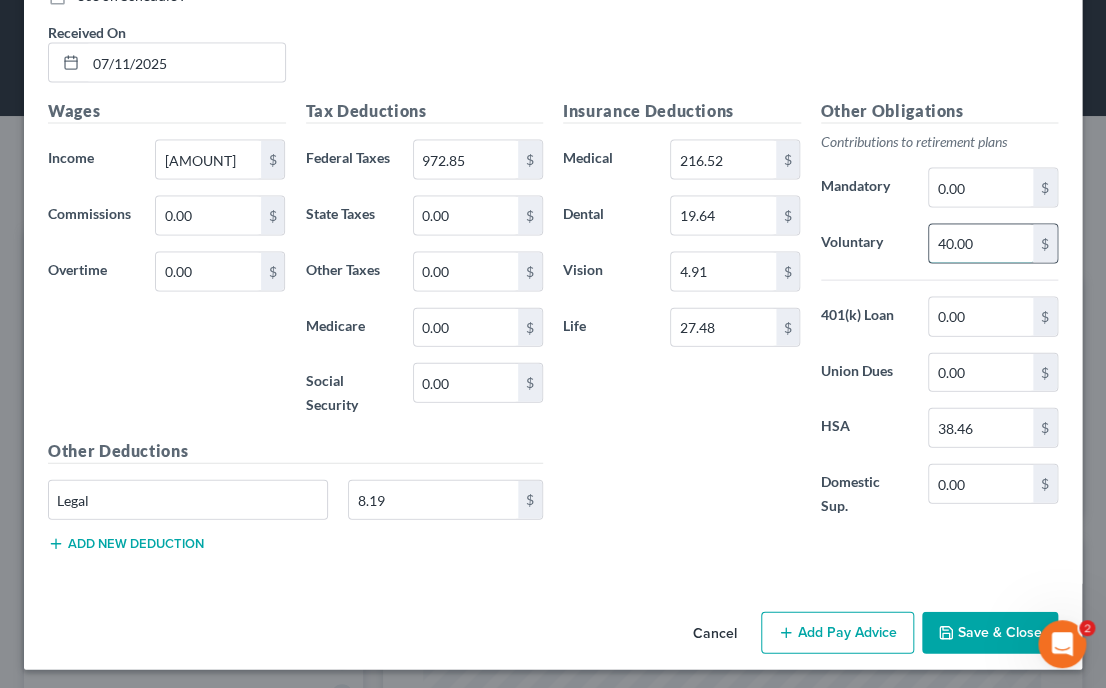 click on "40.00" at bounding box center [981, 244] 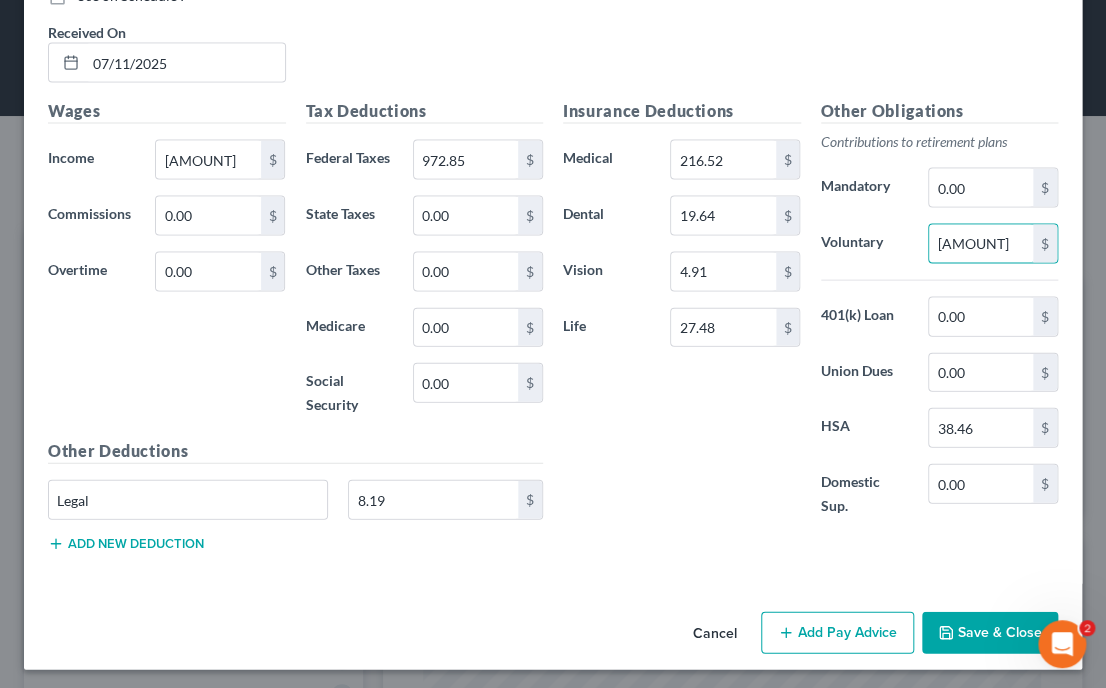 type on "[AMOUNT]" 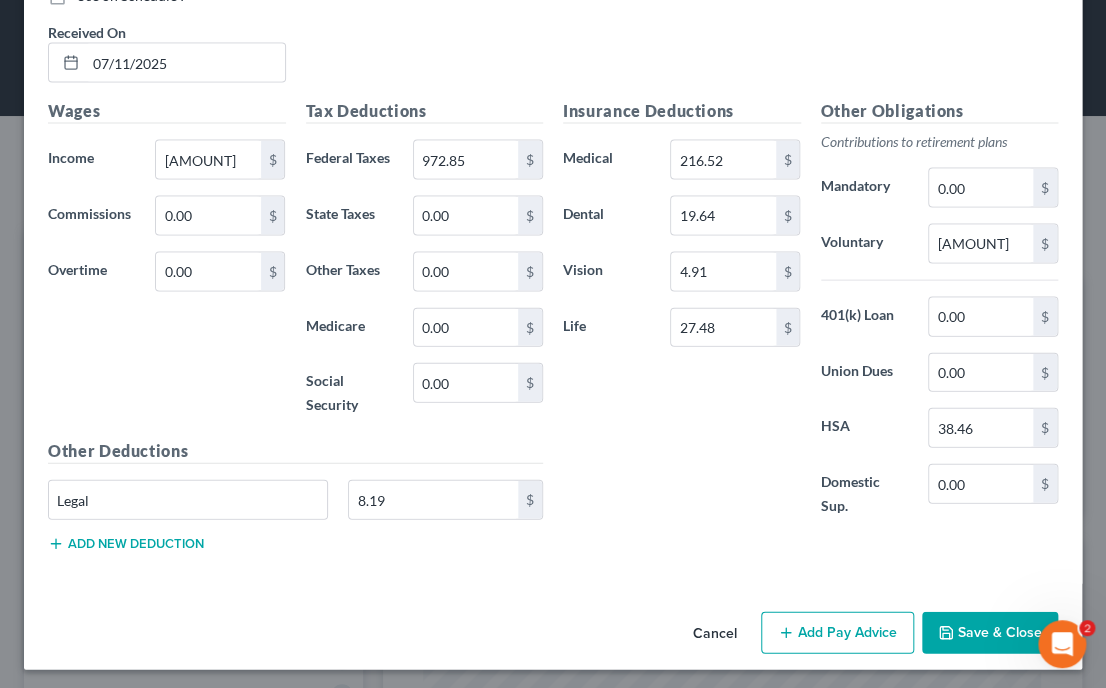 click on "Use on Schedule I
Received On
*
07/11/2025" at bounding box center (553, 42) 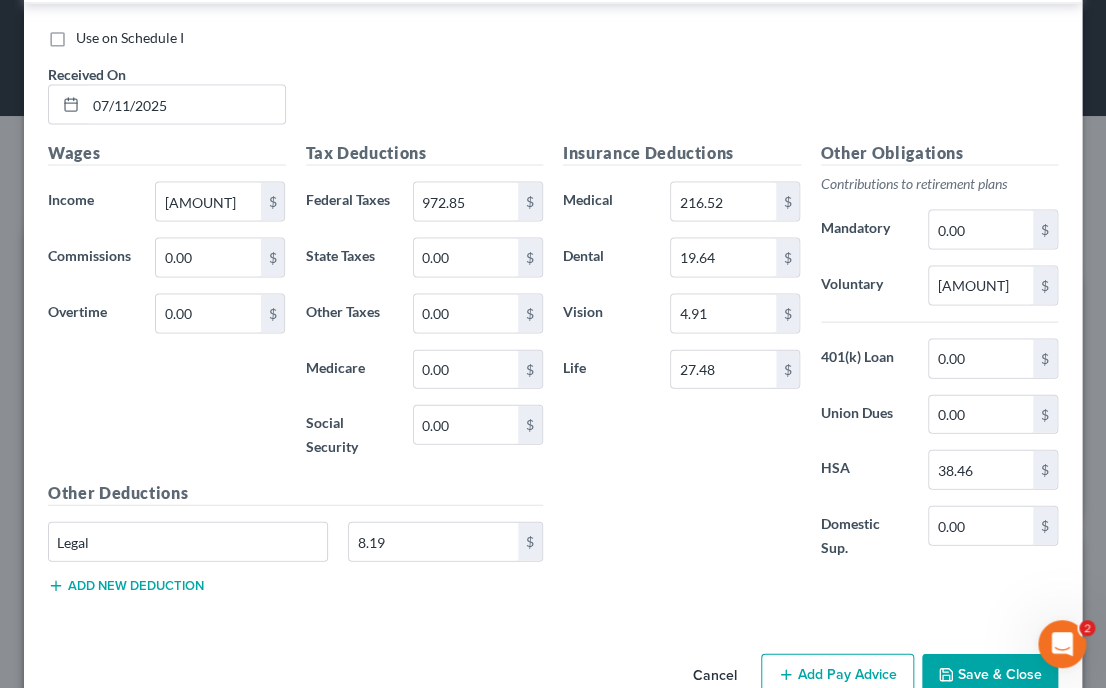 scroll, scrollTop: 1384, scrollLeft: 0, axis: vertical 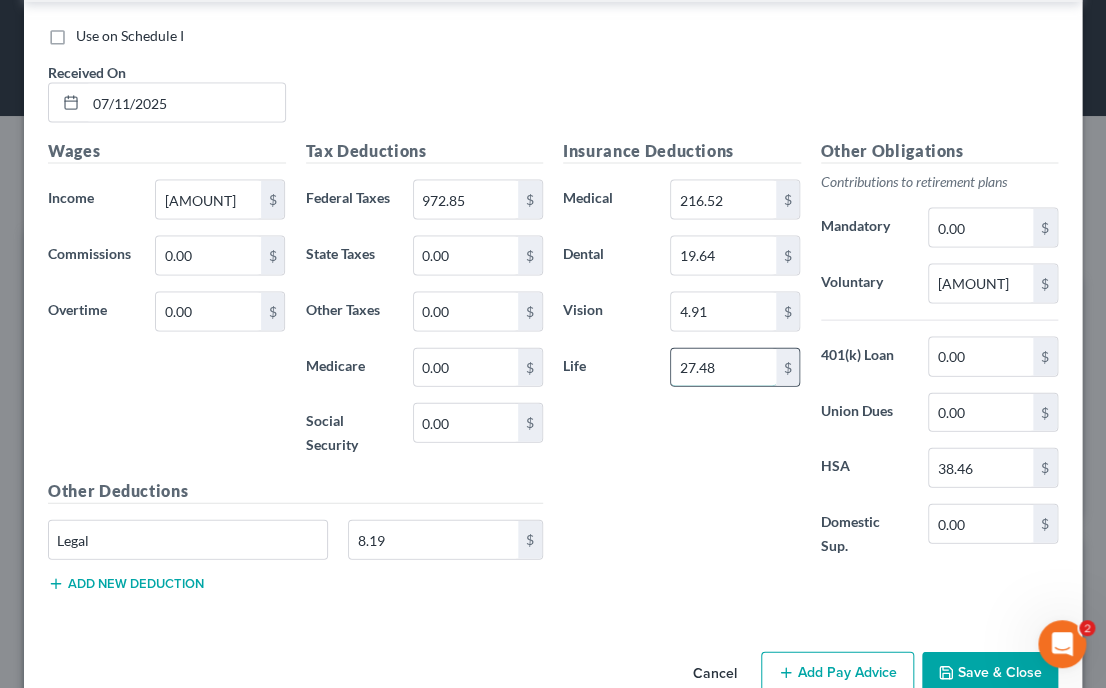 click on "27.48" at bounding box center [723, 368] 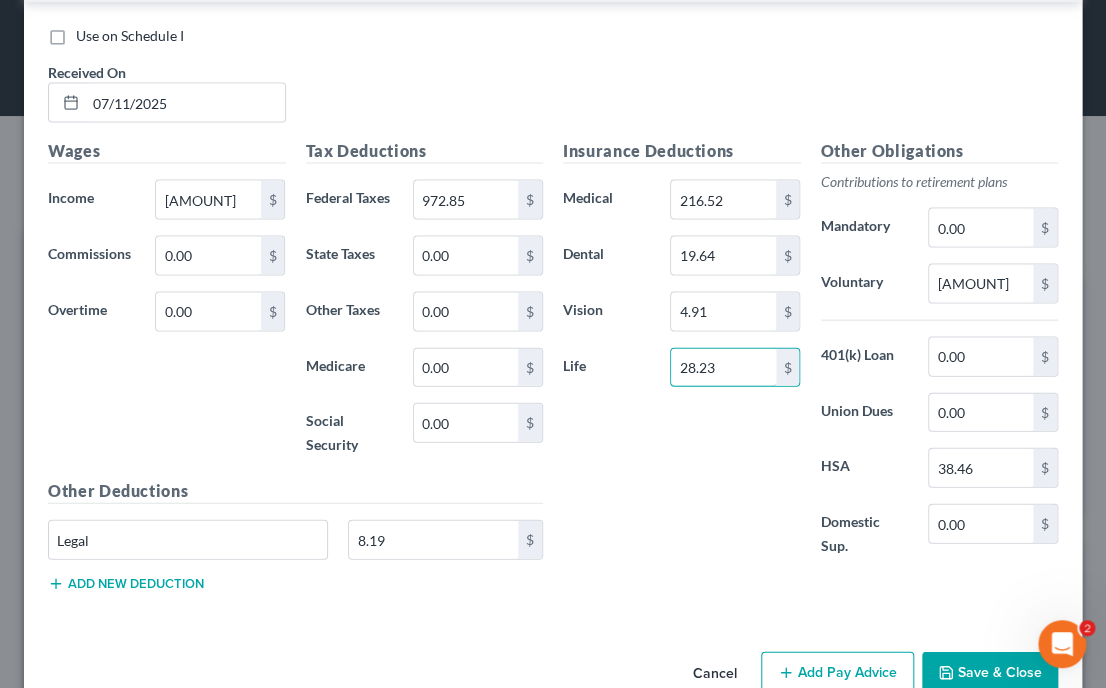 type on "28.23" 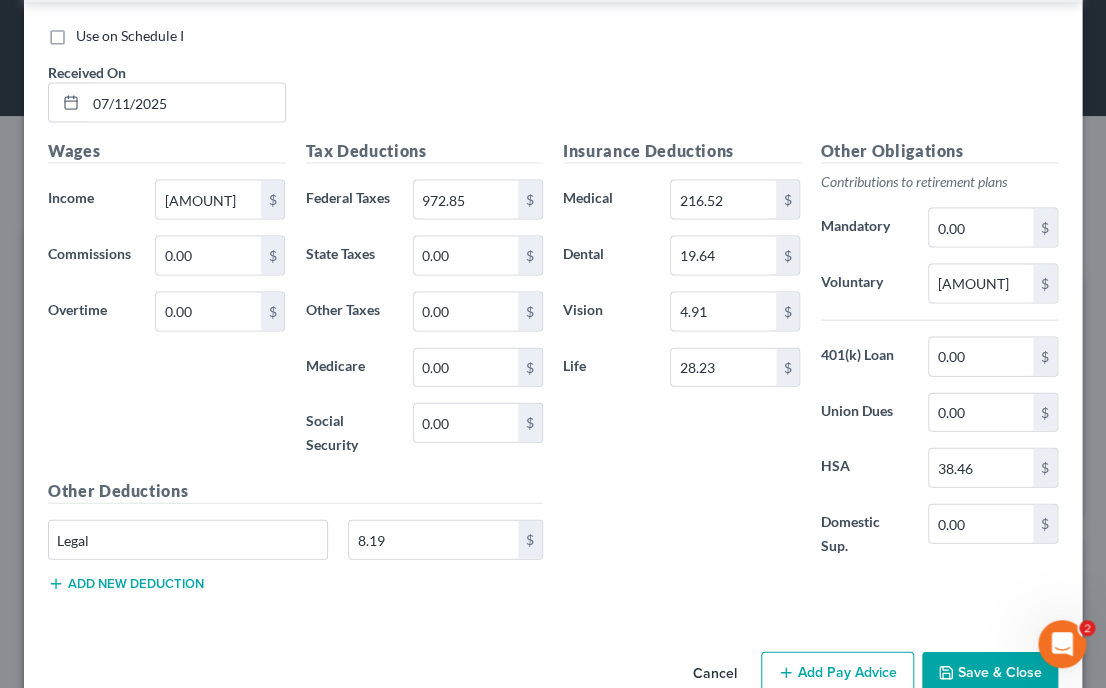 click on "Use on Schedule I
Received On
*
07/11/2025" at bounding box center [553, 82] 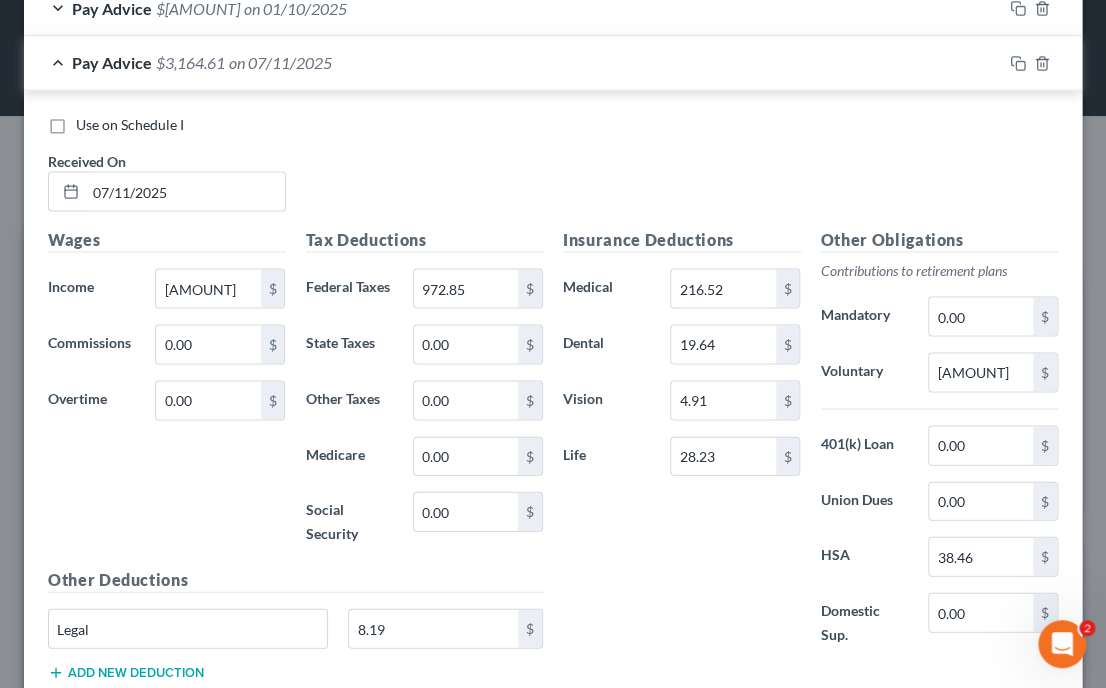 scroll, scrollTop: 1264, scrollLeft: 0, axis: vertical 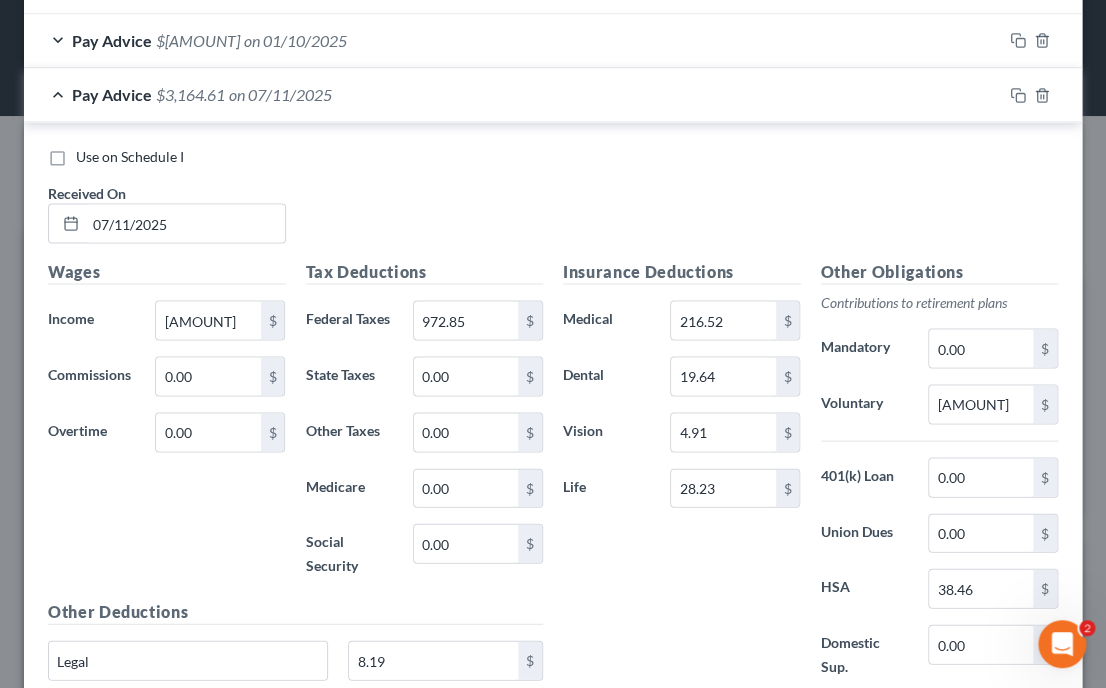 click on "Use on Schedule I
Received On
*
07/11/2025" at bounding box center (553, 202) 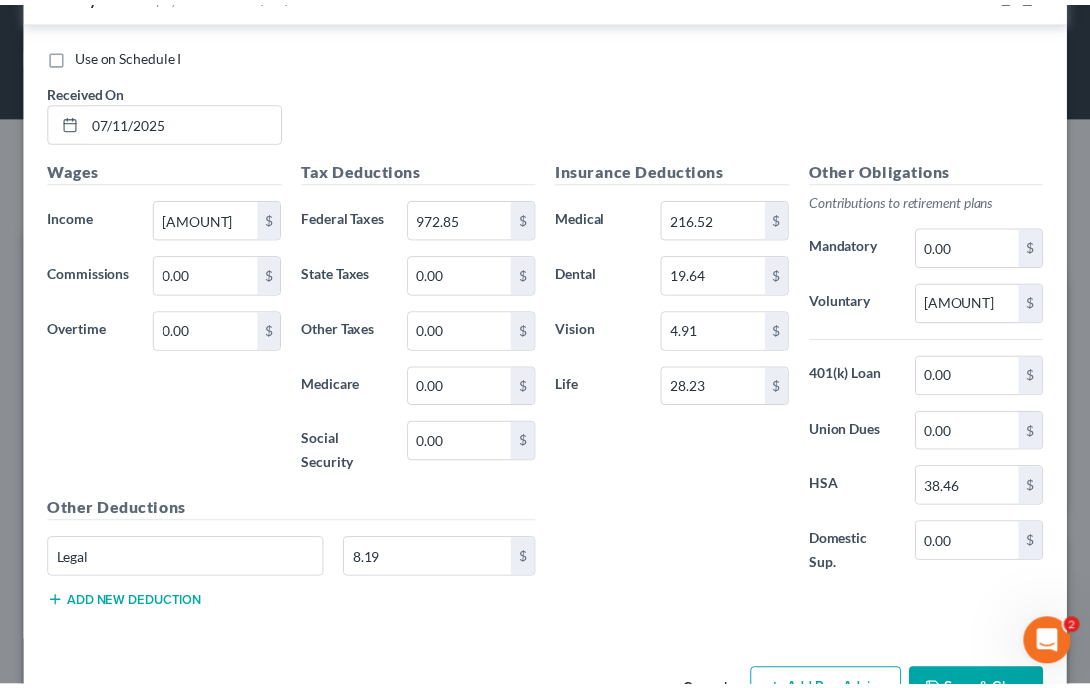 scroll, scrollTop: 1424, scrollLeft: 0, axis: vertical 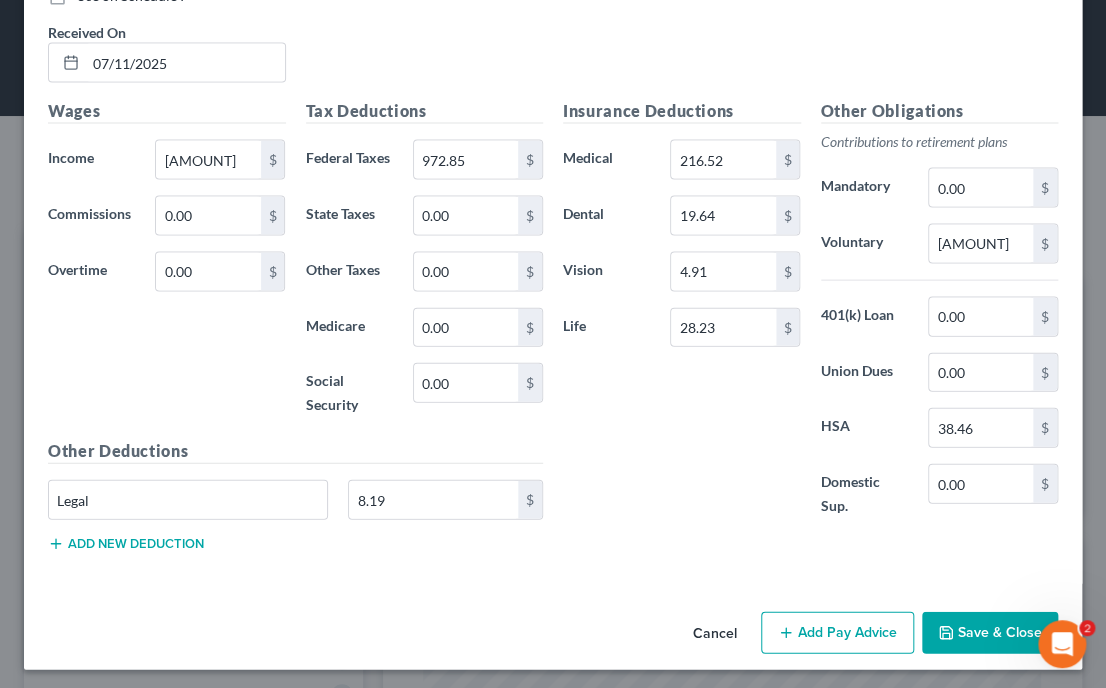 click on "Save & Close" at bounding box center (990, 633) 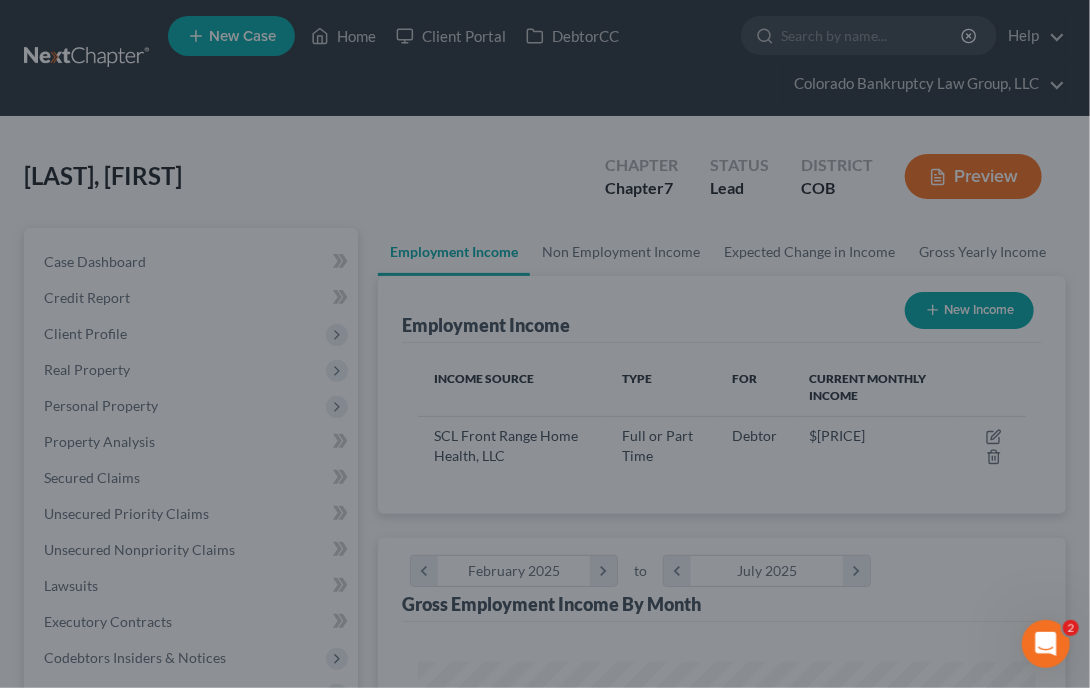 scroll, scrollTop: 304, scrollLeft: 648, axis: both 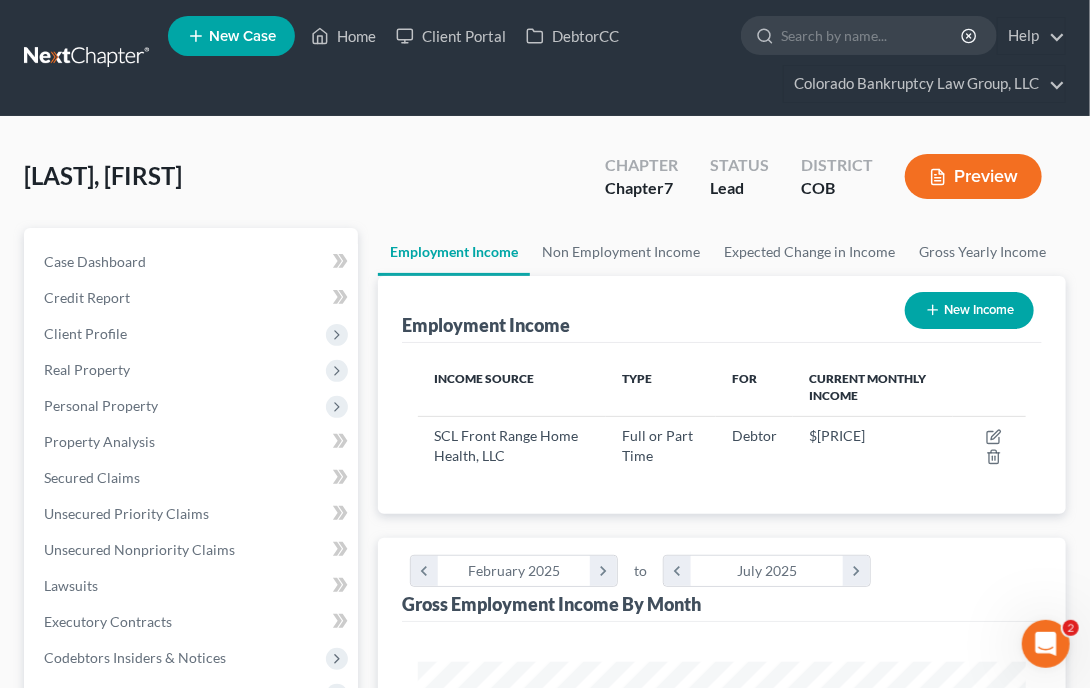 click on "Debtor
Total
Feb
$8,762.31
$8,762.31
Mar
$8,817.04
$8,817.04
Apr
$9,359.81
$9,359.81
May
$12,721.47
$12,721.47
Jun
$4,210.60
$4,210.60
Jul
$4,494.50
$4,494.50
Avg.
TOTAL
$8,060.96
$48,365.73" at bounding box center [722, 997] 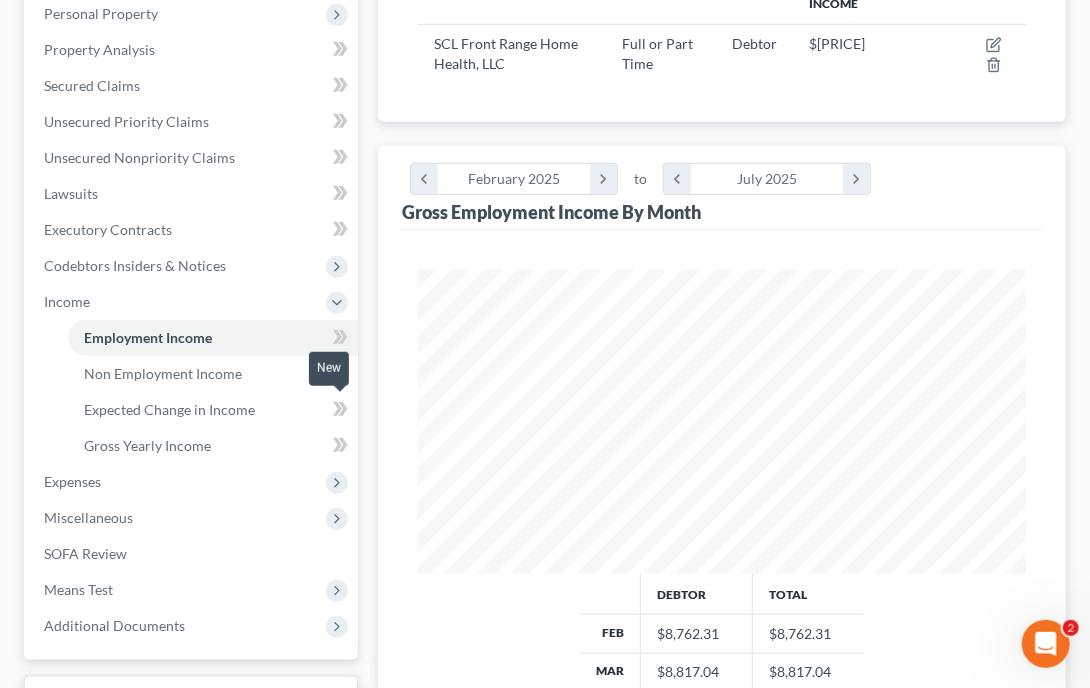 scroll, scrollTop: 440, scrollLeft: 0, axis: vertical 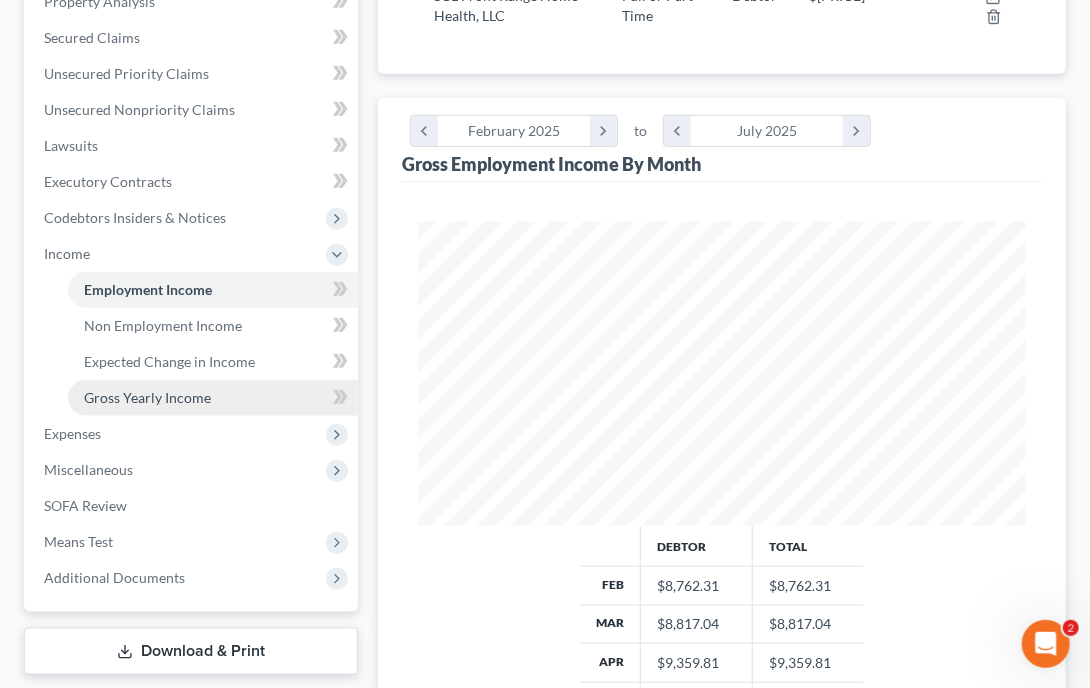 click on "Gross Yearly Income" at bounding box center [147, 397] 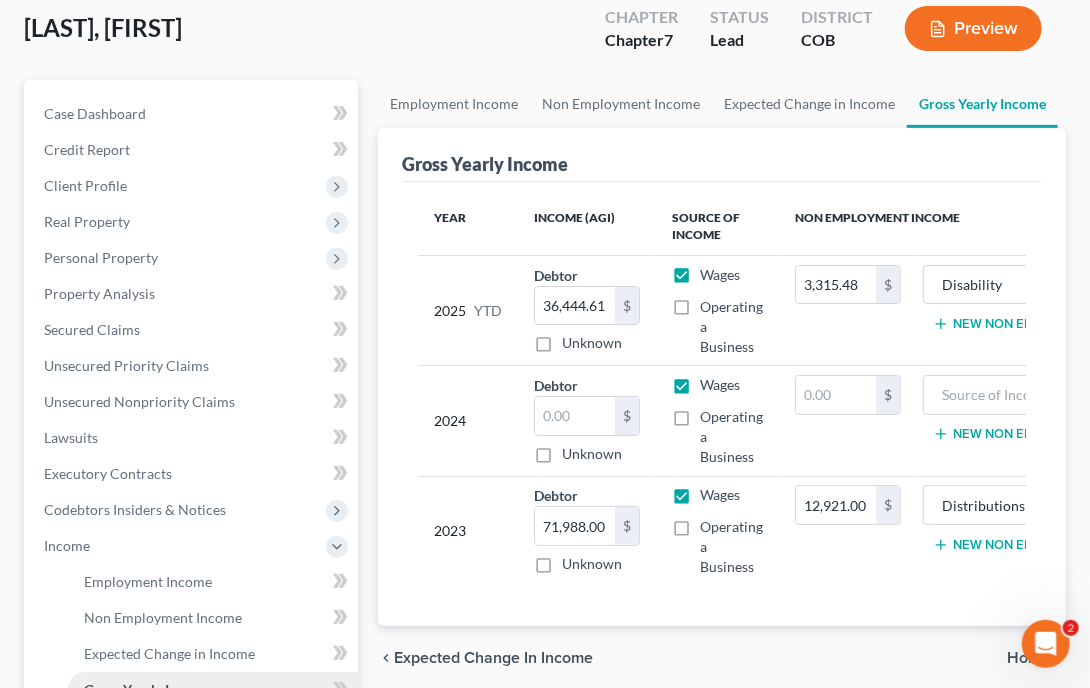 scroll, scrollTop: 0, scrollLeft: 0, axis: both 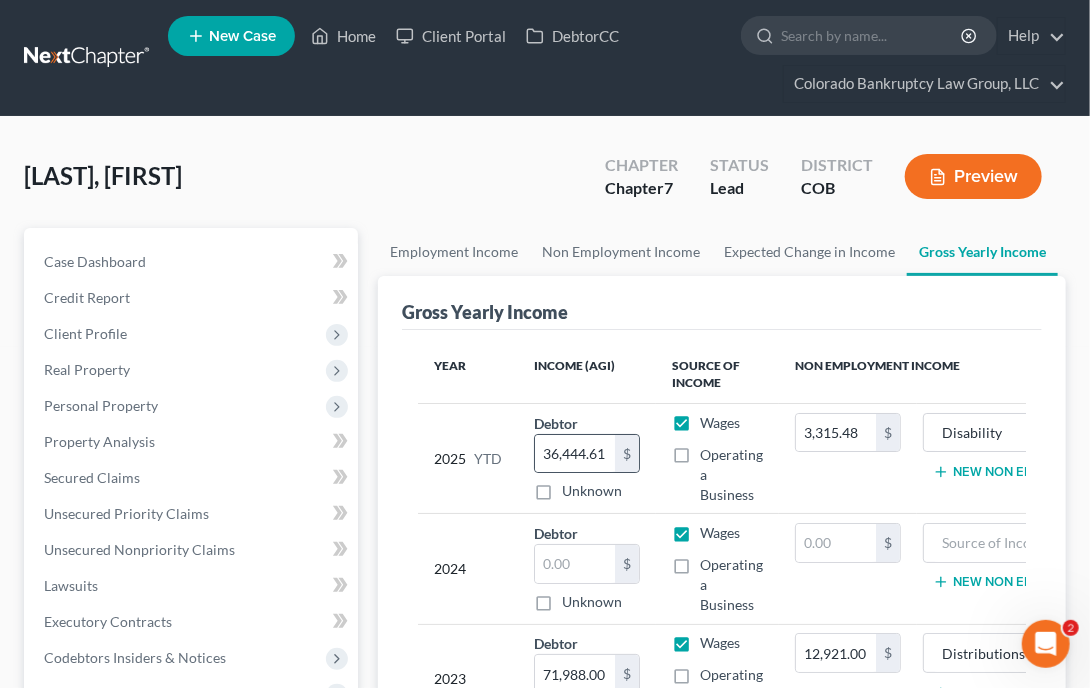 click on "$" at bounding box center (627, 454) 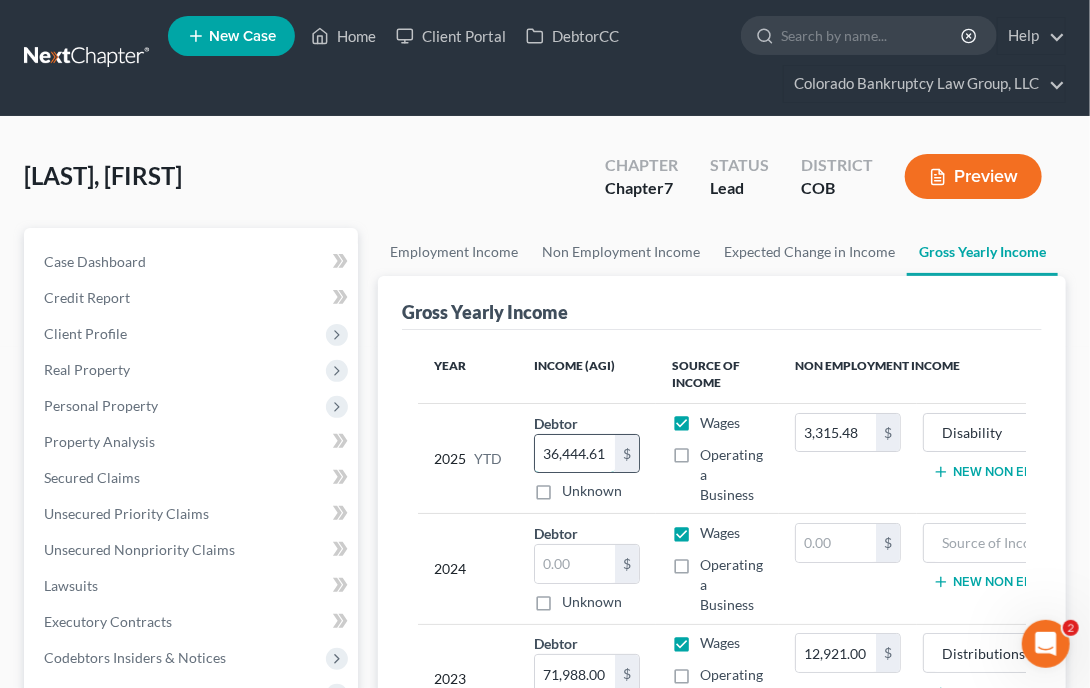 click on "36,444.61" at bounding box center (575, 454) 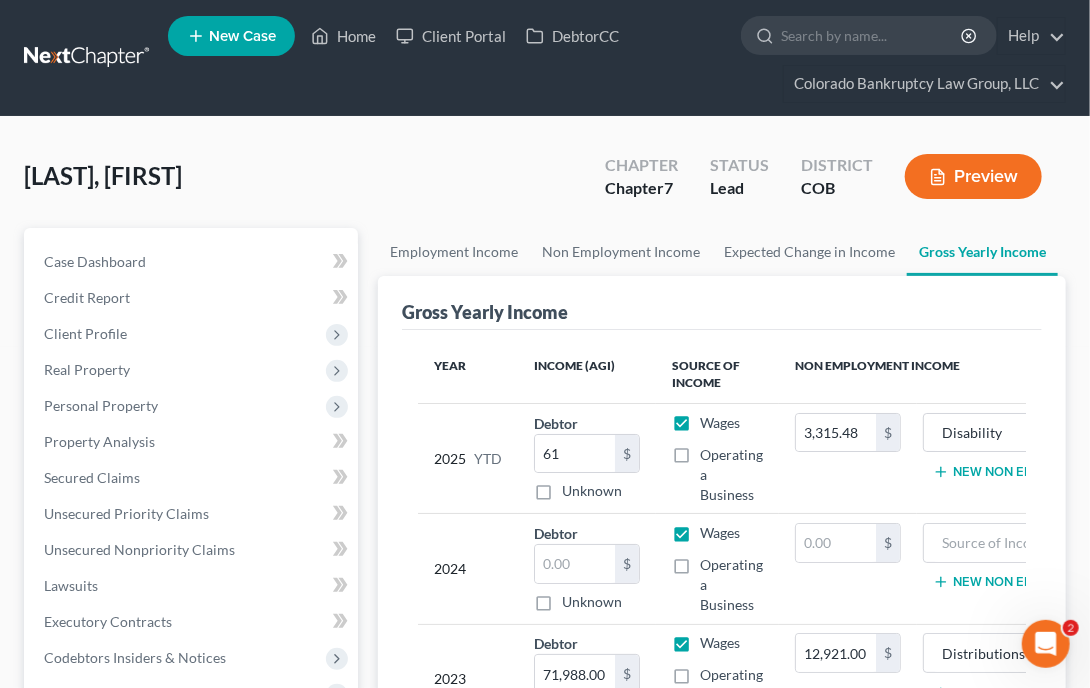 click on "Gross Yearly Income" at bounding box center [722, 303] 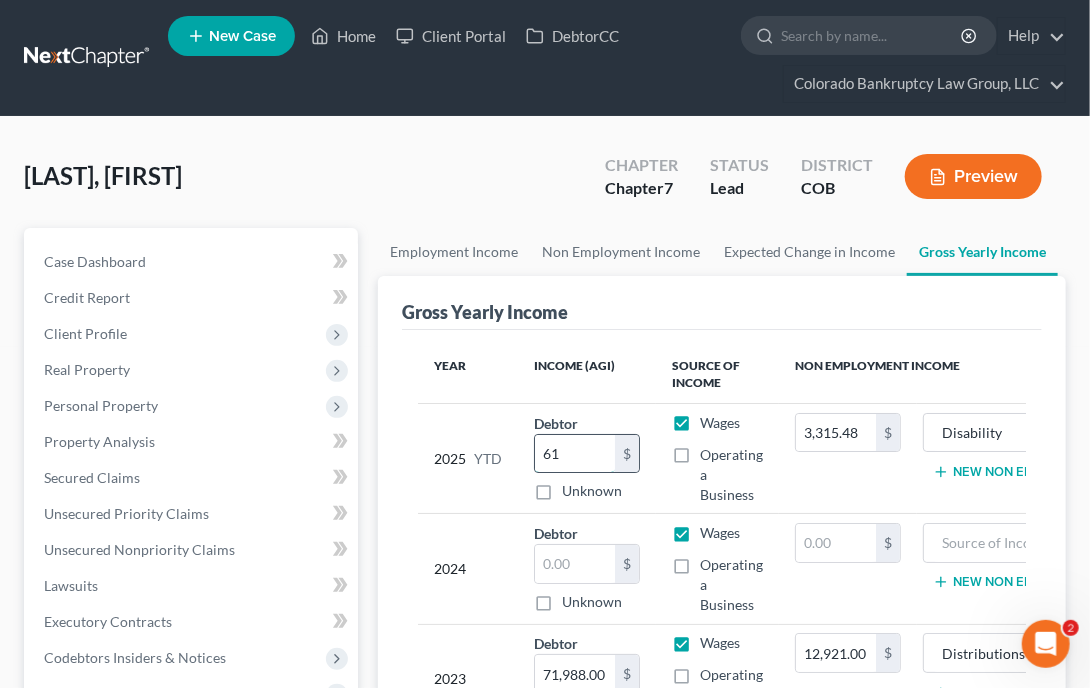 click on "61" at bounding box center [575, 454] 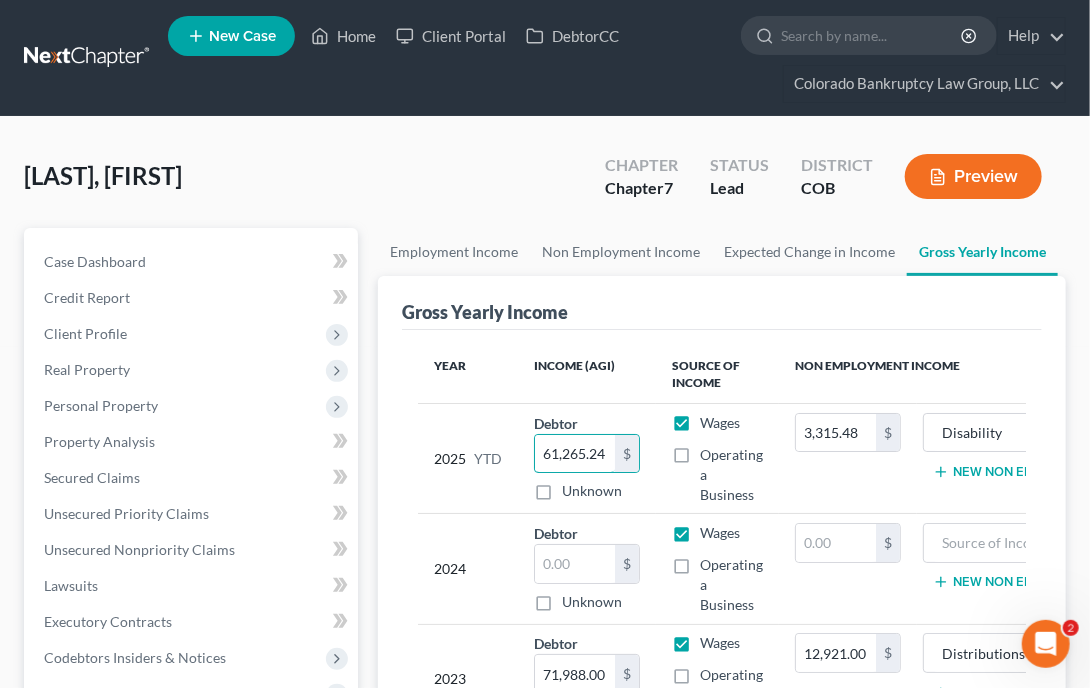 type on "61,265.24" 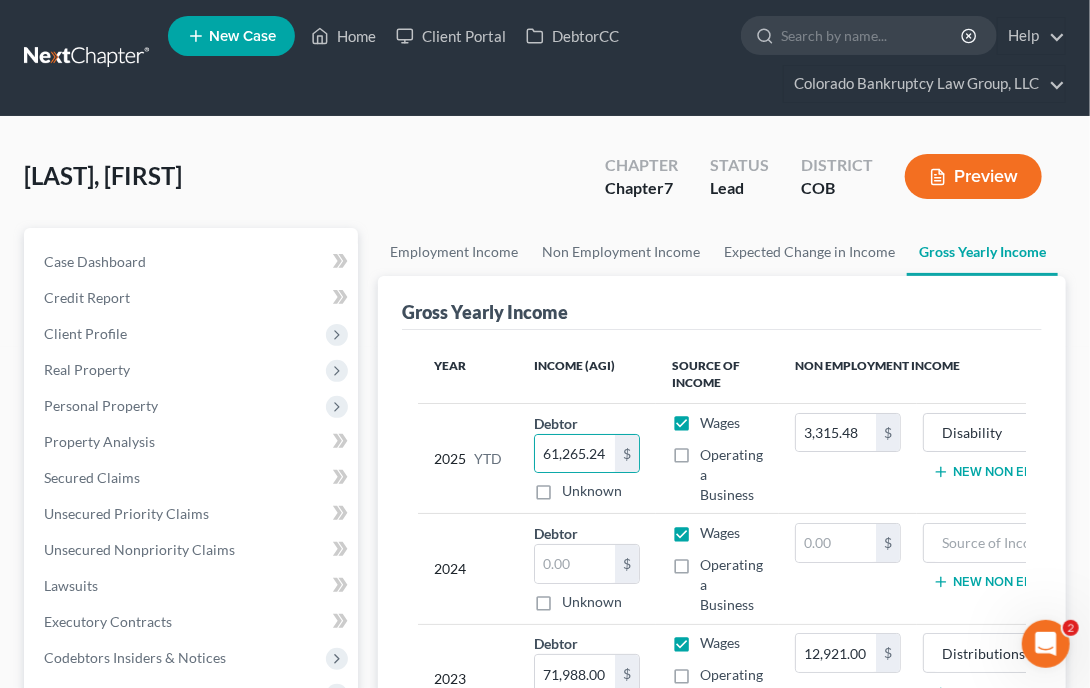 click on "2025  YTD" at bounding box center (468, 459) 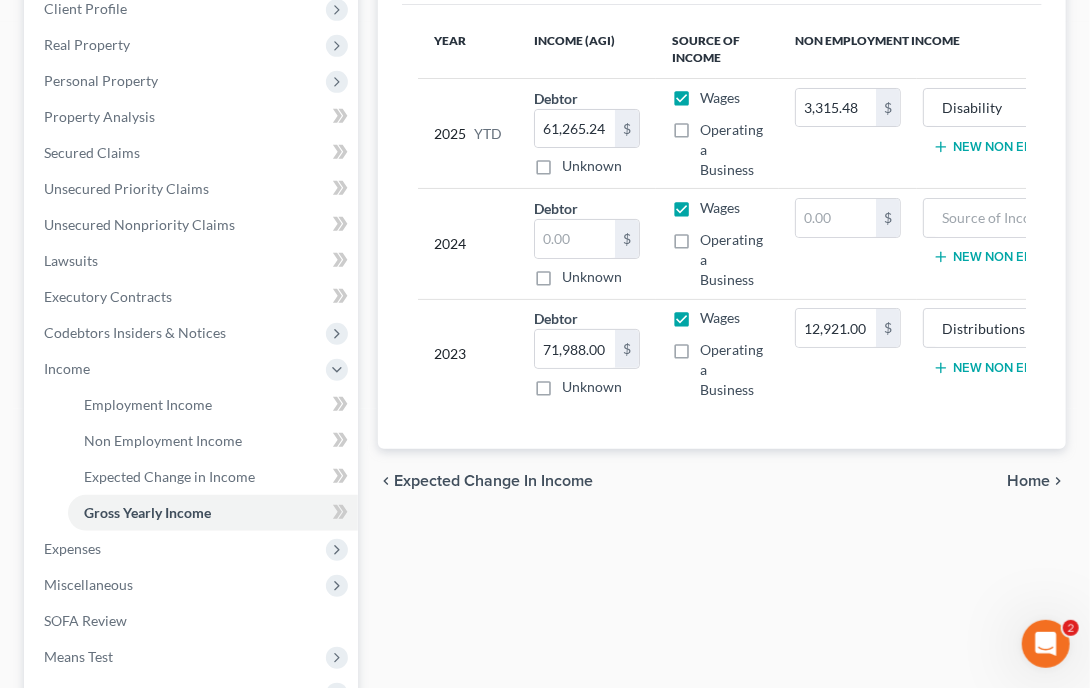 scroll, scrollTop: 489, scrollLeft: 0, axis: vertical 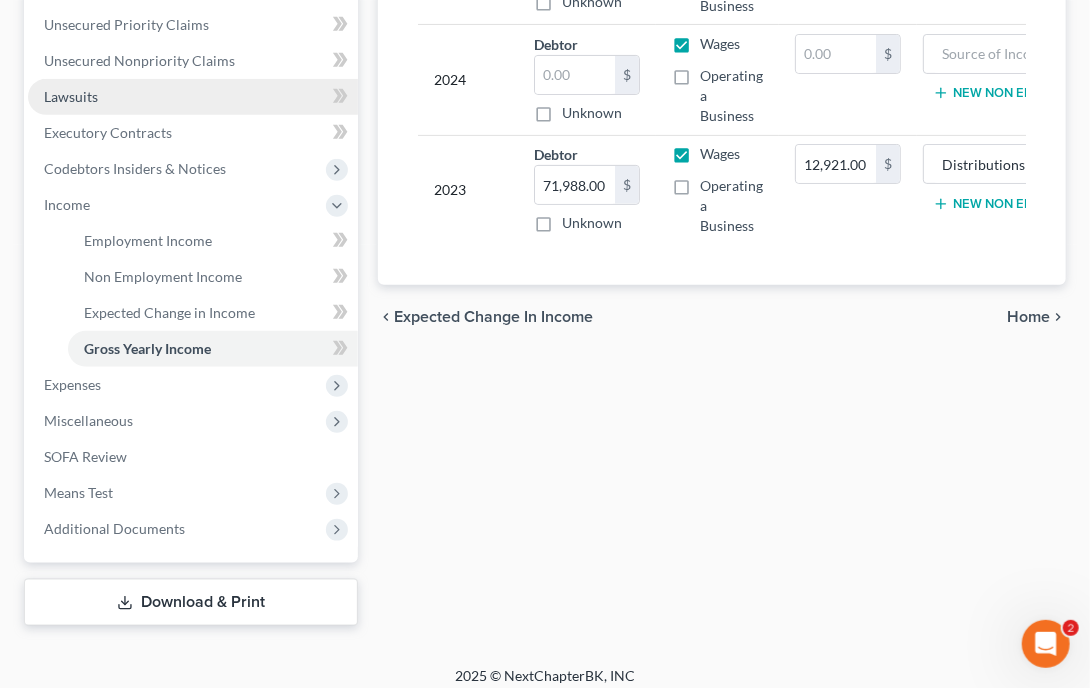 click on "Lawsuits" at bounding box center (193, 97) 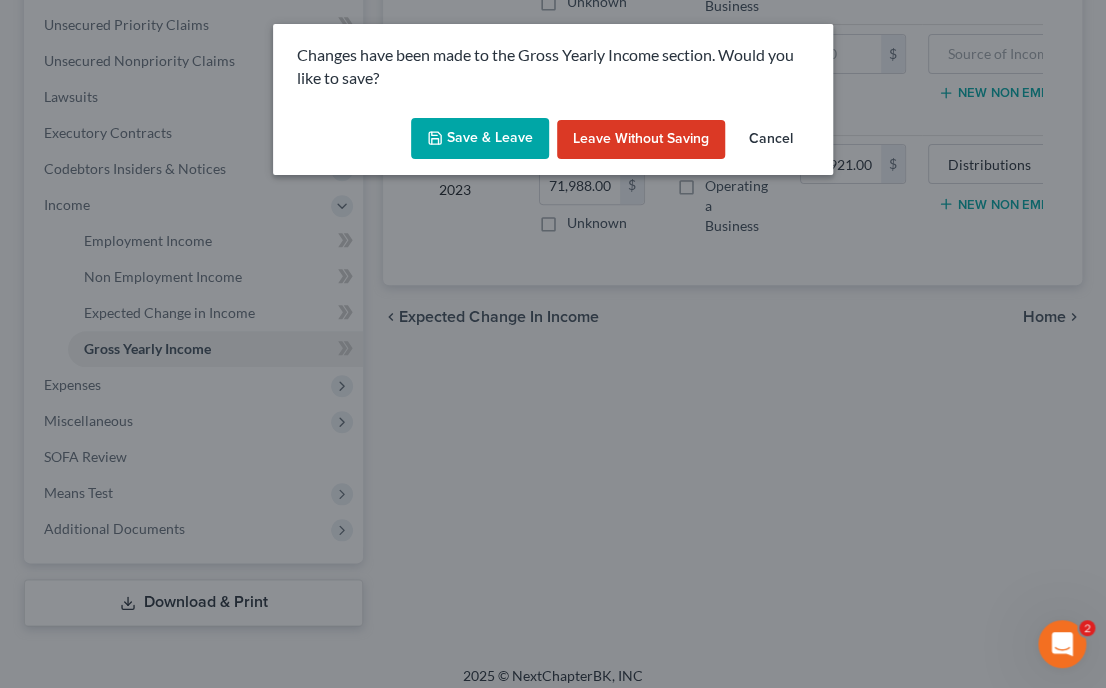 click on "Save & Leave" at bounding box center (480, 139) 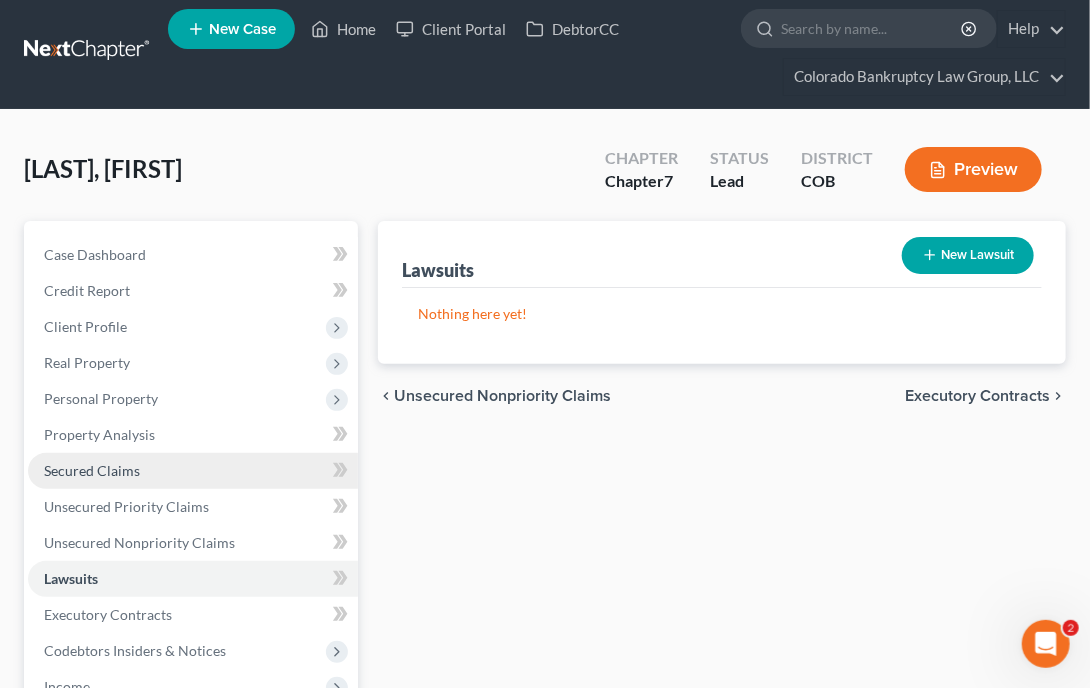 scroll, scrollTop: 0, scrollLeft: 0, axis: both 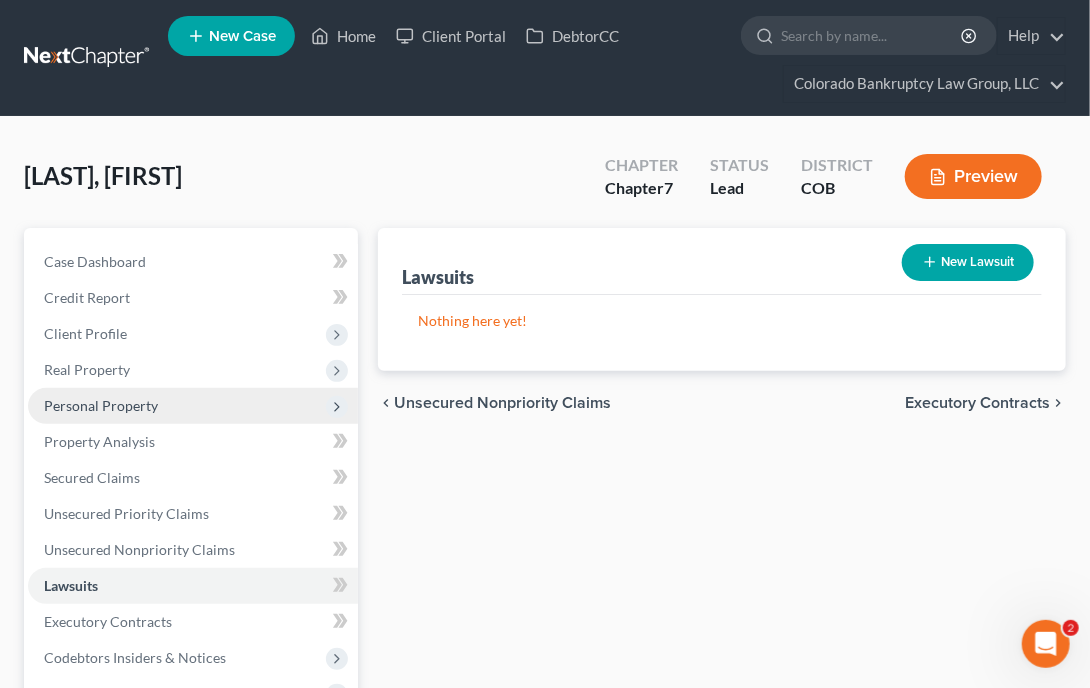click on "Personal Property" at bounding box center [101, 405] 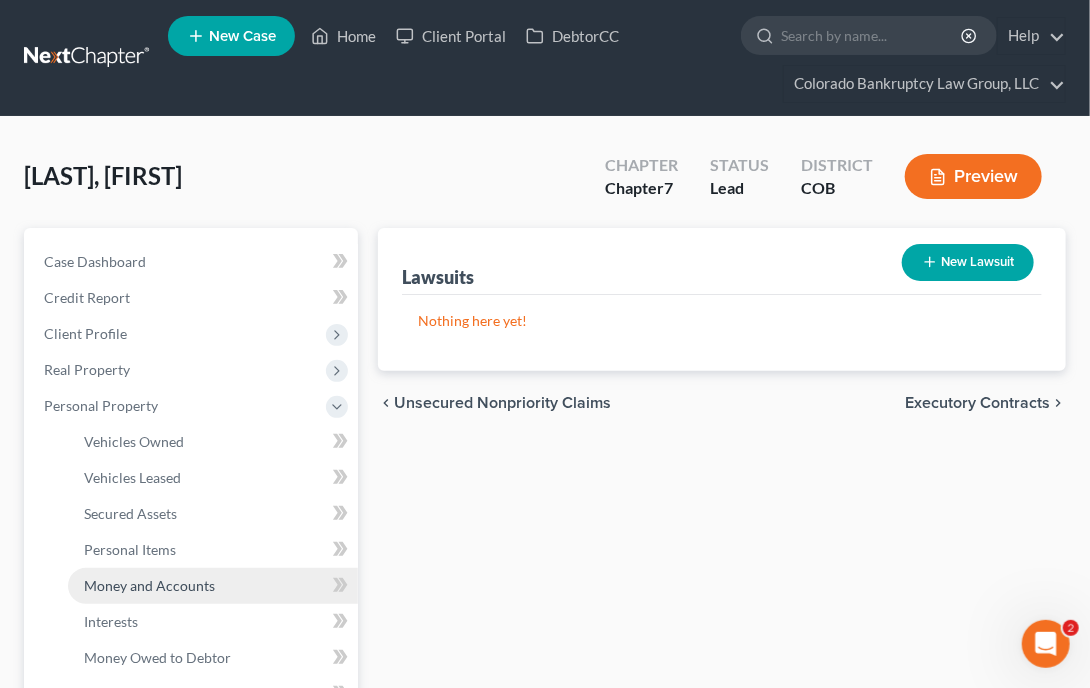 click on "Money and Accounts" at bounding box center (213, 586) 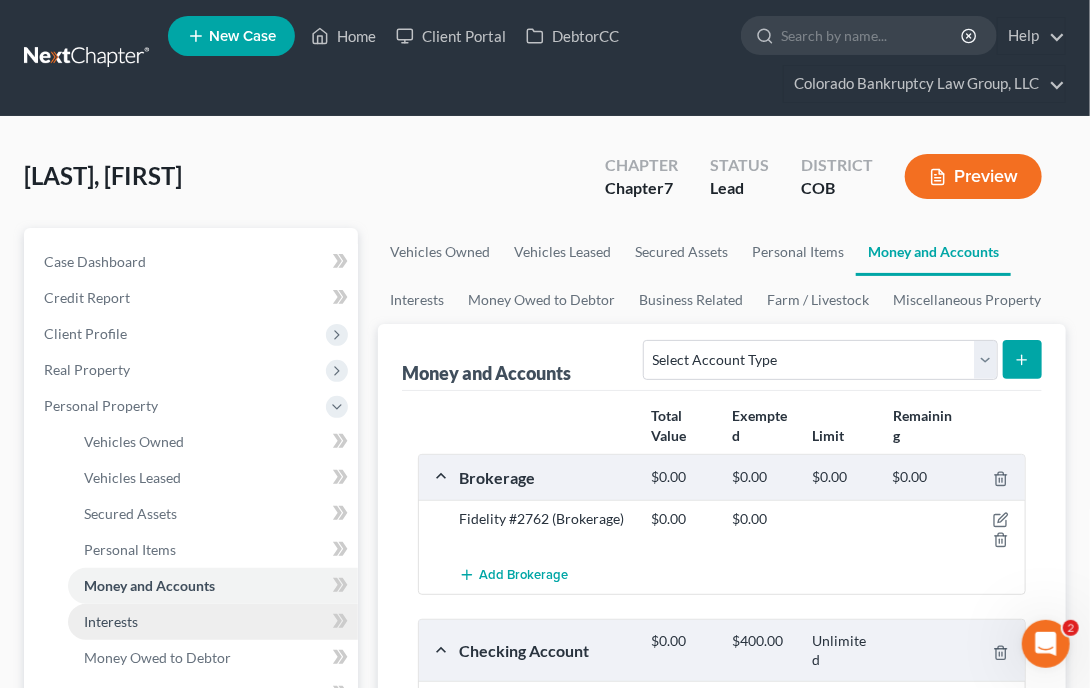 click on "Interests" at bounding box center (111, 621) 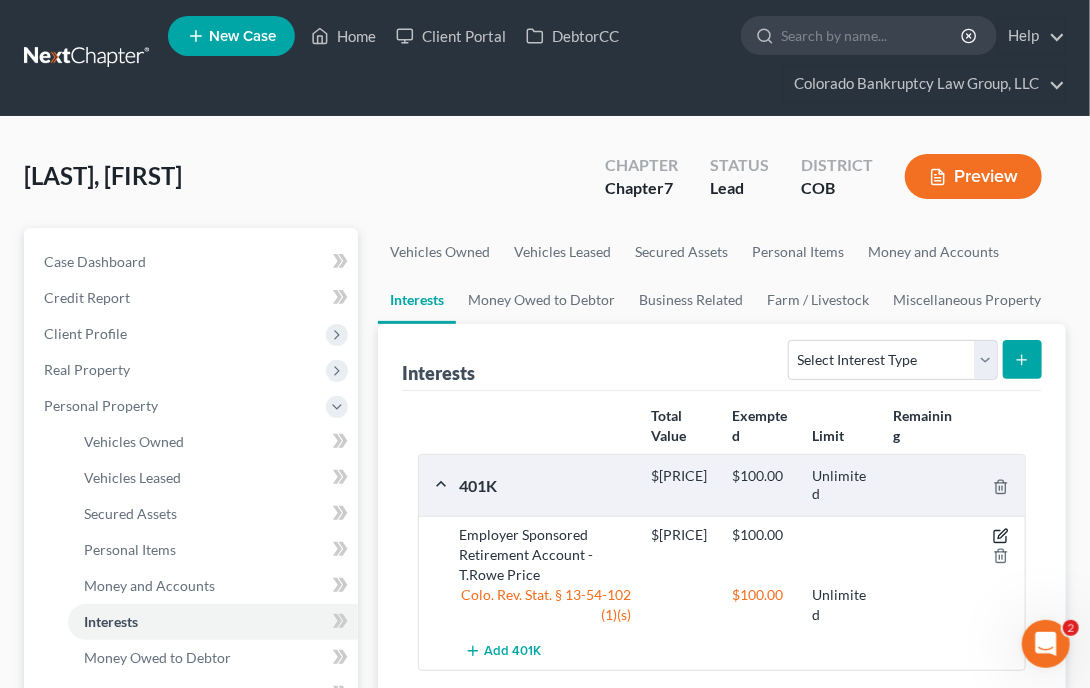click 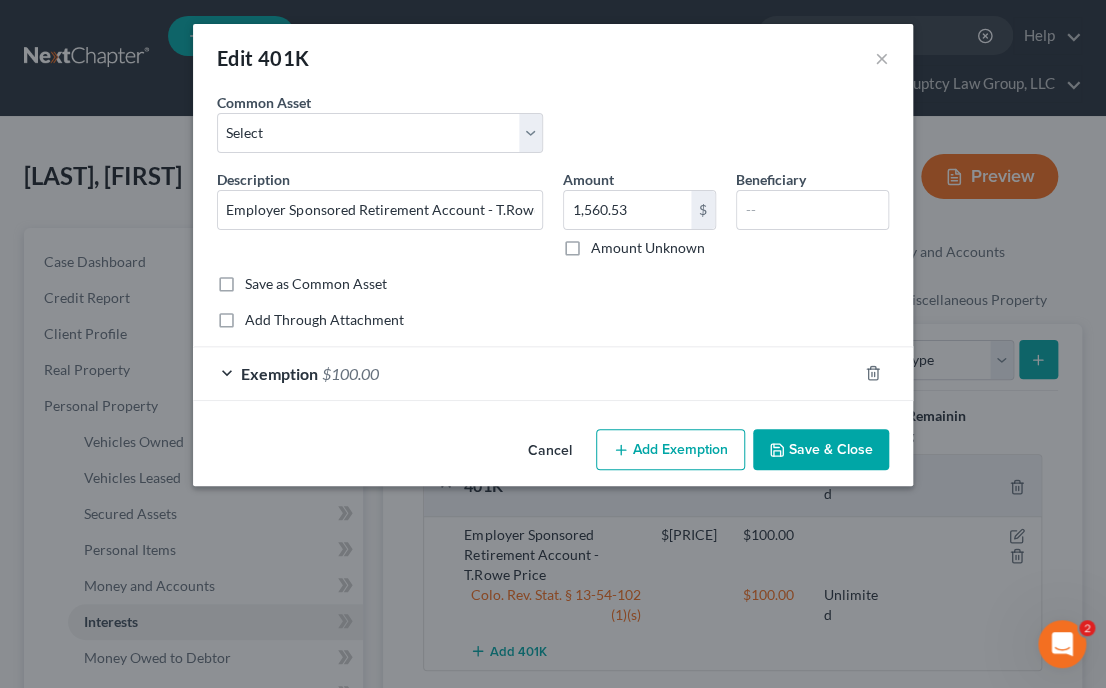 click on "Common Asset Select Employer Sponsored Retirement Account" at bounding box center [553, 130] 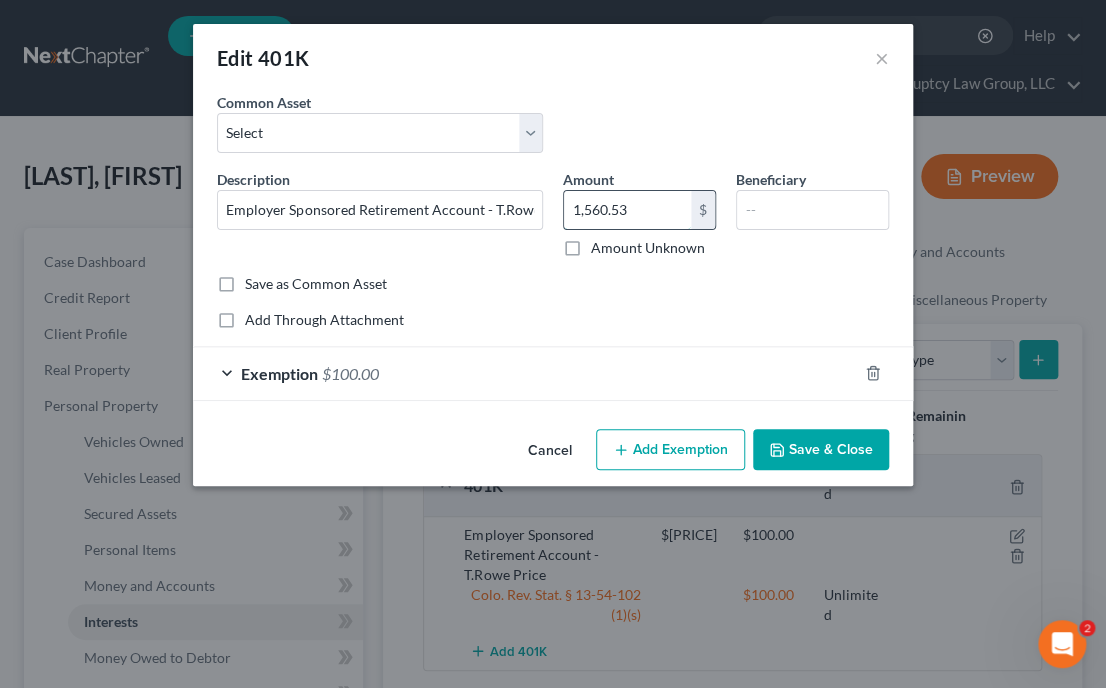 click on "1,560.53" at bounding box center (627, 210) 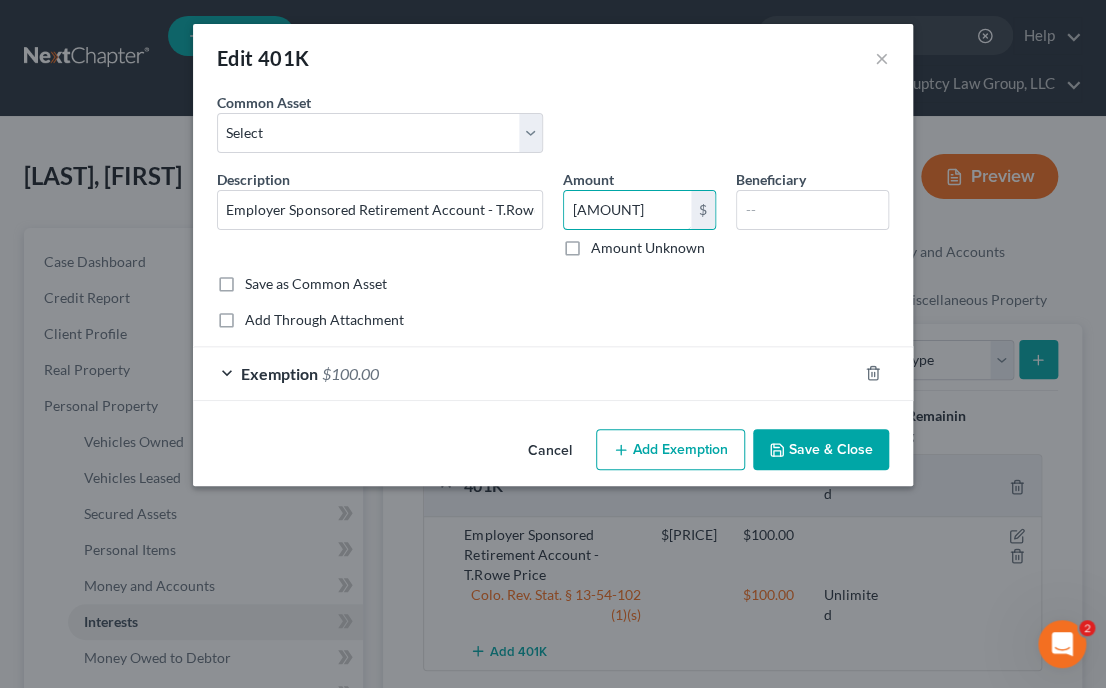 type on "[AMOUNT]" 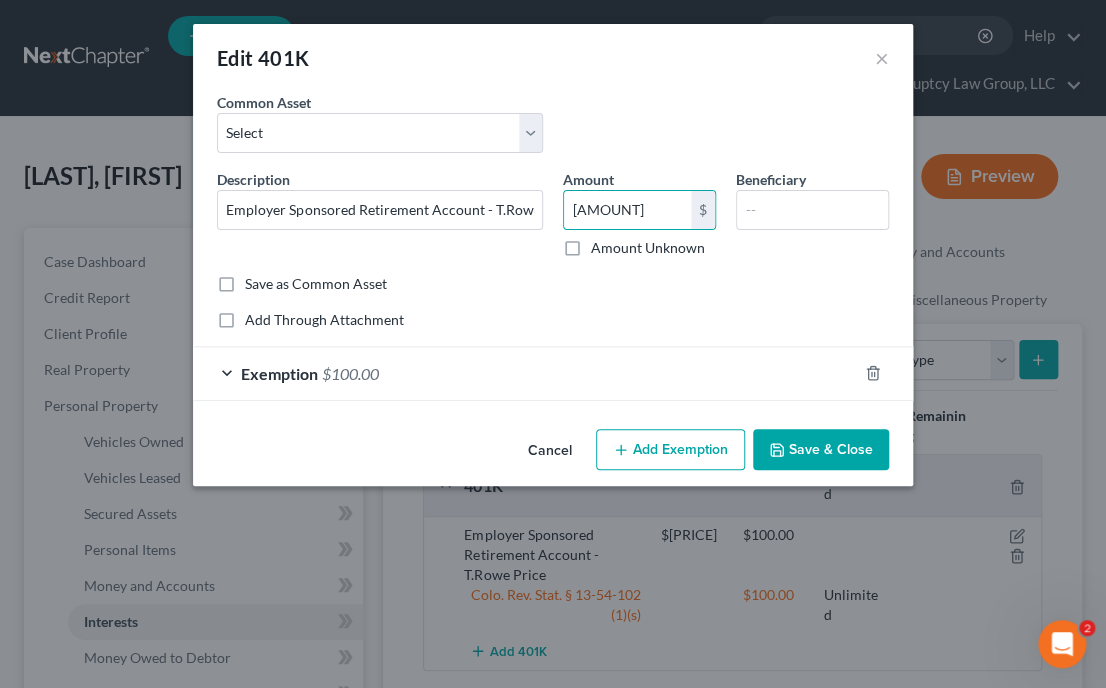 click on "Save & Close" at bounding box center (821, 450) 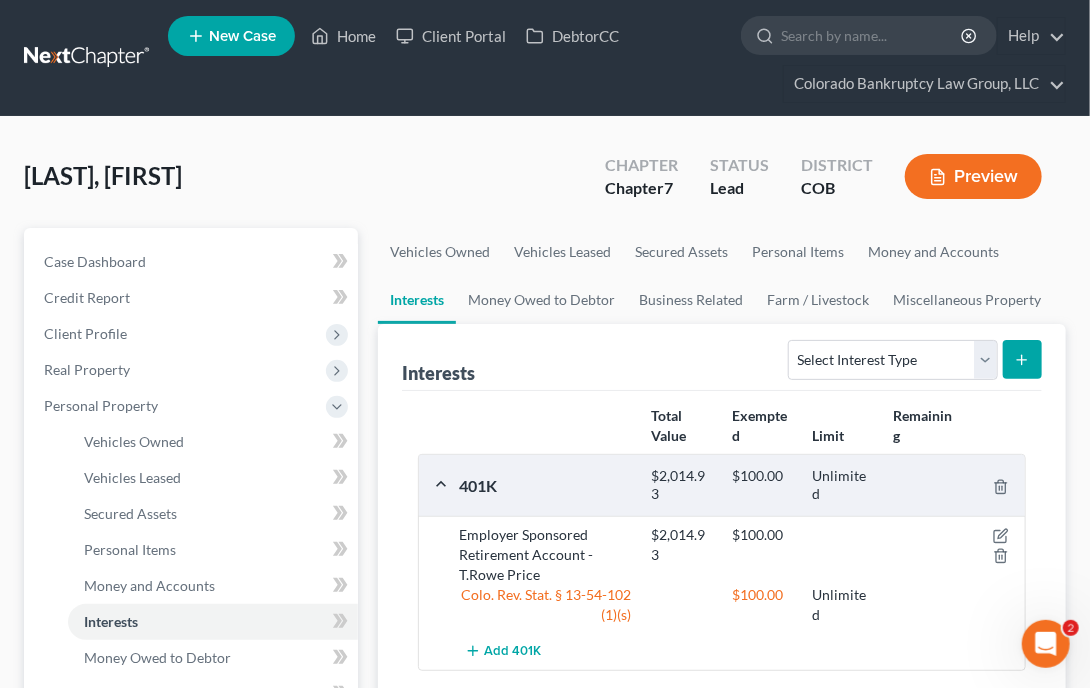 click on "[LAST], [NAME] Upgraded Chapter Chapter  7 Status Lead District COB Preview" at bounding box center (545, 184) 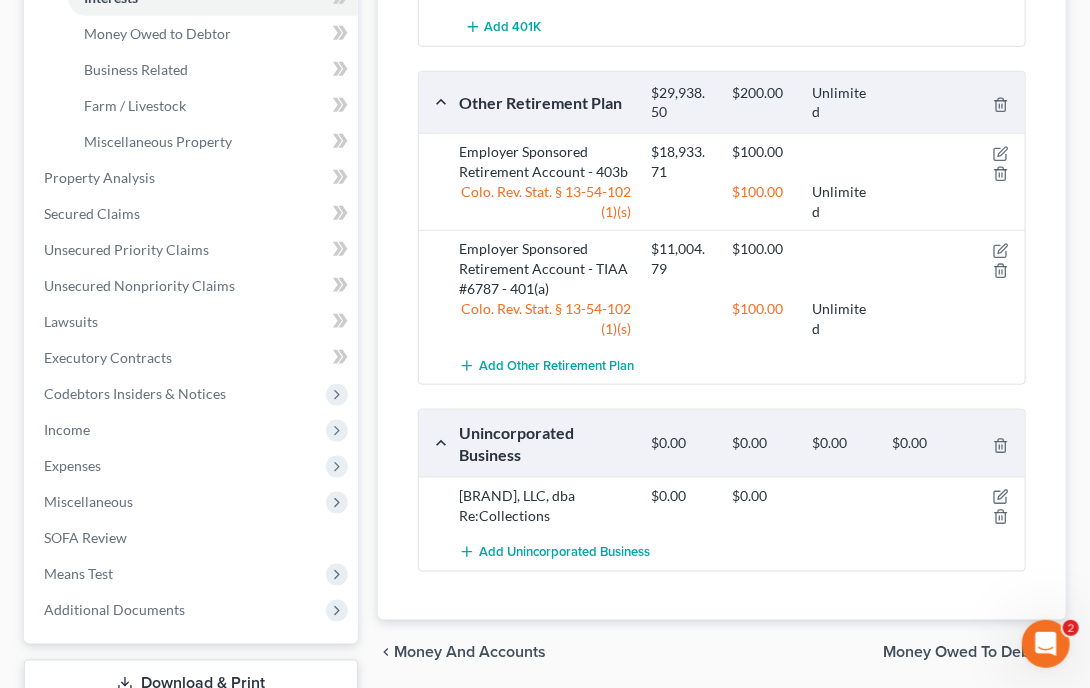 scroll, scrollTop: 680, scrollLeft: 0, axis: vertical 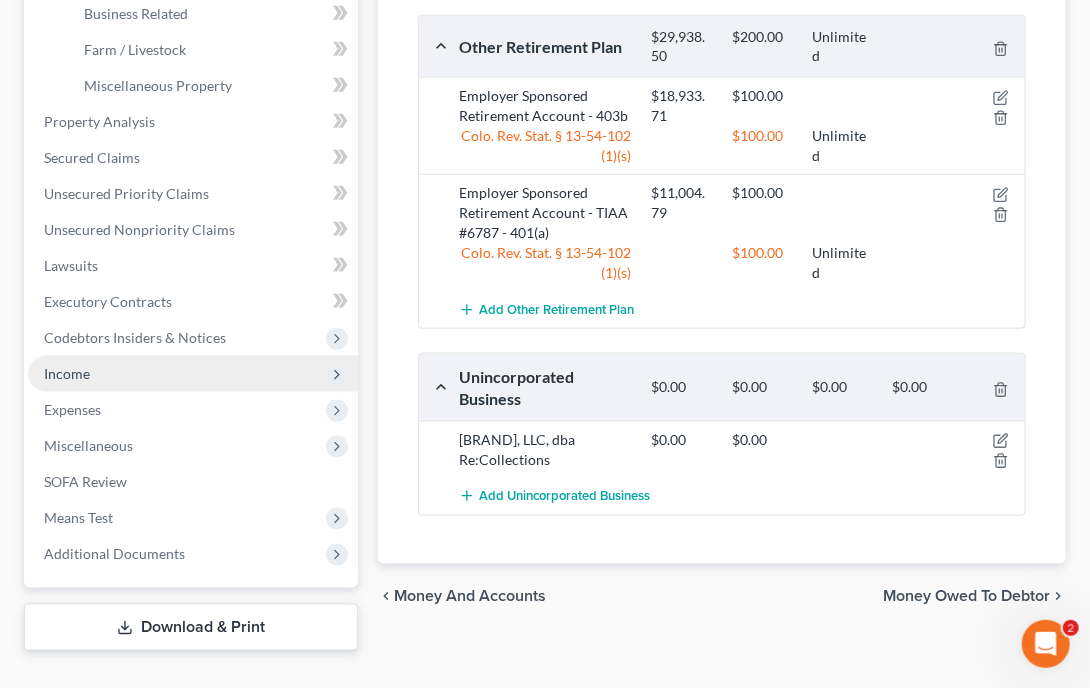 click on "Income" at bounding box center (67, 373) 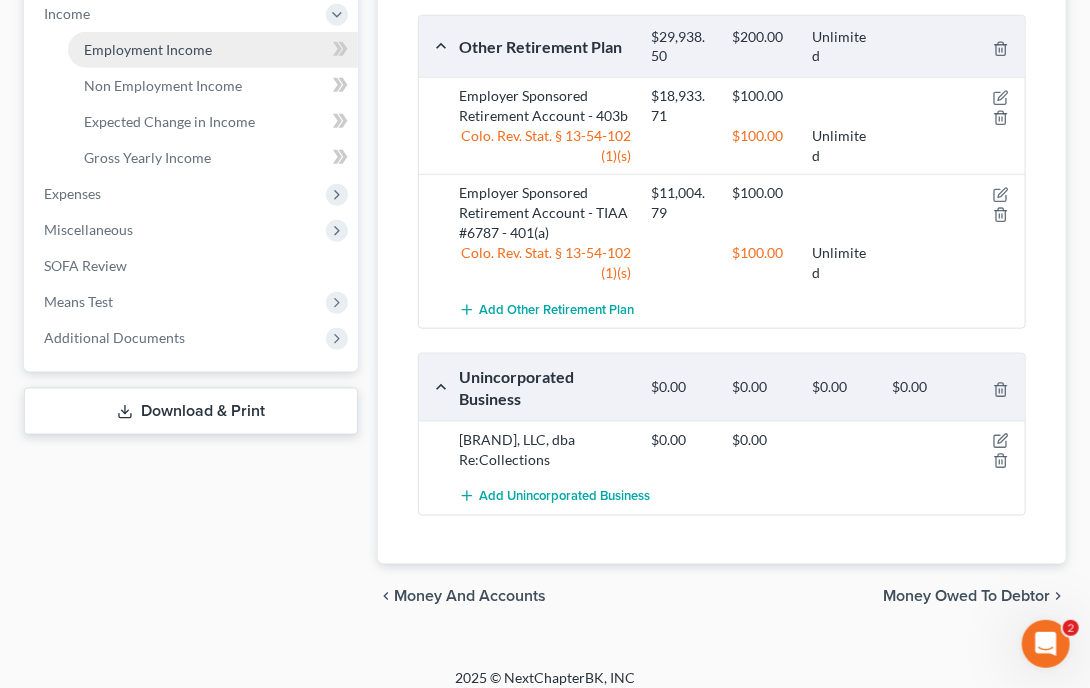 click on "Employment Income" at bounding box center (148, 49) 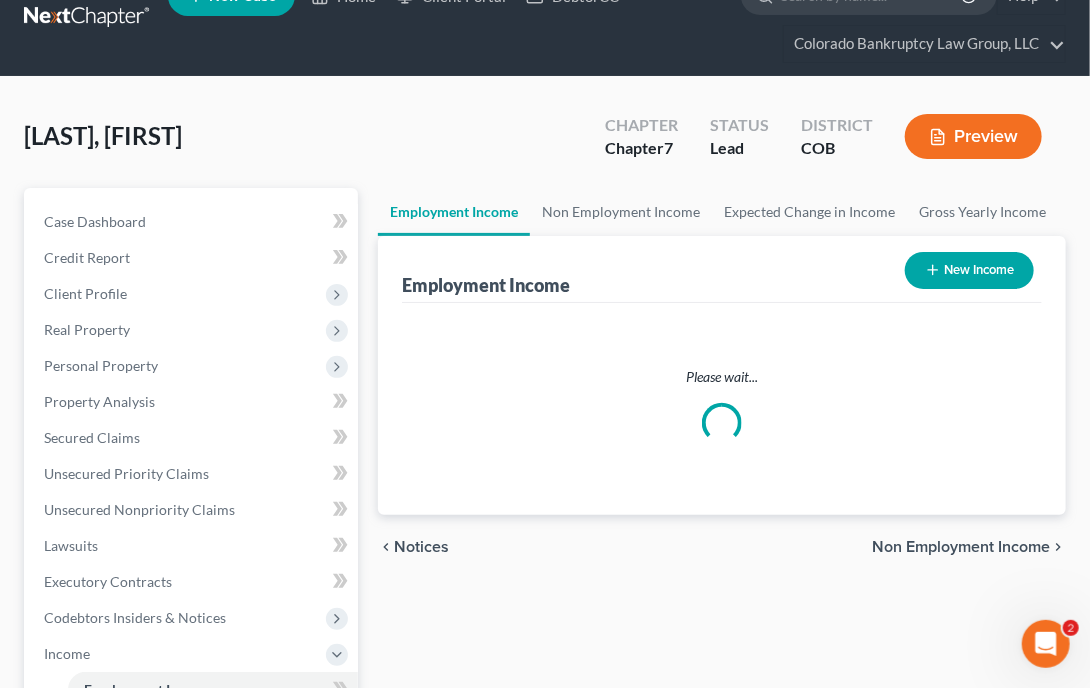 scroll, scrollTop: 0, scrollLeft: 0, axis: both 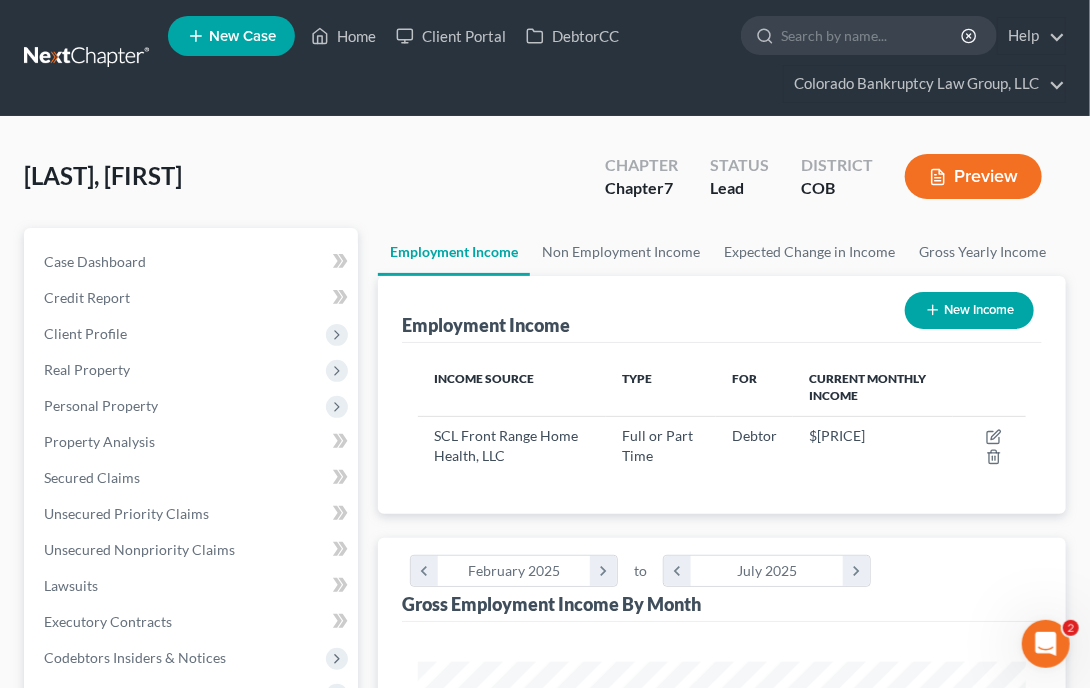 click on "New Income" at bounding box center (969, 310) 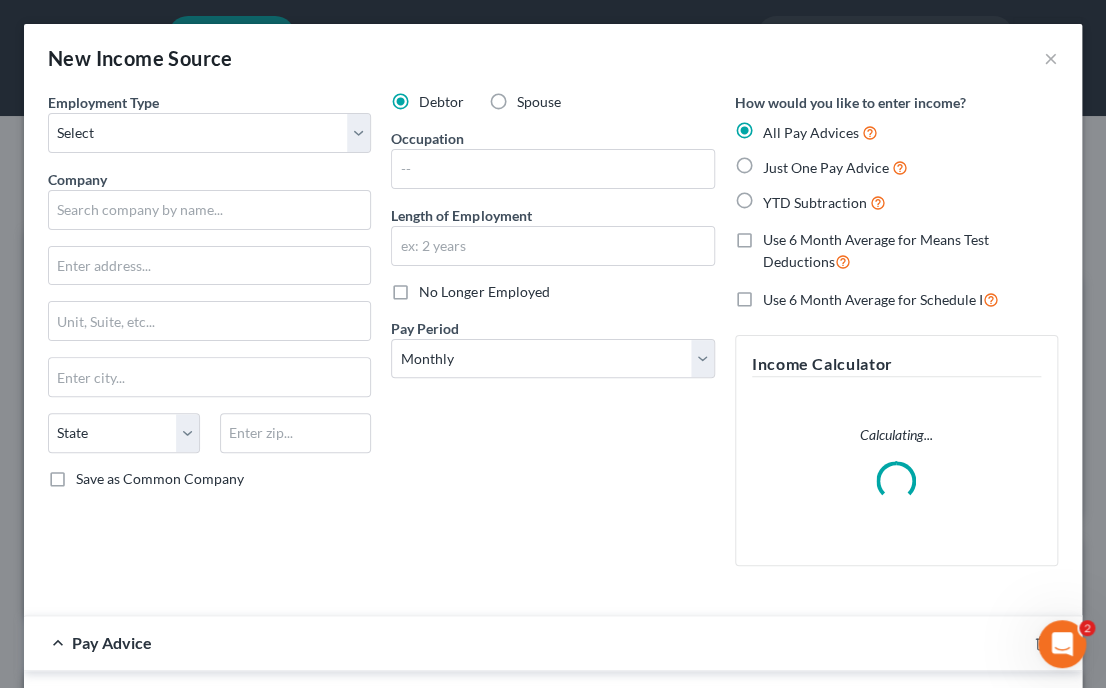 scroll, scrollTop: 999691, scrollLeft: 999341, axis: both 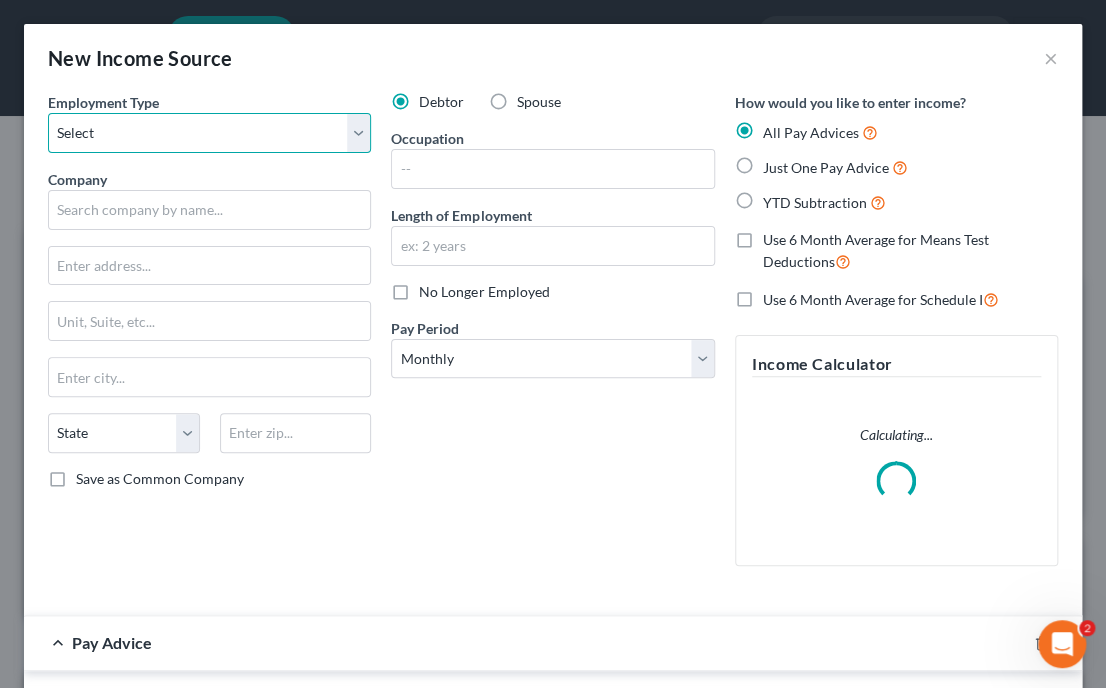 click on "Select Full or Part Time Employment Self Employment" at bounding box center [209, 133] 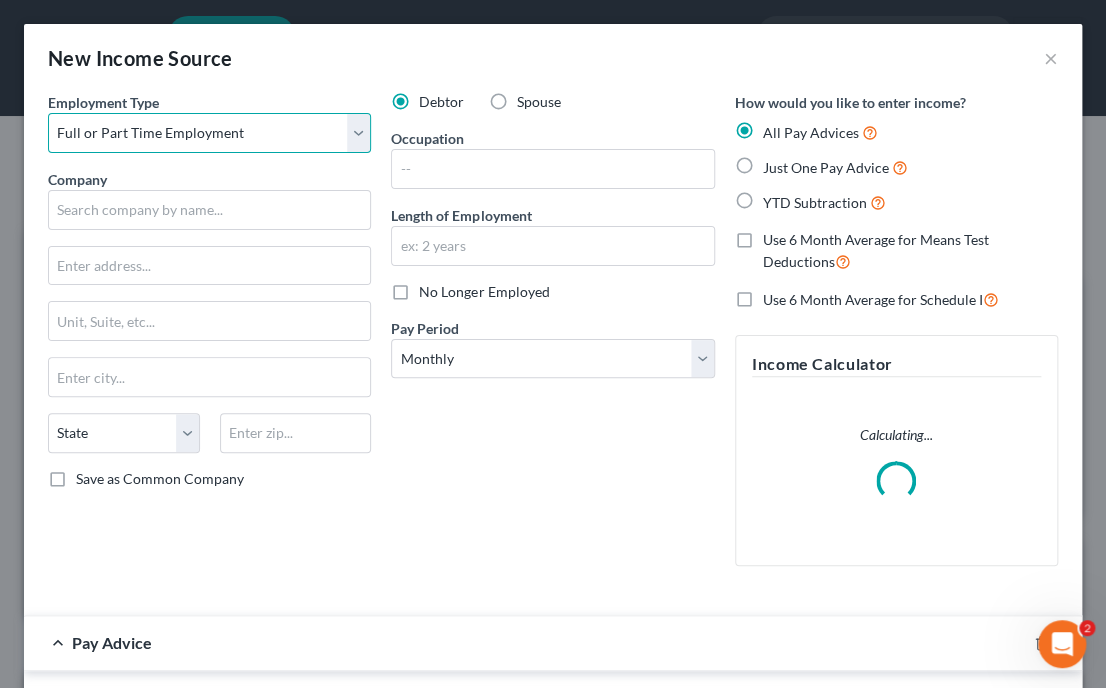 click on "Select Full or Part Time Employment Self Employment" at bounding box center [209, 133] 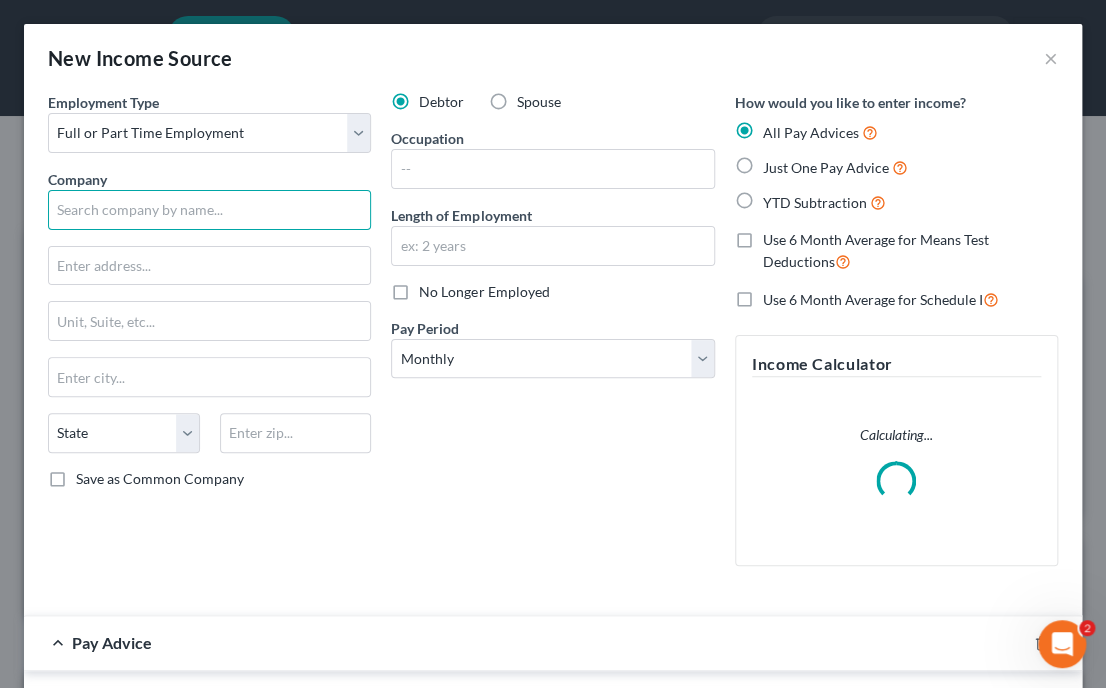 click at bounding box center (209, 210) 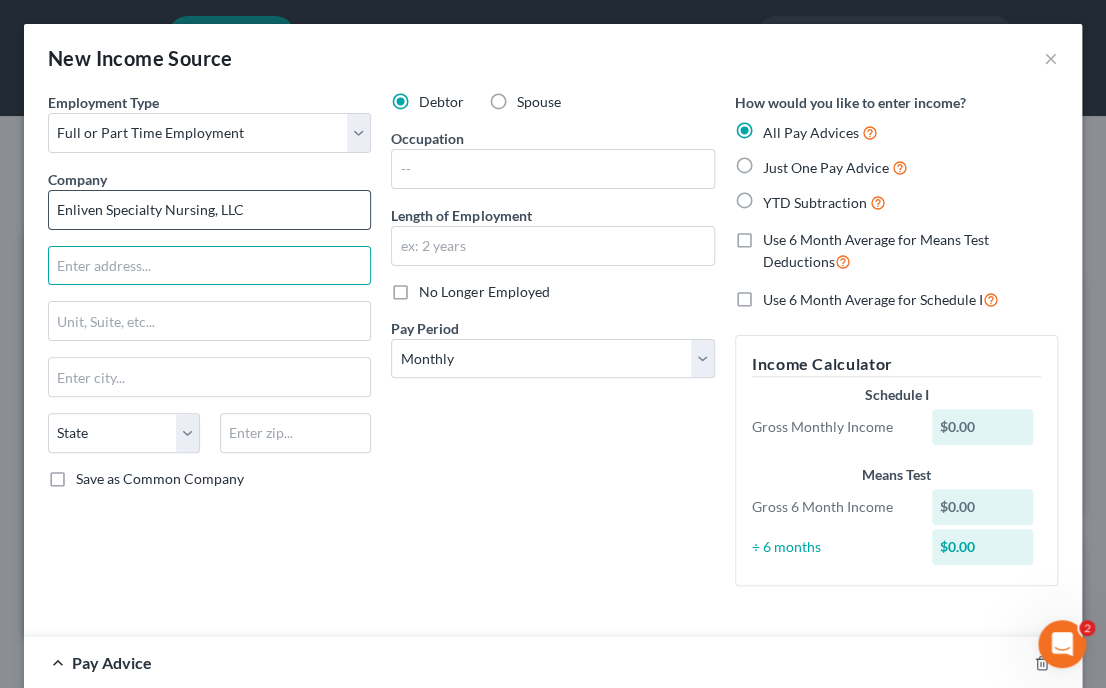 type on "Enliven Specialty Nursing, LLC" 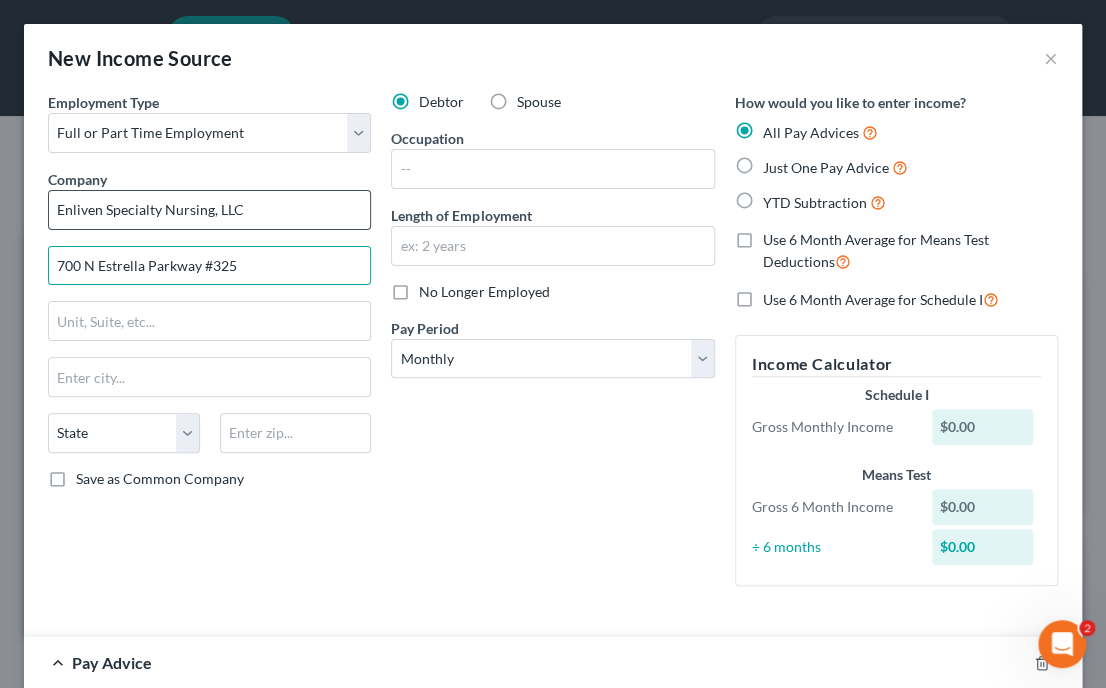 type on "700 N Estrella Parkway #325" 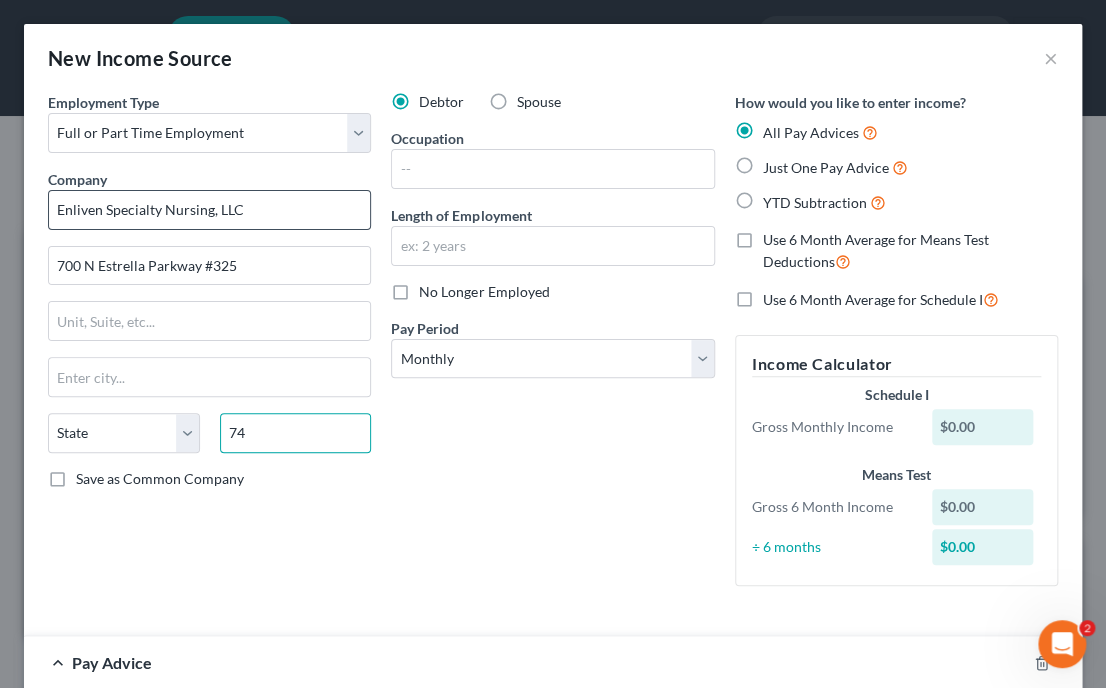 type on "7" 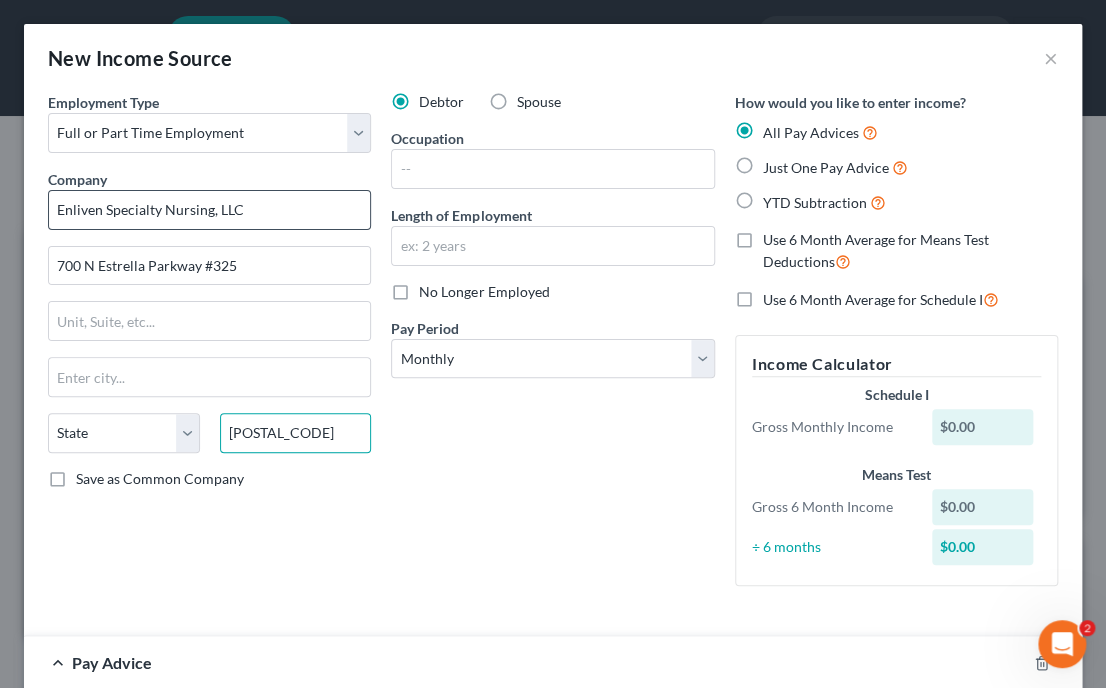 type on "[POSTAL_CODE]" 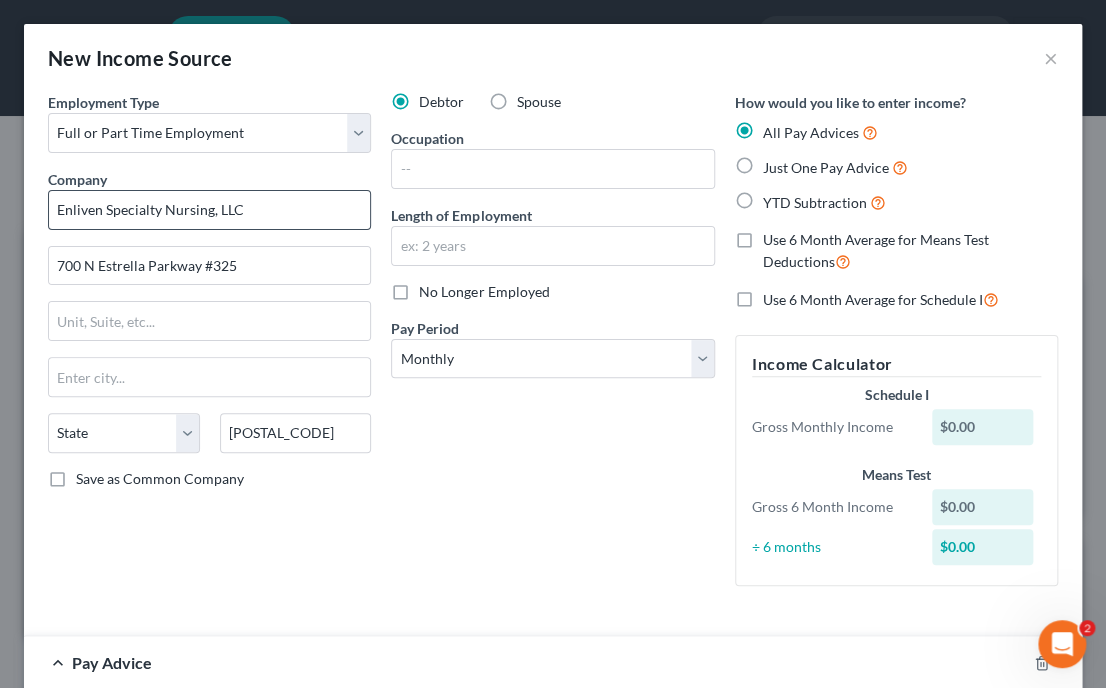 type on "Goodyear" 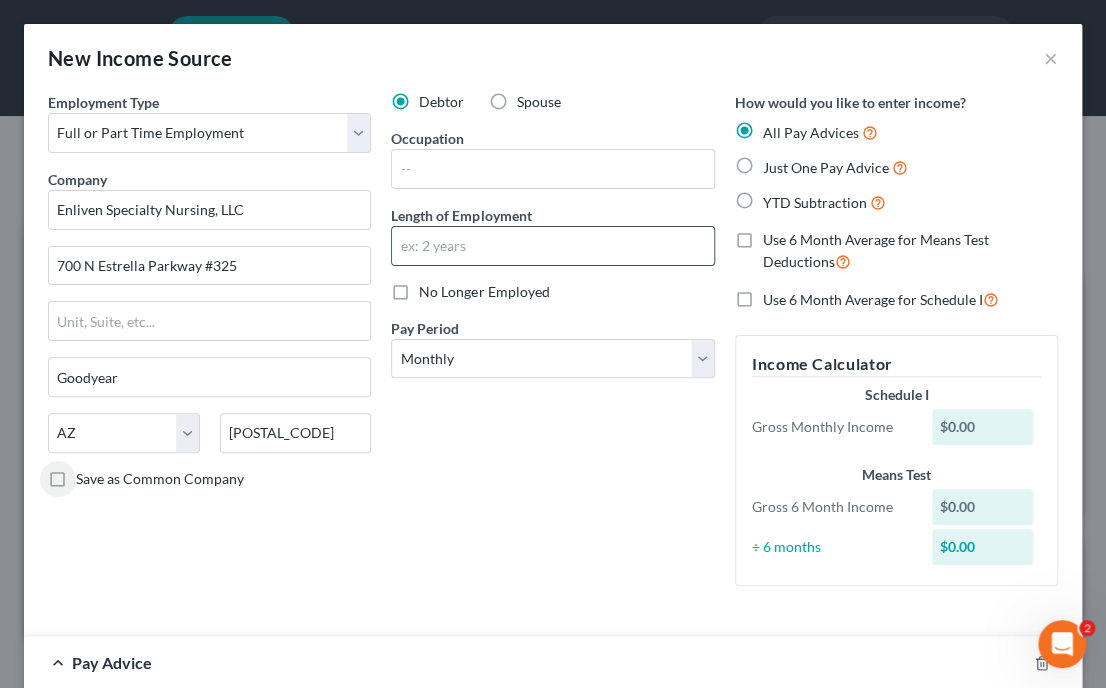 click at bounding box center (552, 246) 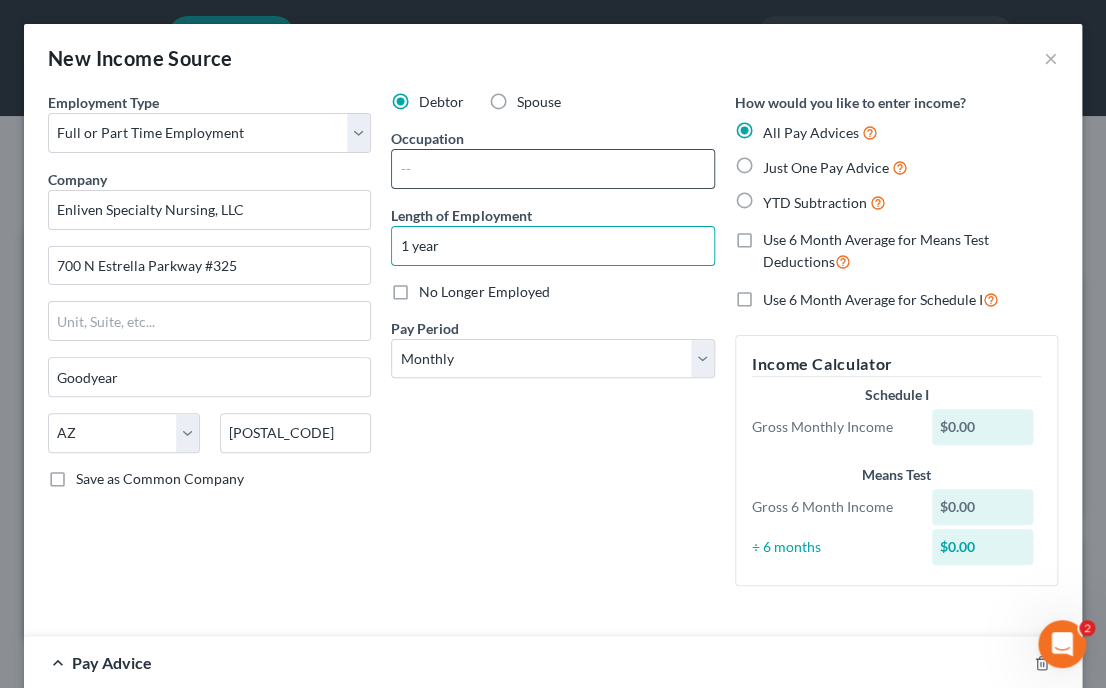 type on "1 year" 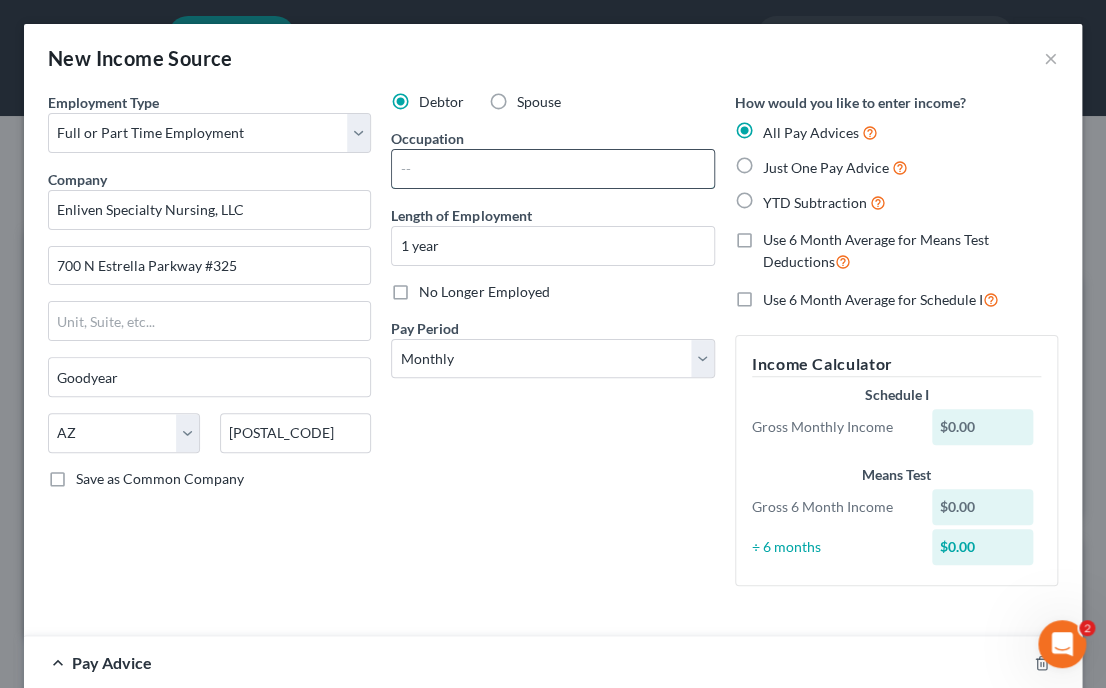 click at bounding box center [552, 169] 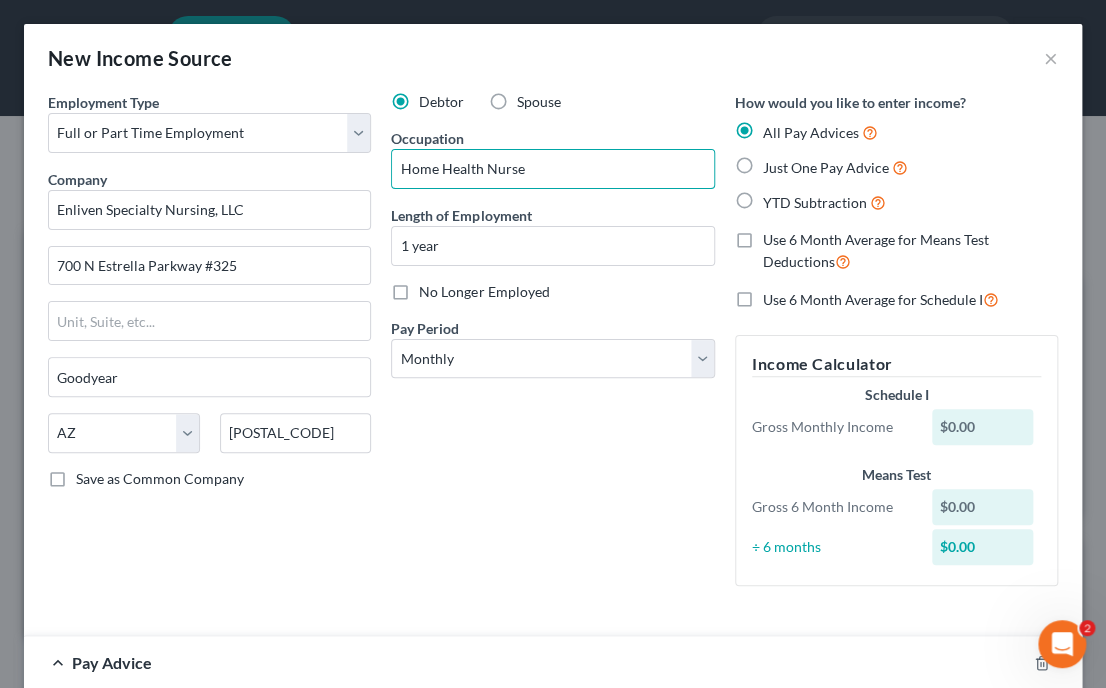 type on "Home Health Nurse" 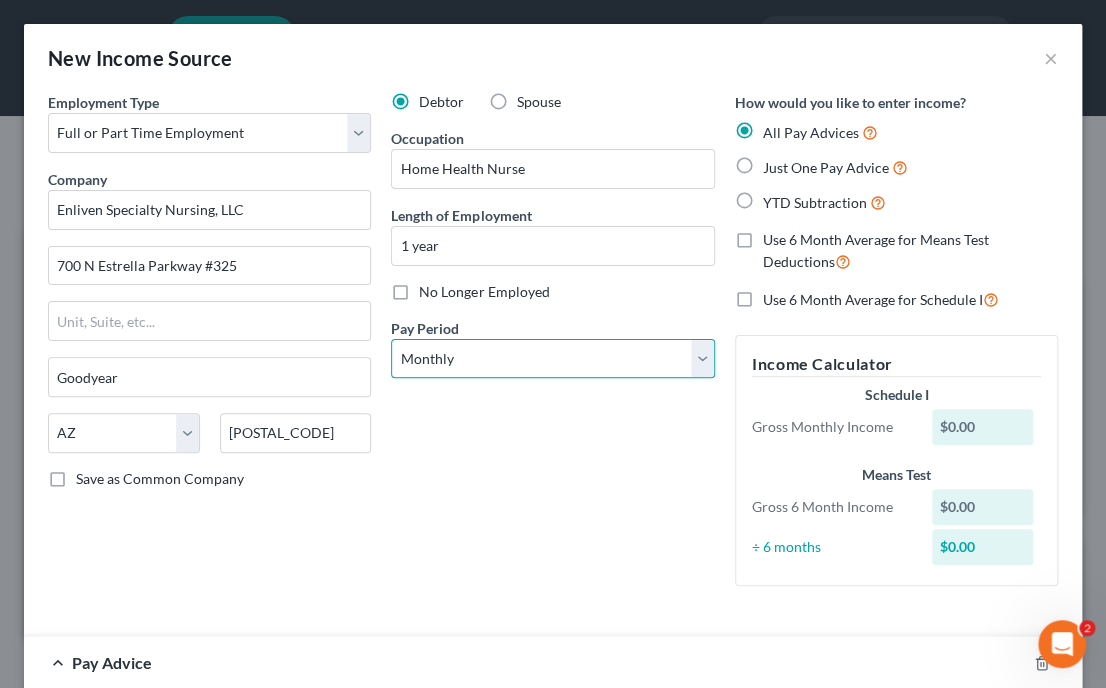 click on "Select Monthly Twice Monthly Every Other Week Weekly" at bounding box center [552, 359] 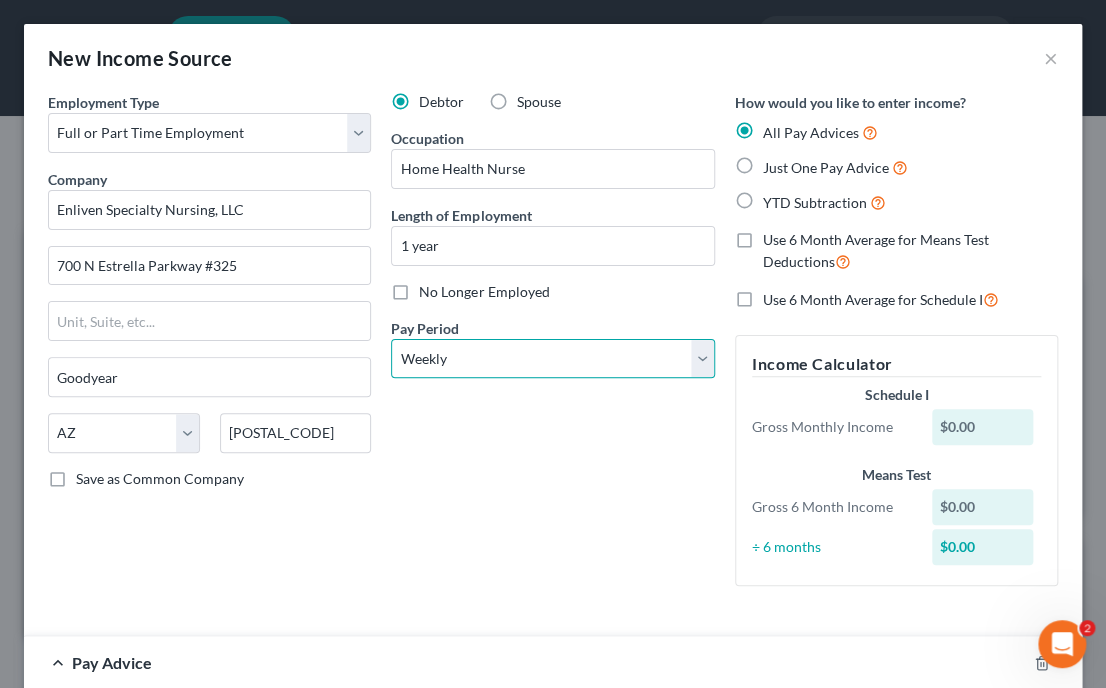 click on "Select Monthly Twice Monthly Every Other Week Weekly" at bounding box center [552, 359] 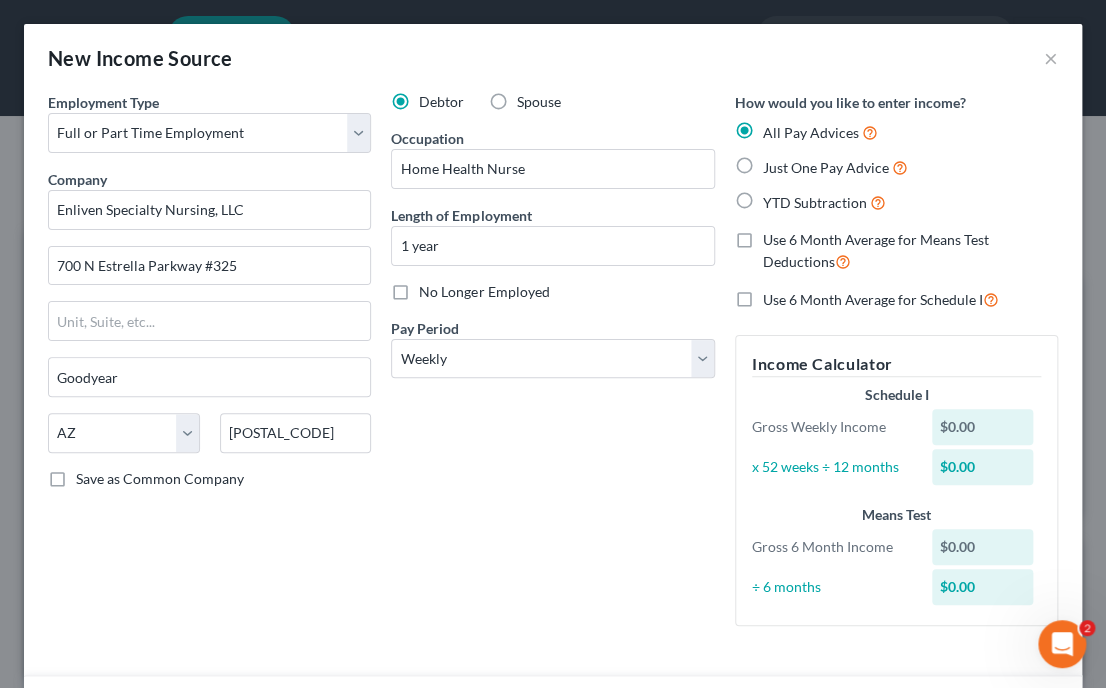 click on "Just One Pay Advice" at bounding box center (835, 167) 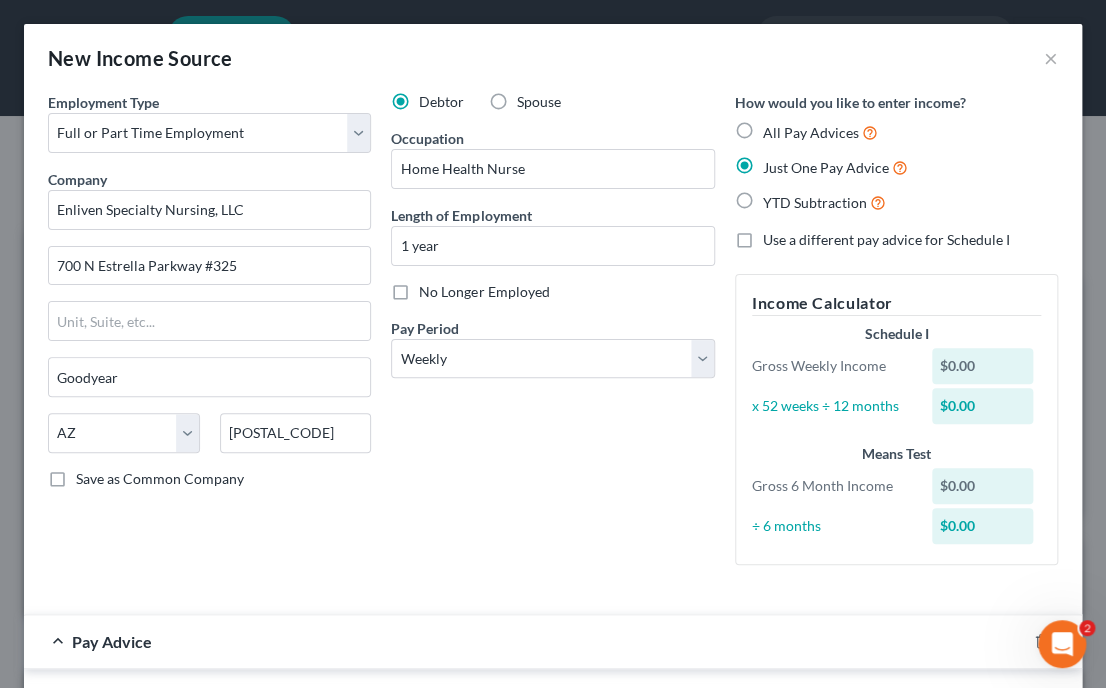 click on "YTD Subtraction" at bounding box center [777, 197] 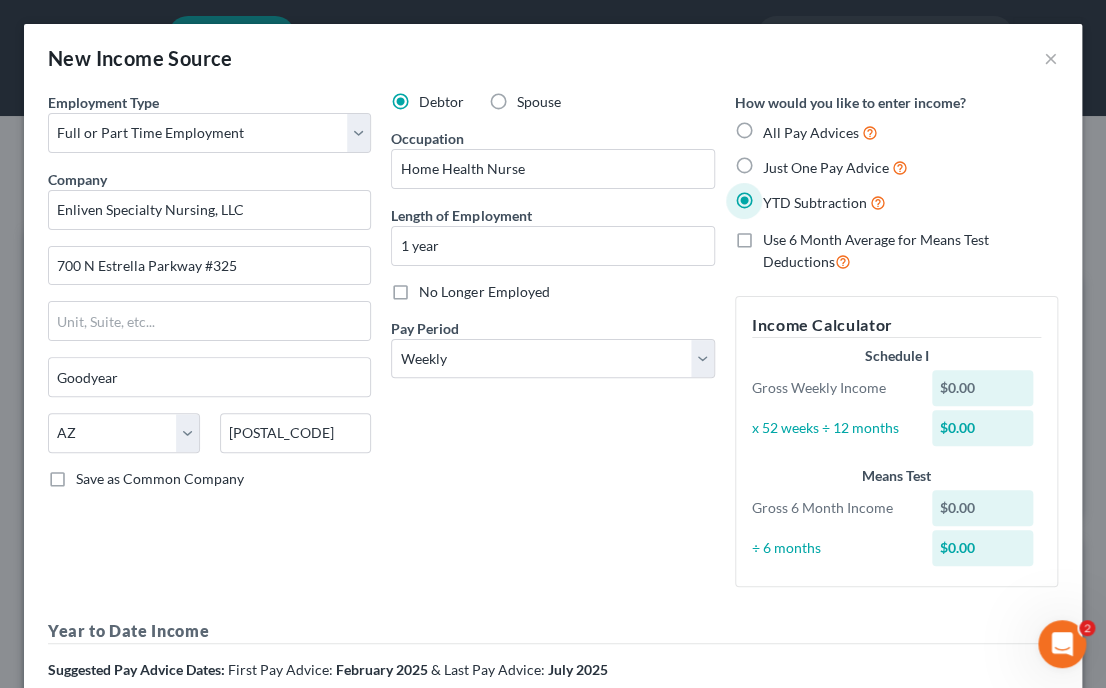 click on "All Pay Advices" at bounding box center [777, 127] 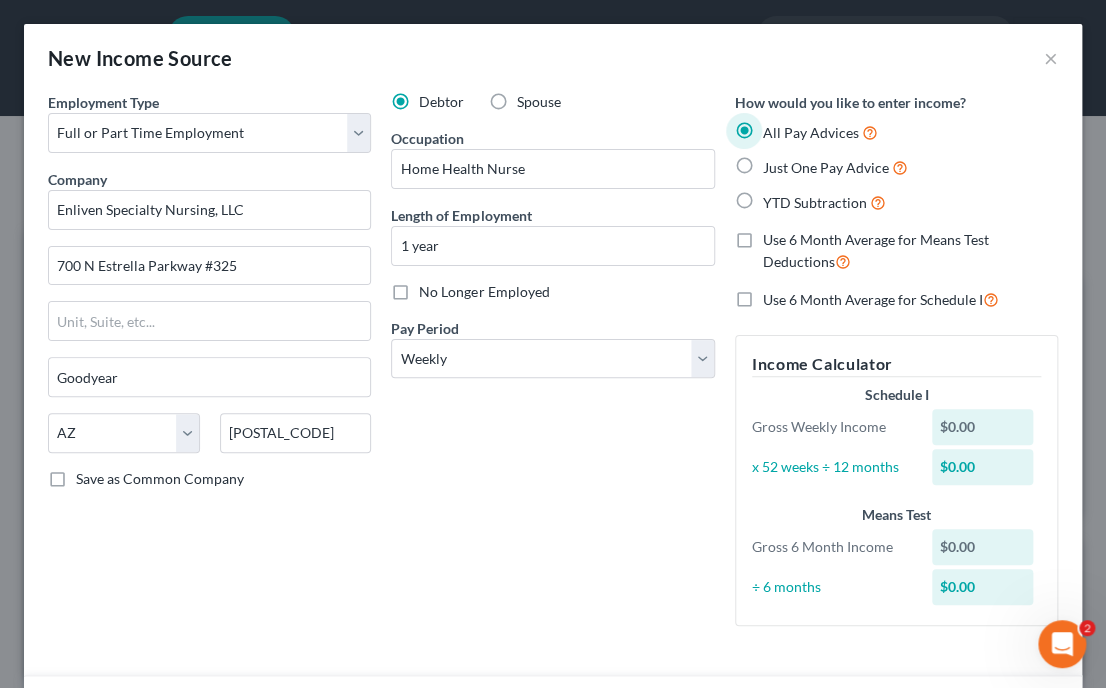 click on "Just One Pay Advice" at bounding box center (777, 162) 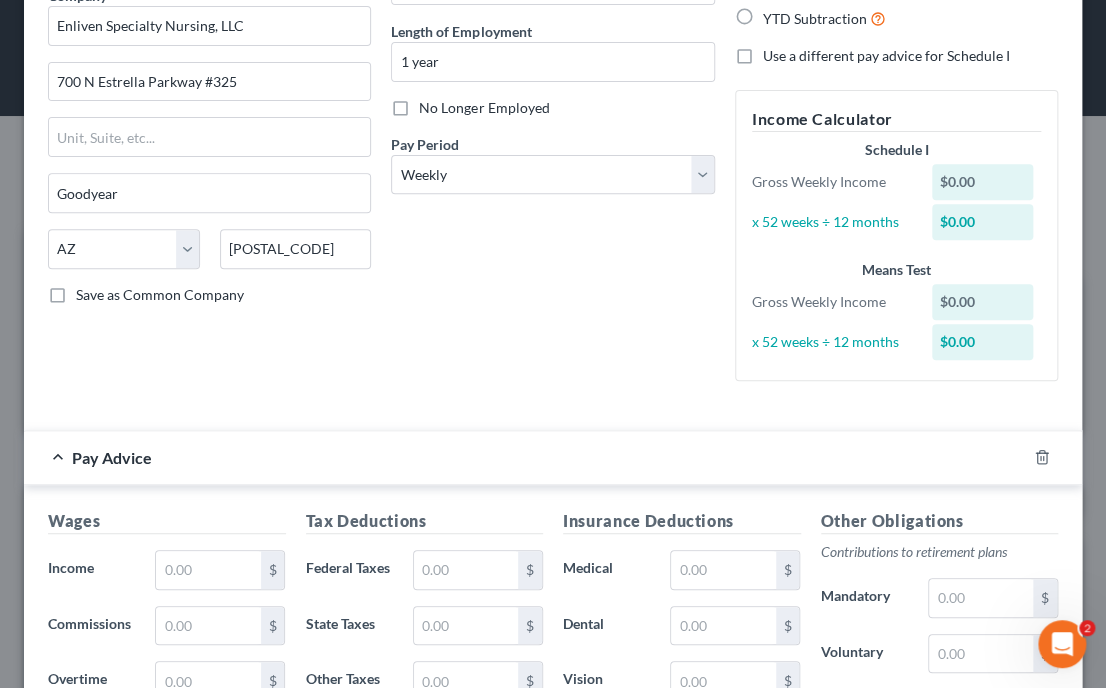 scroll, scrollTop: 0, scrollLeft: 0, axis: both 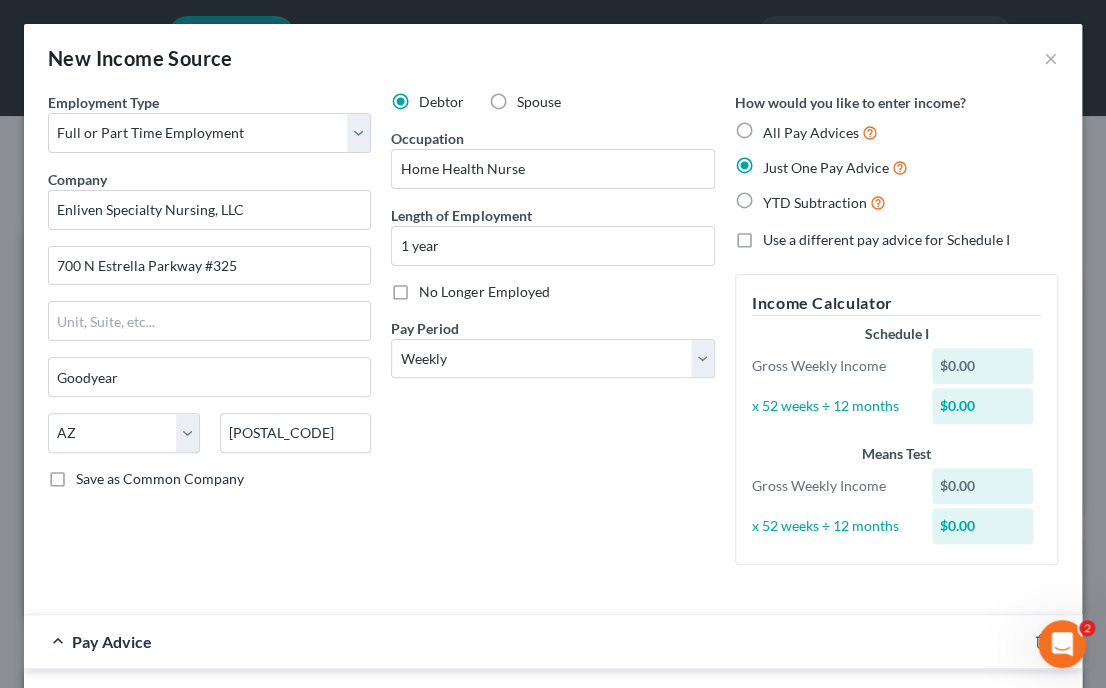 click on "YTD Subtraction" at bounding box center [824, 202] 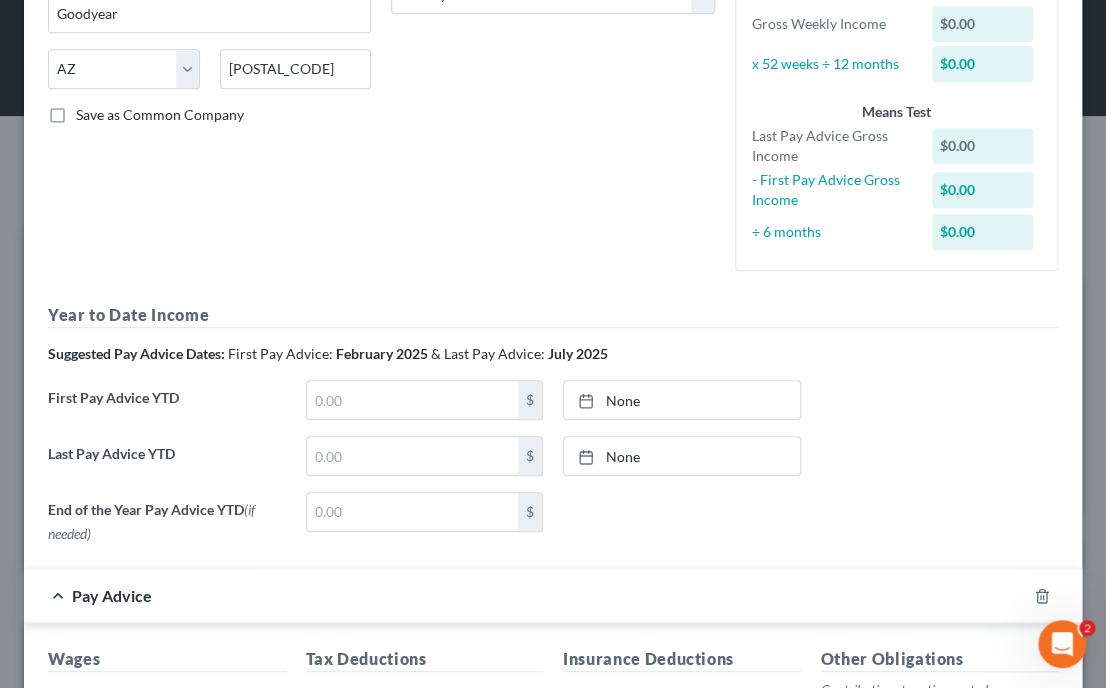 scroll, scrollTop: 372, scrollLeft: 0, axis: vertical 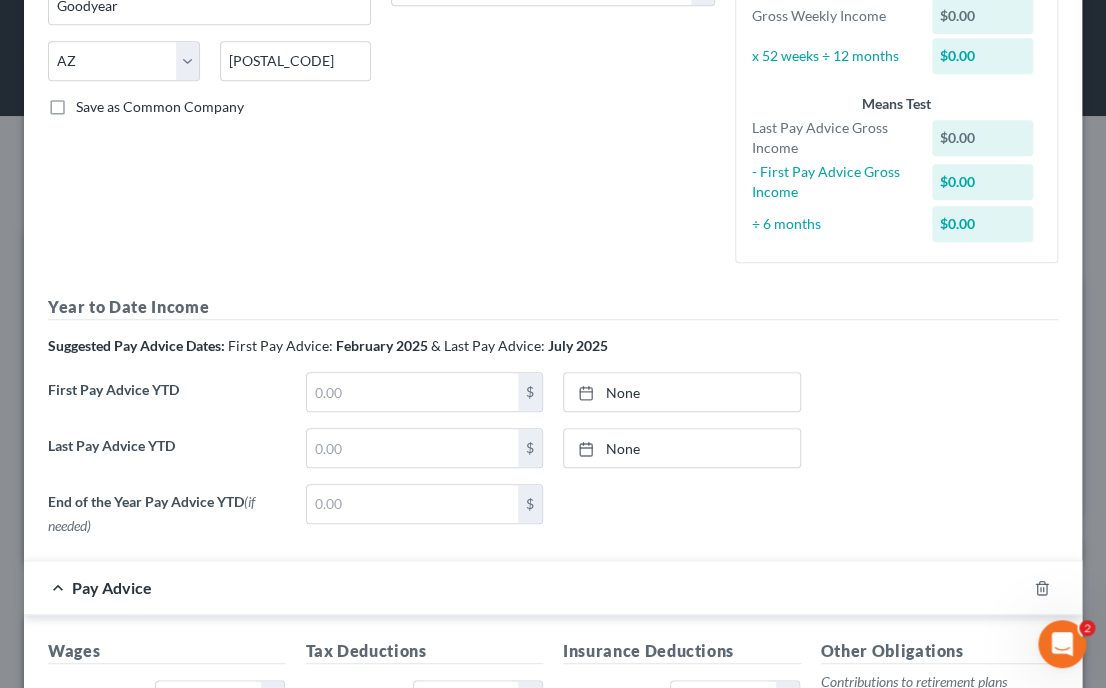 click on "First Pay Advice YTD $
None
close
Date
Time
chevron_left
August 2025
chevron_right
Su M Tu W Th F Sa
27 28 29 30 31 1 2
3 4 5 6 7 8 9
10 11 12 13 14 15 16
17 18 19 20 21 22 23
24 25 26 27 28 29 30
31 1 2 3 4 5 6
Clear" at bounding box center (553, 400) 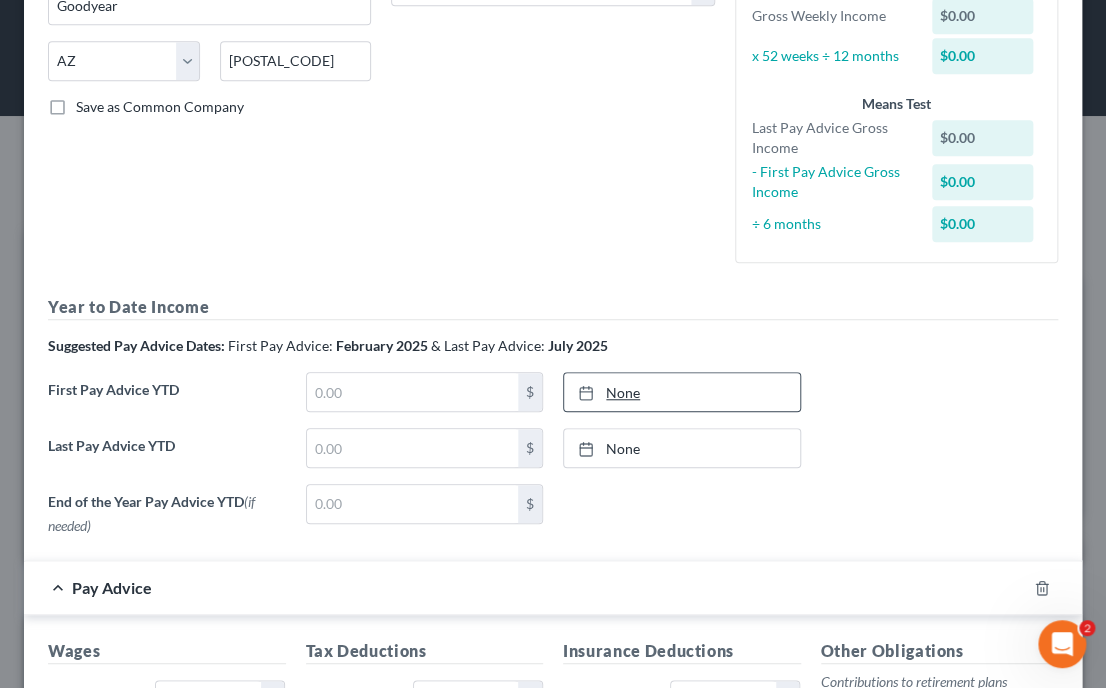 click on "None" at bounding box center (682, 392) 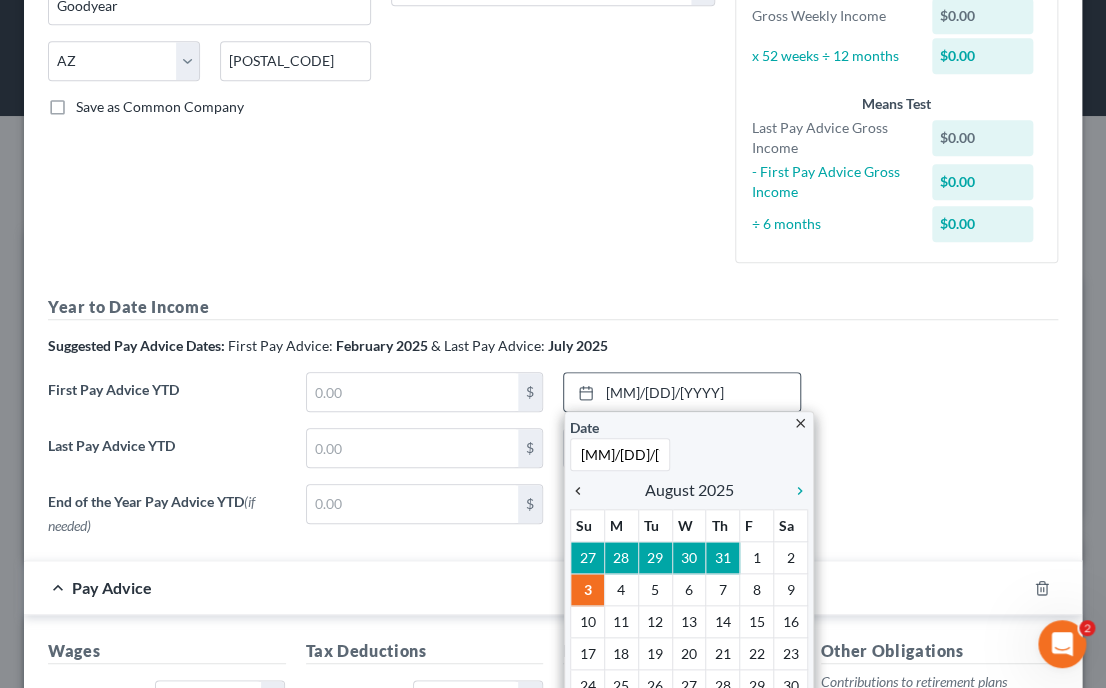 click on "chevron_left" at bounding box center (583, 491) 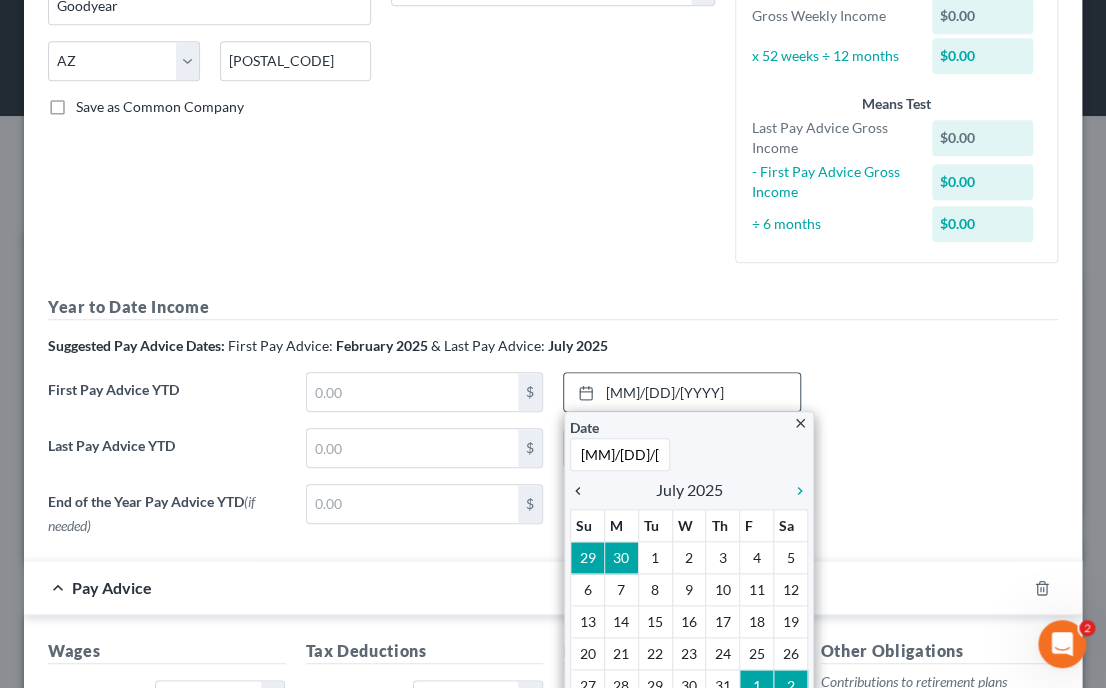 click on "chevron_left" at bounding box center (583, 491) 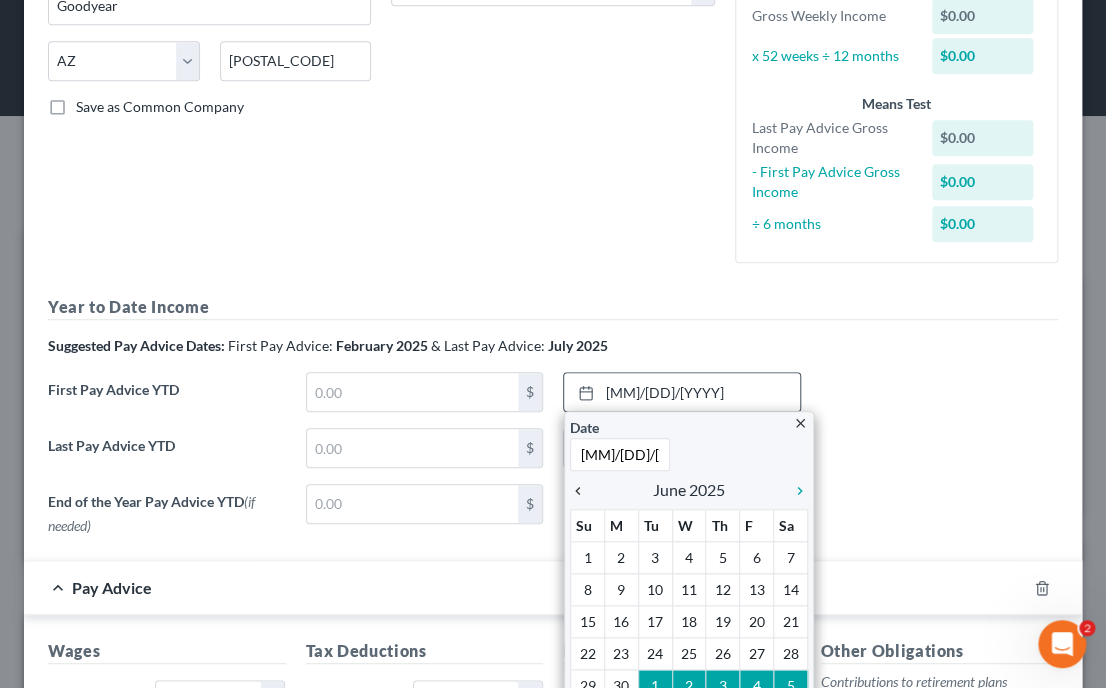 click on "chevron_left" at bounding box center (583, 491) 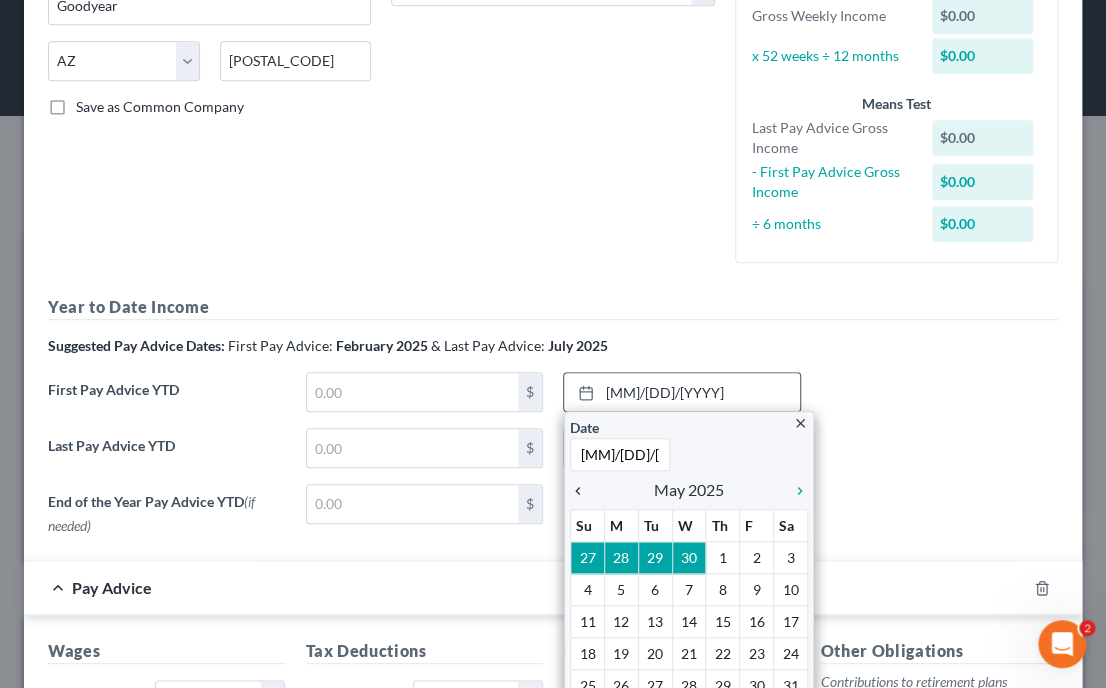 click on "chevron_left" at bounding box center [583, 491] 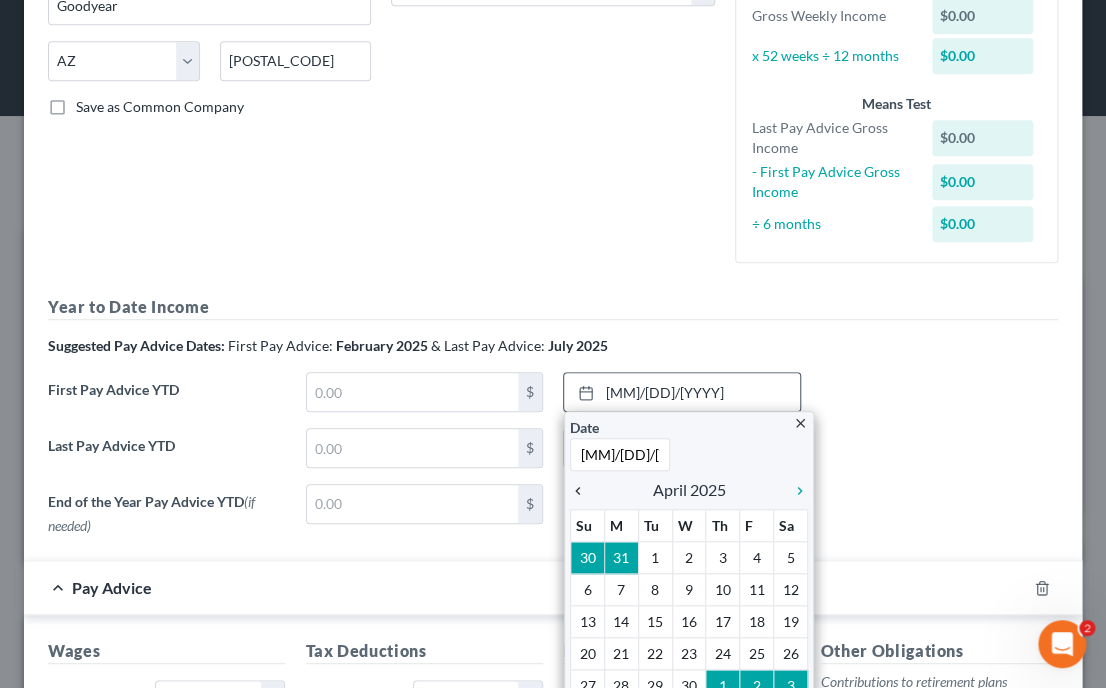 click on "chevron_left" at bounding box center [583, 491] 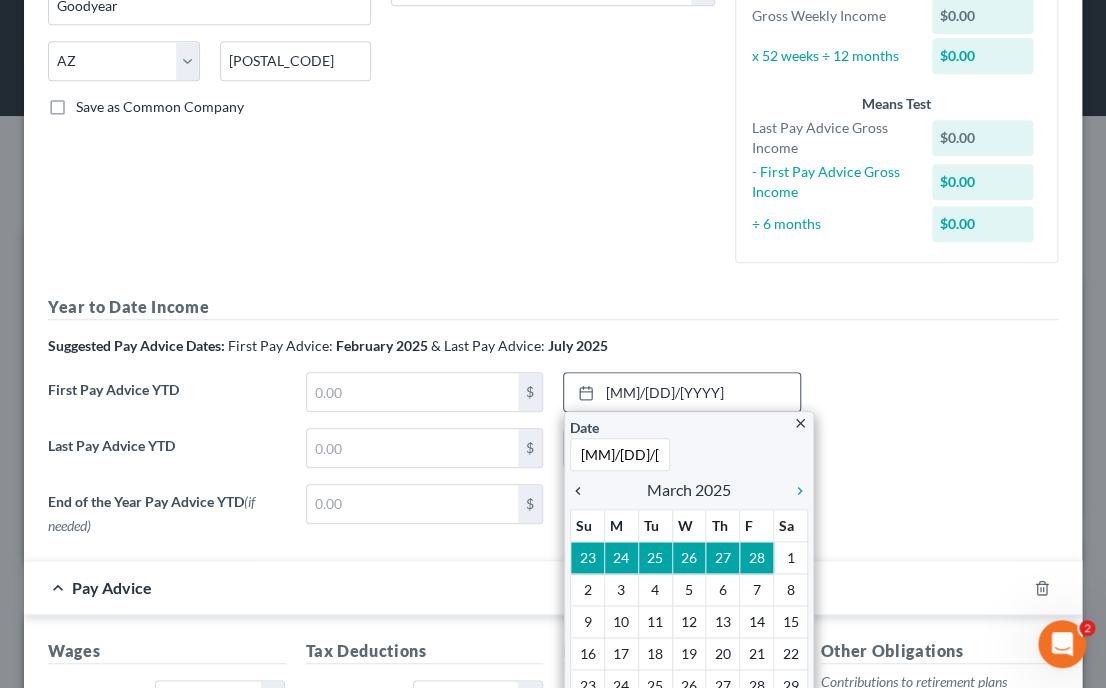 click on "chevron_left" at bounding box center (583, 491) 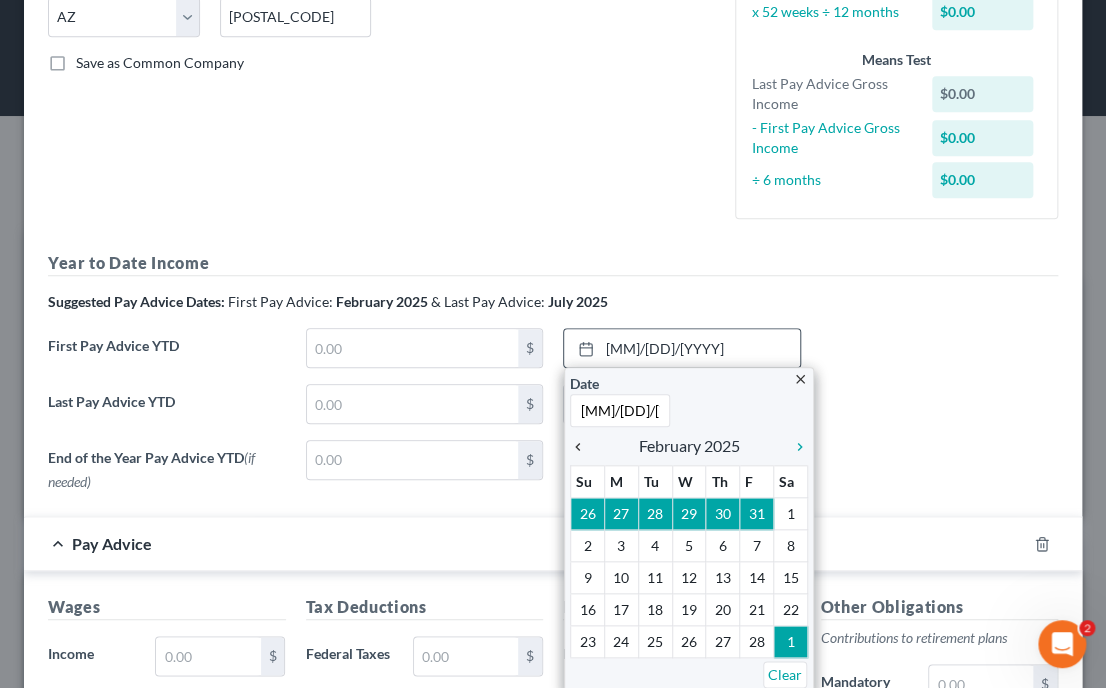 scroll, scrollTop: 452, scrollLeft: 0, axis: vertical 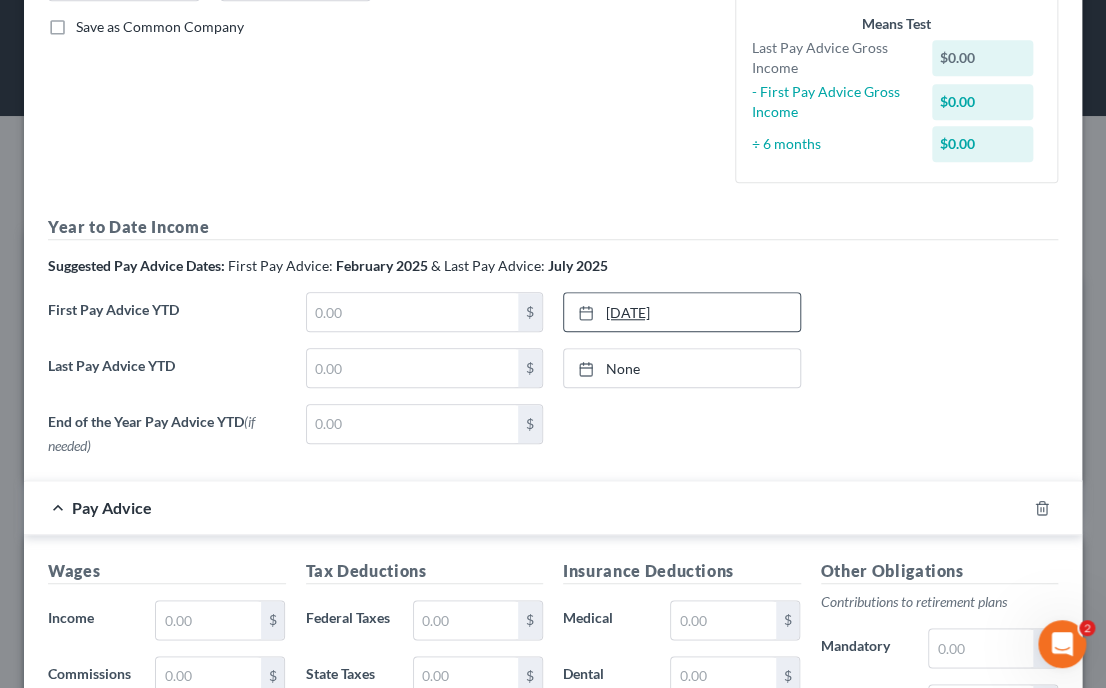 click on "[DATE]" at bounding box center (682, 312) 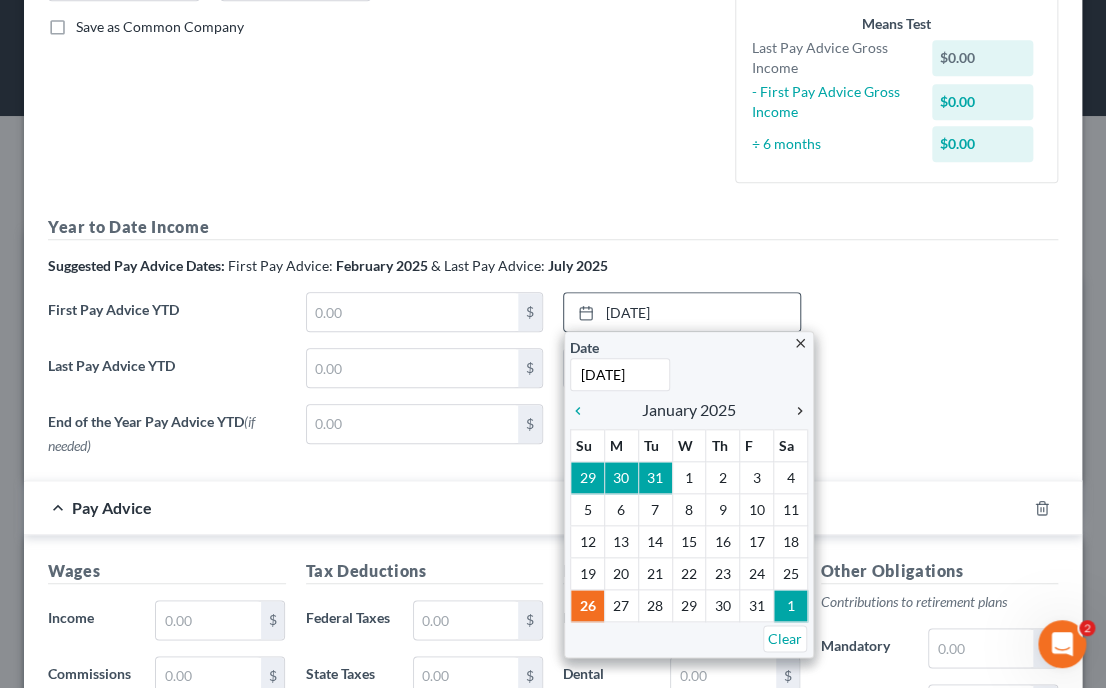 click on "chevron_right" at bounding box center [795, 411] 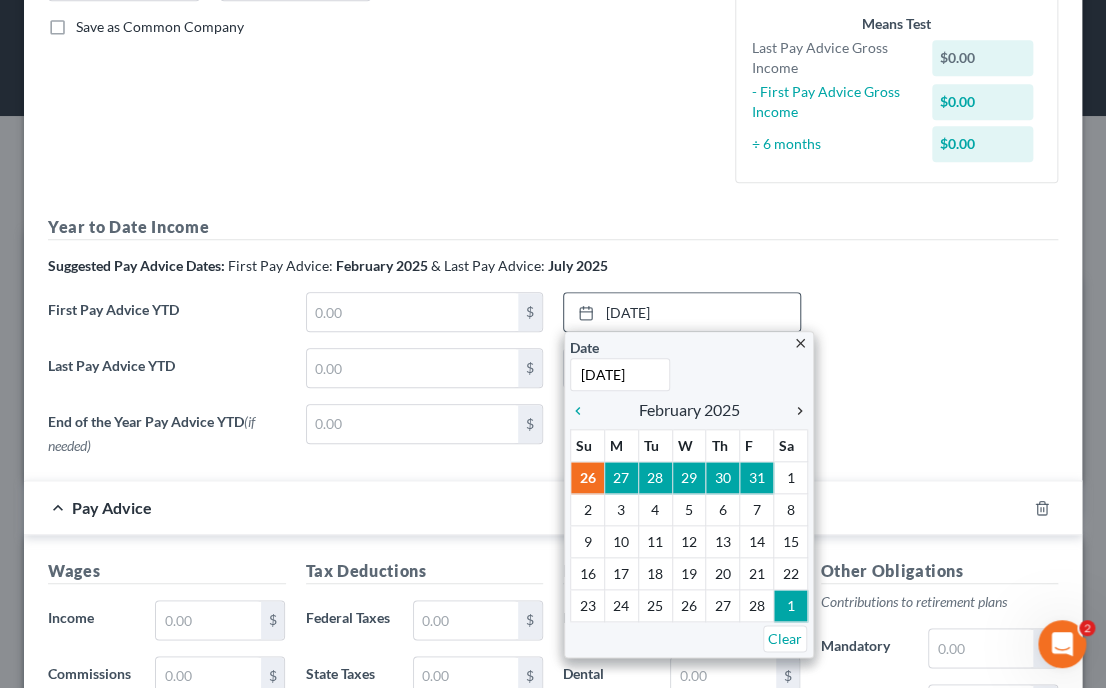 click on "chevron_right" at bounding box center [795, 411] 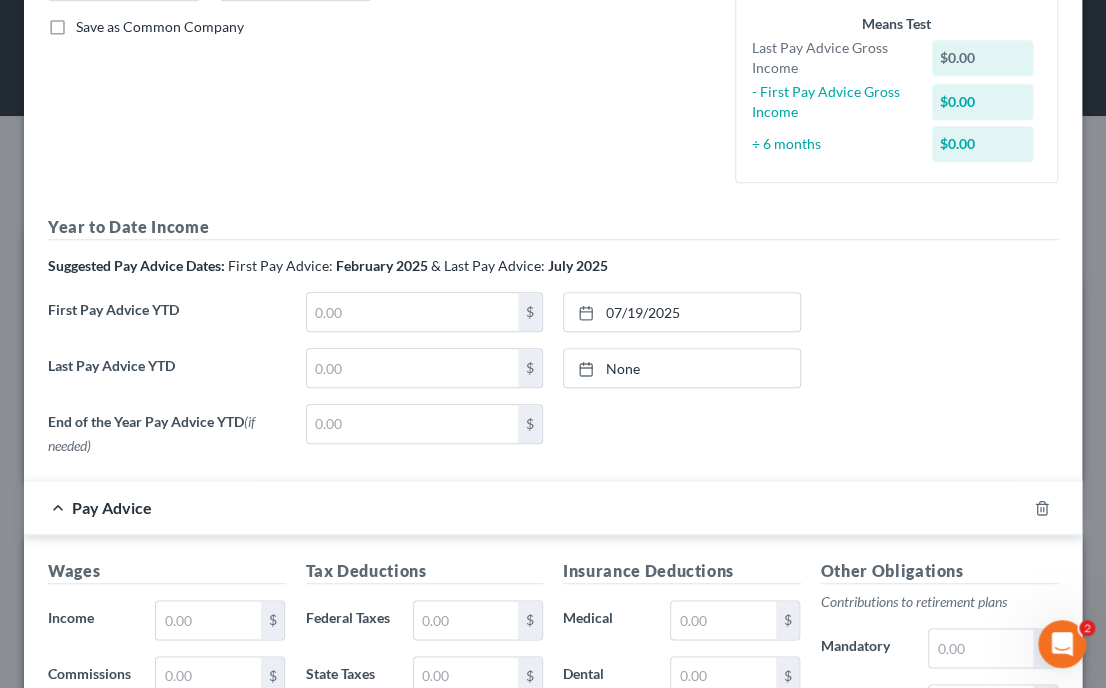 drag, startPoint x: 792, startPoint y: 444, endPoint x: 780, endPoint y: 440, distance: 12.649111 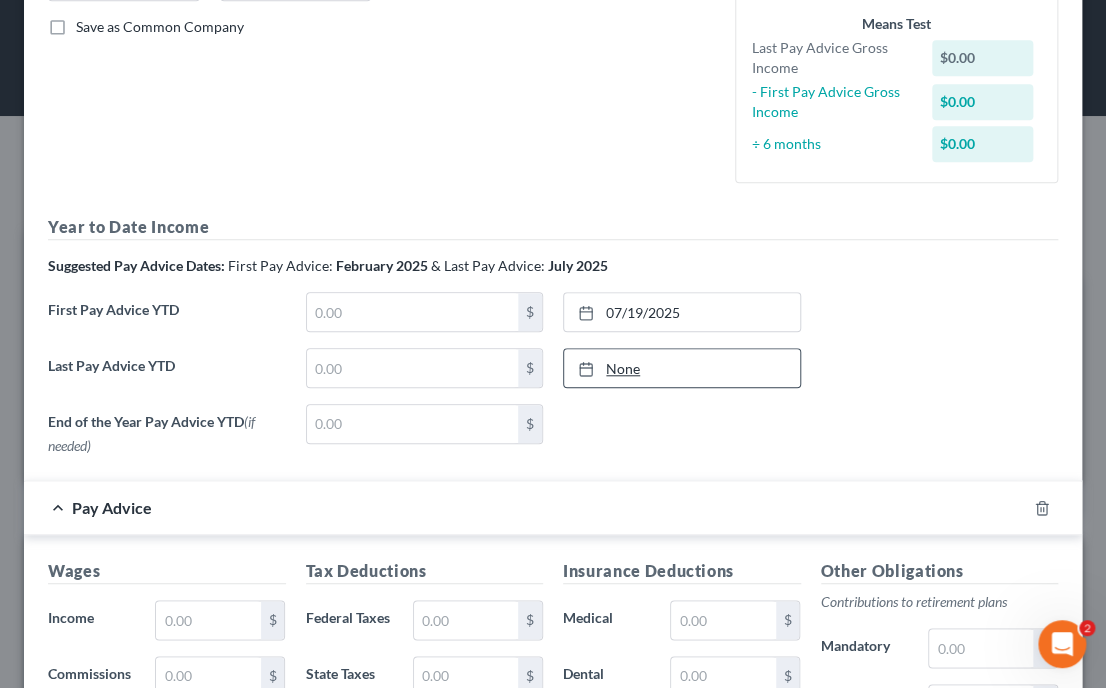 type on "[MM]/[DD]/[YYYY]" 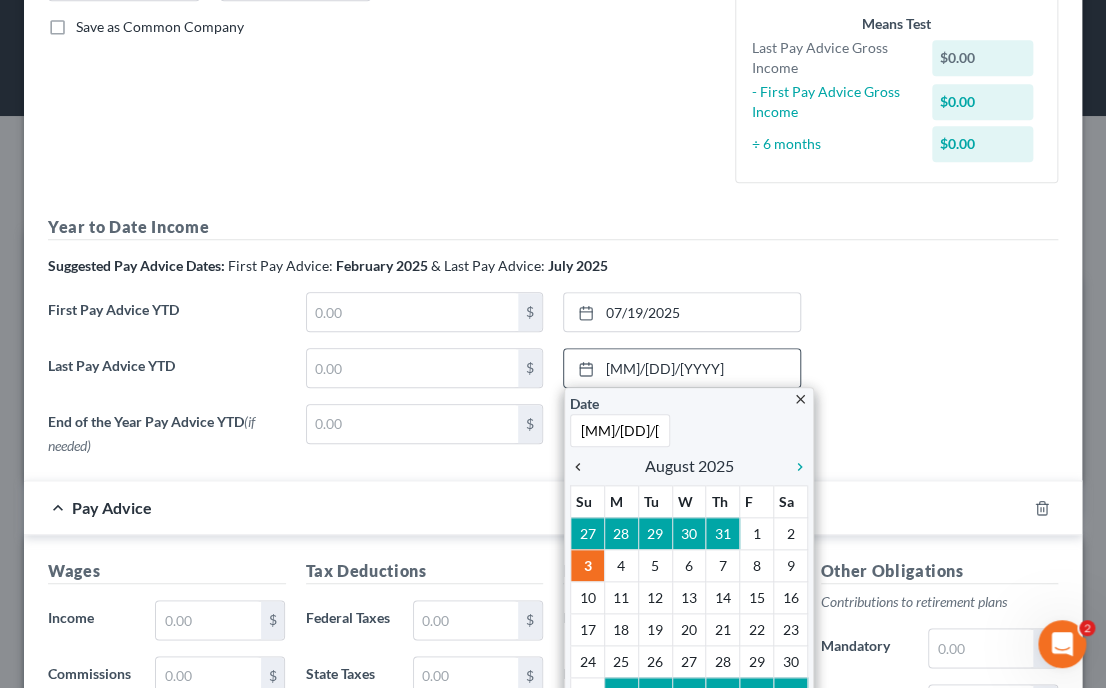 click on "chevron_left" at bounding box center (583, 467) 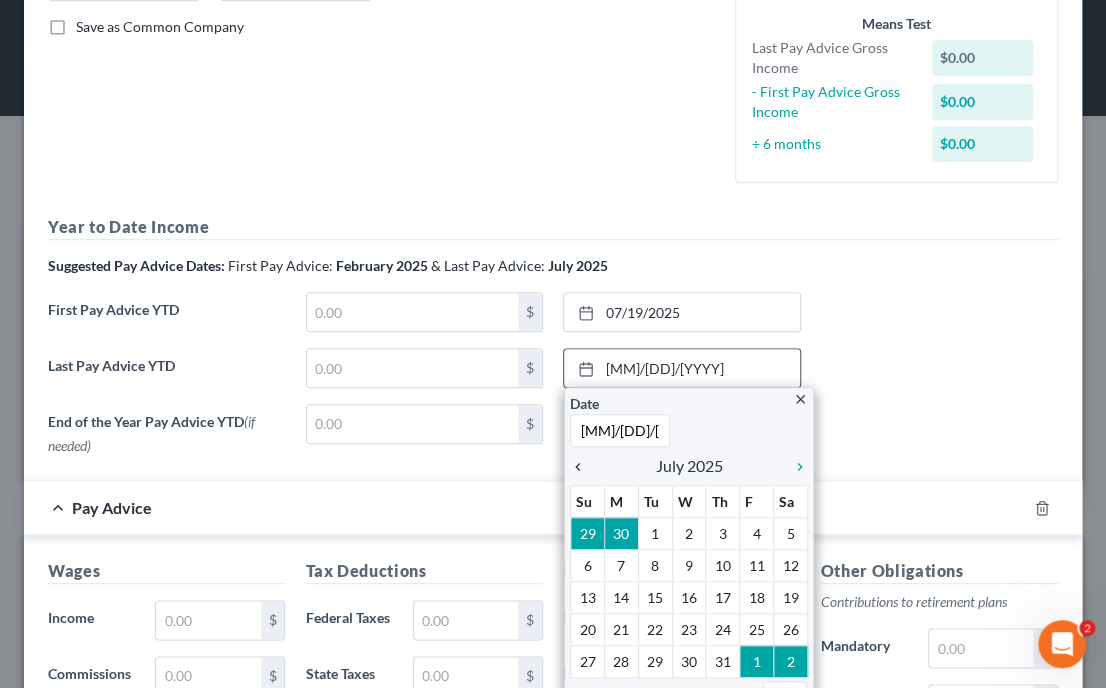 click on "chevron_left" at bounding box center (583, 467) 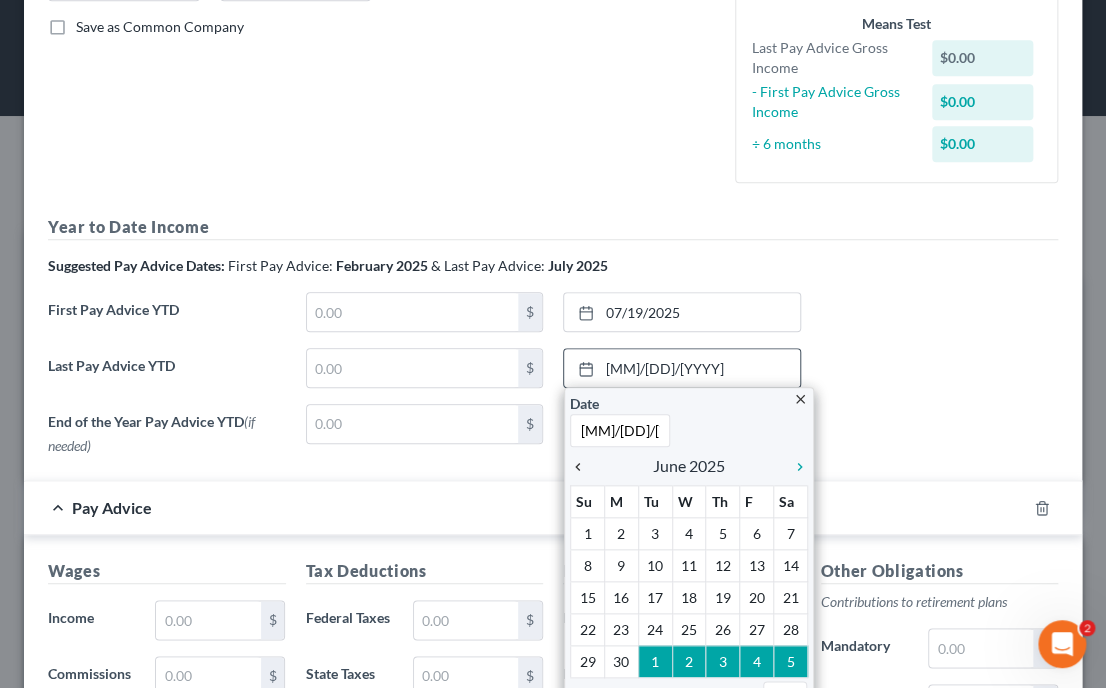 click on "chevron_left" at bounding box center [583, 467] 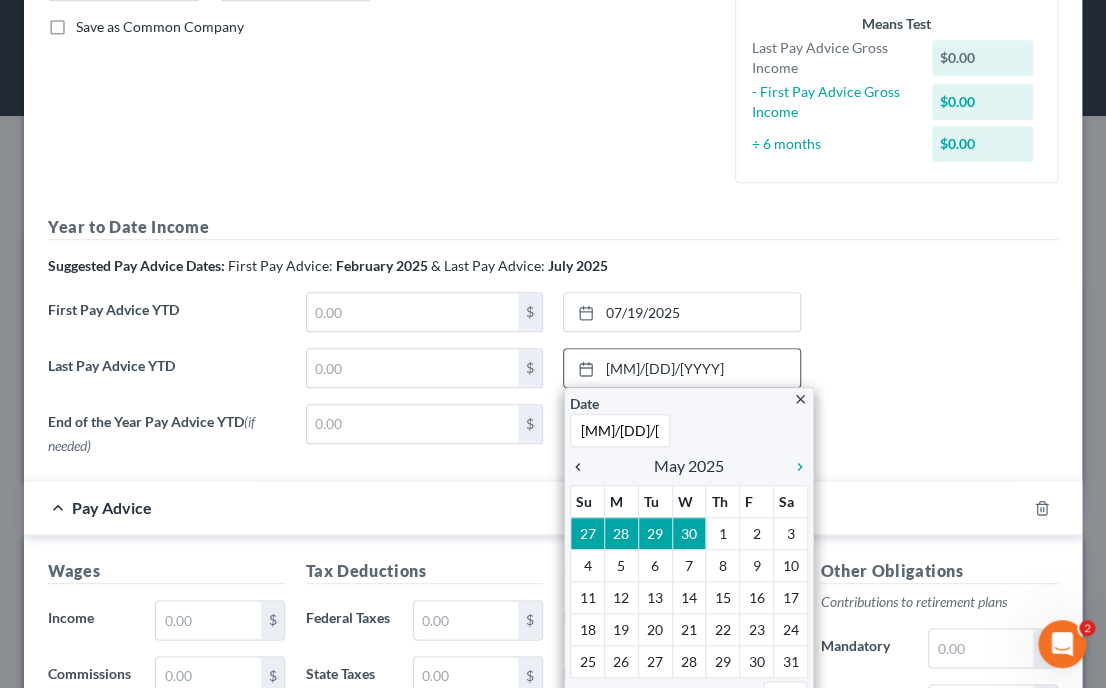 click on "chevron_left" at bounding box center (583, 467) 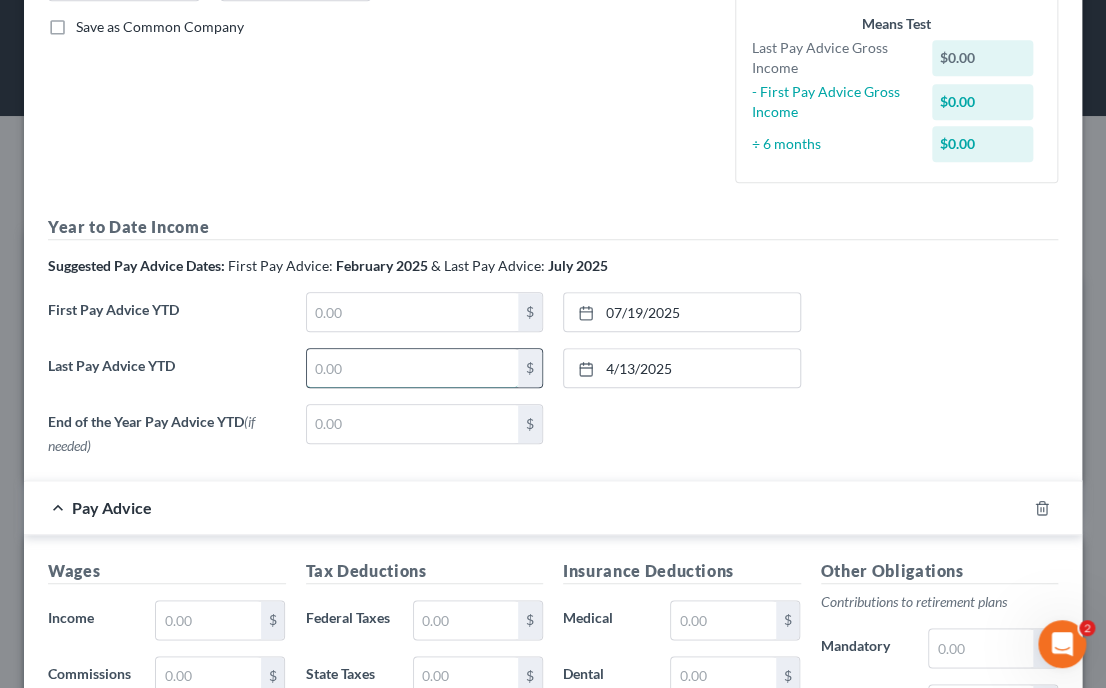 click at bounding box center [413, 368] 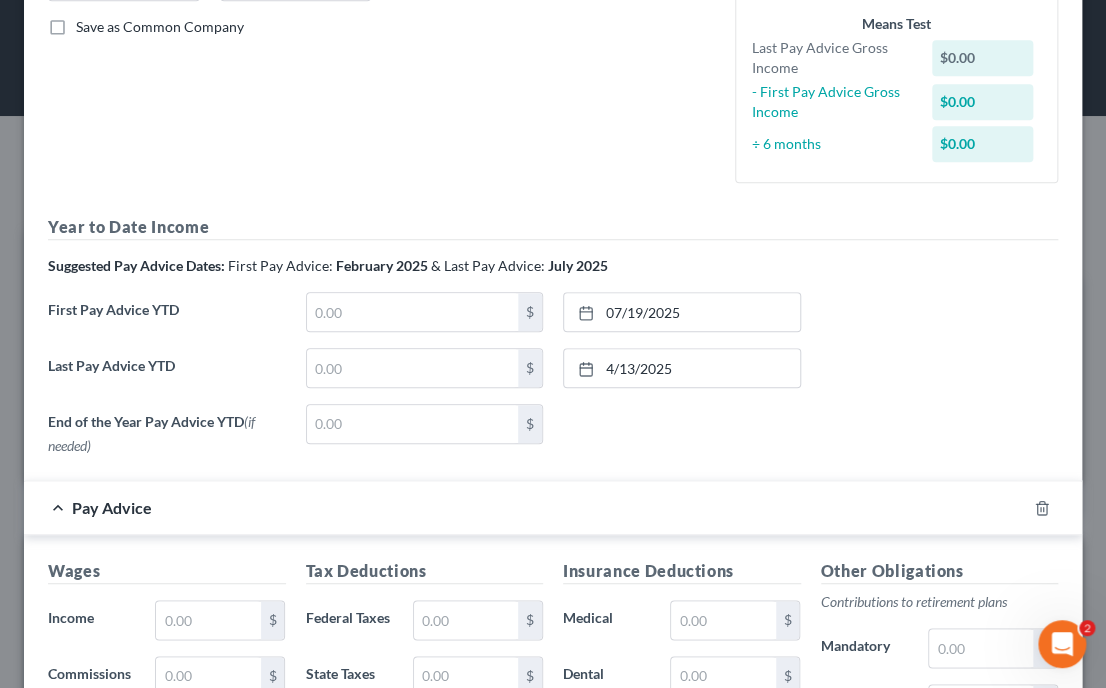 click on "None
close
Date
Time
chevron_left
August 2025
chevron_right
Su M Tu W Th F Sa
27 28 29 30 31 1 2
3 4 5 6 7 8 9
10 11 12 13 14 15 16
17 18 19 20 21 22 23
24 25 26 27 28 29 30
31 1 2 3 4 5 6
Clear" at bounding box center (682, 426) 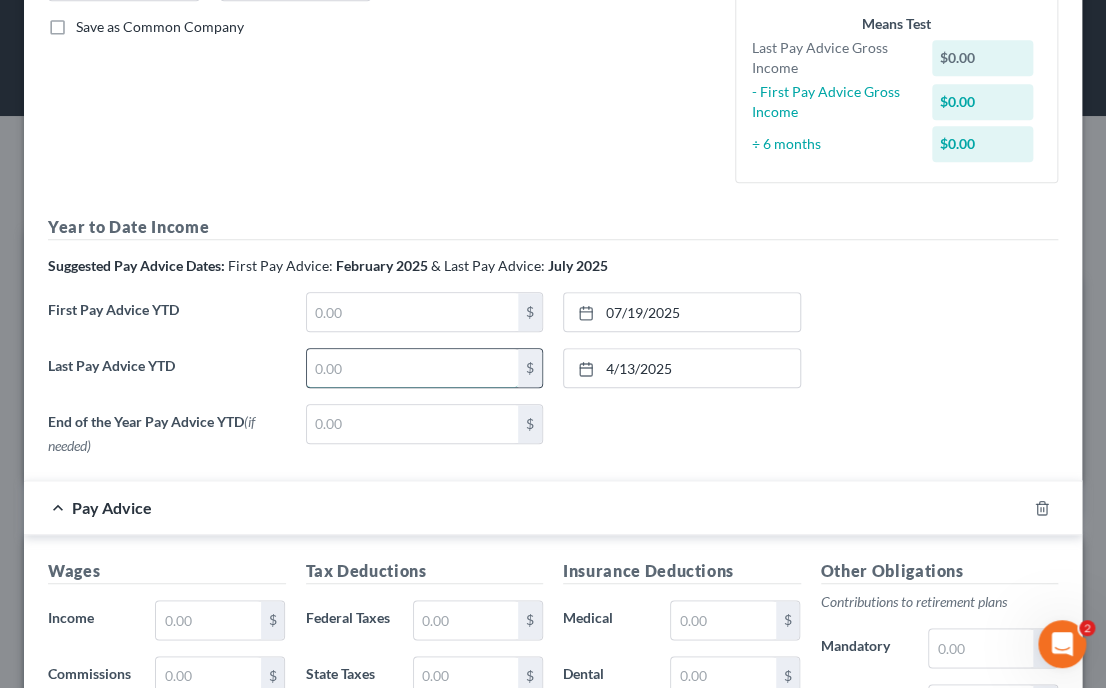 click at bounding box center (413, 368) 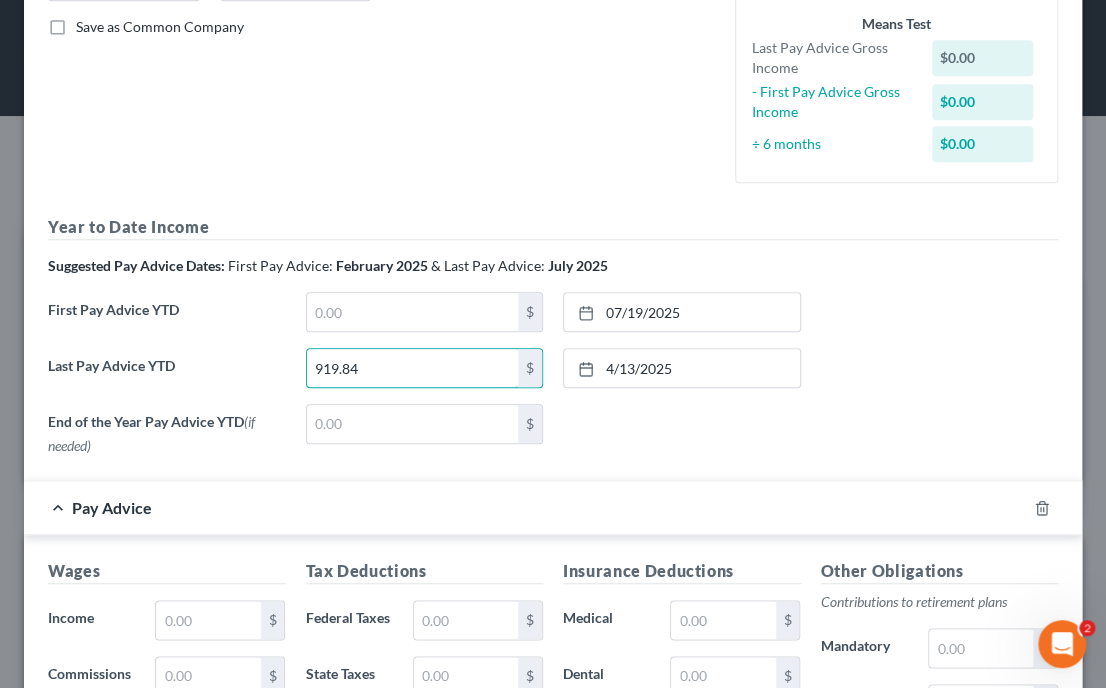 type on "919.84" 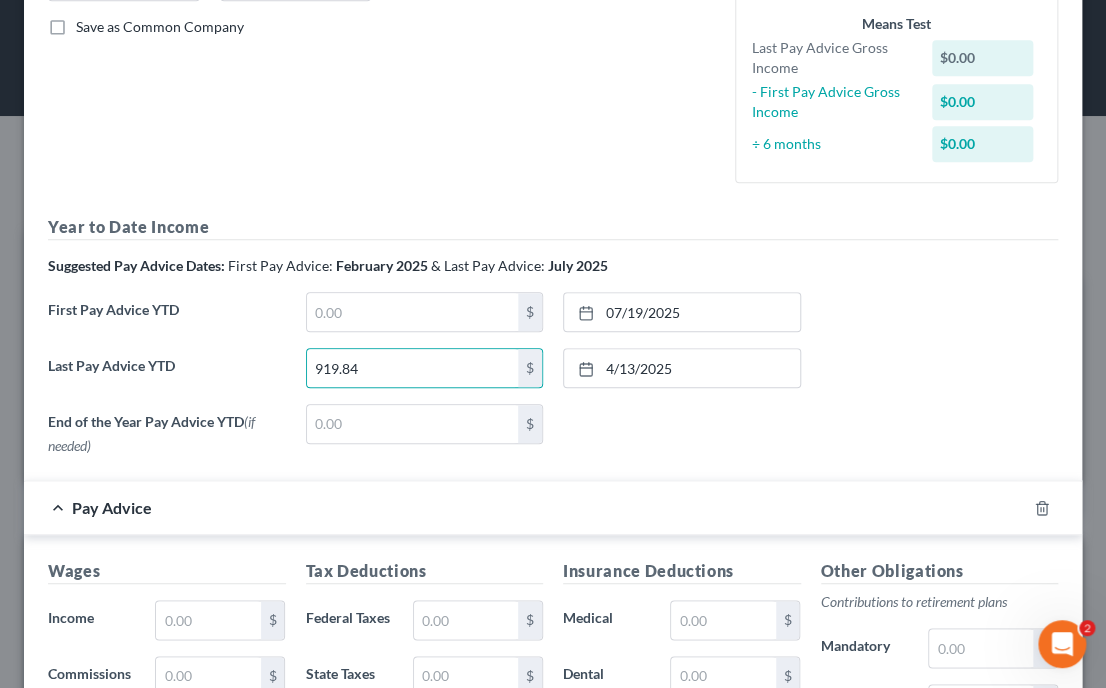 click on "Pay Advice" at bounding box center (525, 507) 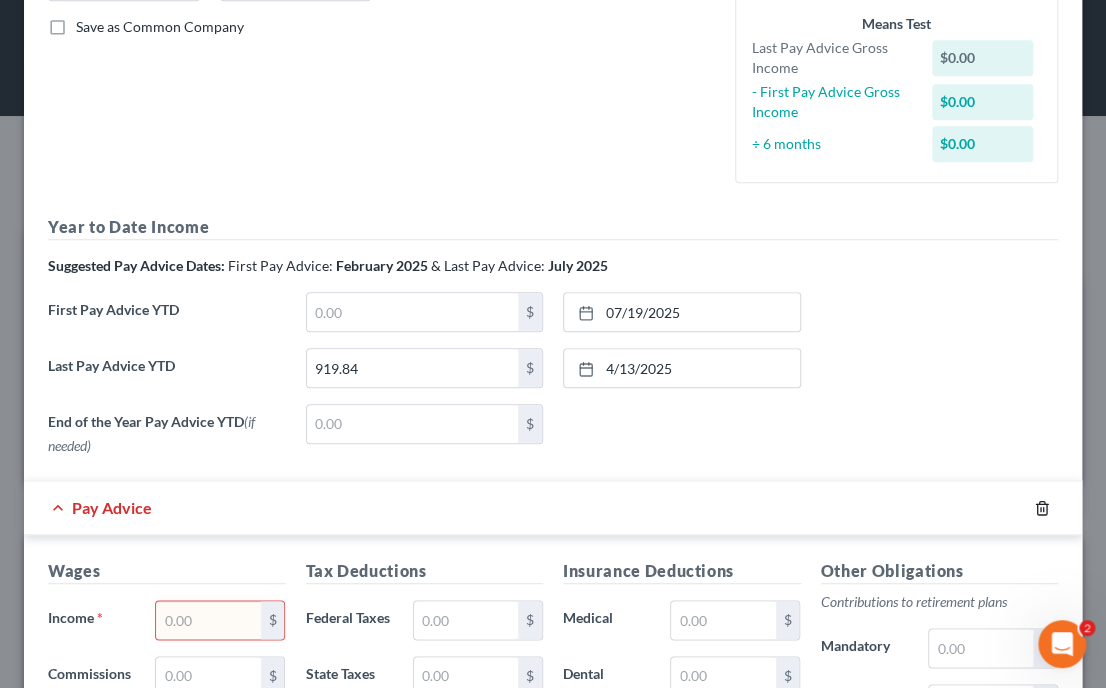 click 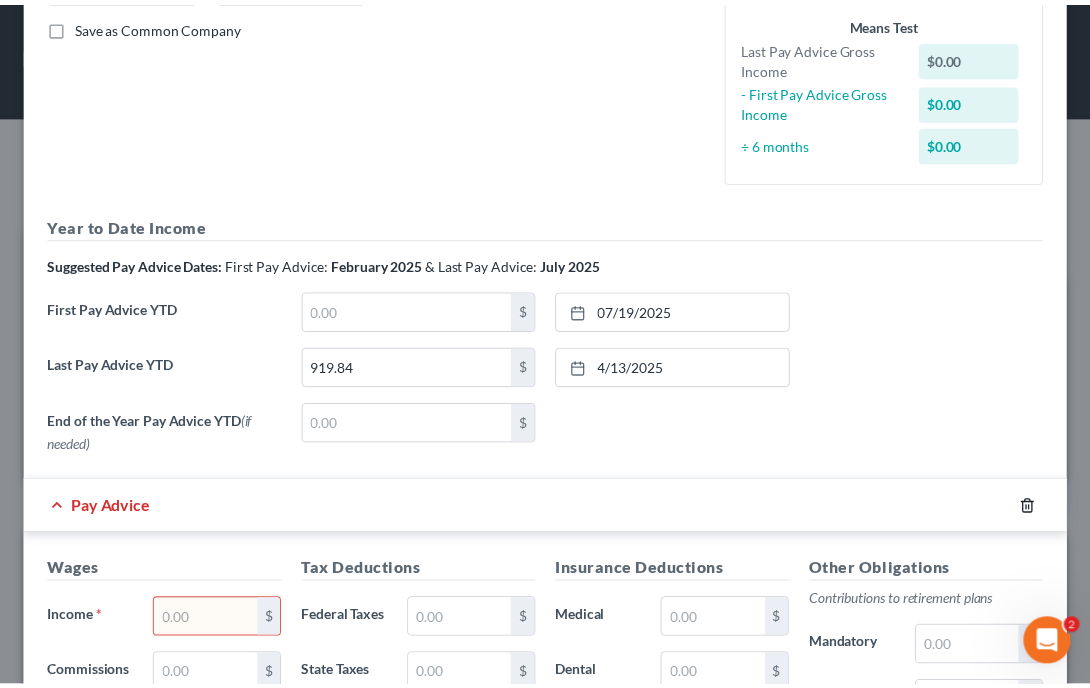 scroll, scrollTop: 352, scrollLeft: 0, axis: vertical 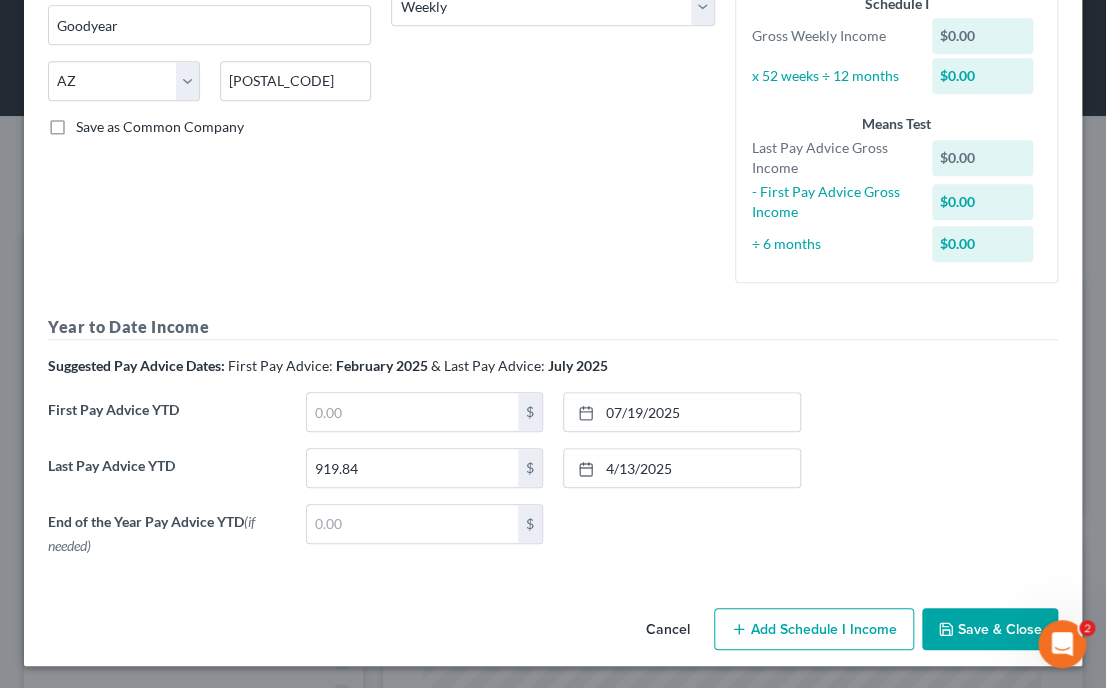 click on "Save & Close" at bounding box center (990, 629) 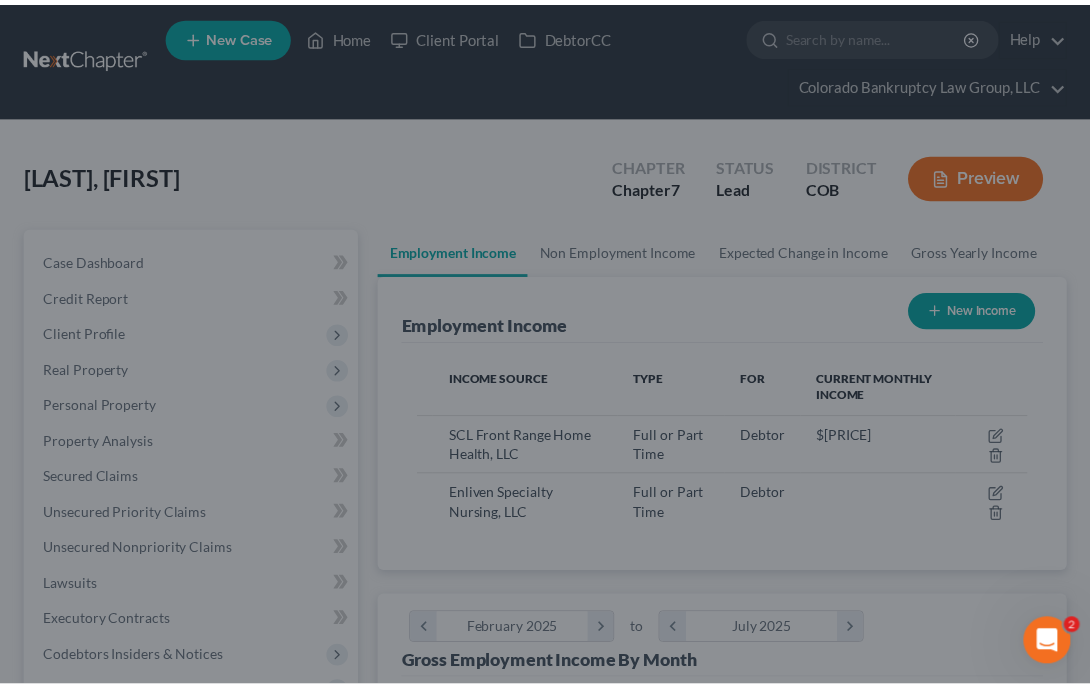 scroll, scrollTop: 304, scrollLeft: 648, axis: both 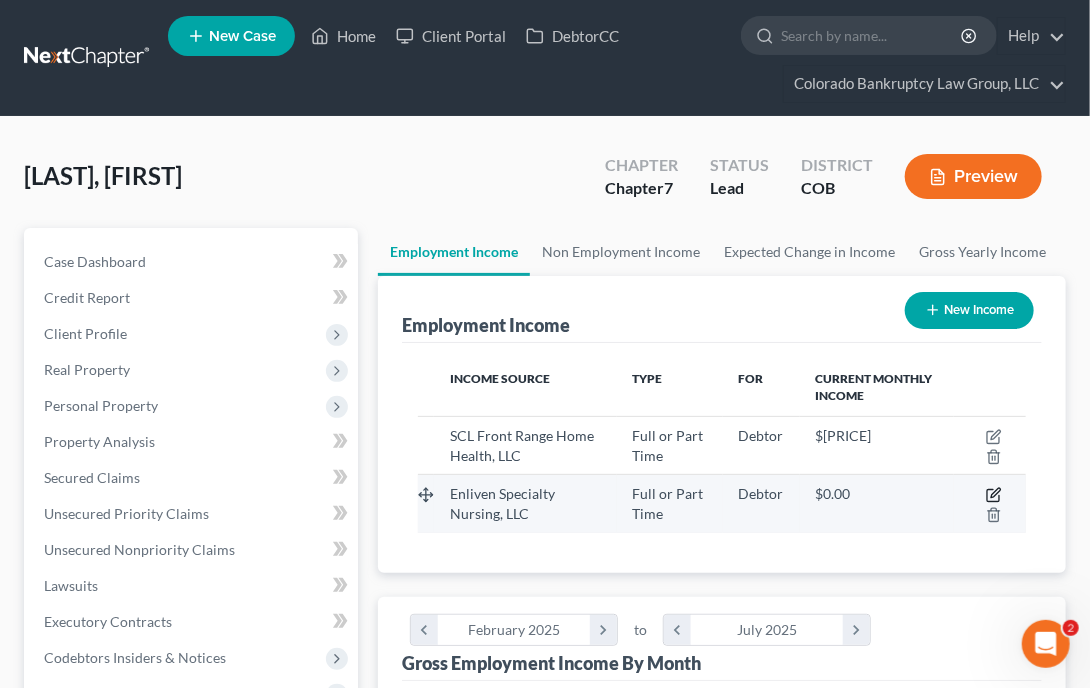 click 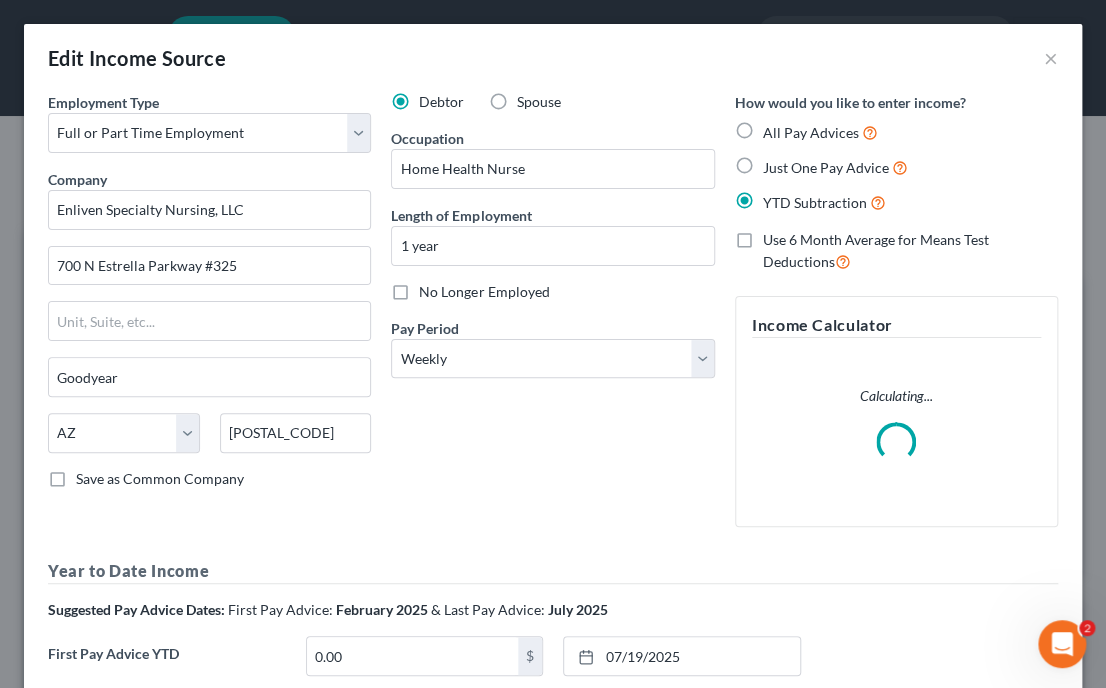 scroll, scrollTop: 999691, scrollLeft: 999341, axis: both 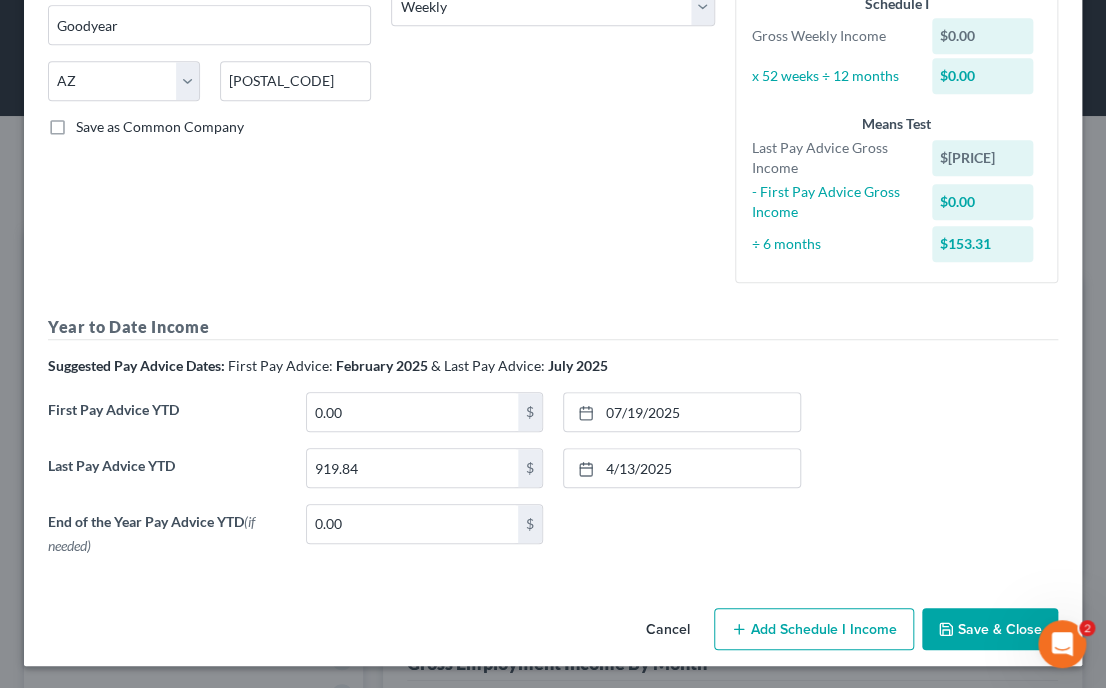 click on "Save & Close" at bounding box center [990, 629] 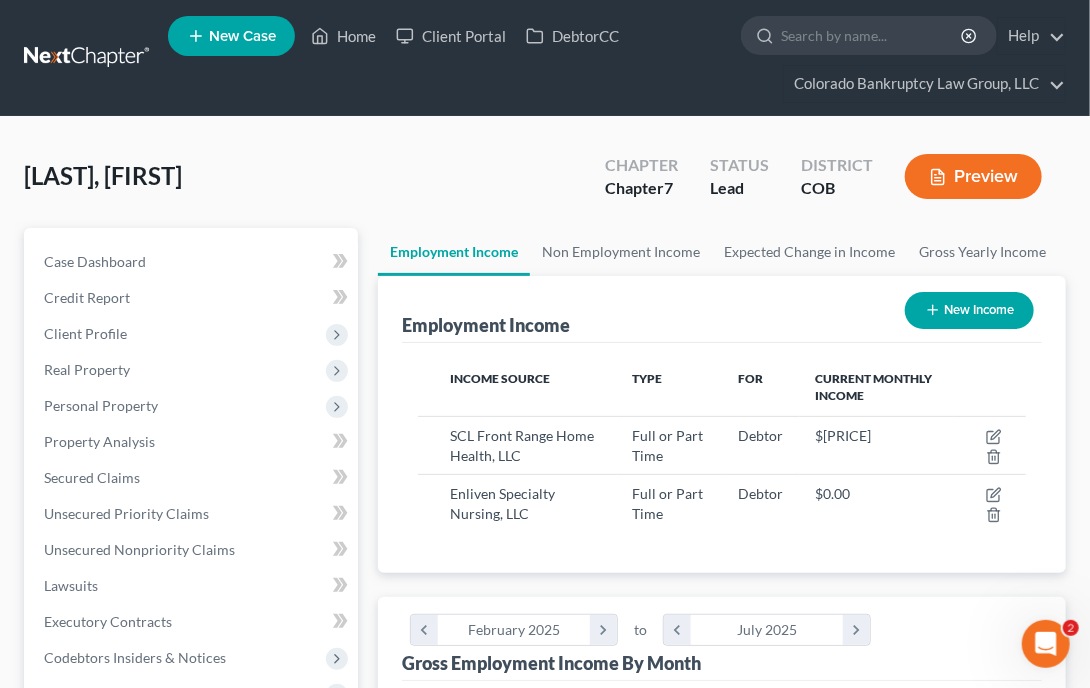 scroll, scrollTop: 304, scrollLeft: 648, axis: both 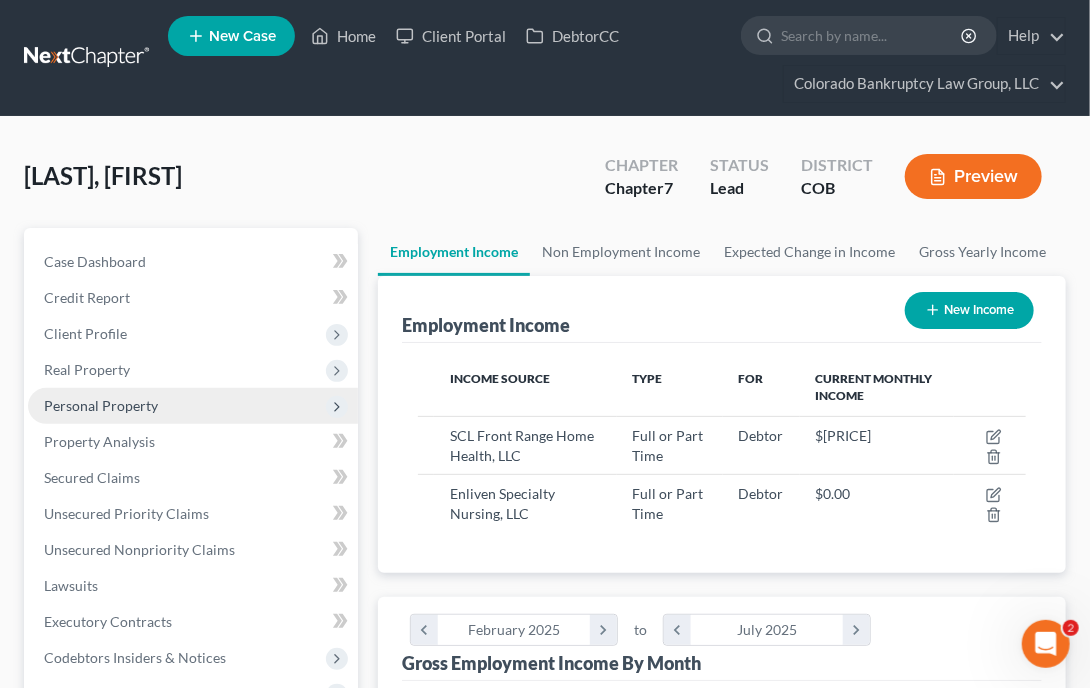 click on "Personal Property" at bounding box center (101, 405) 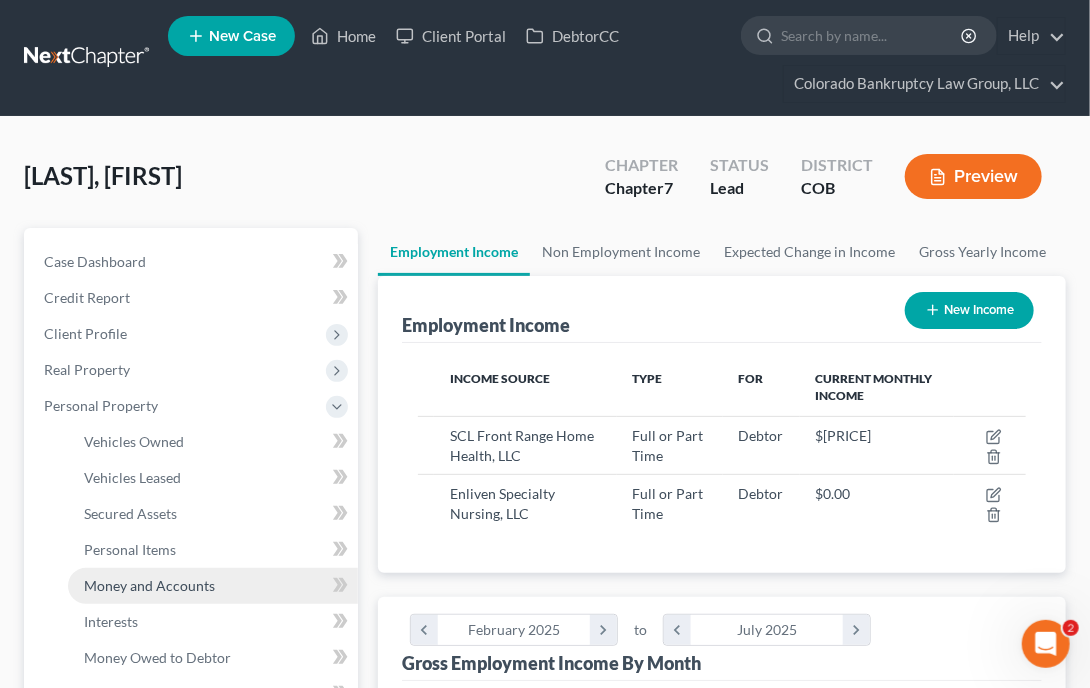 click on "Money and Accounts" at bounding box center (149, 585) 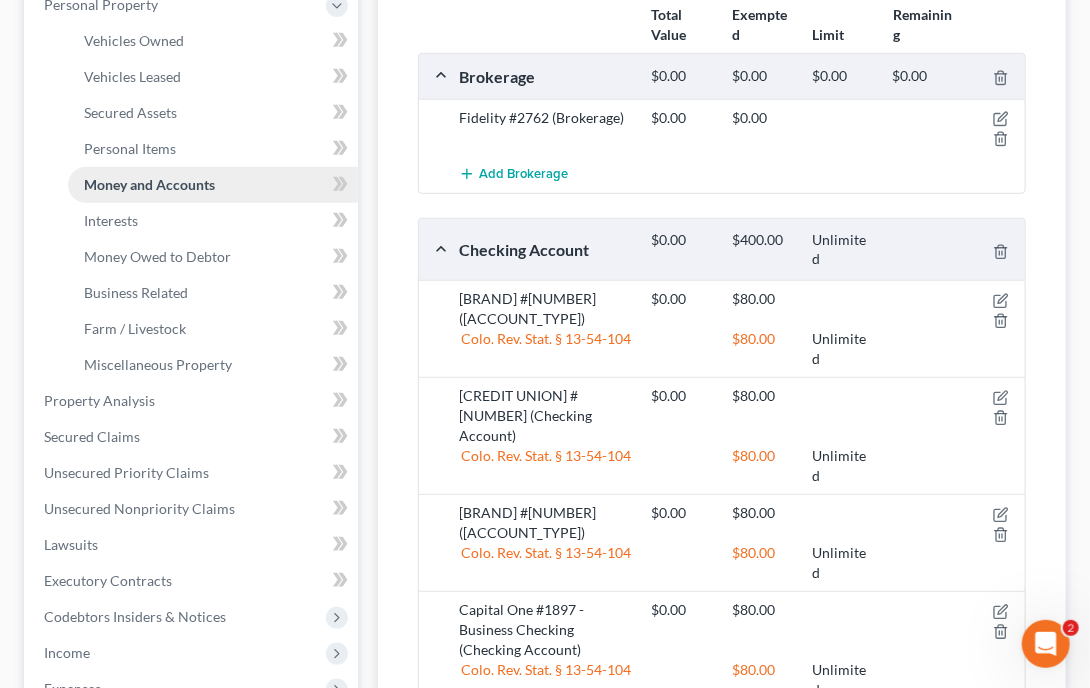 scroll, scrollTop: 400, scrollLeft: 0, axis: vertical 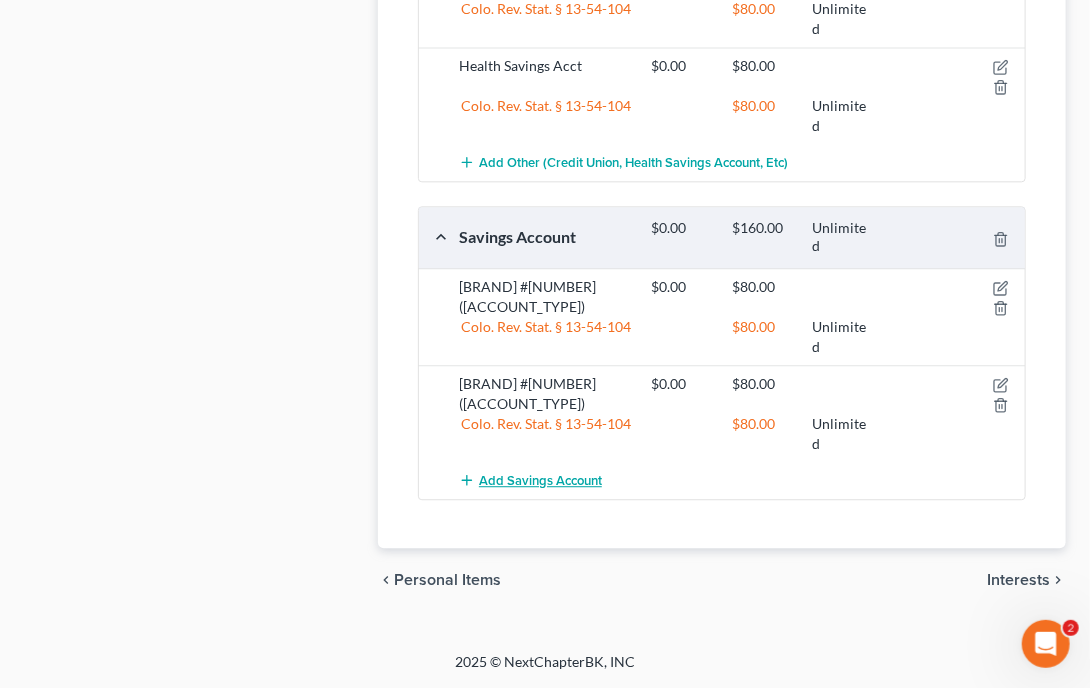 click on "Add Savings Account" at bounding box center (540, 481) 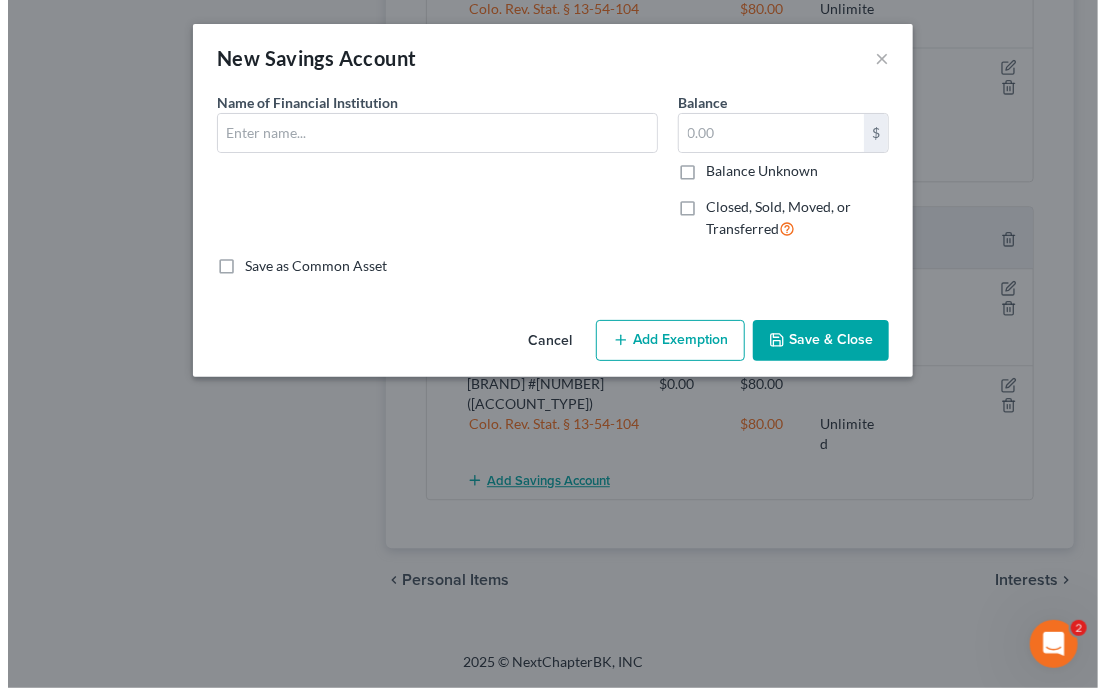 scroll, scrollTop: 1415, scrollLeft: 0, axis: vertical 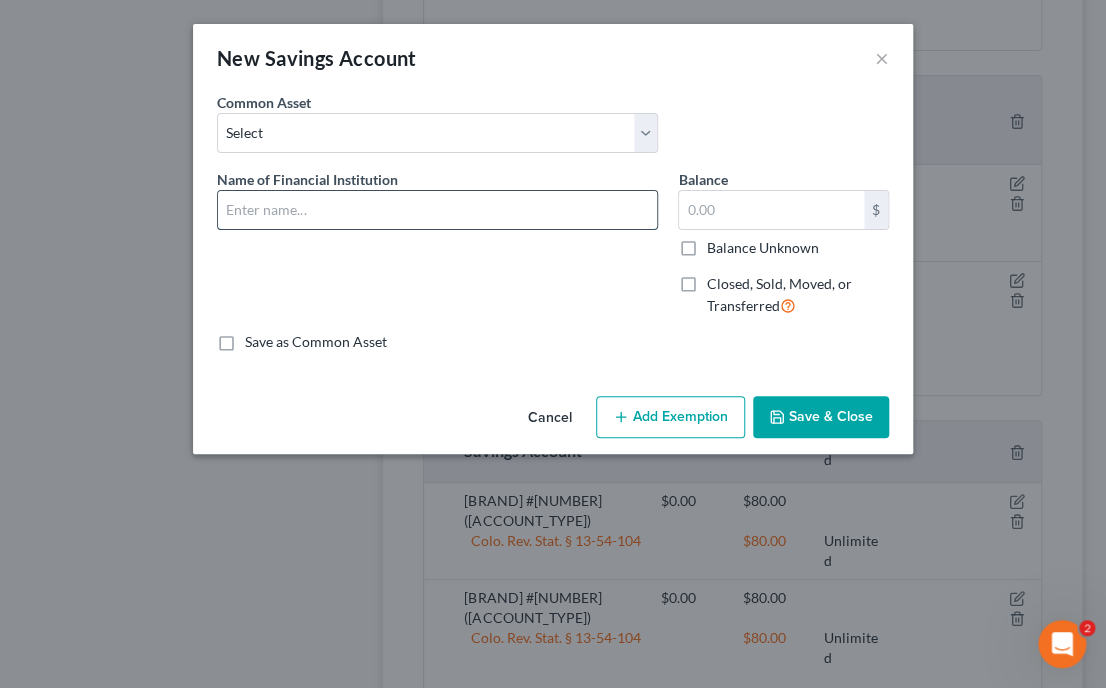 click at bounding box center (437, 210) 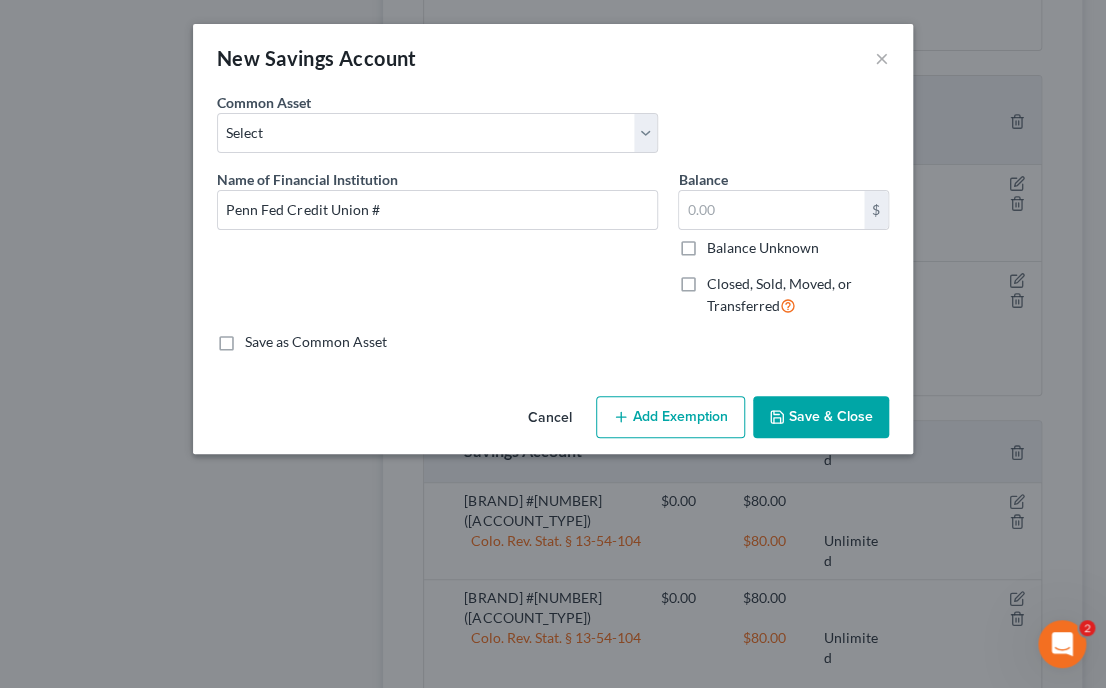click on "Chase - 6157 Bellco Purdue FCU Regions Ent CU - Savings" at bounding box center (553, 130) 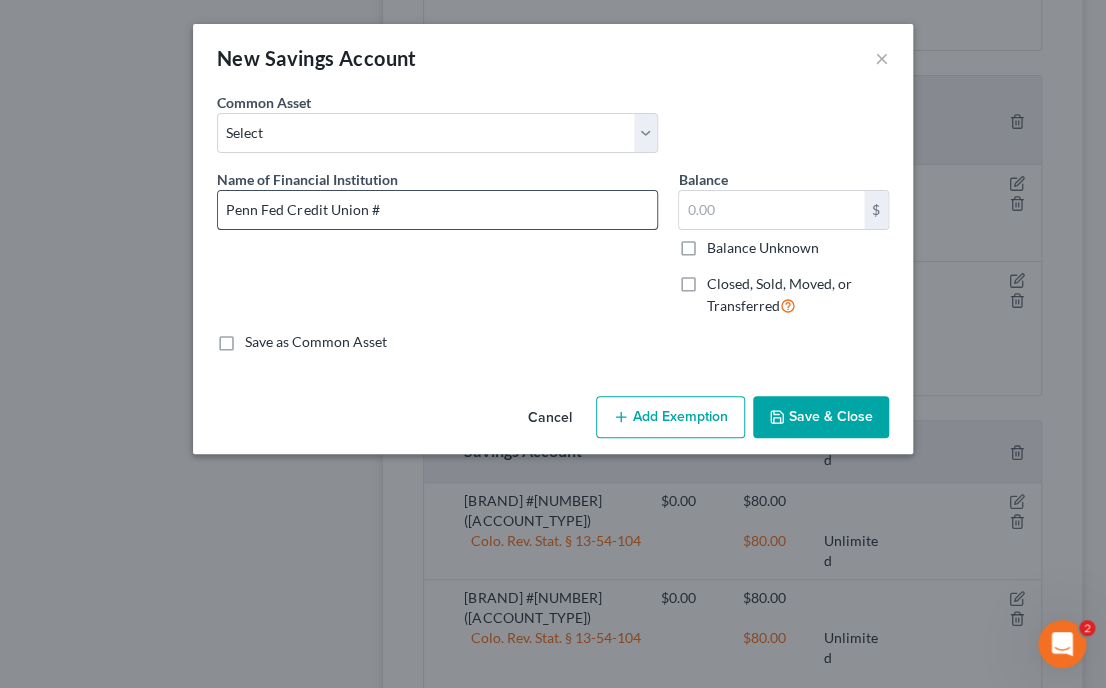 click on "Penn Fed Credit Union #" at bounding box center [437, 210] 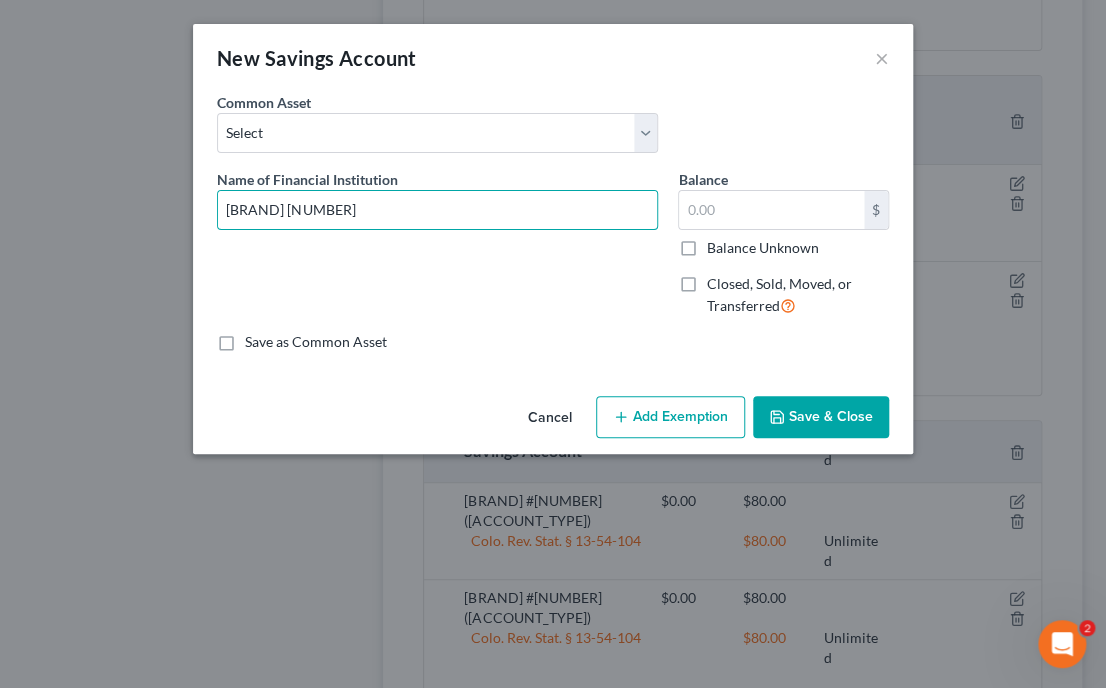 type on "[BRAND] [NUMBER]" 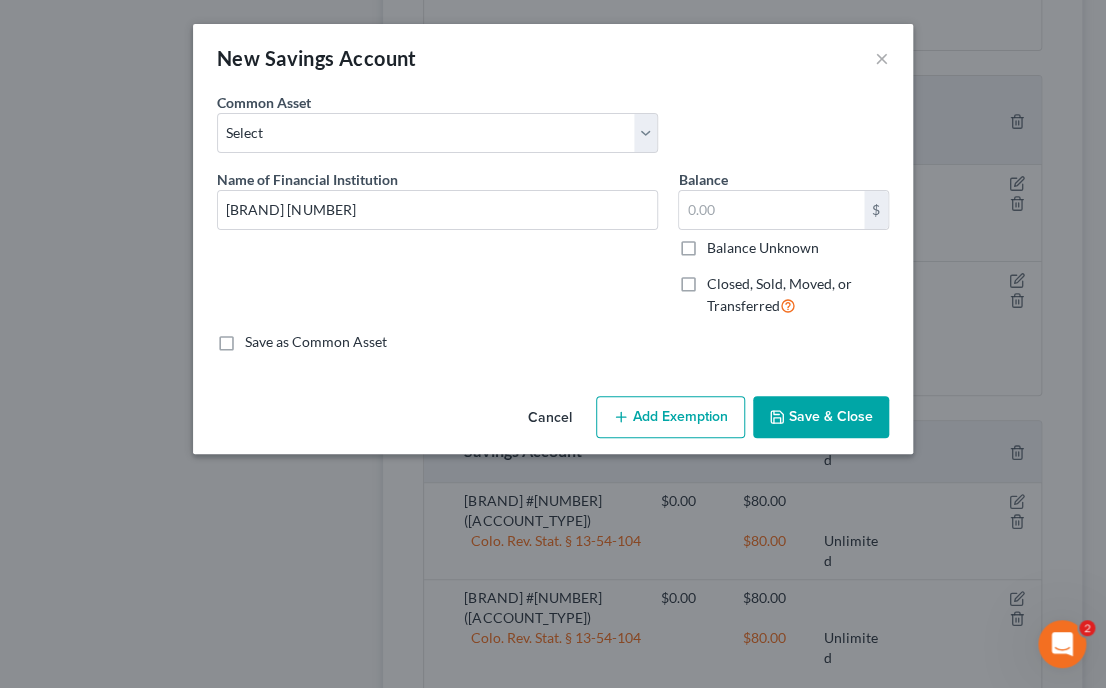 click on "Balance Unknown" at bounding box center [762, 248] 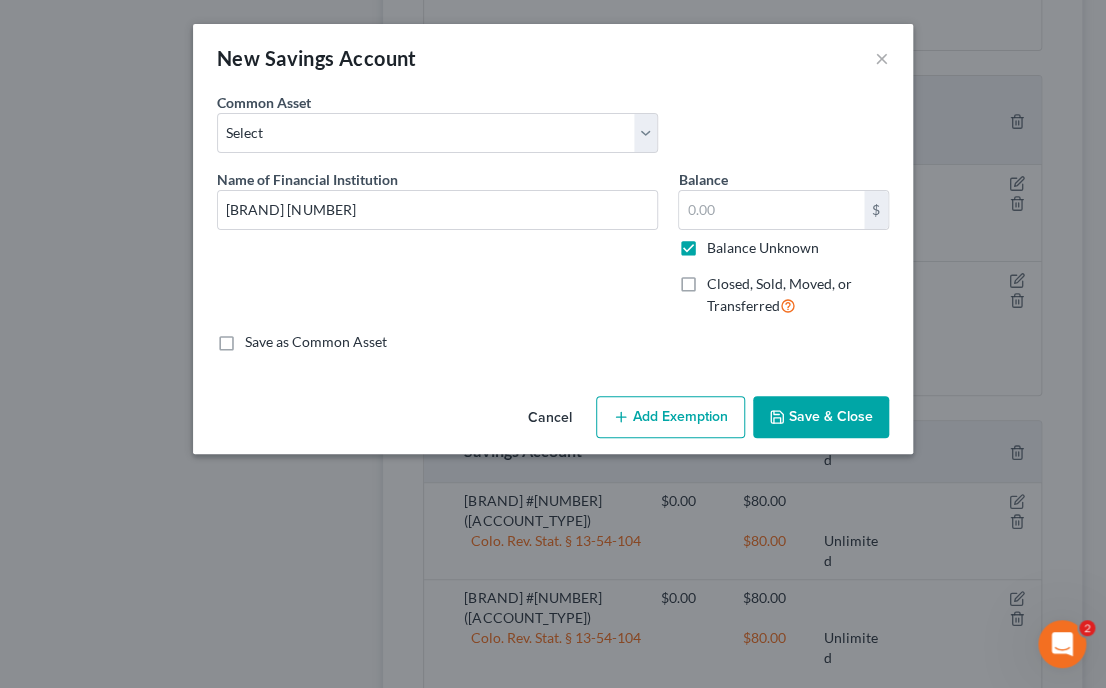 type on "0.00" 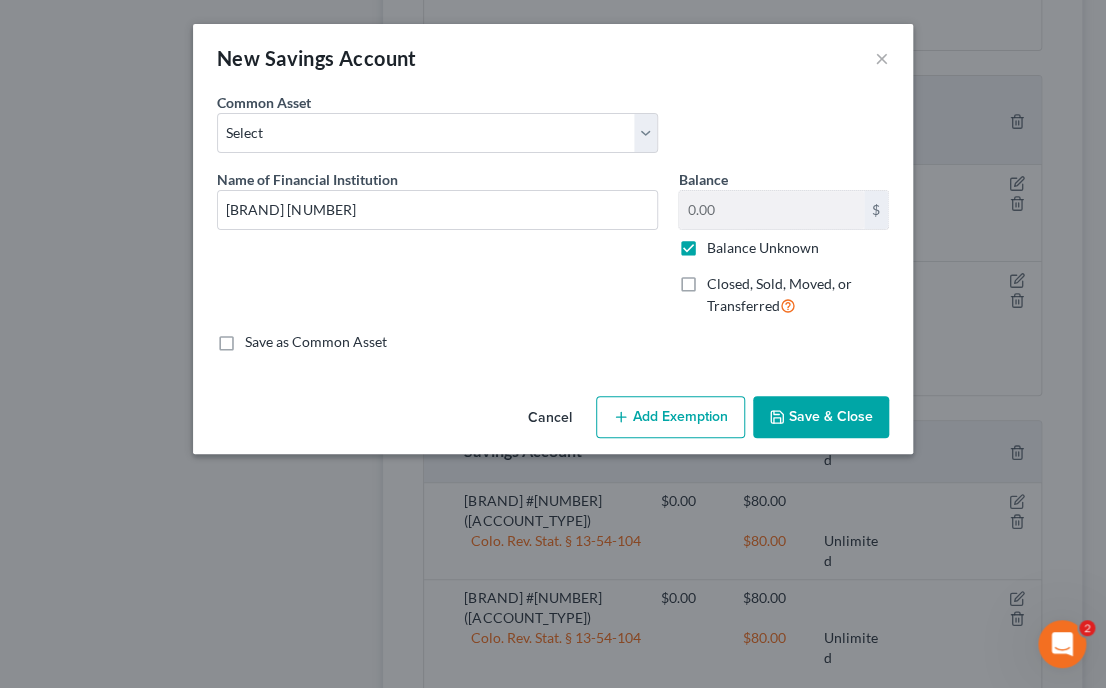 click on "Add Exemption" at bounding box center [670, 417] 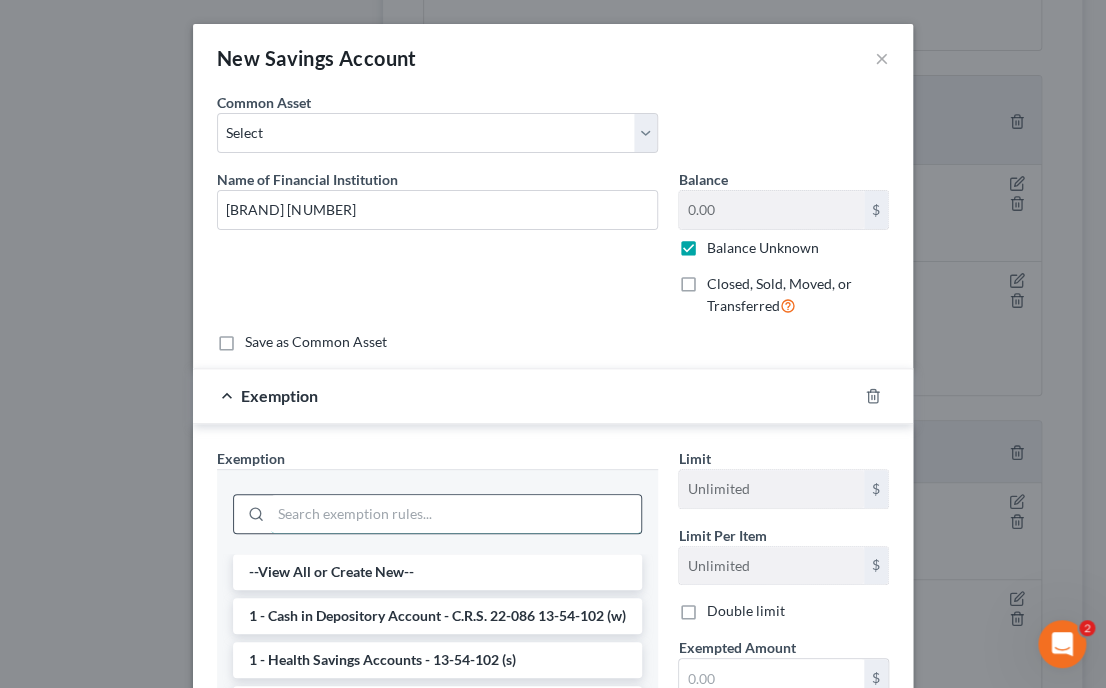 click at bounding box center (456, 514) 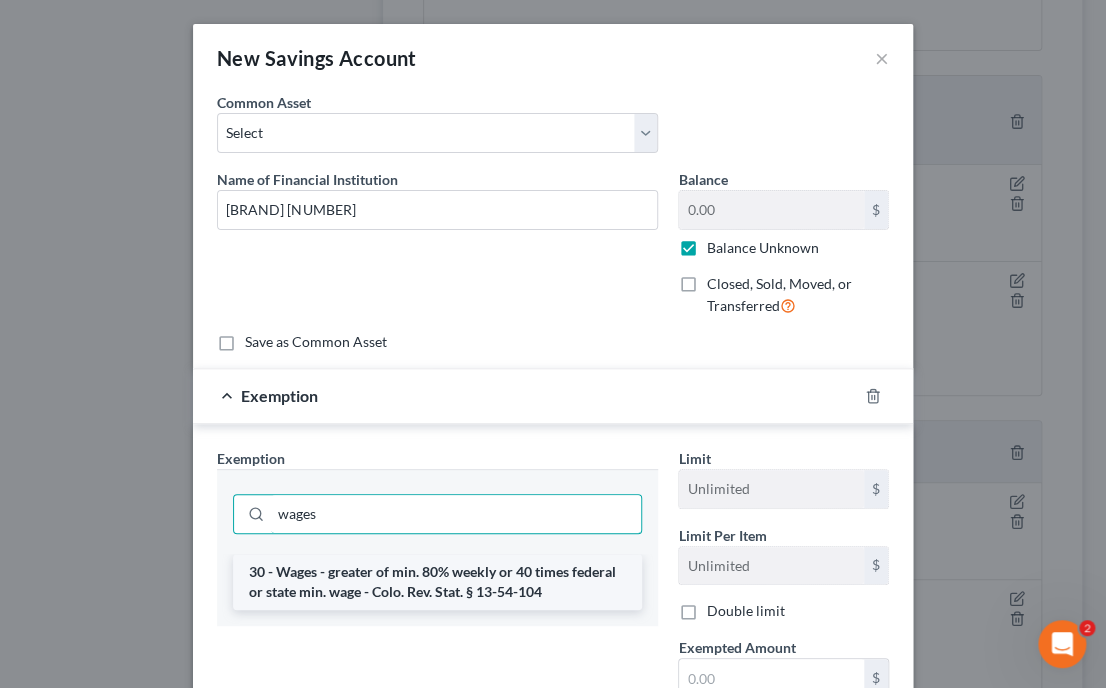 type on "wages" 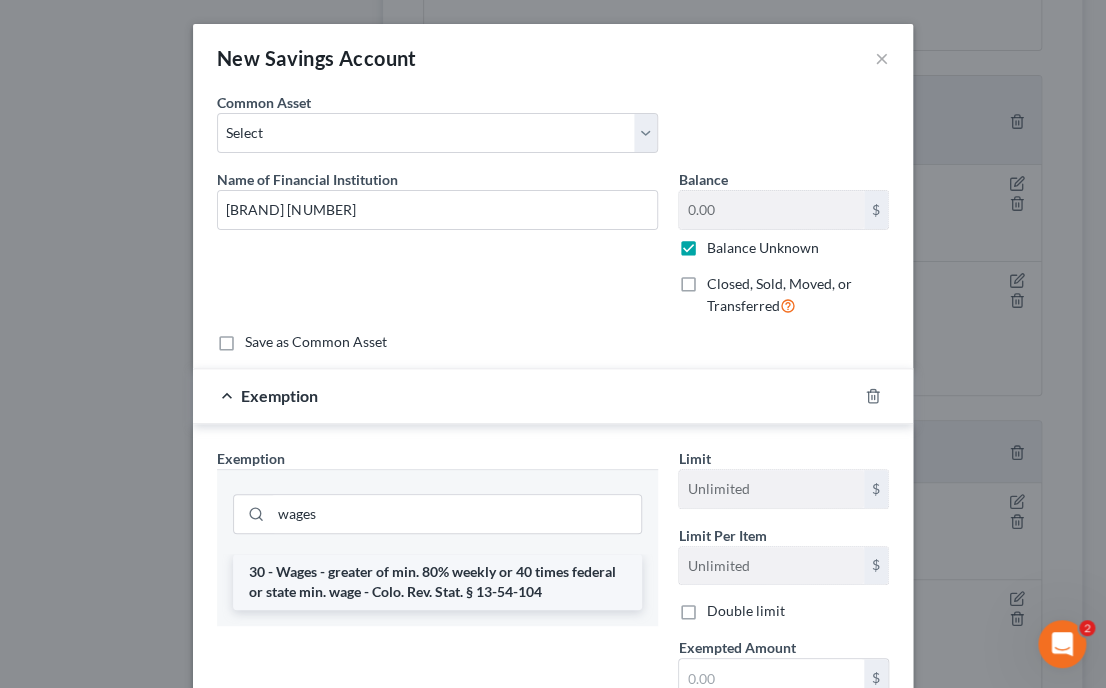 click on "30 - Wages - greater of min. 80% weekly or 40 times federal or state min. wage - Colo. Rev. Stat. § 13-54-104" at bounding box center [437, 582] 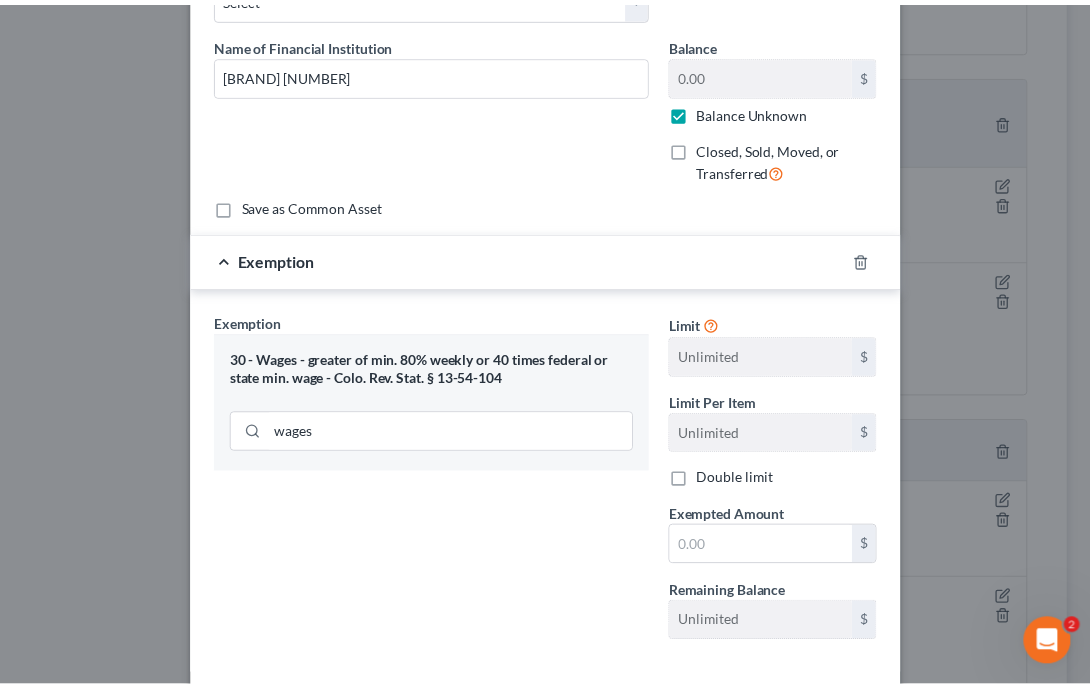scroll, scrollTop: 229, scrollLeft: 0, axis: vertical 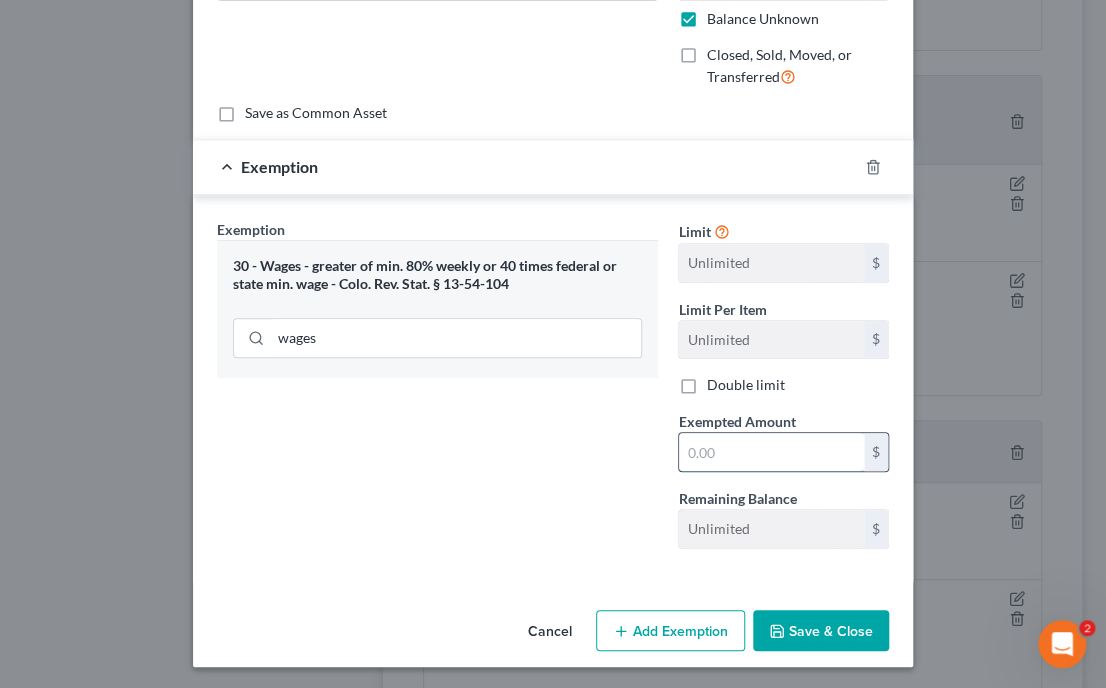 click at bounding box center [771, 452] 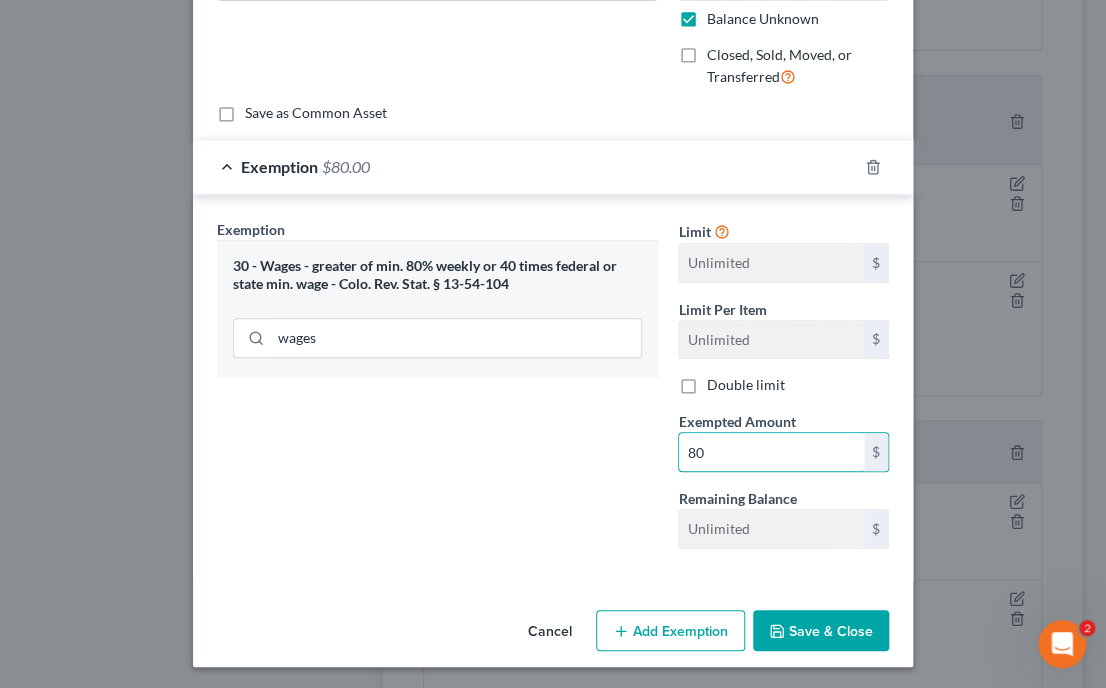 type on "80" 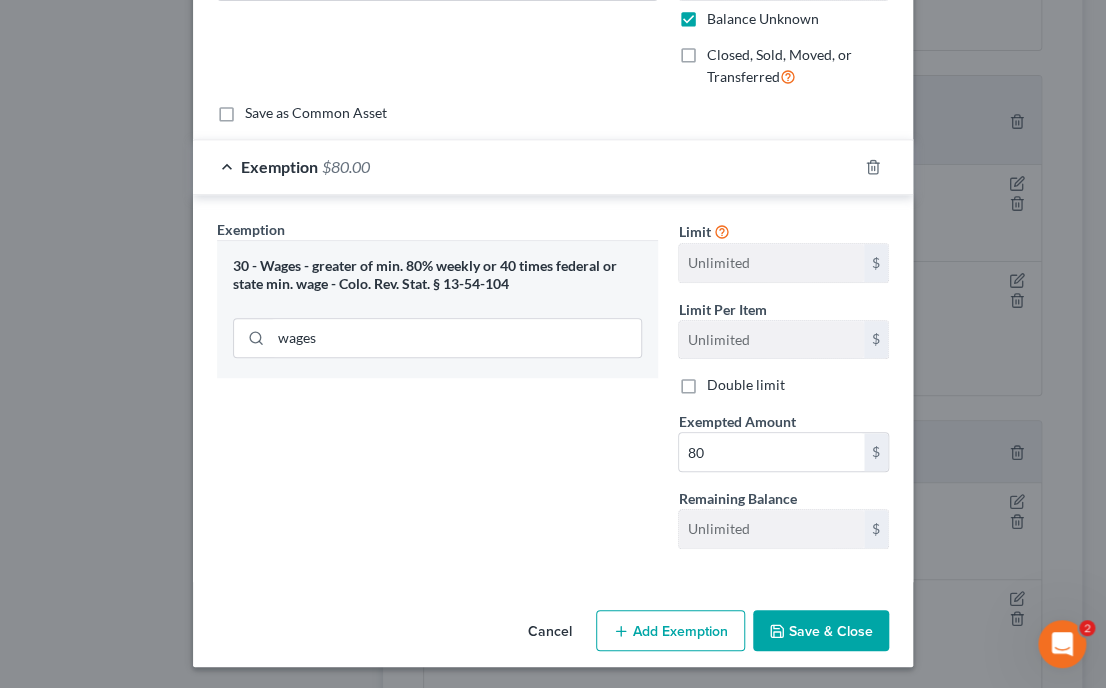 click on "Exemption Set must be selected for CA.
Exemption
*
30 - Wages - greater of min. 80% weekly or 40 times federal or state min. wage - Colo. Rev. Stat. § 13-54-104         wages" at bounding box center (437, 392) 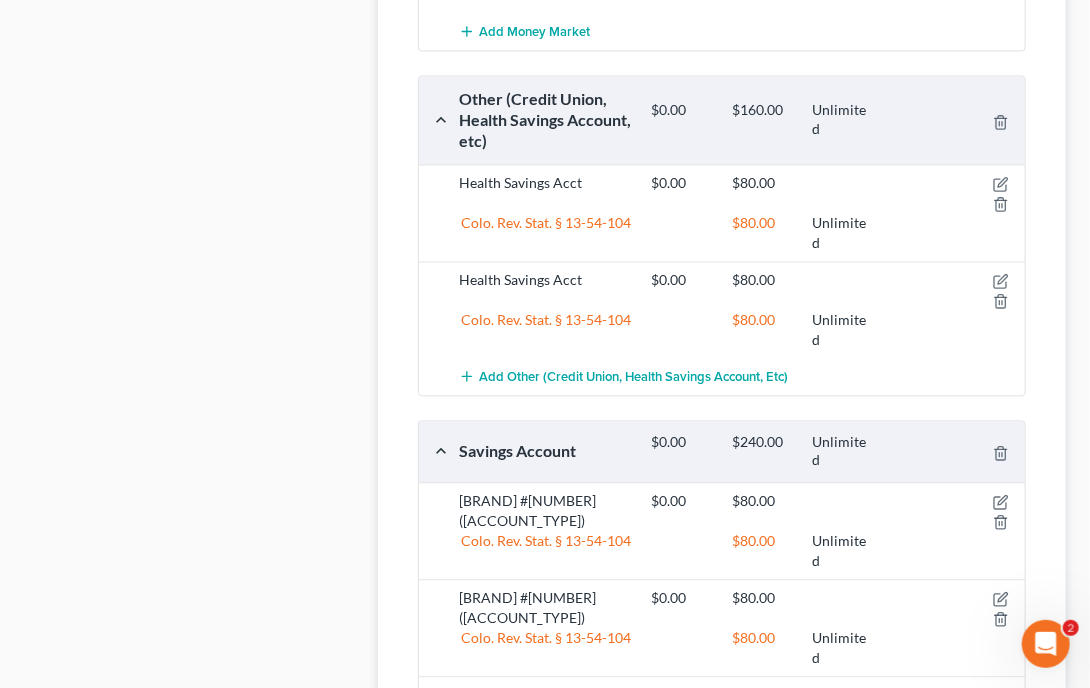 click on "Brokerage $0.00 $0.00 $0.00 $0.00
Fidelity #2762 (Brokerage) $0.00 $0.00 Add Brokerage
Checking Account $0.00 $400.00 Unlimited
Capitol One #5790 (Checking Account) $0.00 $80.00 Colo. Rev. Stat. § 13-54-104 $80.00 Unlimited PenFed Credit Union #1414 (Checking Account) $0.00 $80.00 Colo. Rev. Stat. § 13-54-104 $80.00 Unlimited Capital One #1897 - Business Checking (Checking Account) $0.00 $80.00 Colo. Rev. Stat. § 13-54-104 $80.00 Unlimited Capital One #1551 (Checking Account) $0.00 $80.00 Colo. Rev. Stat. § 13-54-104 $80.00 Unlimited Add Checking Account
Money Market $0.00 $80.00 Unlimited
Premier Member Credit Union #5964 (Money Market) $0.00 $80.00 Colo. Rev. Stat. § 13-54-104 $80.00 Unlimited Add Money Market
Other (Credit Union, Health Savings Account, etc) $0.00 $160.00" at bounding box center [722, -75] 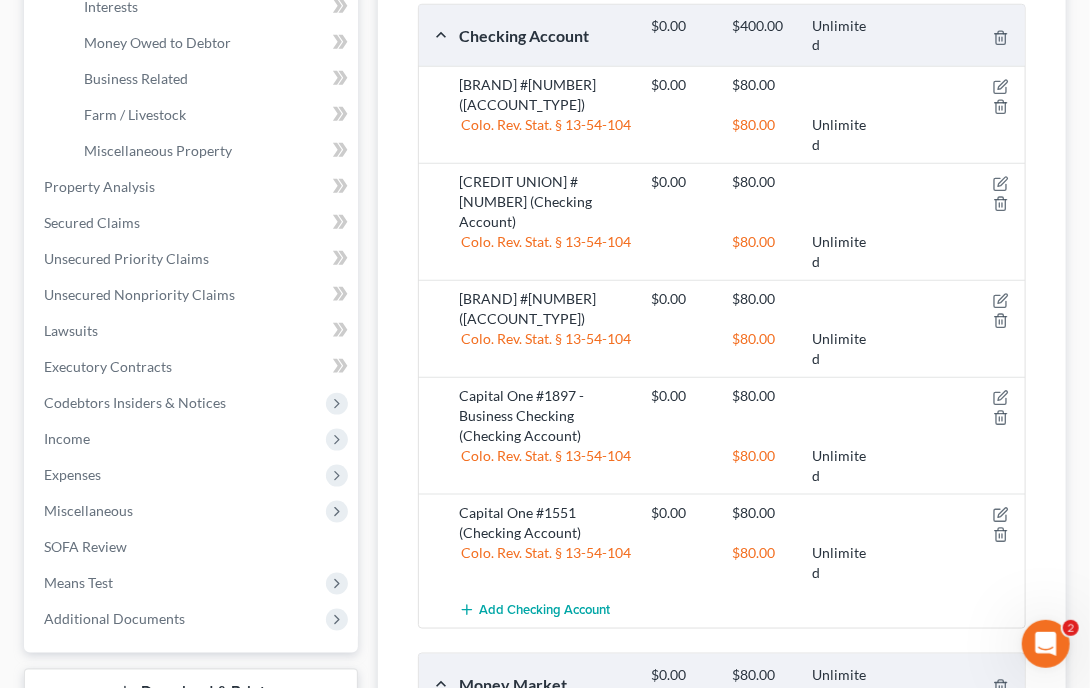 scroll, scrollTop: 655, scrollLeft: 0, axis: vertical 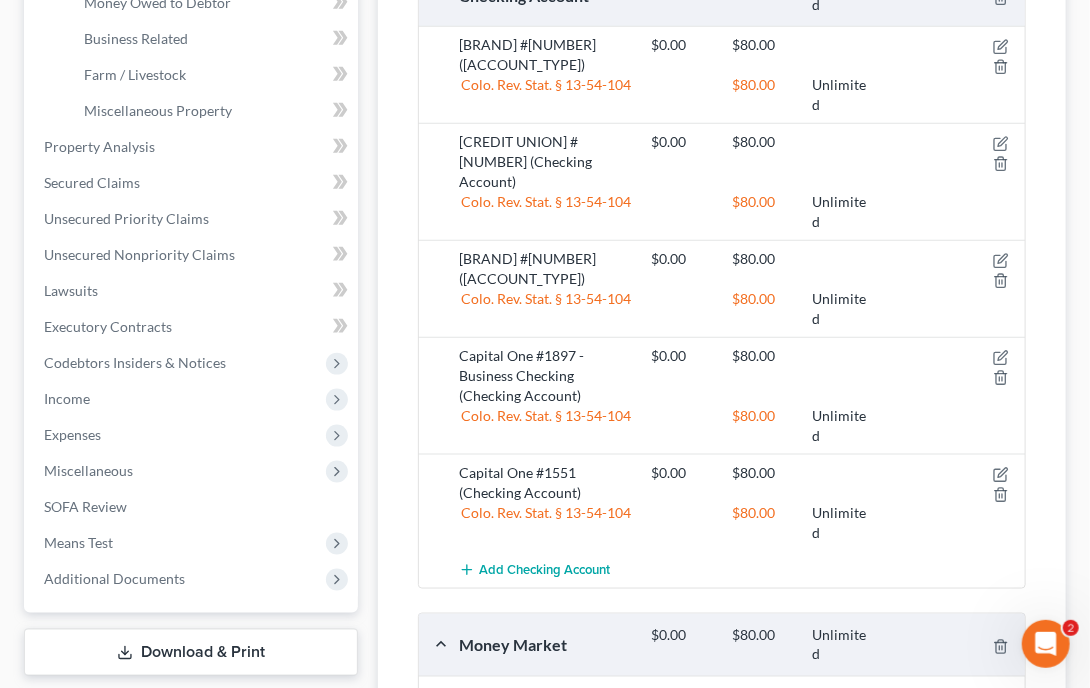 click on "$[AMOUNT] $ [AMOUNT]" at bounding box center [802, 366] 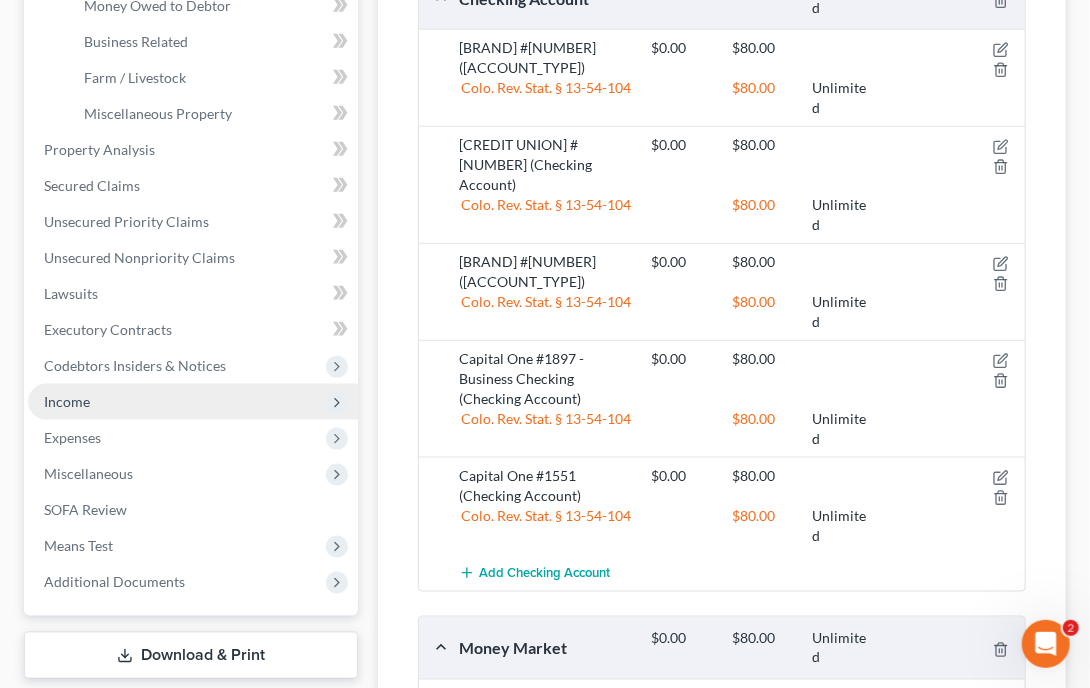 click on "Income" at bounding box center (67, 401) 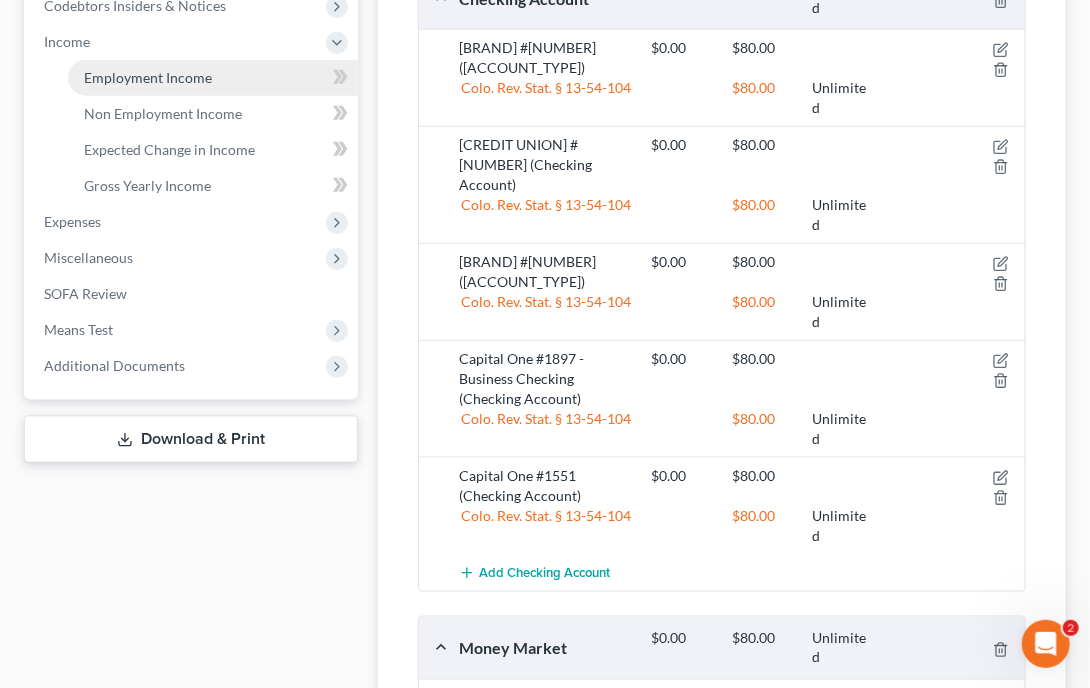 click on "Employment Income" at bounding box center [148, 77] 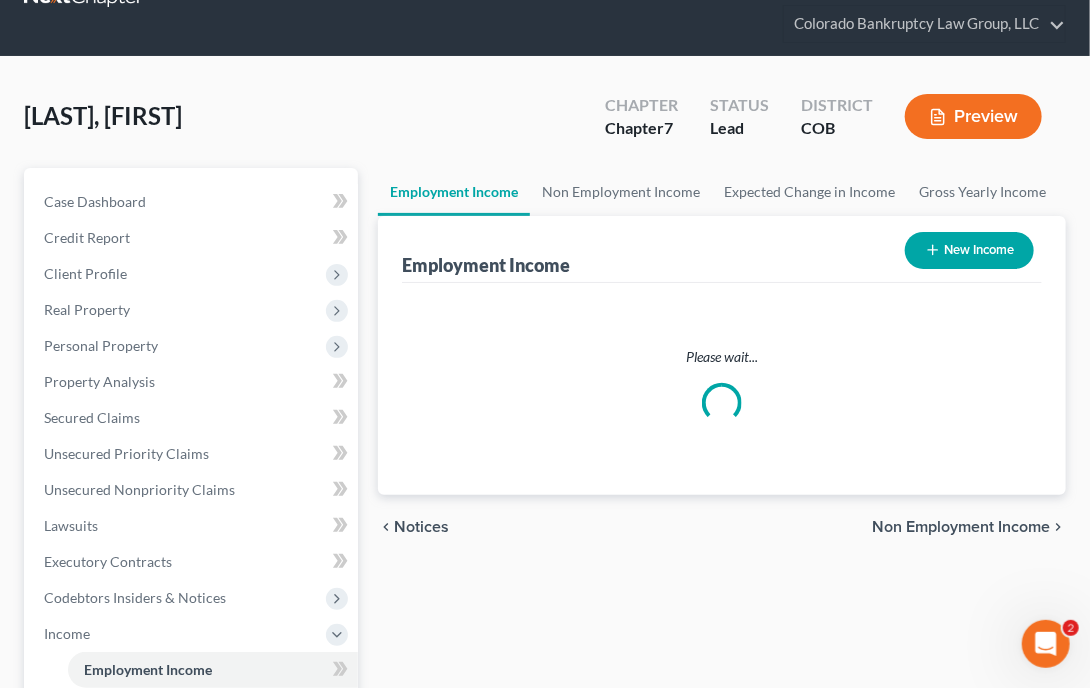 scroll, scrollTop: 0, scrollLeft: 0, axis: both 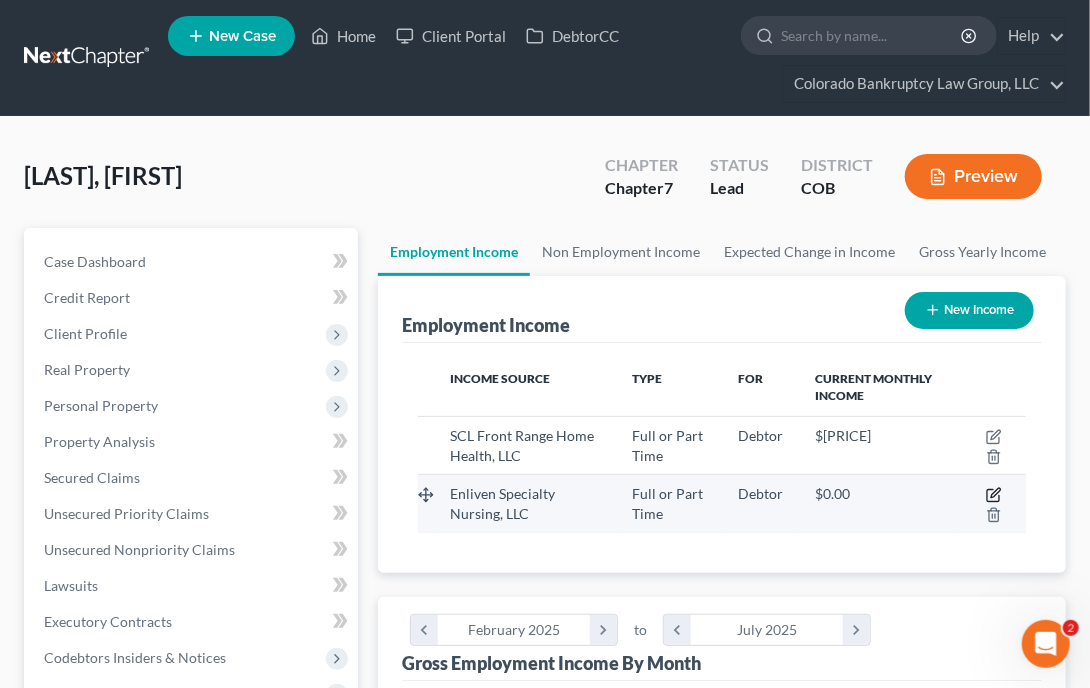 click 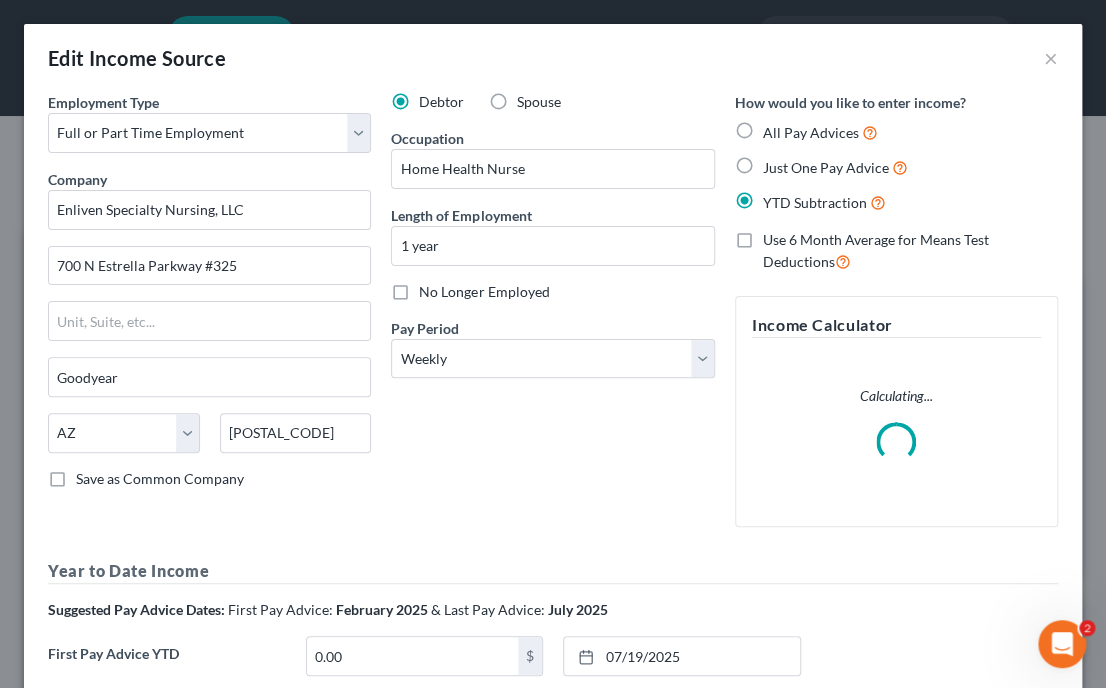 scroll, scrollTop: 999691, scrollLeft: 999341, axis: both 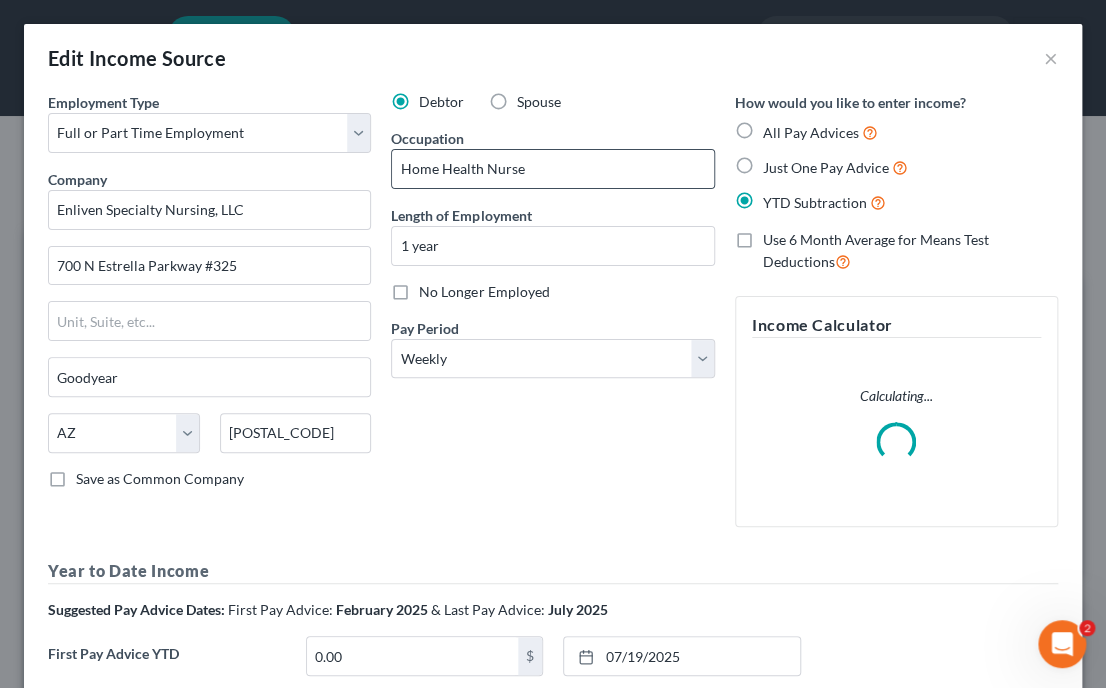 click on "Home Health Nurse" at bounding box center [552, 169] 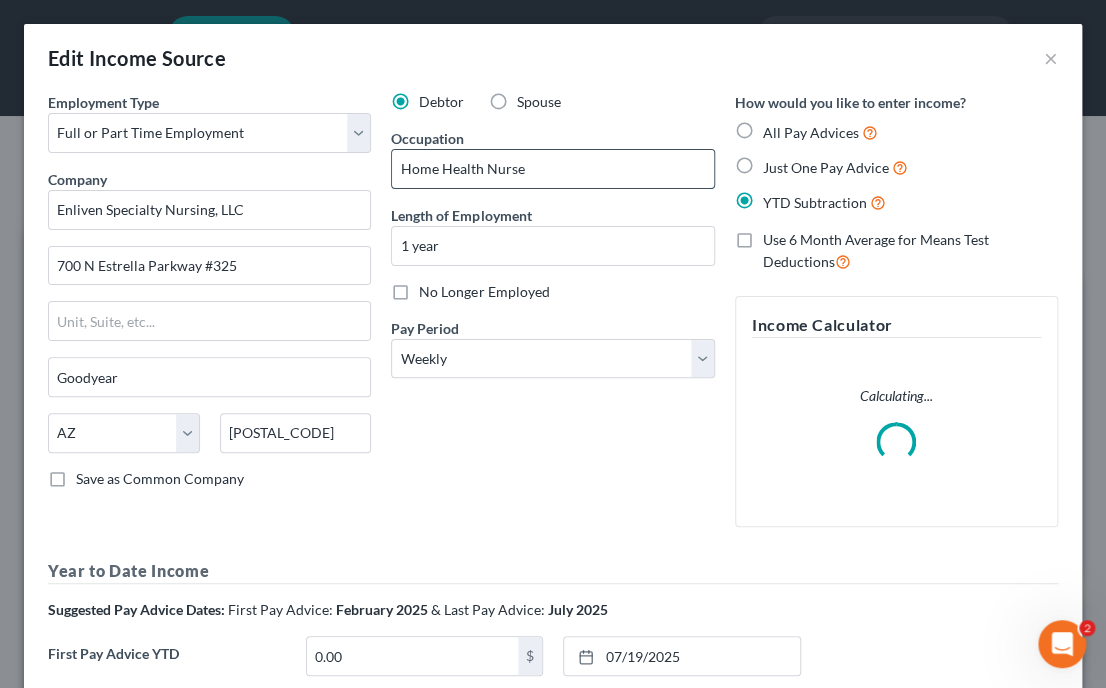click on "Home Health Nurse" at bounding box center [552, 169] 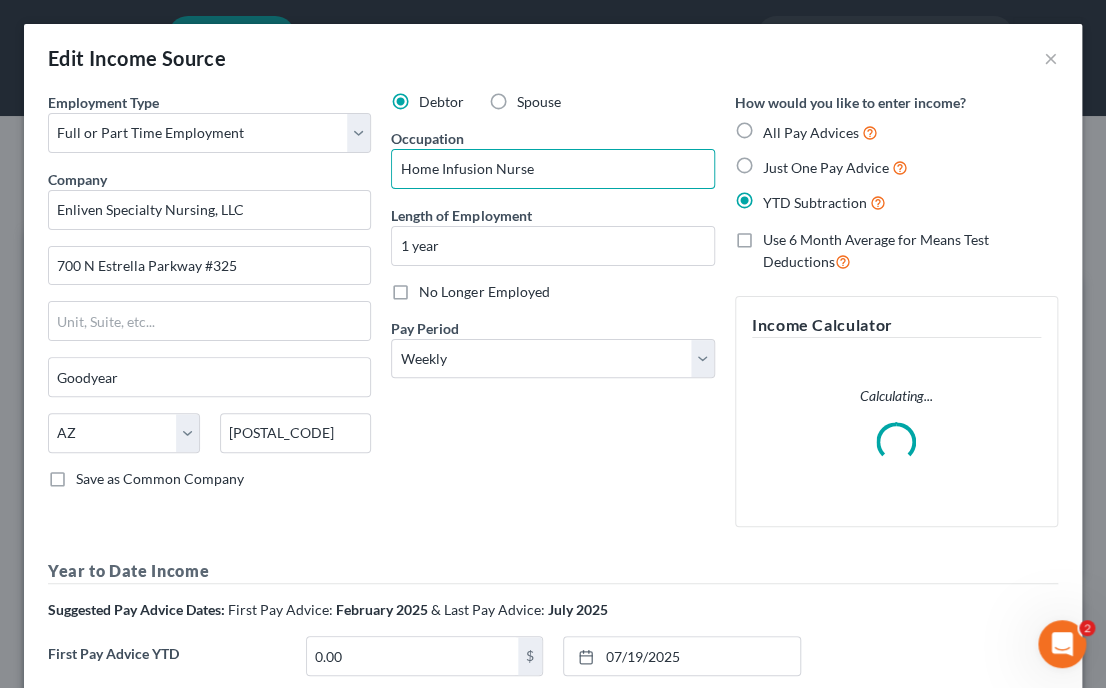 type on "Home Infusion Nurse" 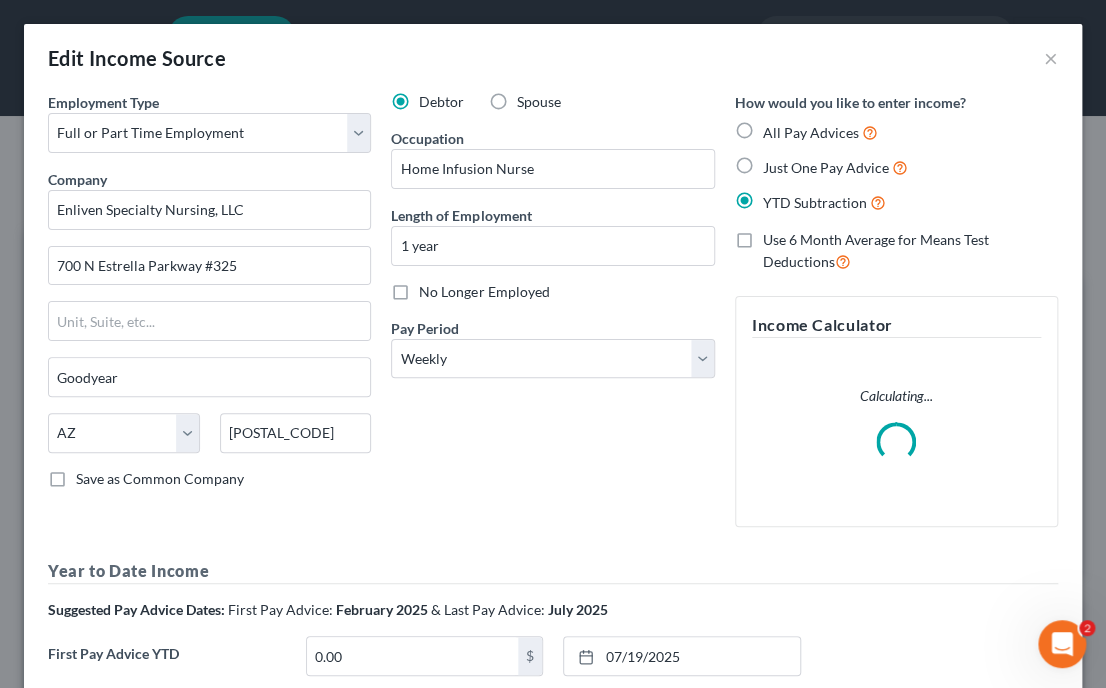 scroll, scrollTop: 244, scrollLeft: 0, axis: vertical 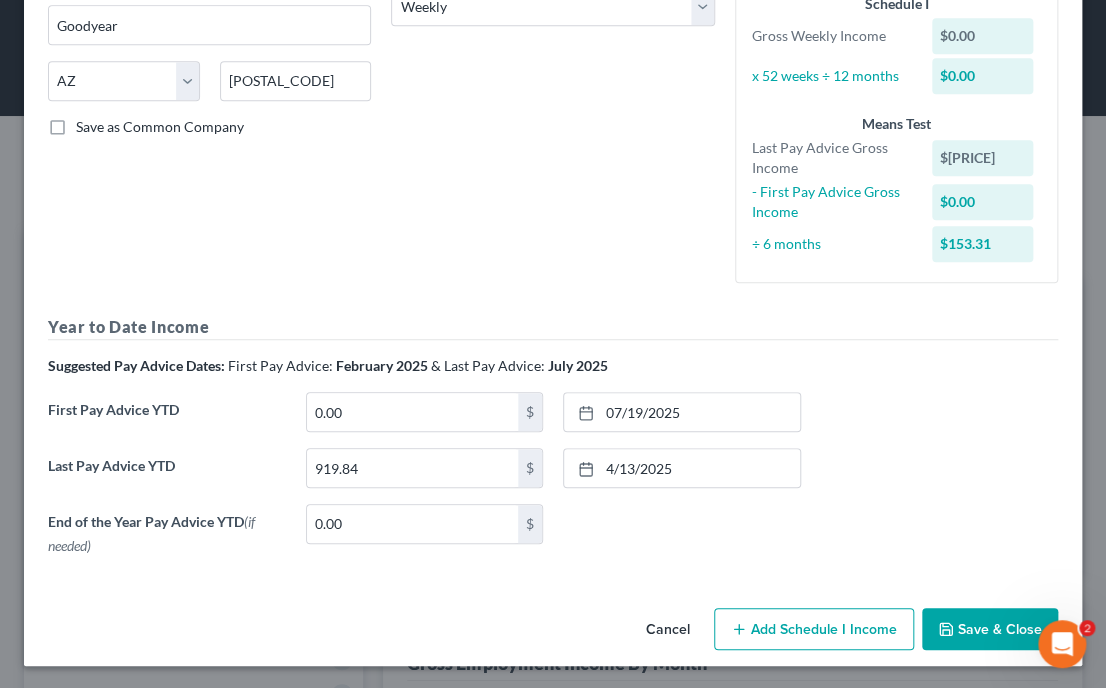 click on "Save & Close" at bounding box center [990, 629] 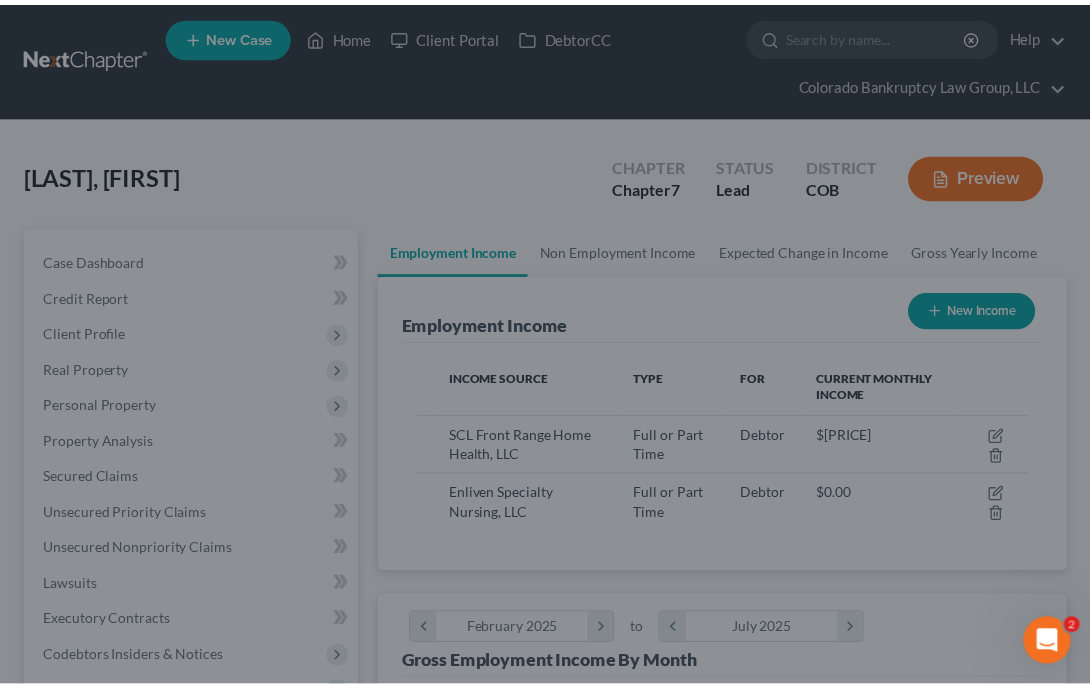 scroll, scrollTop: 304, scrollLeft: 648, axis: both 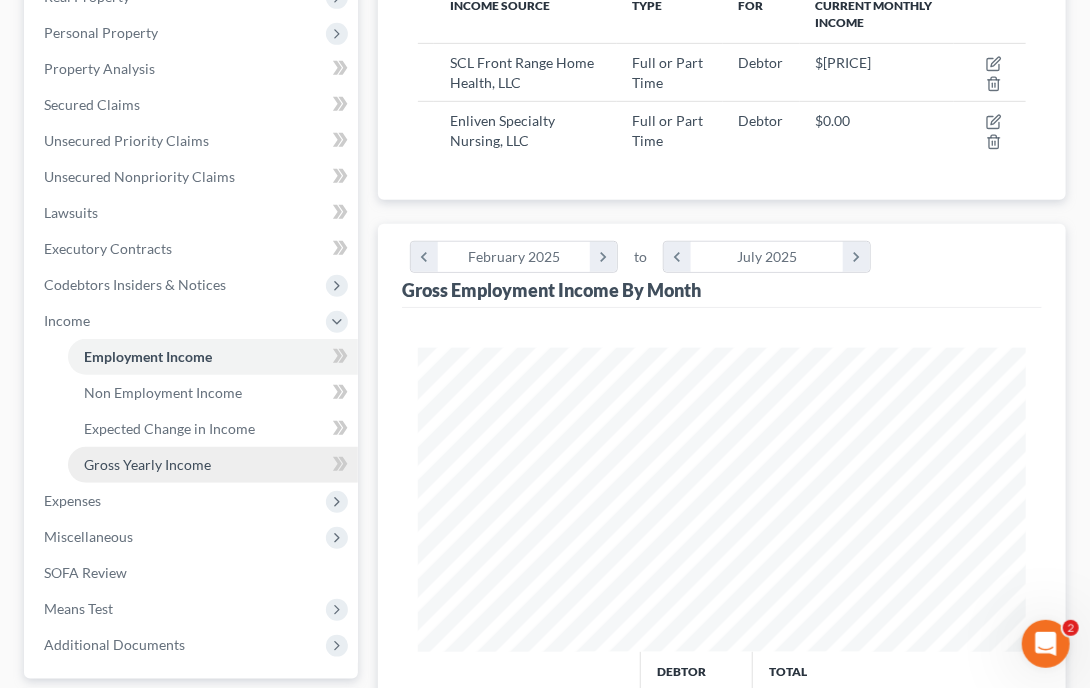 click on "Gross Yearly Income" at bounding box center [213, 465] 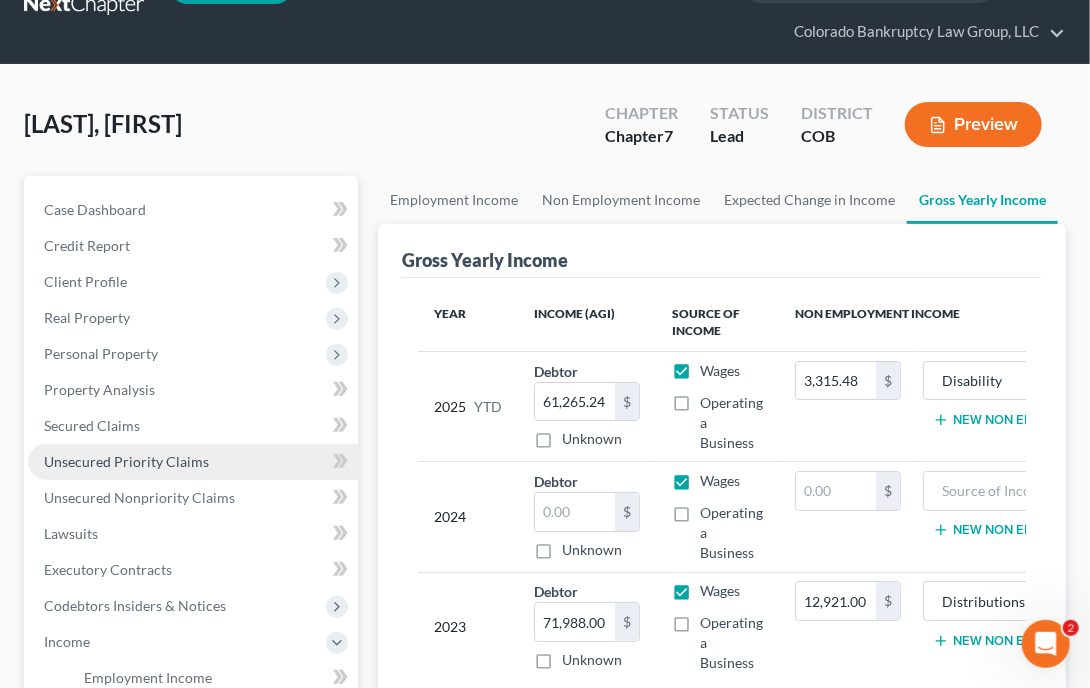 scroll, scrollTop: 0, scrollLeft: 0, axis: both 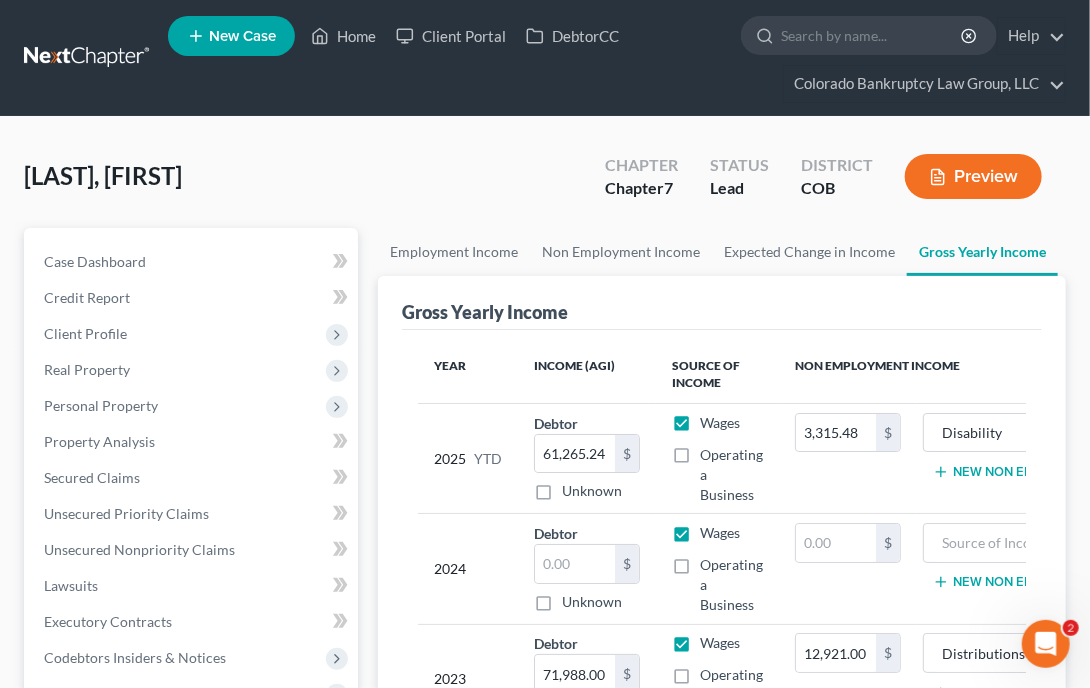 drag, startPoint x: 152, startPoint y: 474, endPoint x: 460, endPoint y: 383, distance: 321.16196 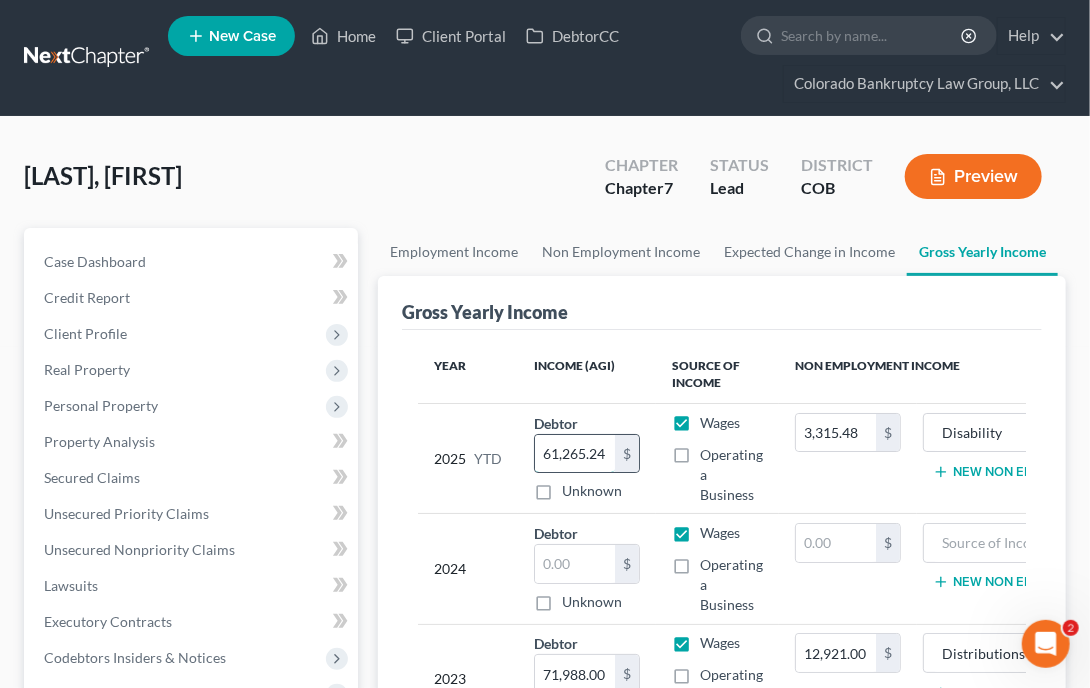 click on "61,265.24" at bounding box center (575, 454) 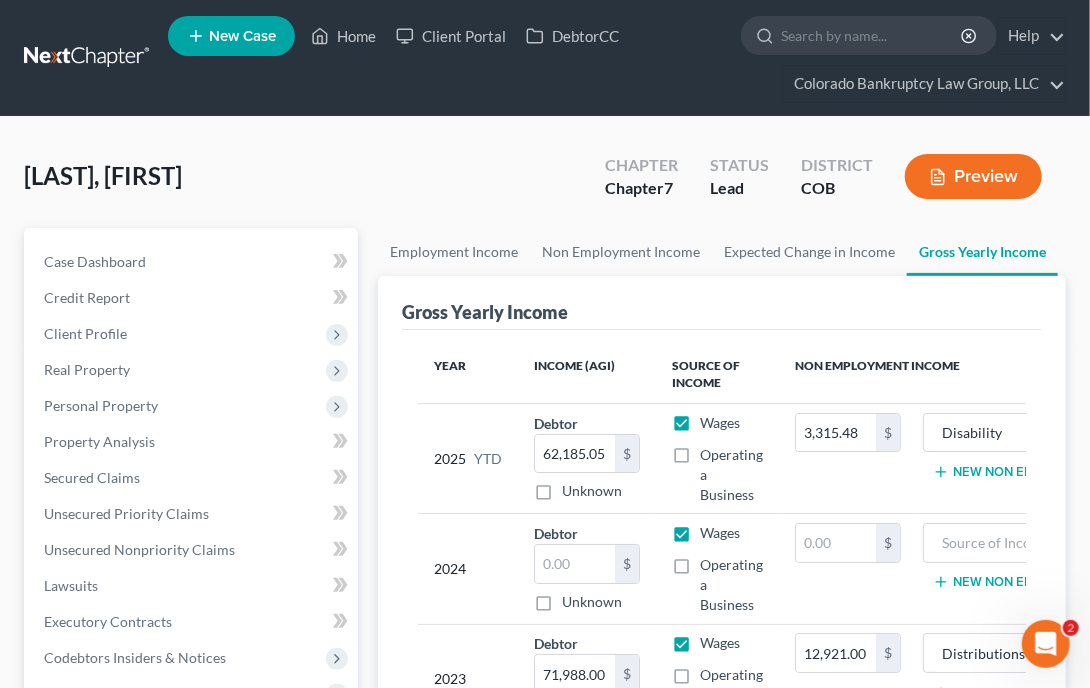 click on "Gross Yearly Income" at bounding box center [722, 303] 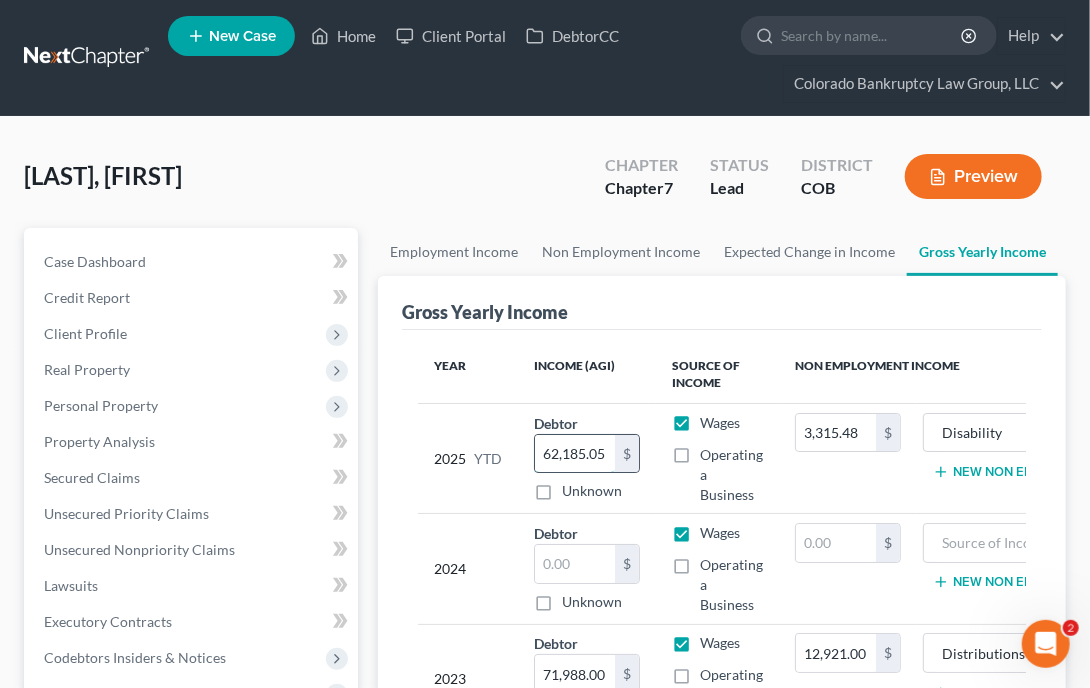 click on "62,185.05" at bounding box center [575, 454] 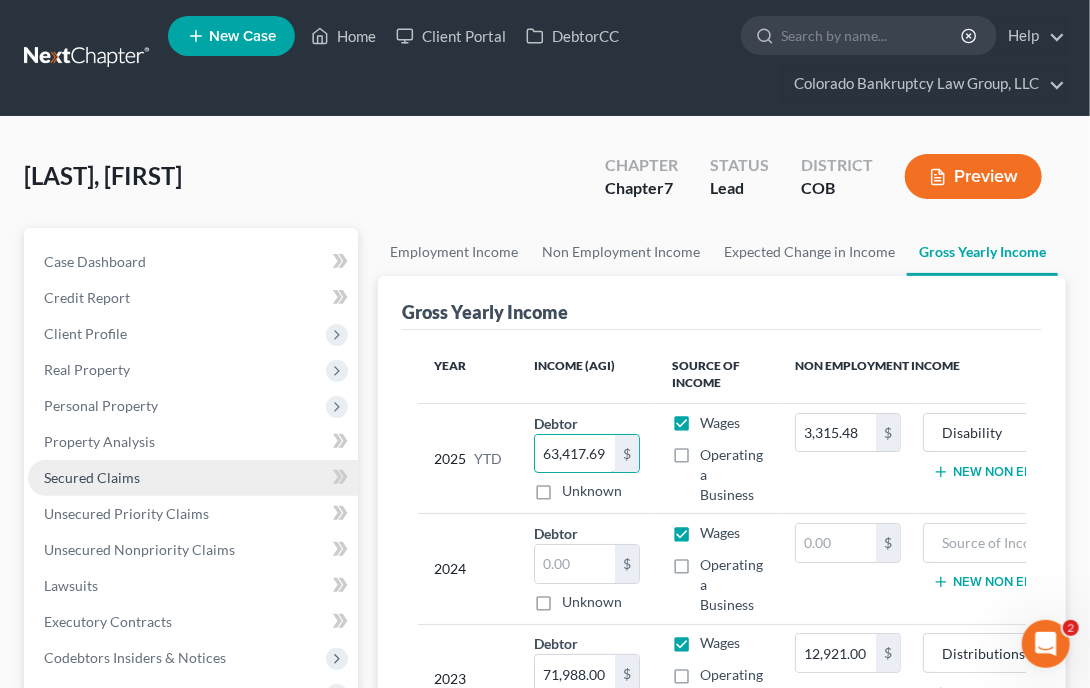 type on "63,417.69" 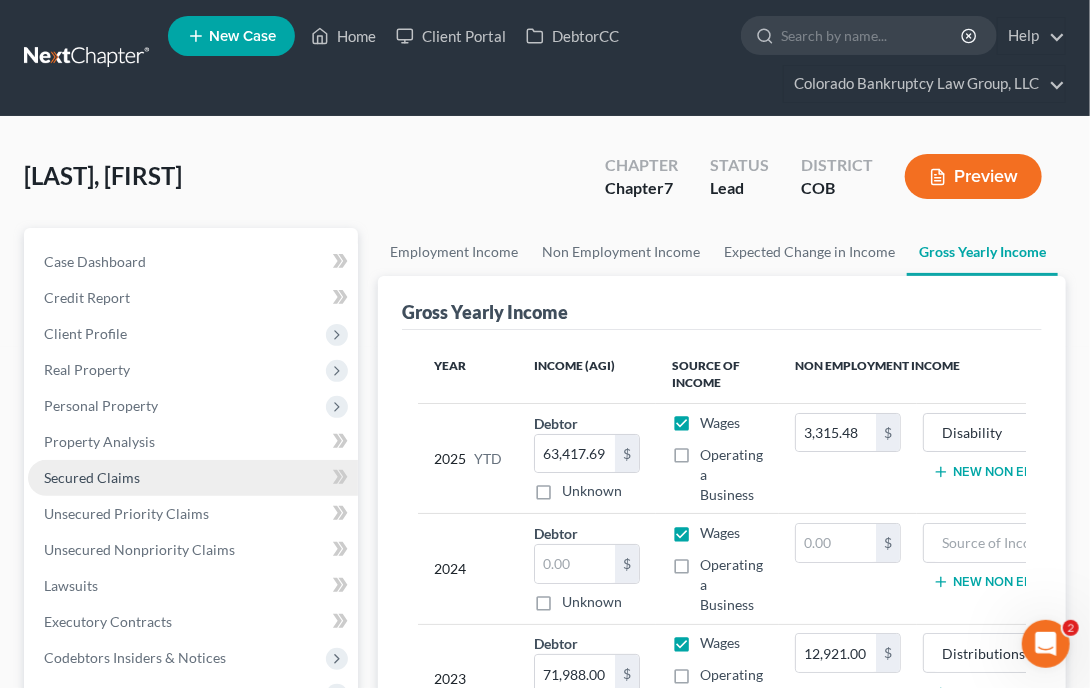 click on "Secured Claims" at bounding box center (193, 478) 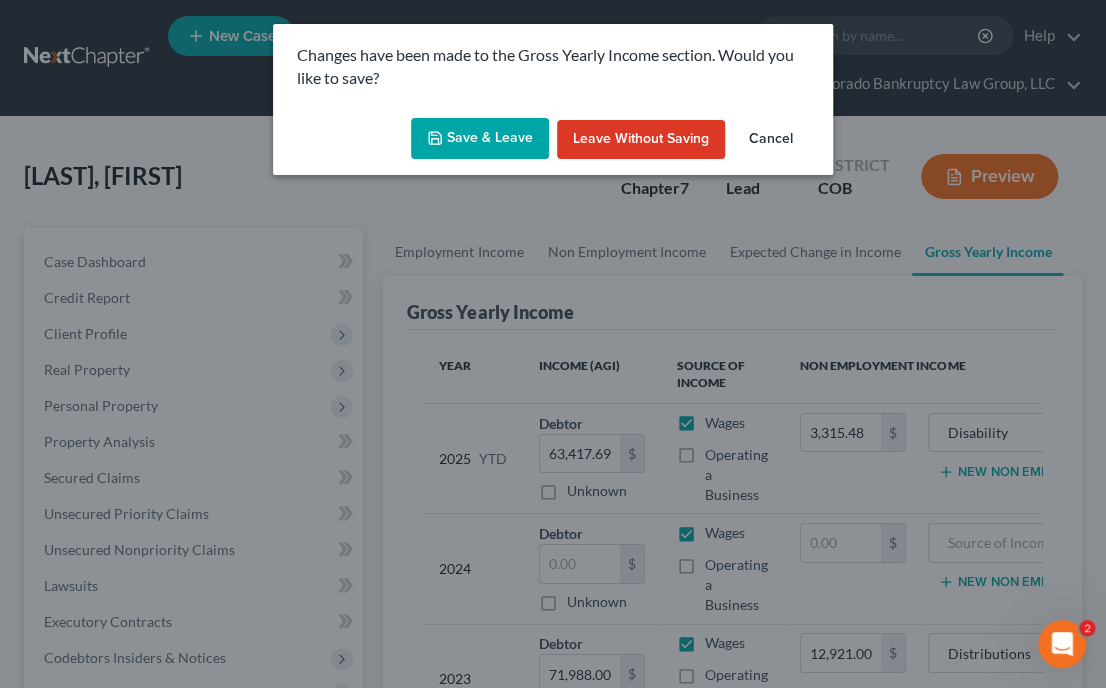 click on "Save & Leave" at bounding box center [480, 139] 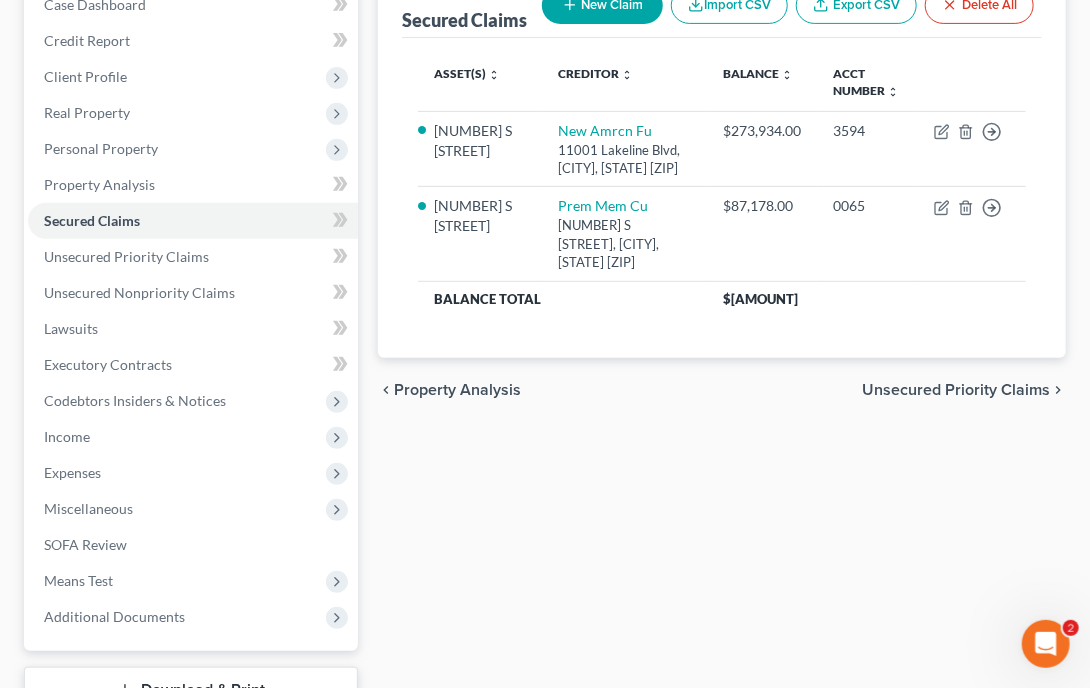scroll, scrollTop: 356, scrollLeft: 0, axis: vertical 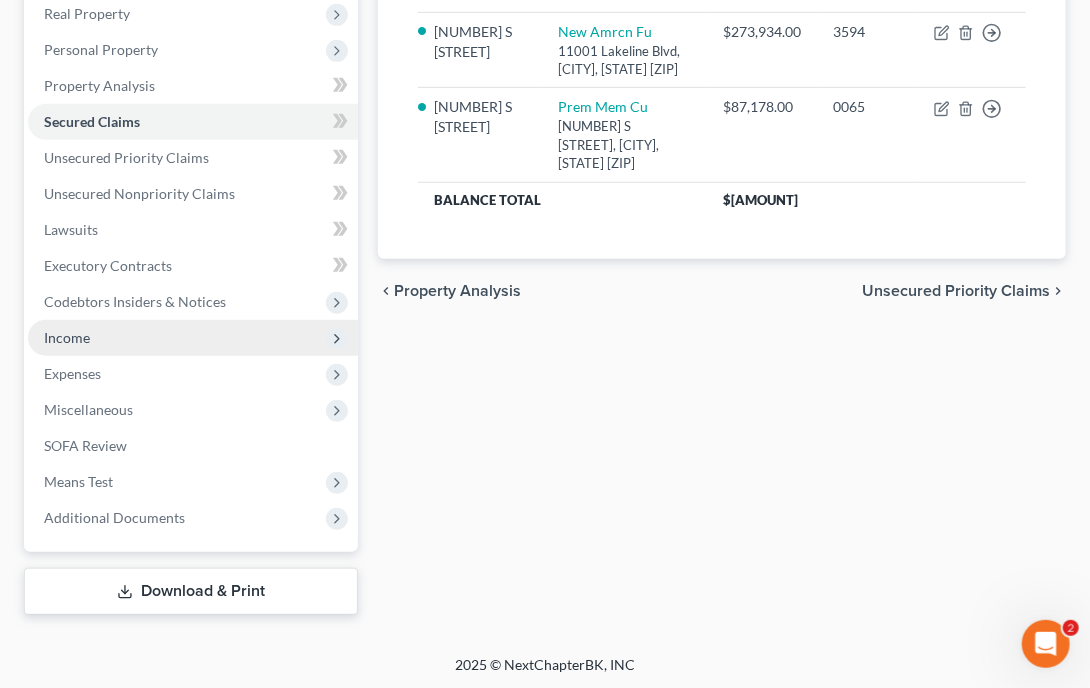 click on "Income" at bounding box center [193, 338] 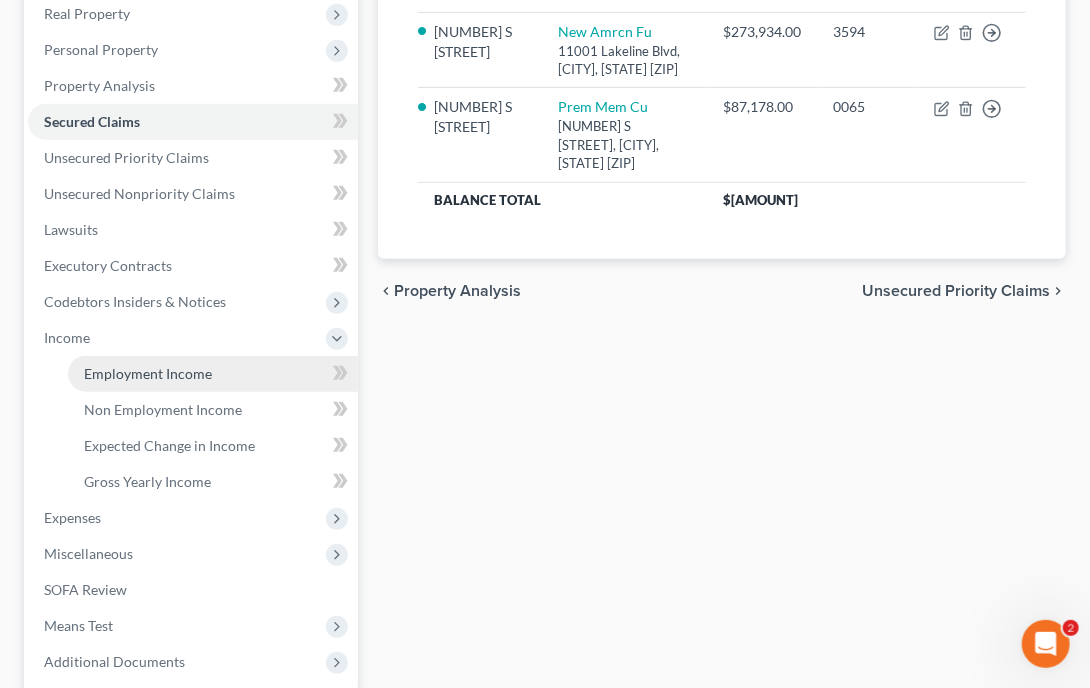 click on "Employment Income" at bounding box center [148, 373] 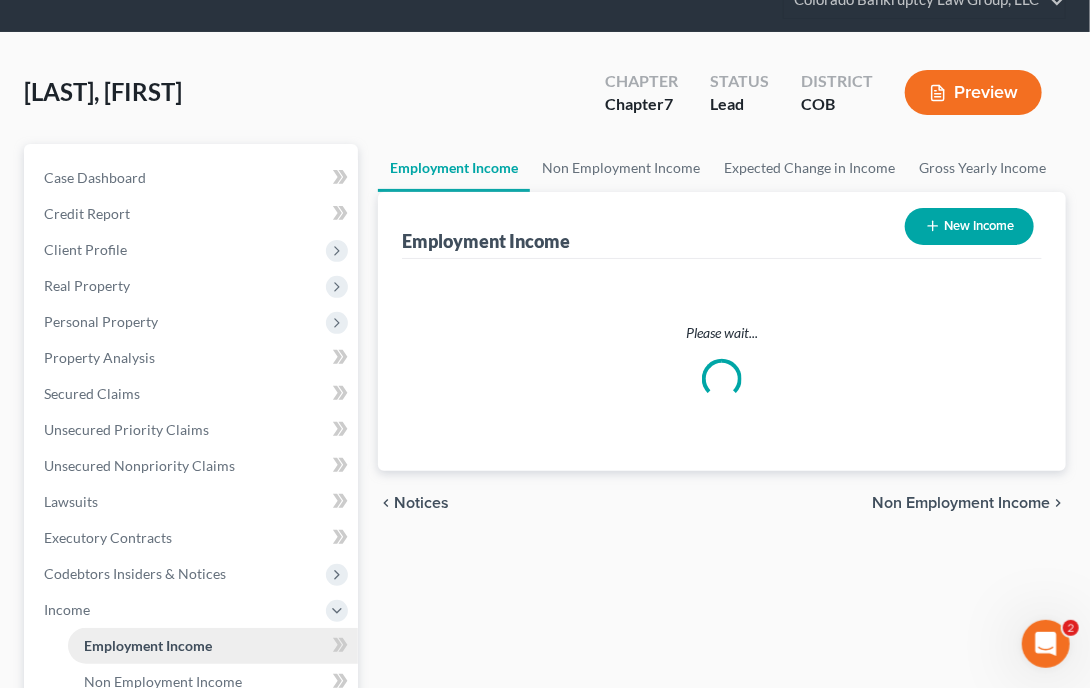 scroll, scrollTop: 0, scrollLeft: 0, axis: both 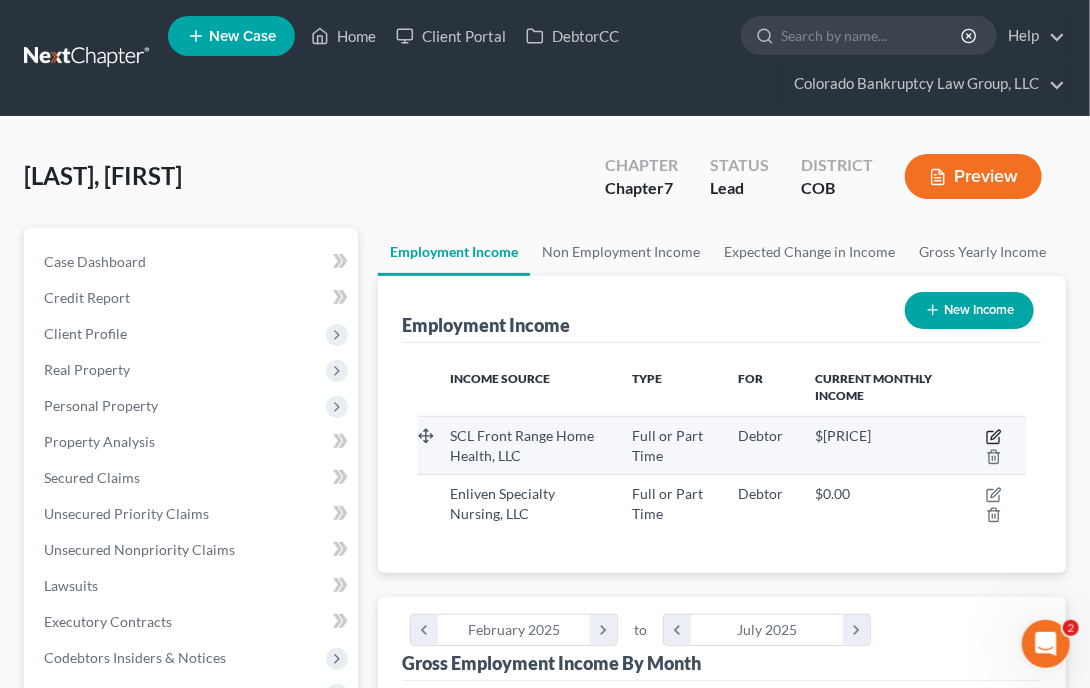 click 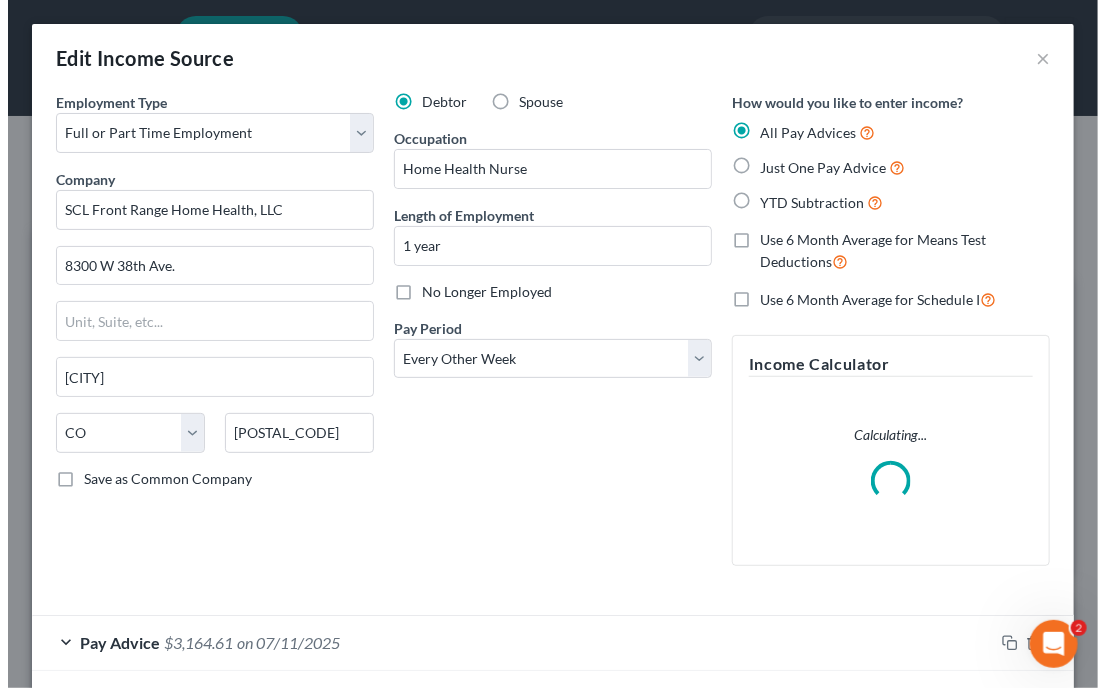 scroll, scrollTop: 999691, scrollLeft: 999341, axis: both 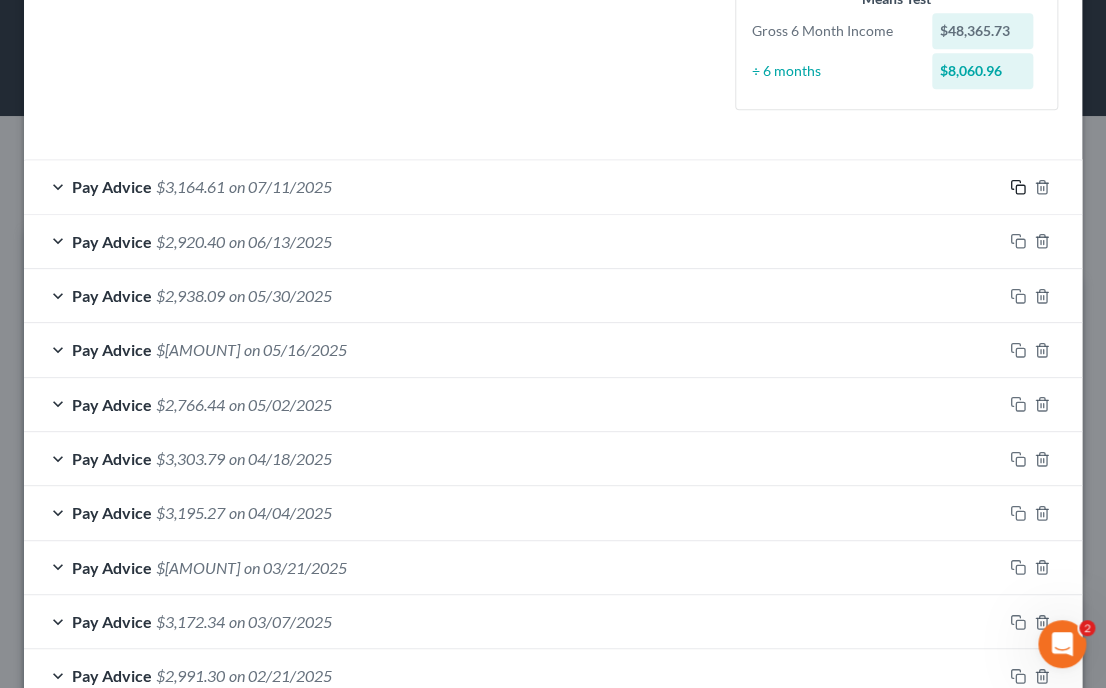 click 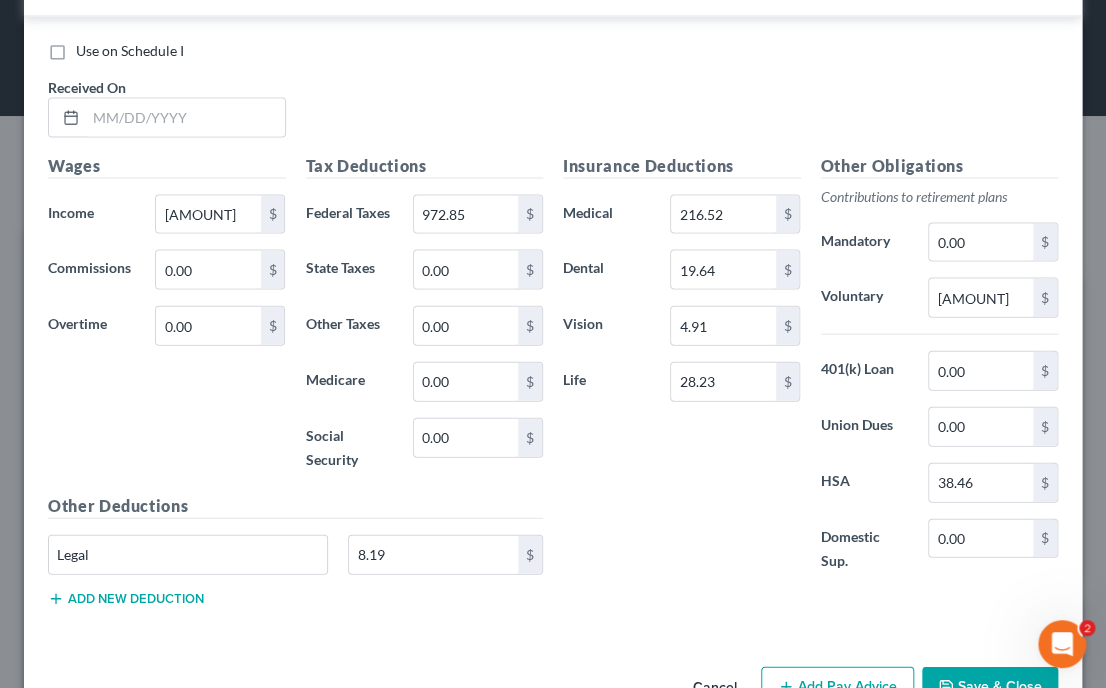 scroll, scrollTop: 1477, scrollLeft: 0, axis: vertical 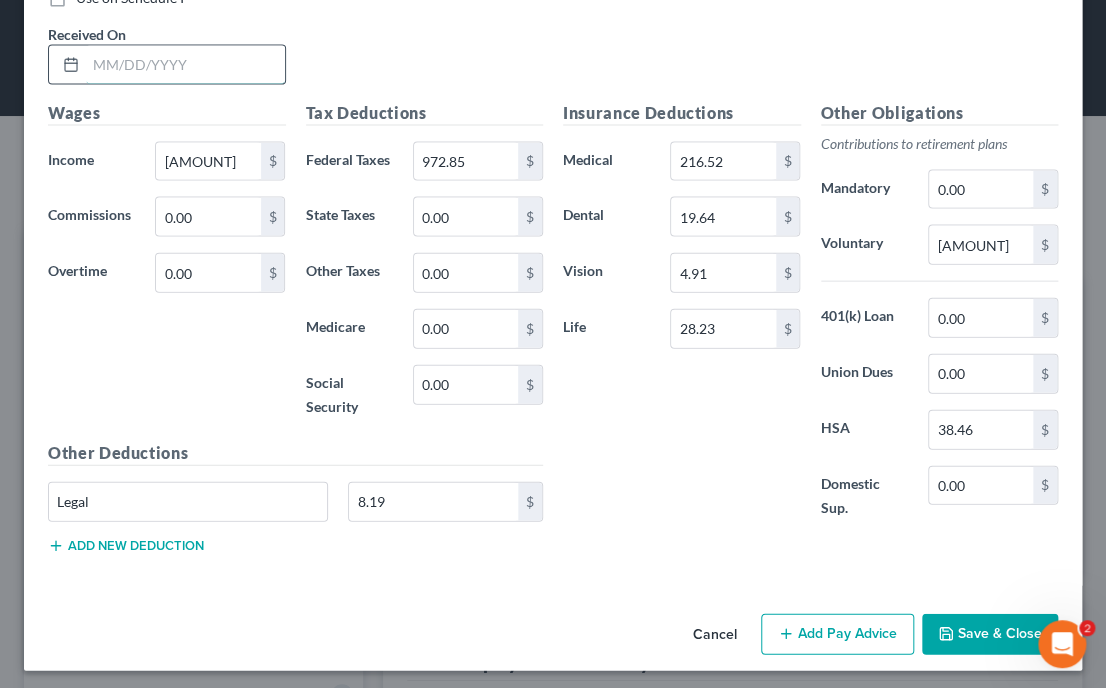 click at bounding box center [185, 65] 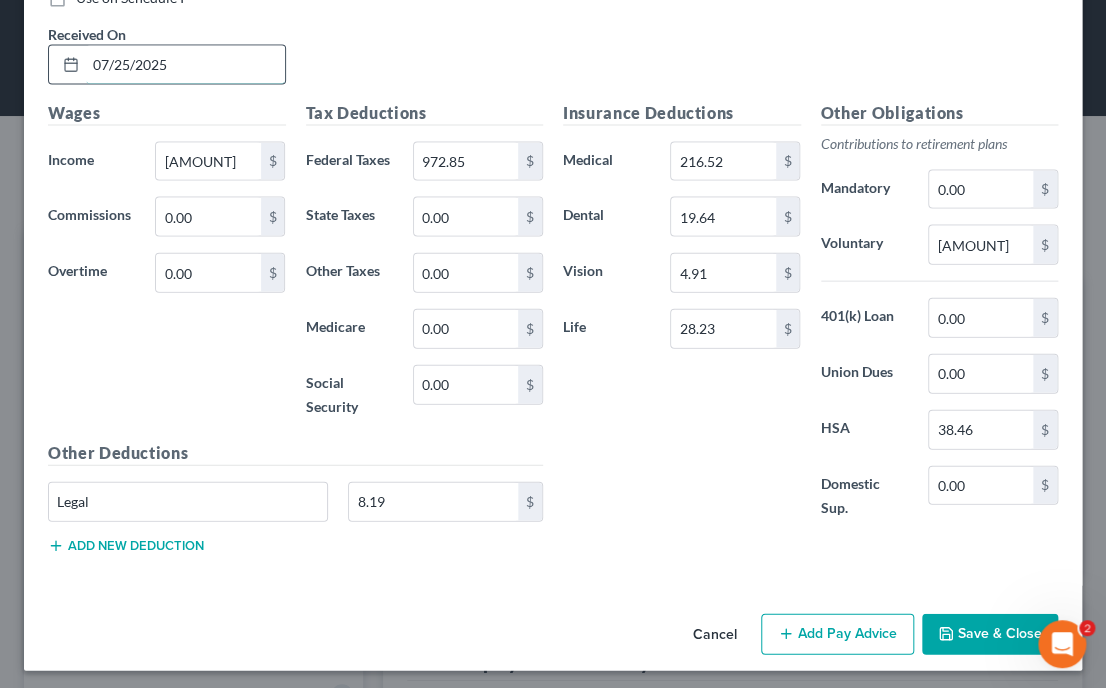 type on "07/25/2025" 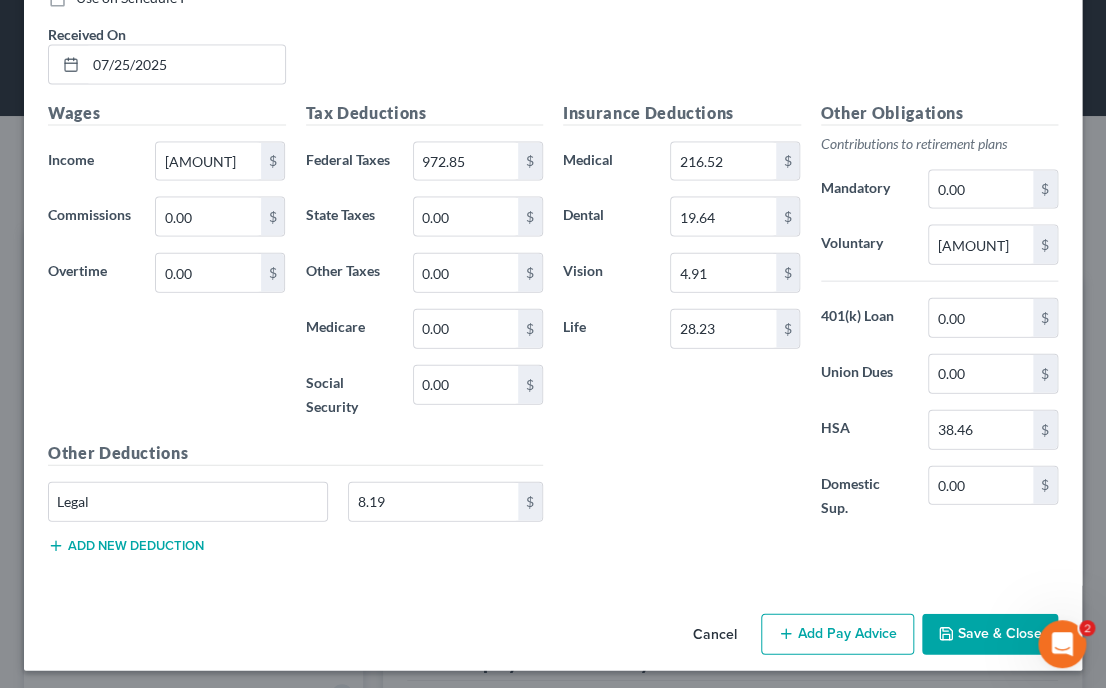 click on "Use on Schedule I
Received On
*
07/[DD]/[YYYY]" at bounding box center [553, 44] 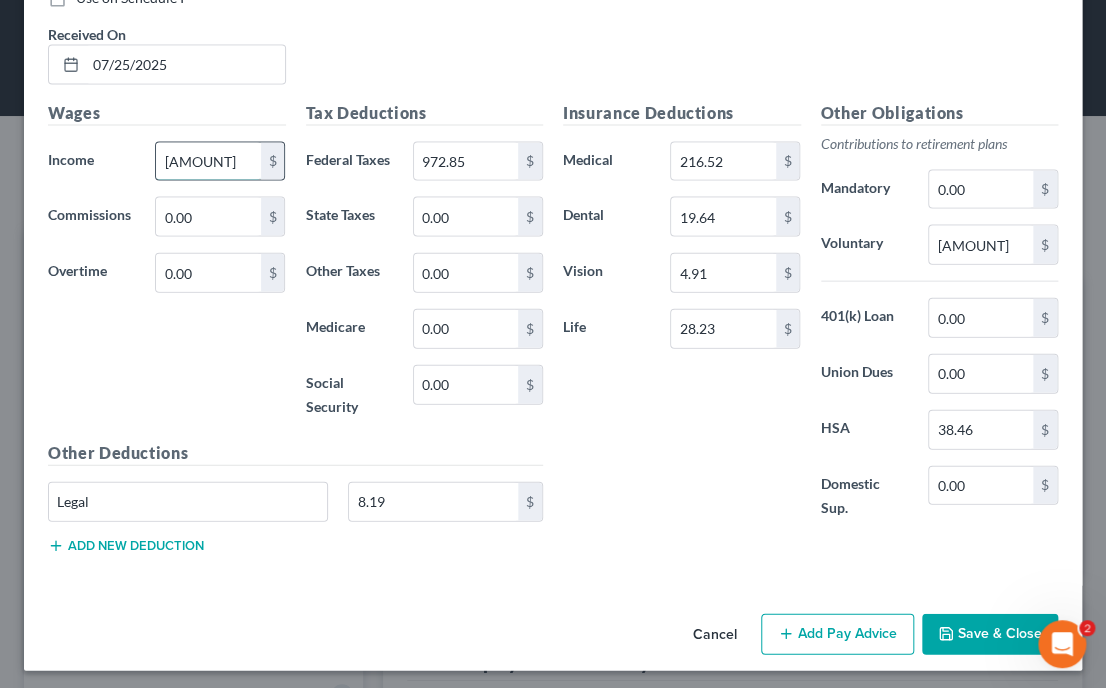 click on "[AMOUNT]" at bounding box center [208, 162] 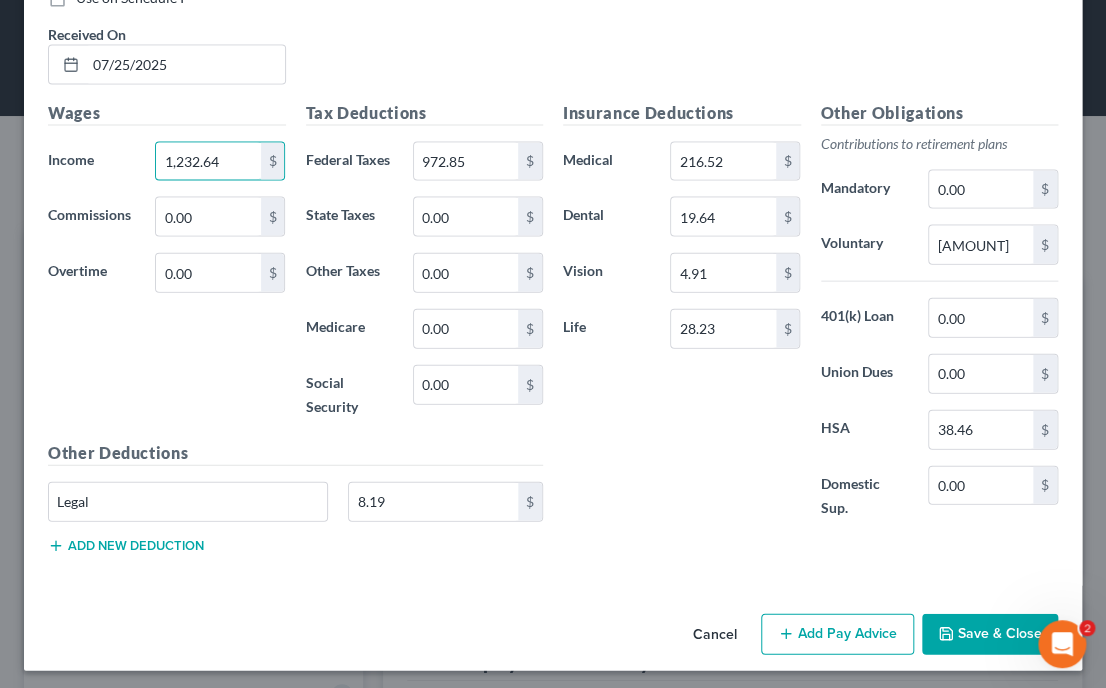 type on "1,232.64" 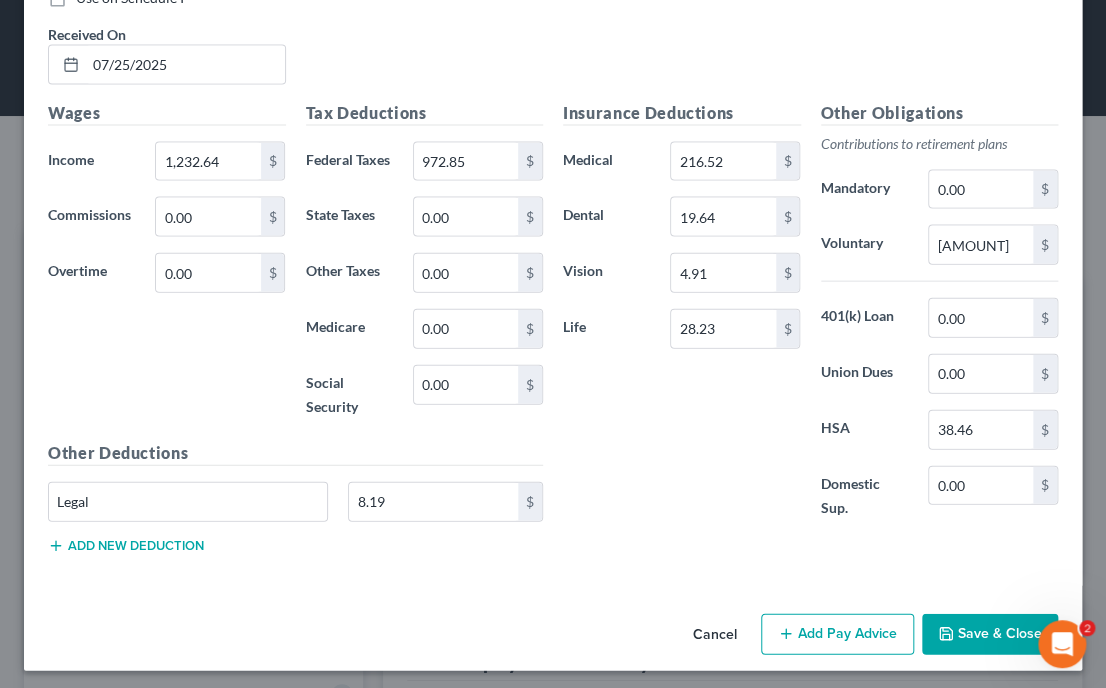 click on "Use on Schedule I
Received On
*
07/[DD]/[YYYY]" at bounding box center (553, 44) 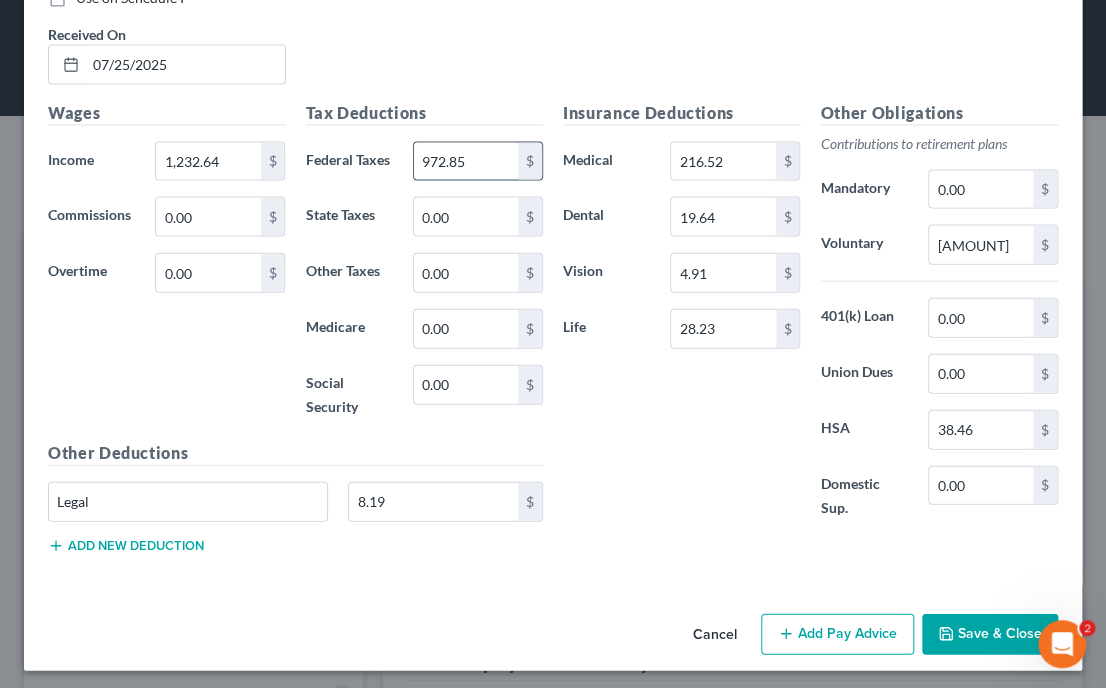 click on "972.85" at bounding box center (466, 162) 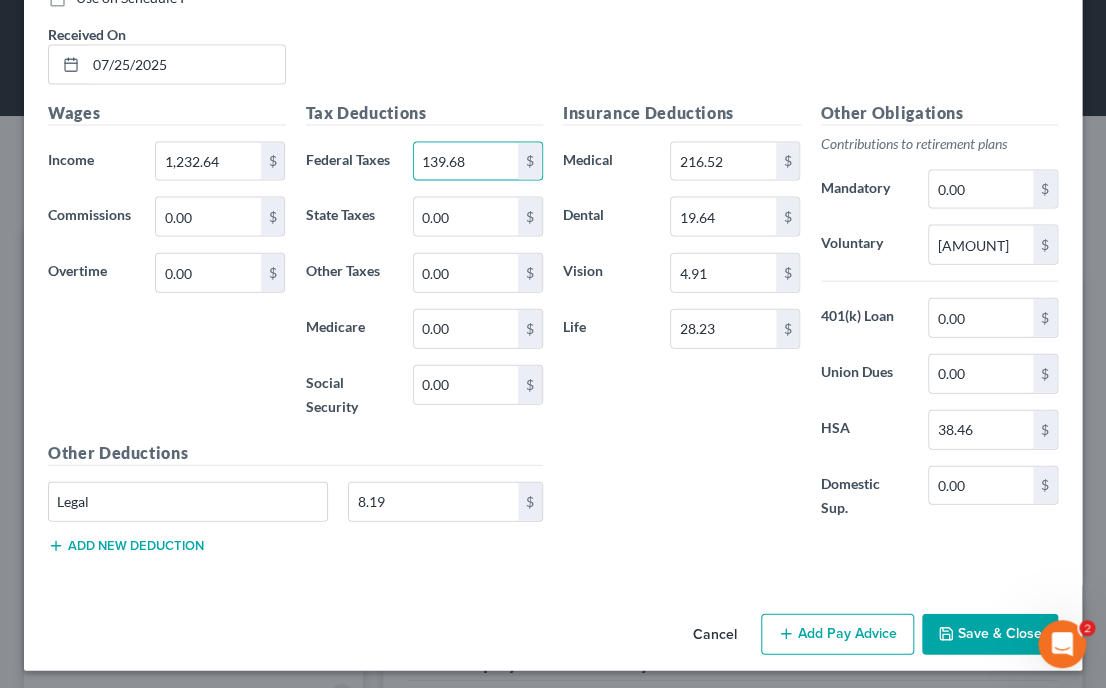 type on "139.68" 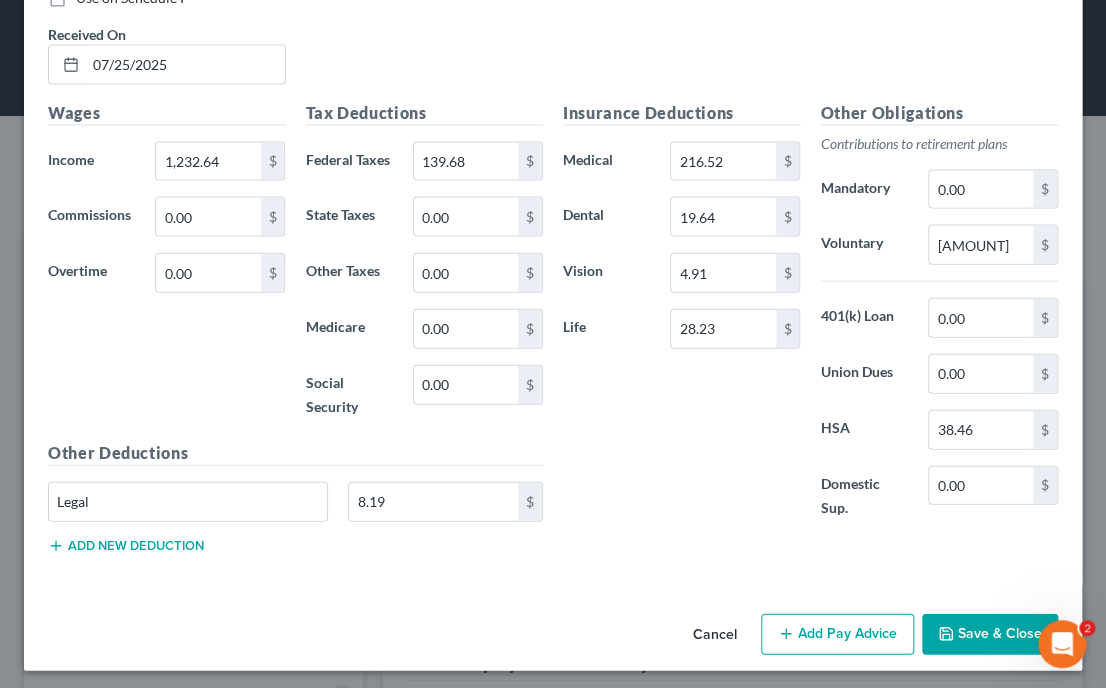 click on "Use on Schedule I
Received On
*
07/[DD]/[YYYY]" at bounding box center [553, 44] 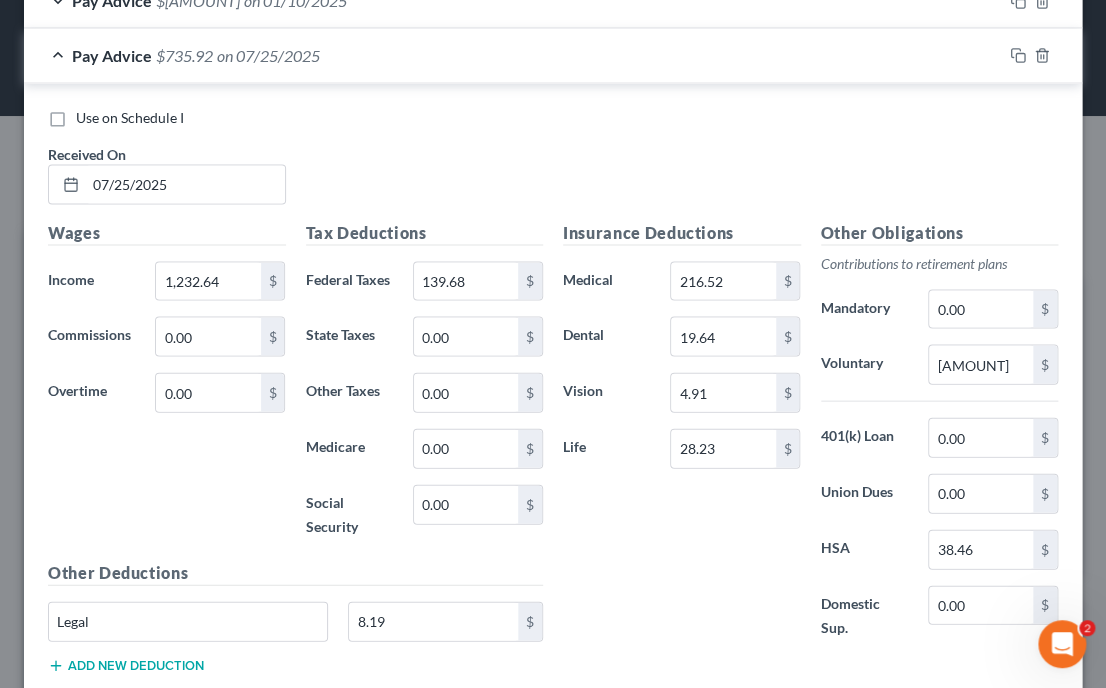scroll, scrollTop: 1357, scrollLeft: 0, axis: vertical 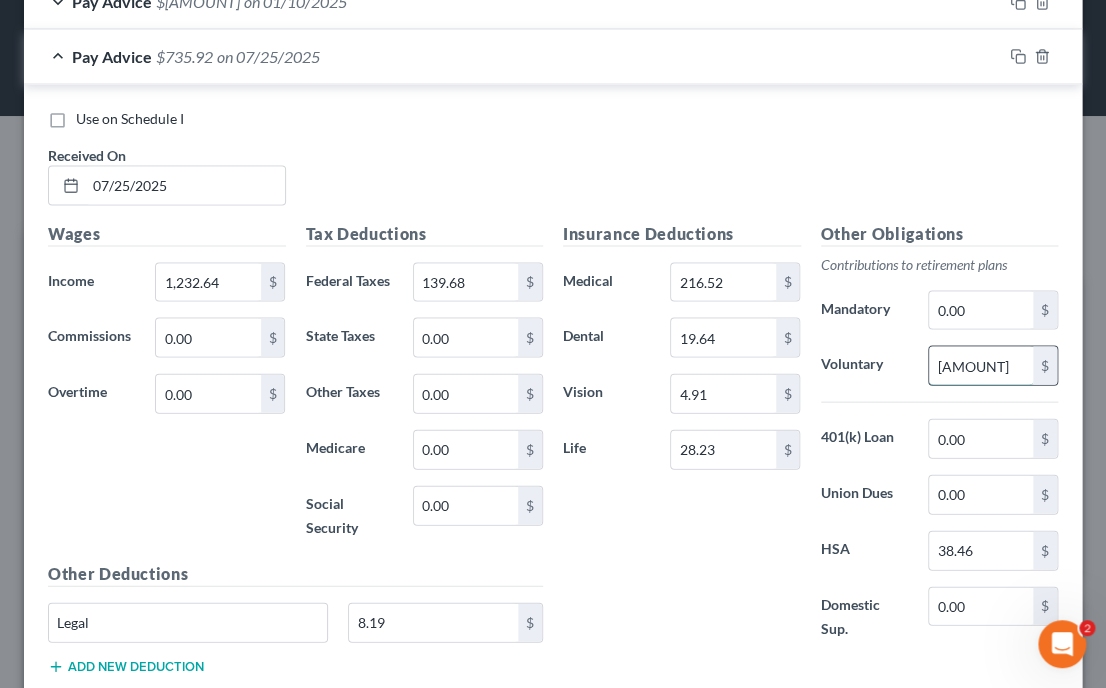 click on "[AMOUNT]" at bounding box center (981, 365) 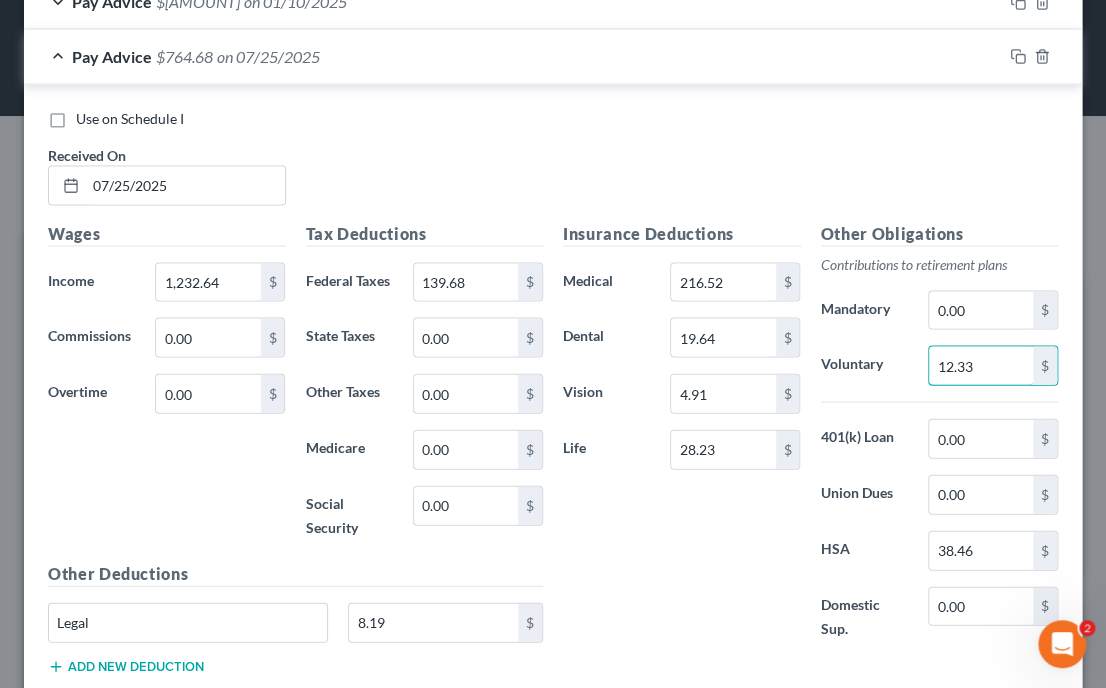 type on "12.33" 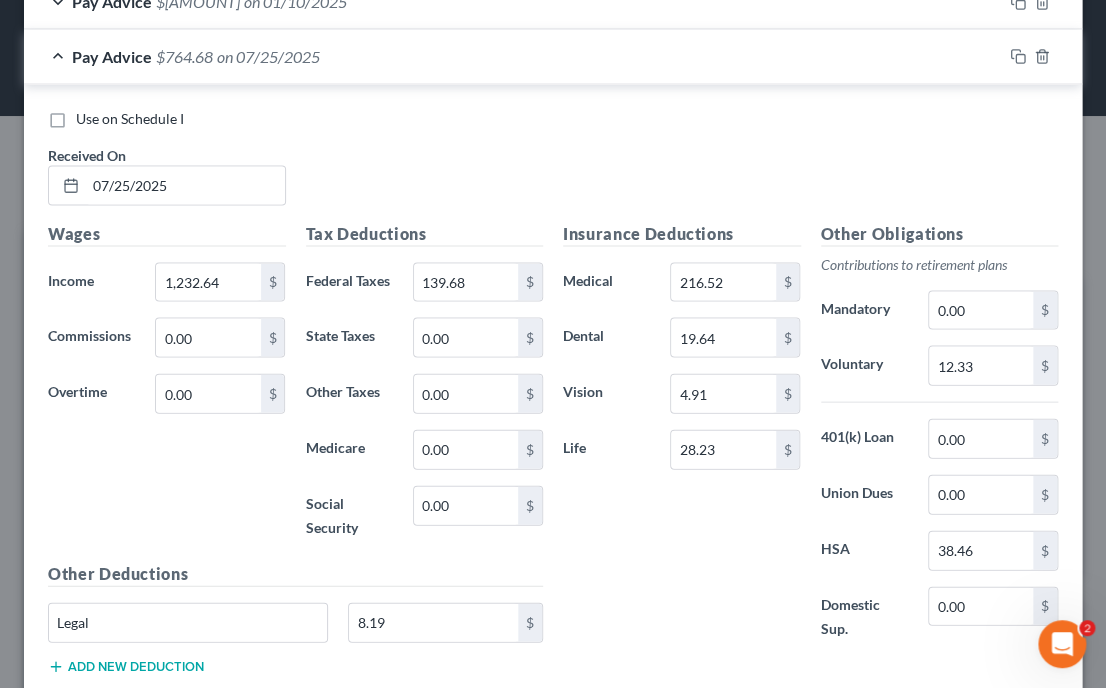 click on "Use on Schedule I
Received On
*
07/[DD]/[YYYY]" at bounding box center [553, 164] 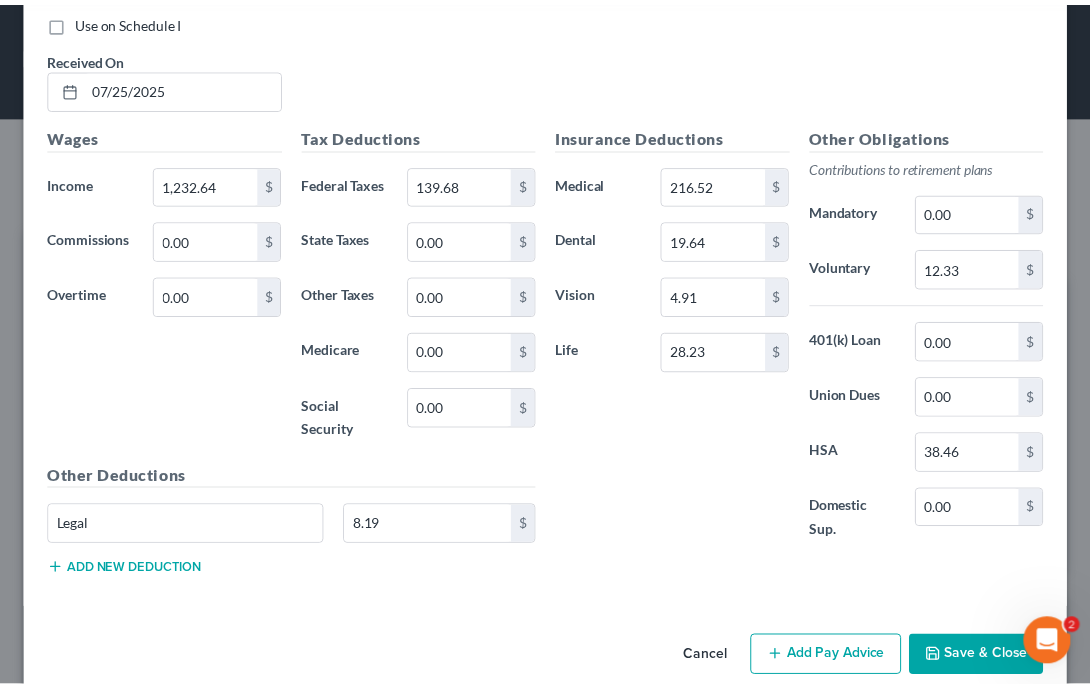 scroll, scrollTop: 1477, scrollLeft: 0, axis: vertical 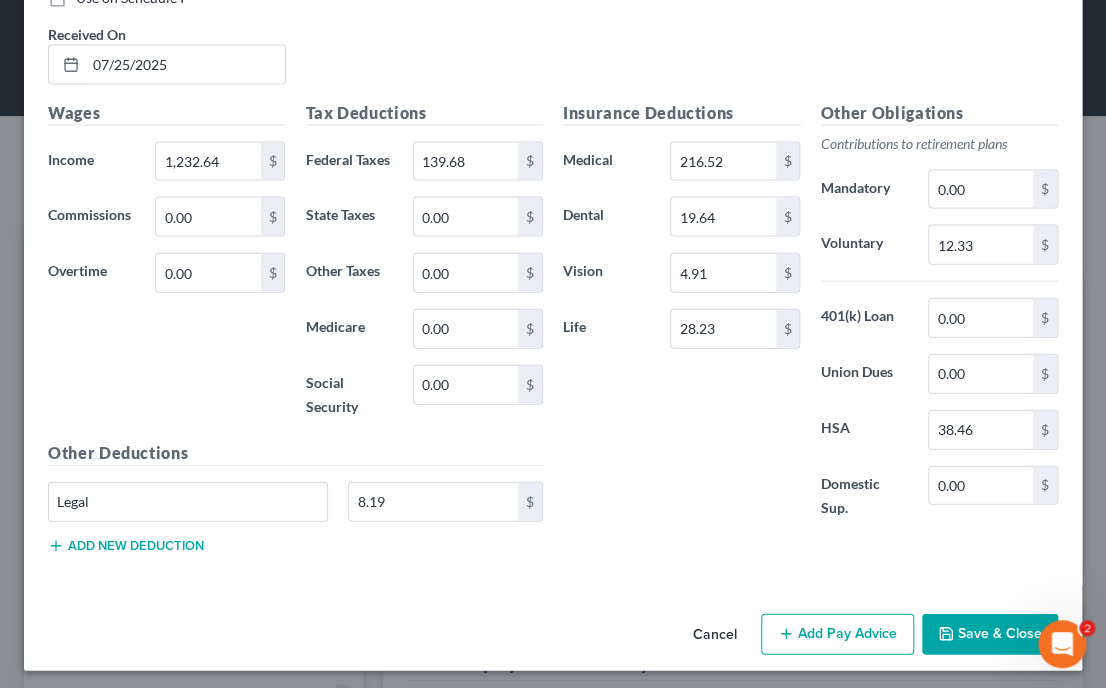 click on "Save & Close" at bounding box center [990, 635] 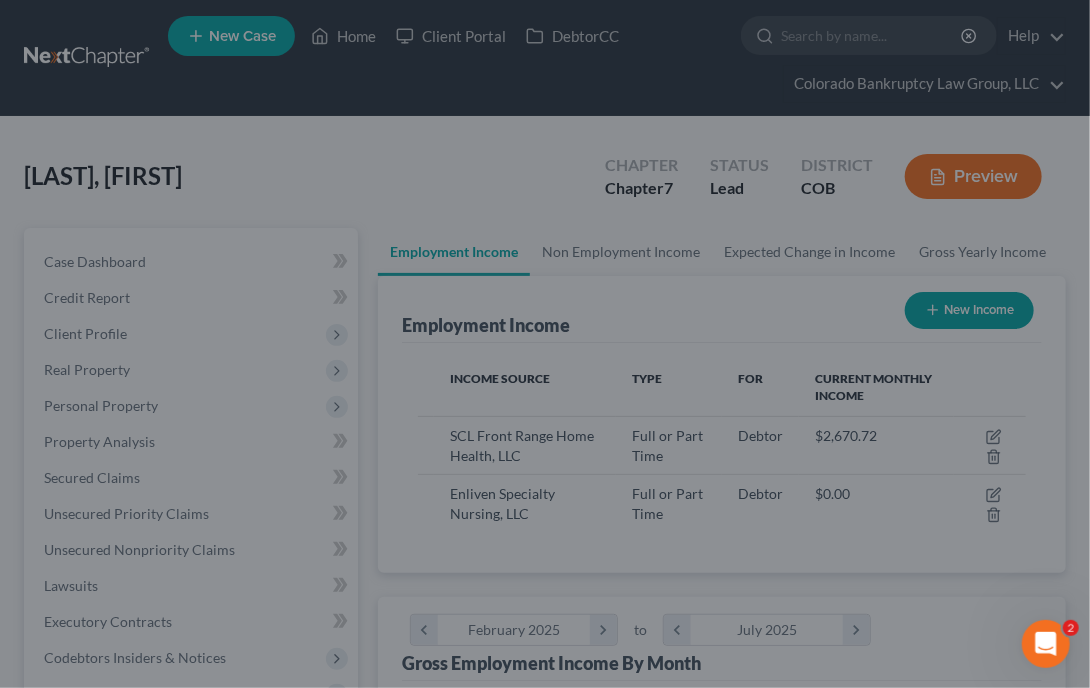 scroll, scrollTop: 304, scrollLeft: 648, axis: both 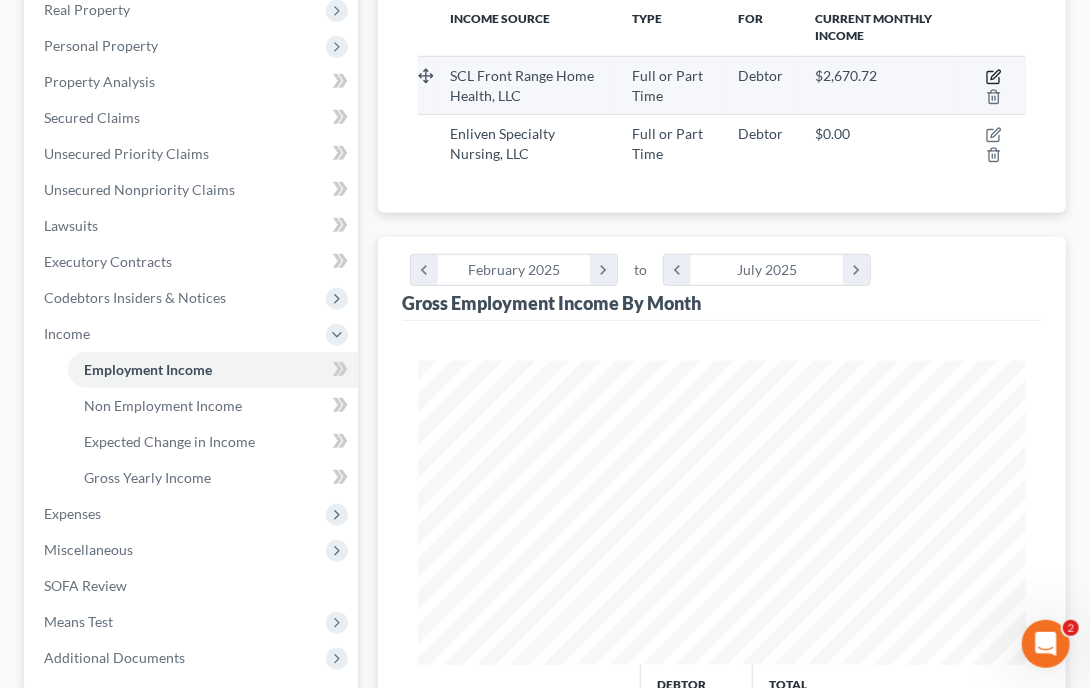 click 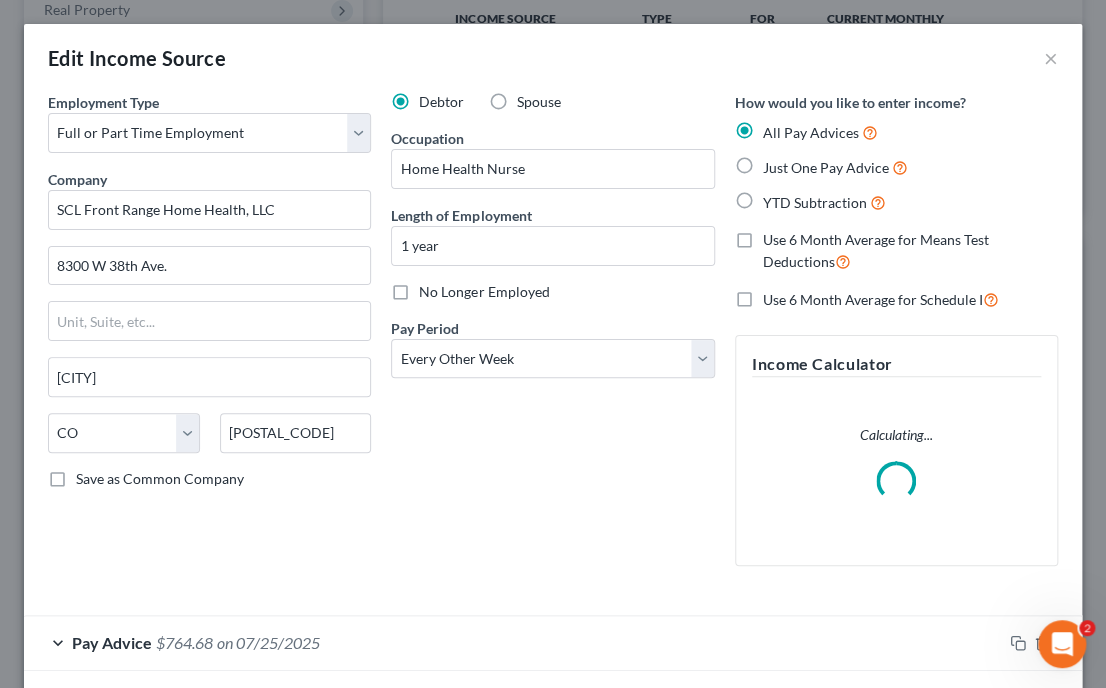 scroll, scrollTop: 999691, scrollLeft: 999341, axis: both 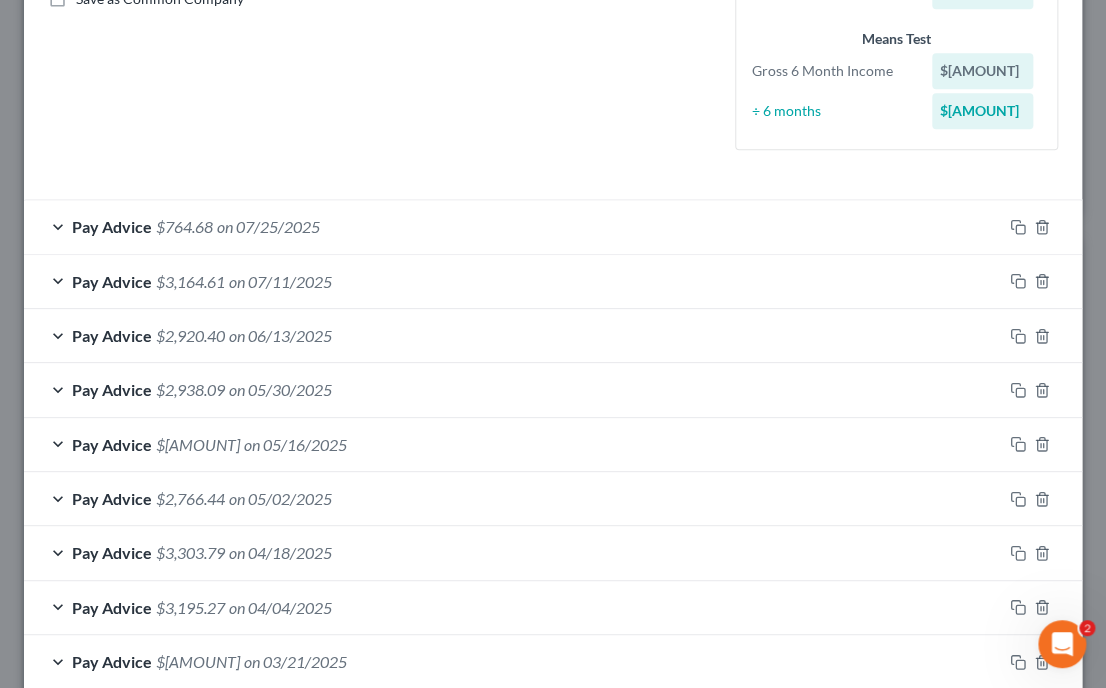 click on "SCL Front Range Home Health, LLC                      8300 W 38th Ave. Wheat Ridge State [STATE] 80033 Save as Common Company Debtor Spouse Occupation Home Health Nurse Length of Employment 1 year No Longer Employed
Pay Period
*
Select Monthly Twice Monthly Every Other Week Weekly How would you like to enter income?
All Pay Advices
Just One Pay Advice
YTD Subtraction
Use 6 Month Average for Means Test Deductions  Use 6 Month Average for Schedule I  Income Calculator
Schedule I Gross Every Other Week Income $[AMOUNT] x 26 weeks ÷ 12 months $[AMOUNT] Means Test Gross 6 Month Income $[AMOUNT] ÷ 6 months $[AMOUNT]" at bounding box center (553, 286) 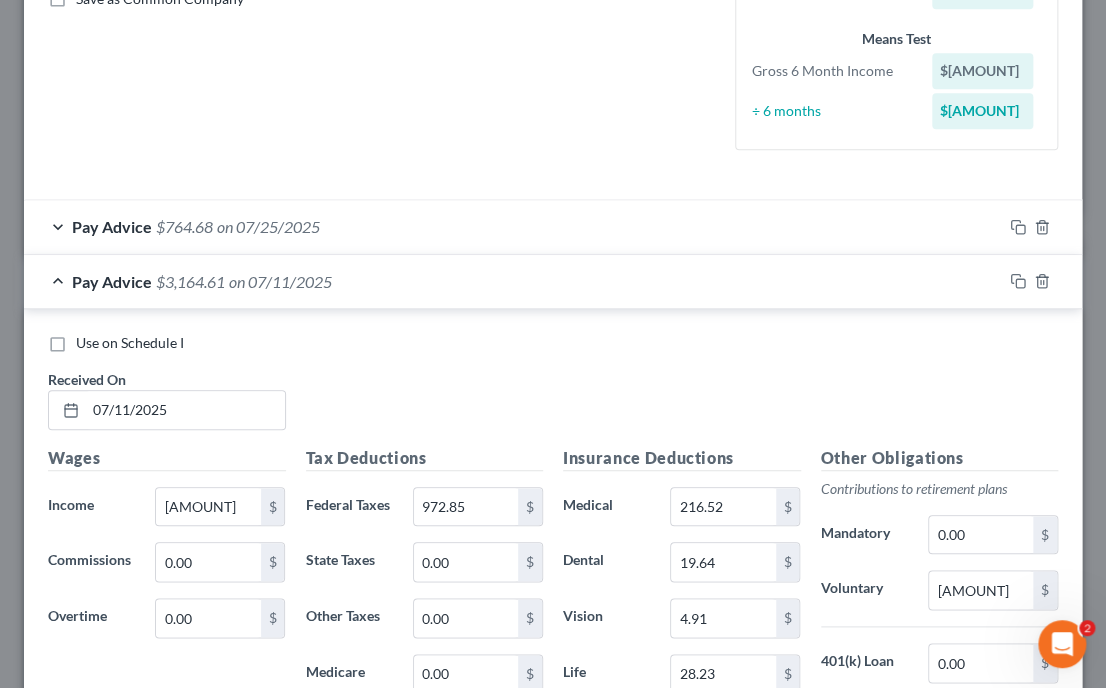 click on "Use on Schedule I
Received On
*
07/11/2025" at bounding box center [553, 389] 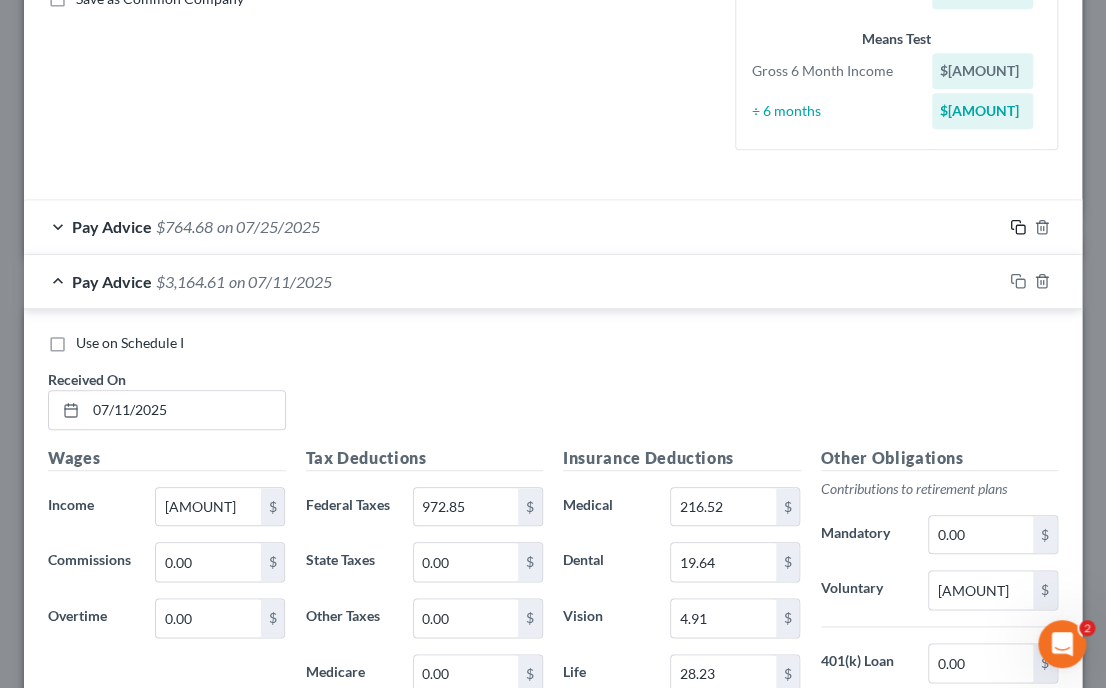 click 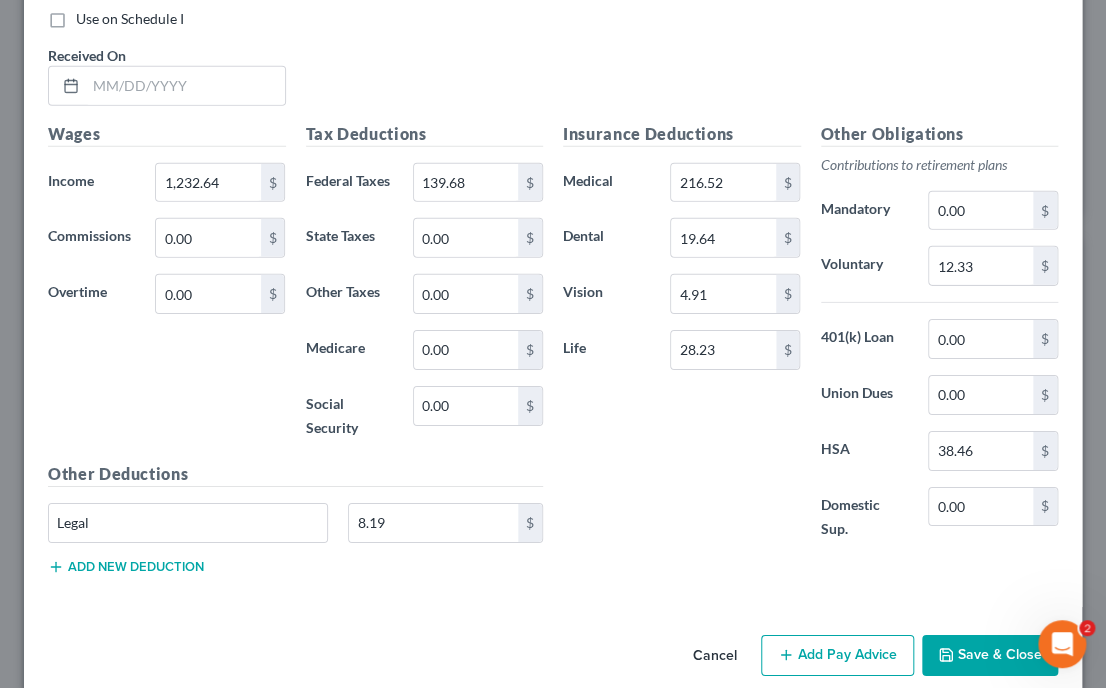 scroll, scrollTop: 2152, scrollLeft: 0, axis: vertical 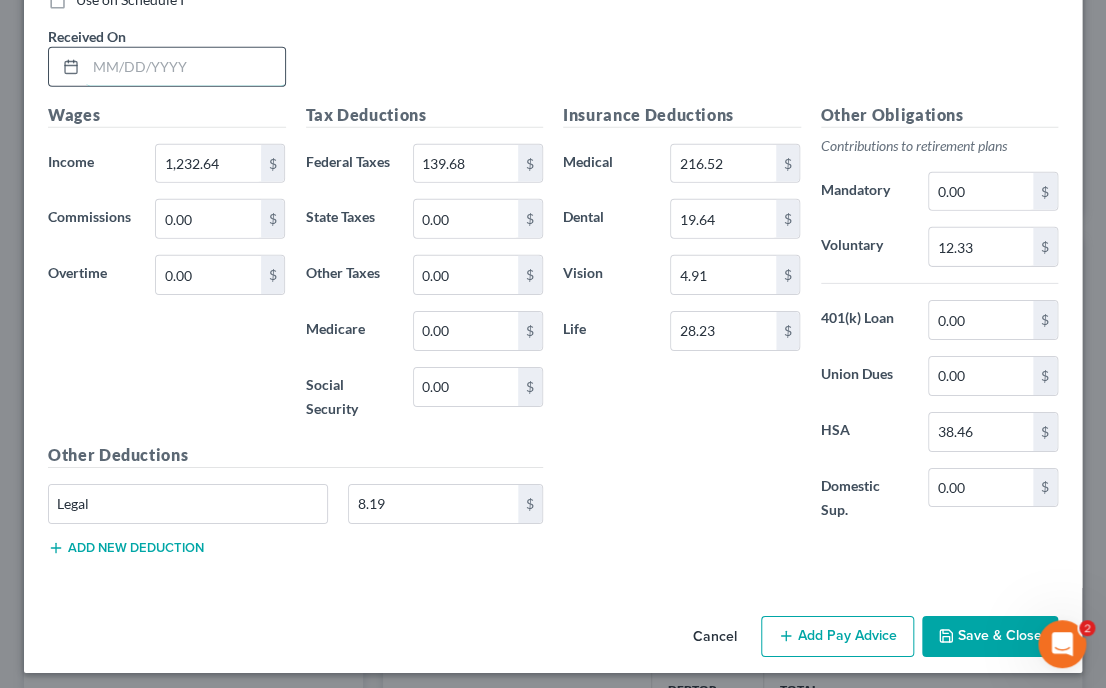 click at bounding box center [185, 67] 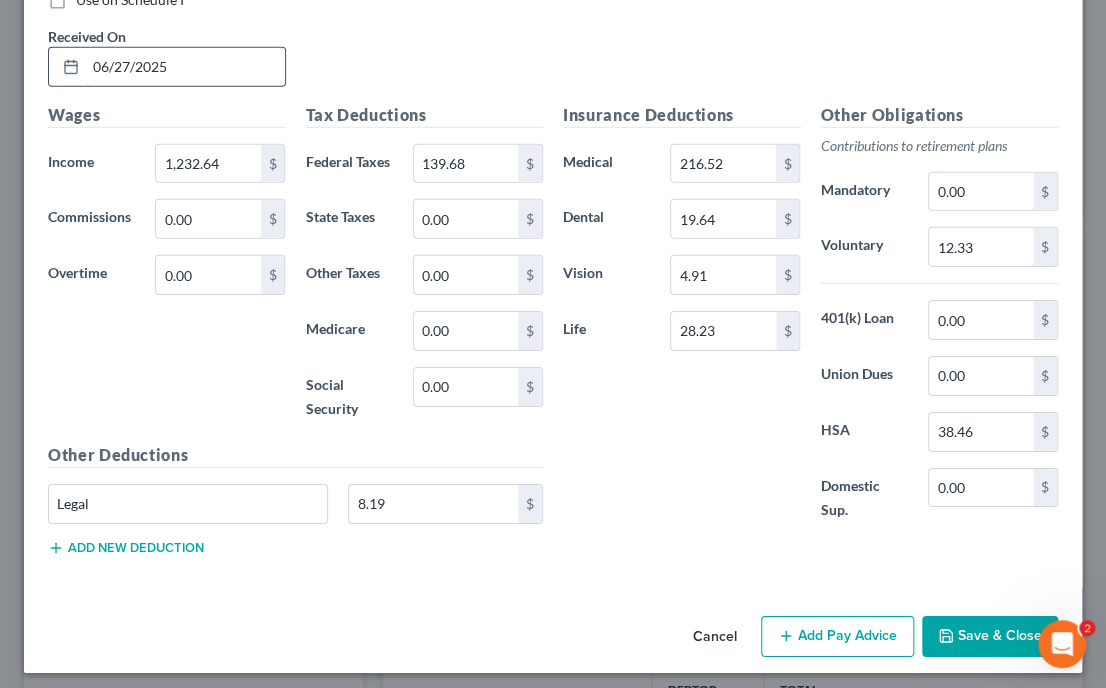 type on "06/27/2025" 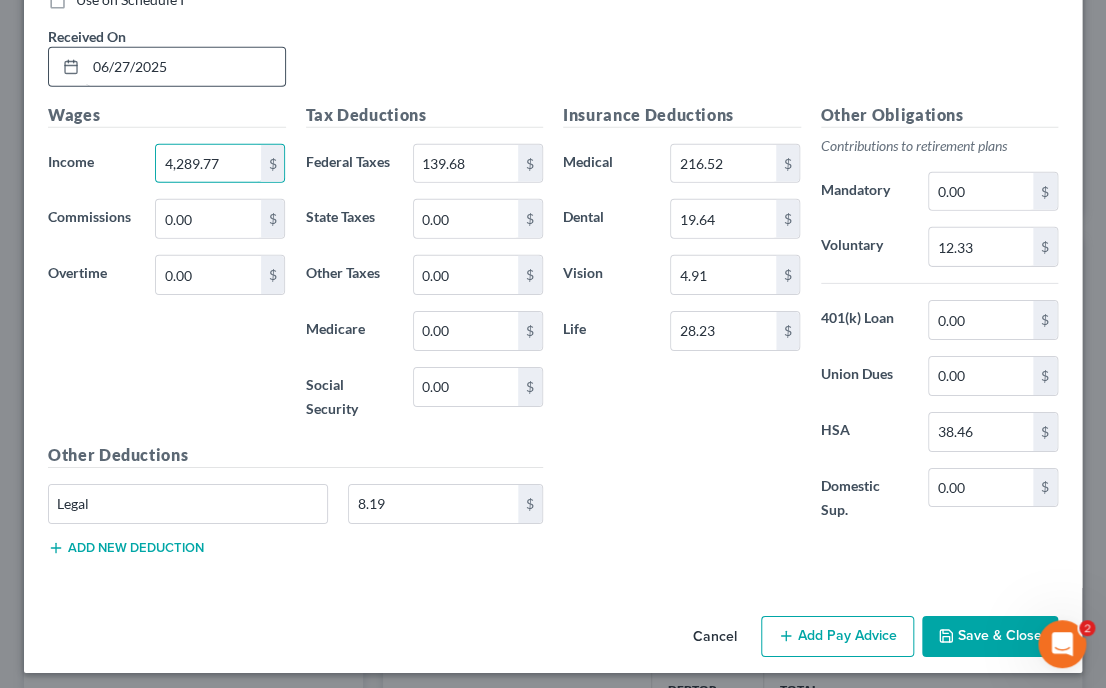 type on "4,289.77" 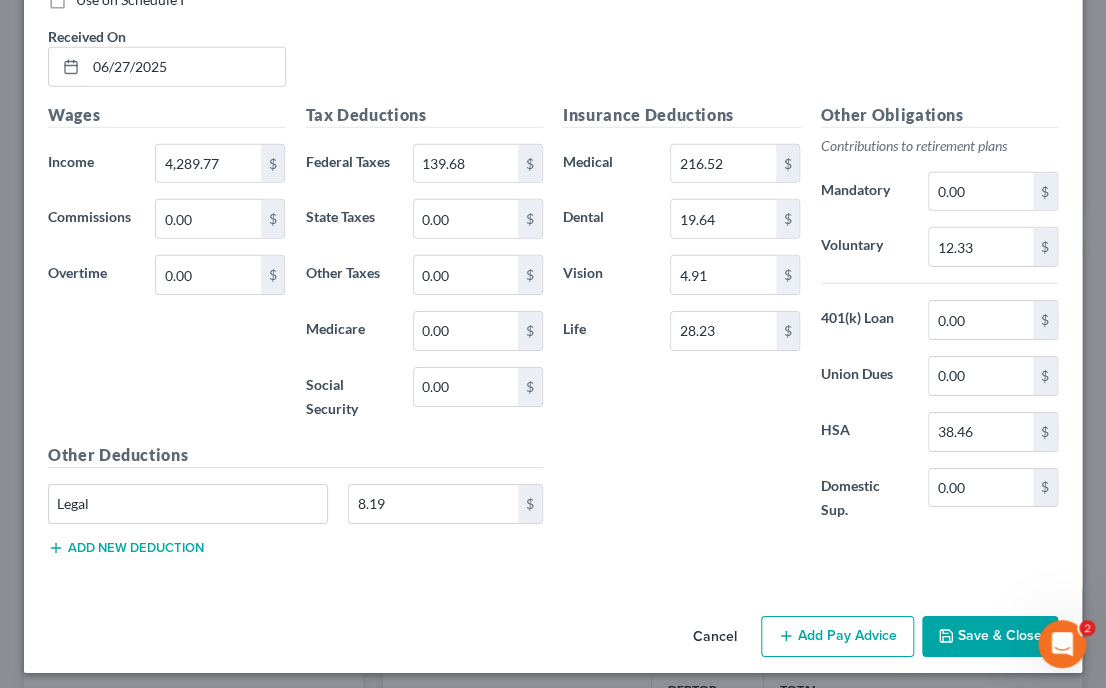 click on "Use on Schedule I
Received On
*
07/19/2025" at bounding box center [553, 46] 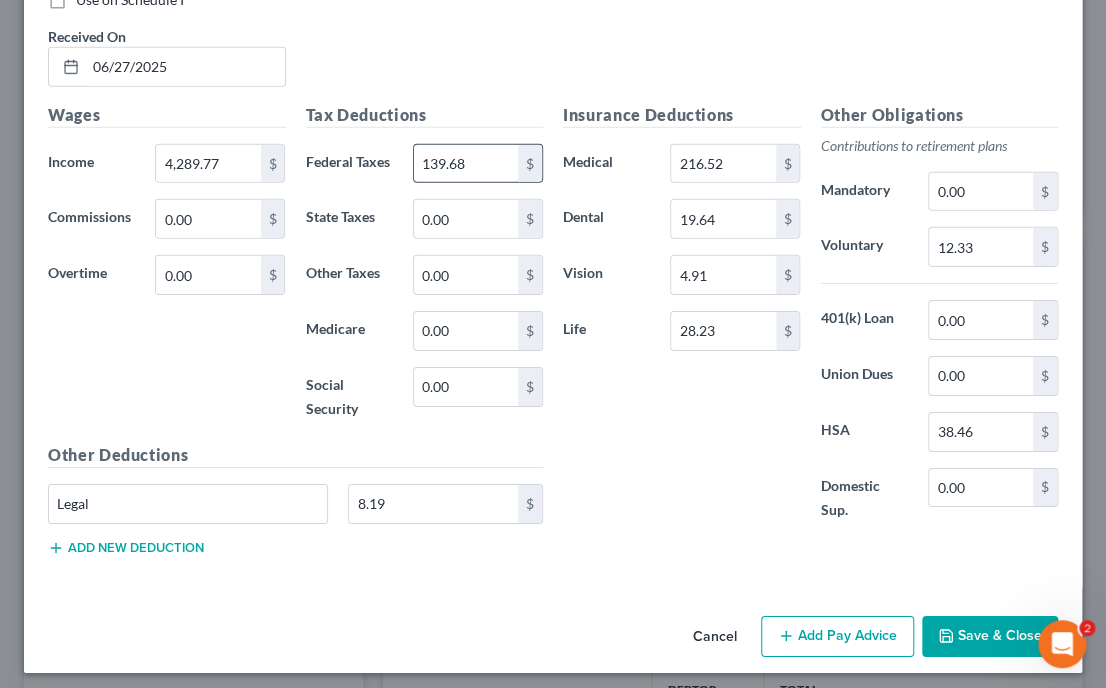 click on "139.68" at bounding box center (466, 164) 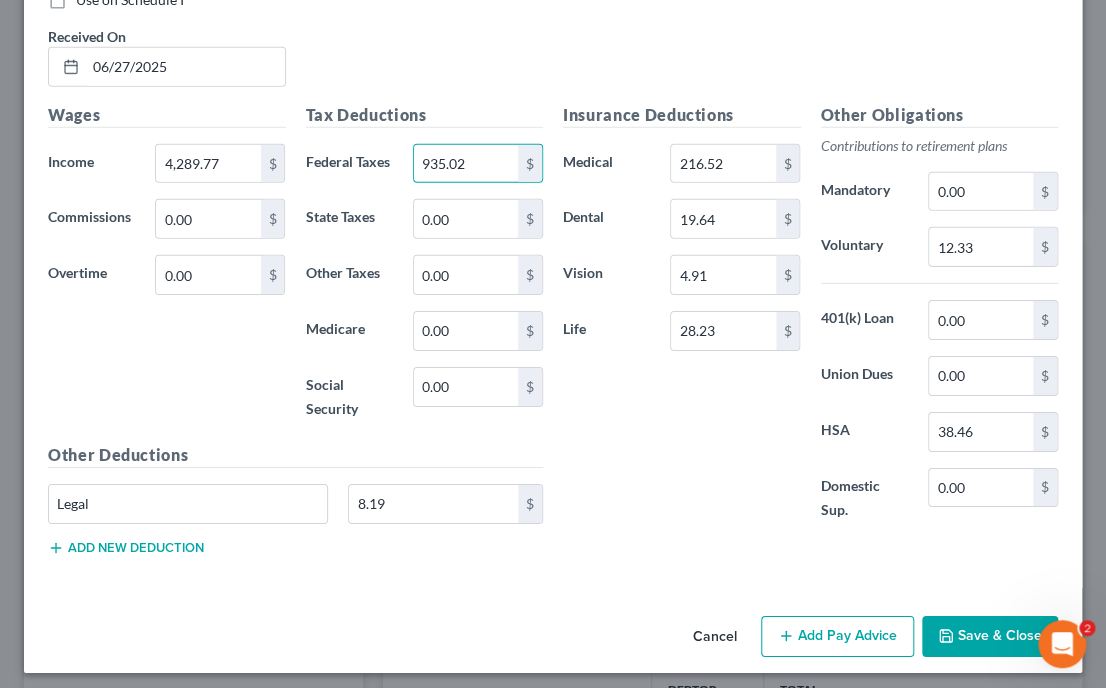 type on "935.02" 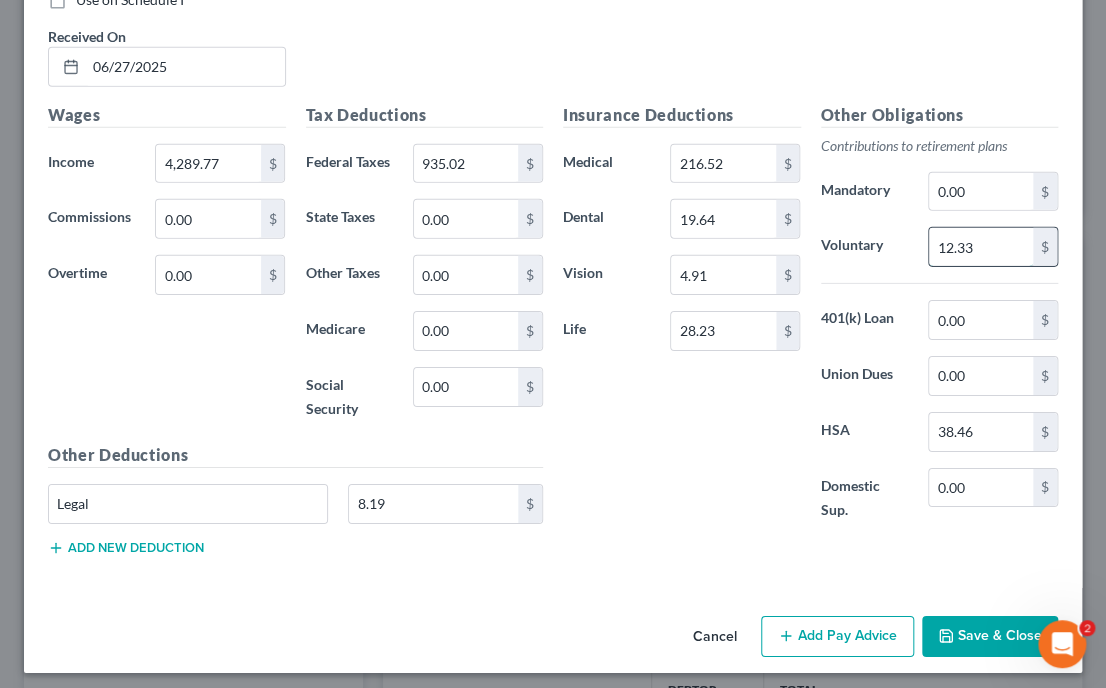 click on "12.33" at bounding box center [981, 247] 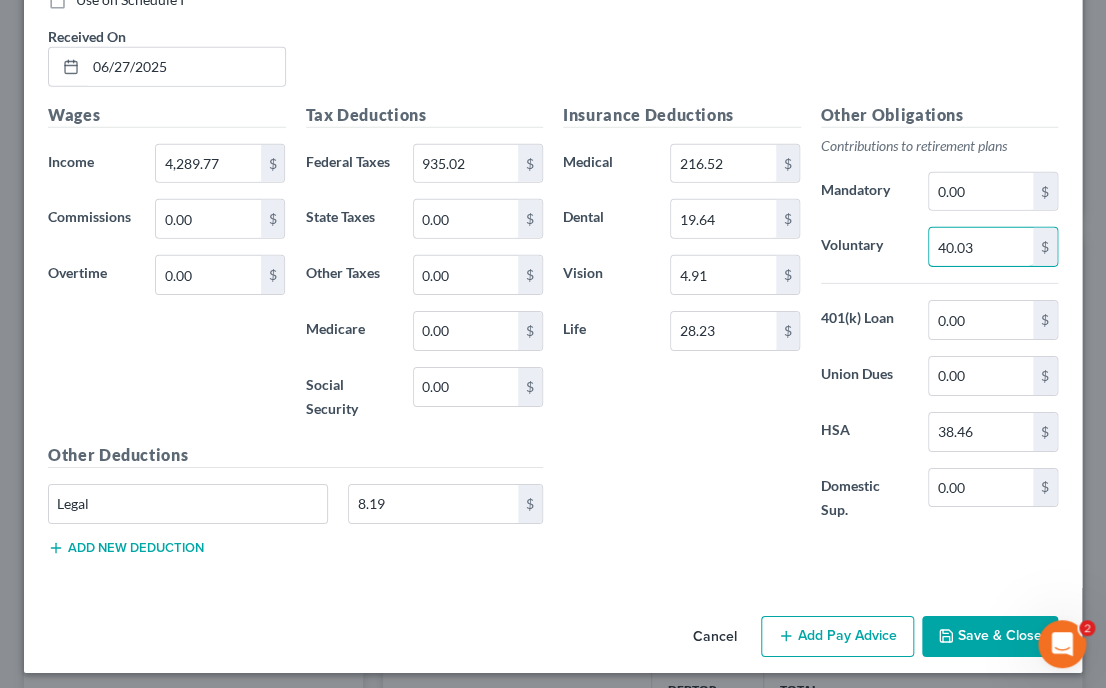 type on "40.03" 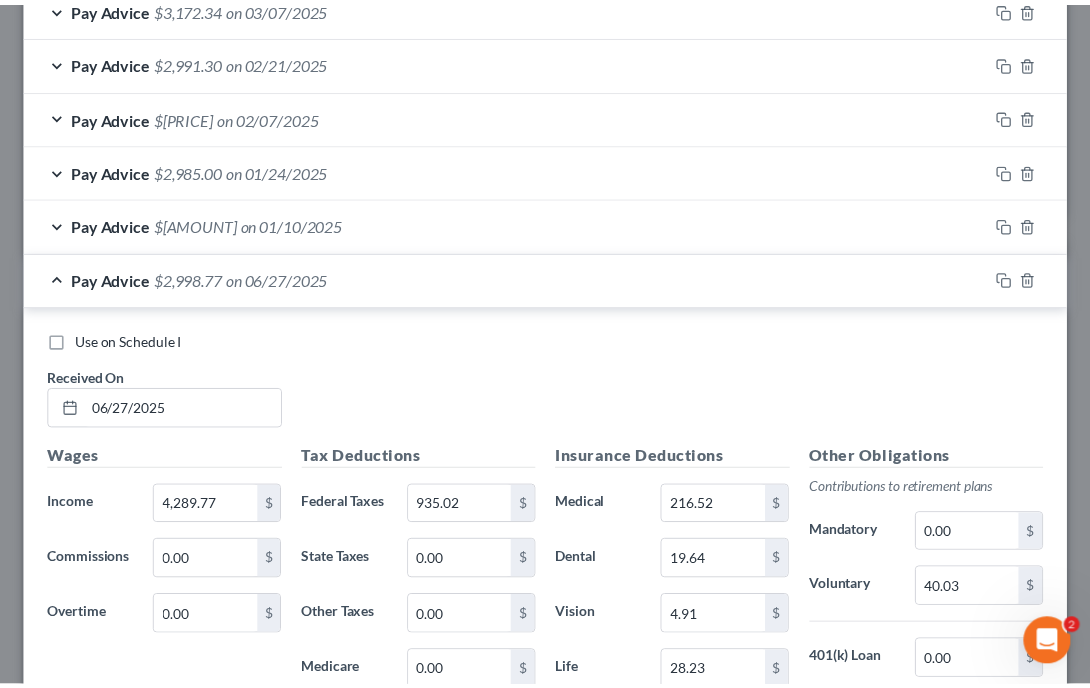 scroll, scrollTop: 2152, scrollLeft: 0, axis: vertical 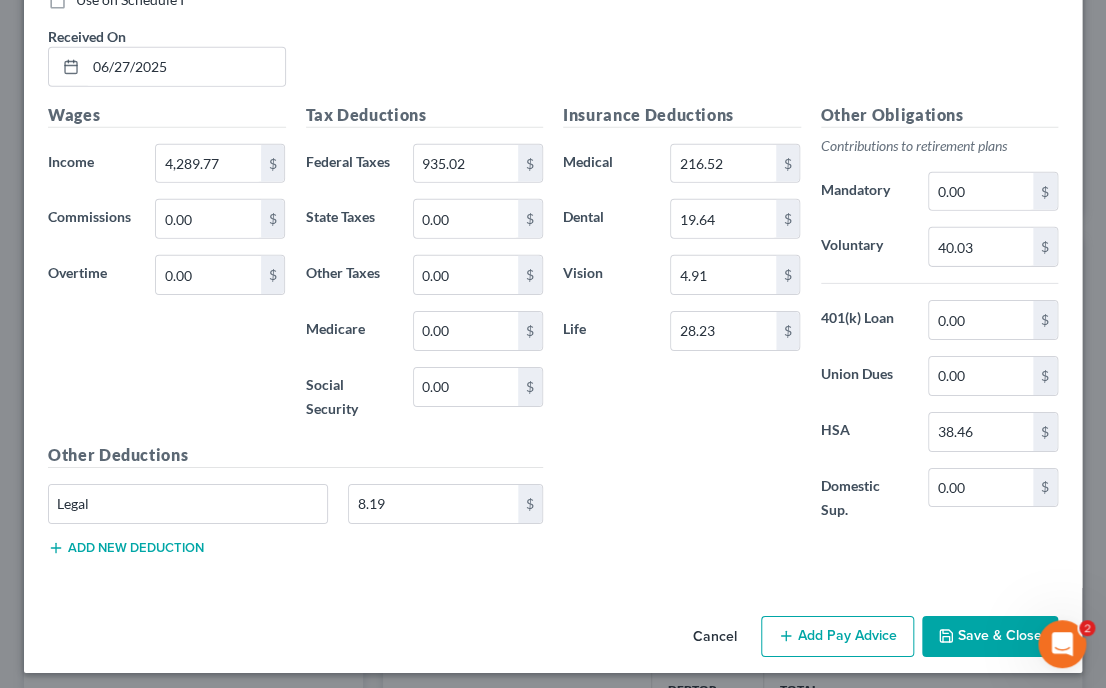 click on "Save & Close" at bounding box center (990, 637) 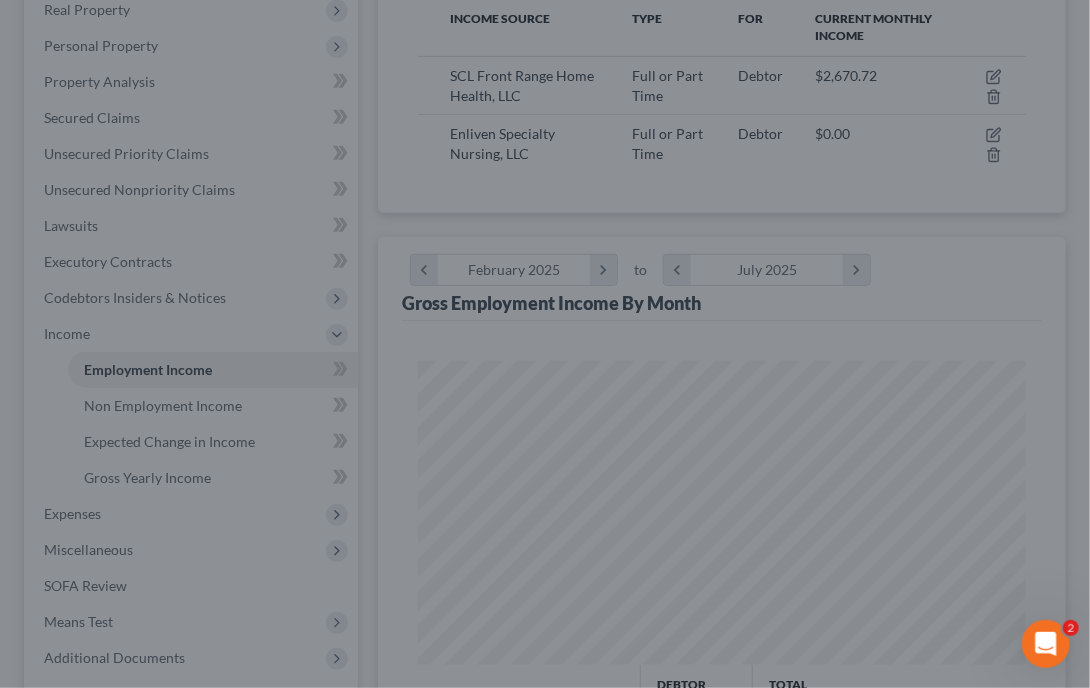 scroll, scrollTop: 304, scrollLeft: 648, axis: both 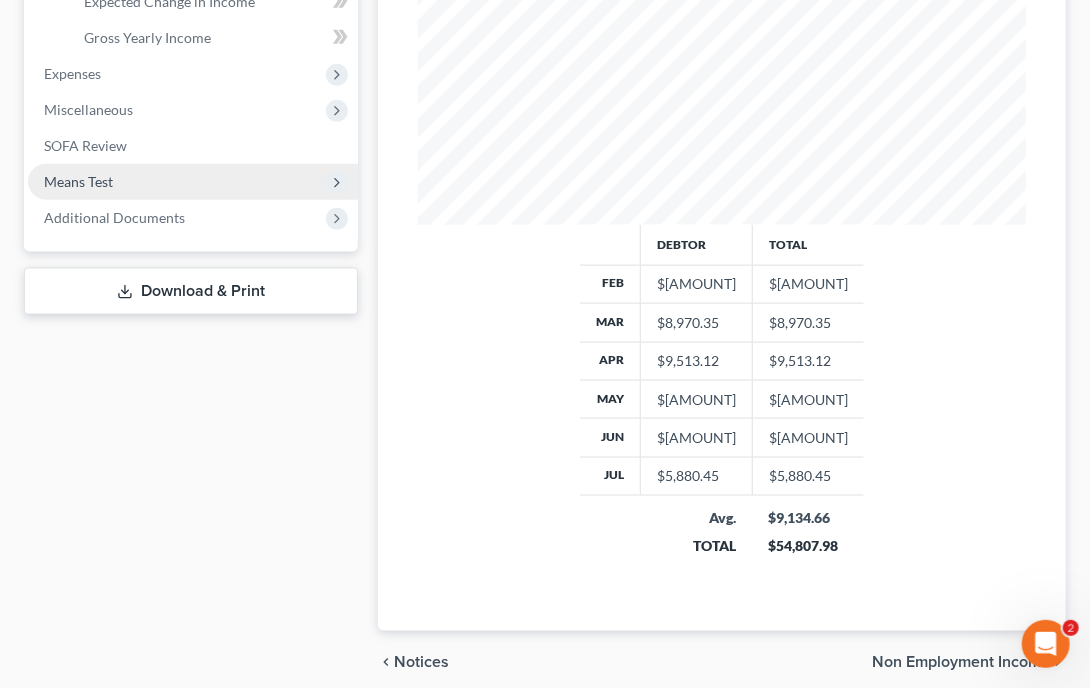 click on "Means Test" at bounding box center (78, 181) 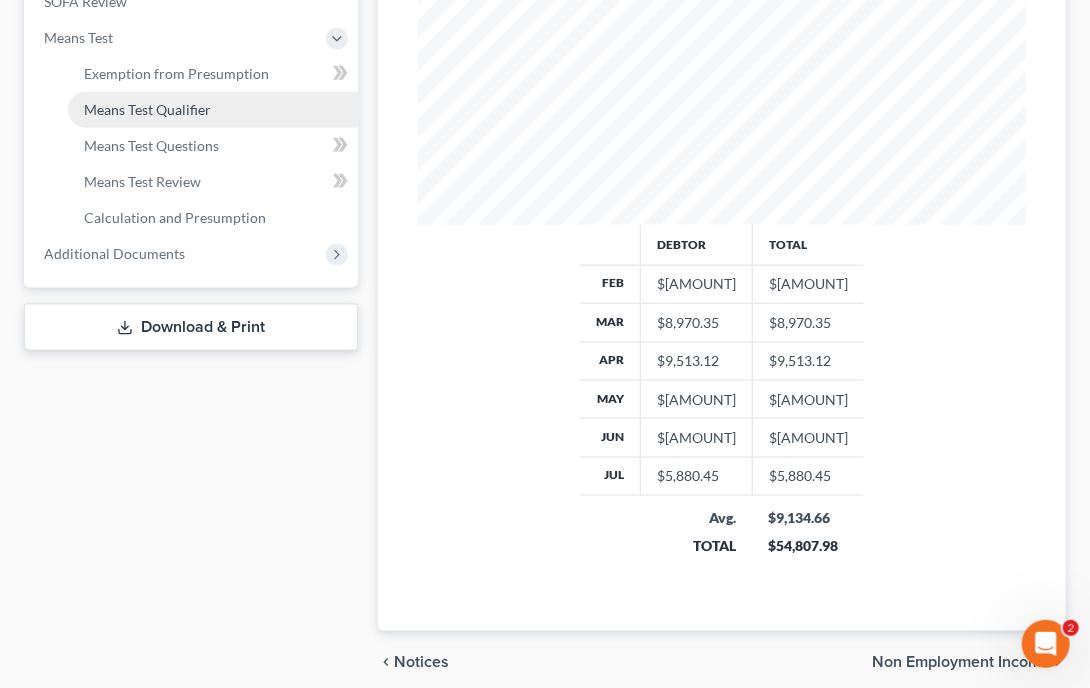 click on "Means Test Qualifier" at bounding box center (147, 109) 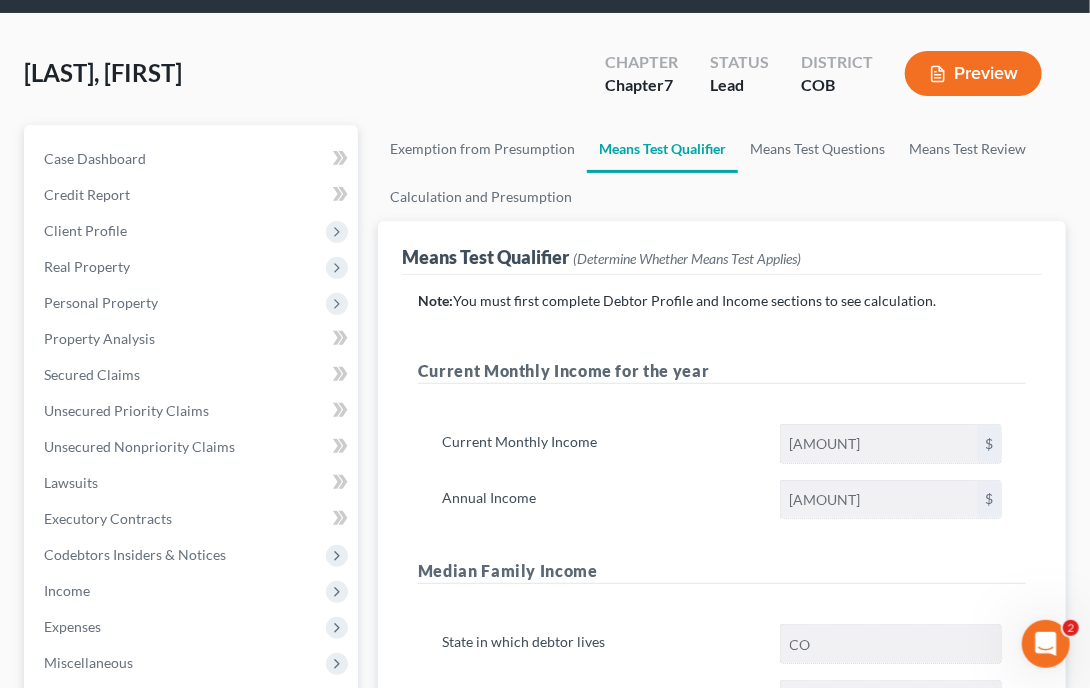 scroll, scrollTop: 0, scrollLeft: 0, axis: both 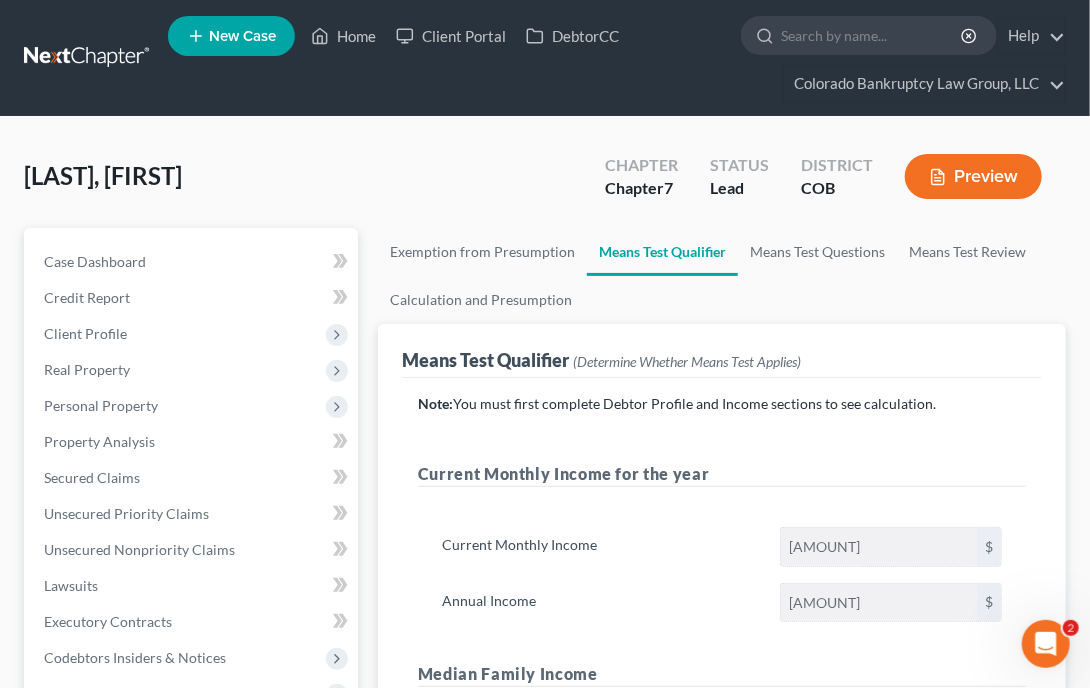 click on "Exemption from Presumption
Means Test Qualifier
Means Test Questions
Means Test Review
Calculation and Presumption" at bounding box center (722, 276) 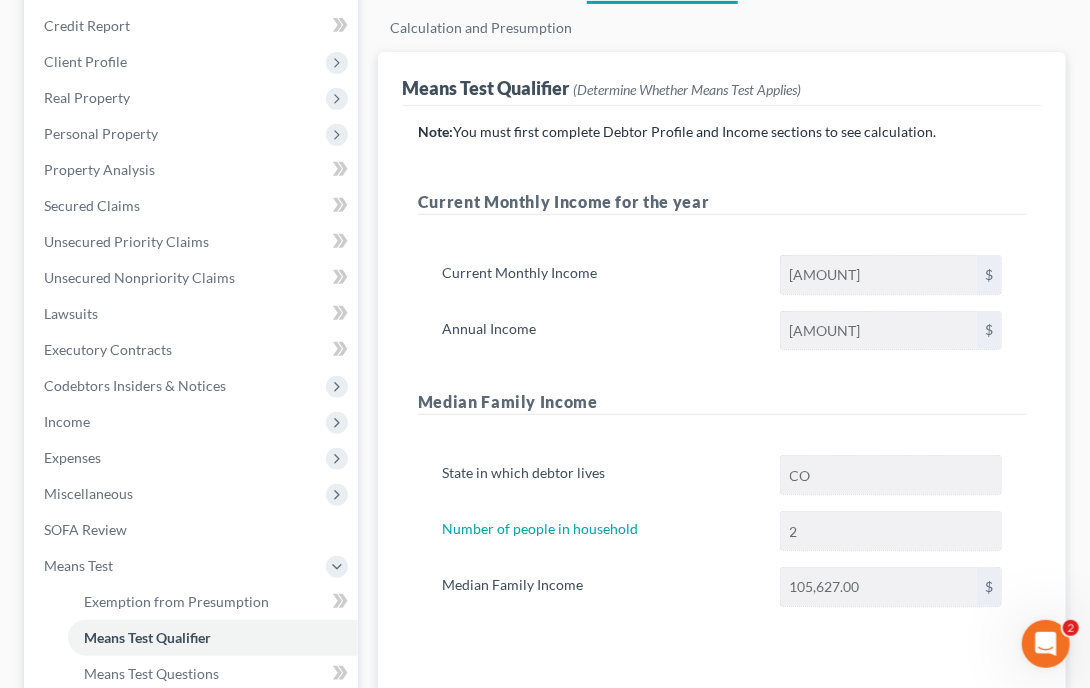 scroll, scrollTop: 480, scrollLeft: 0, axis: vertical 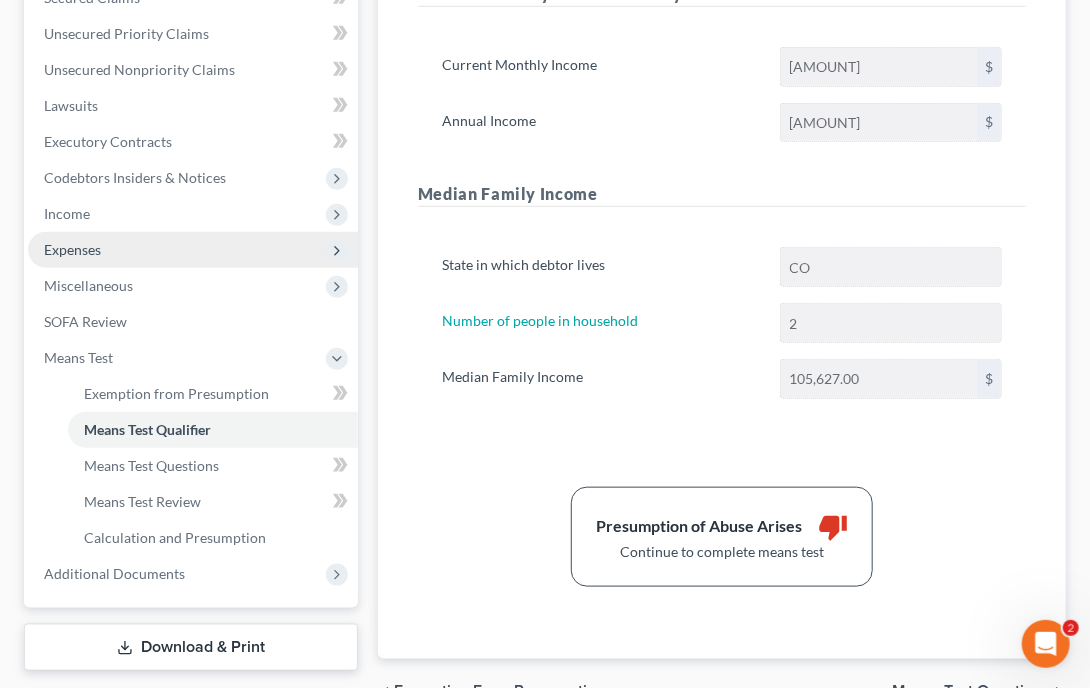 click on "Expenses" at bounding box center (72, 249) 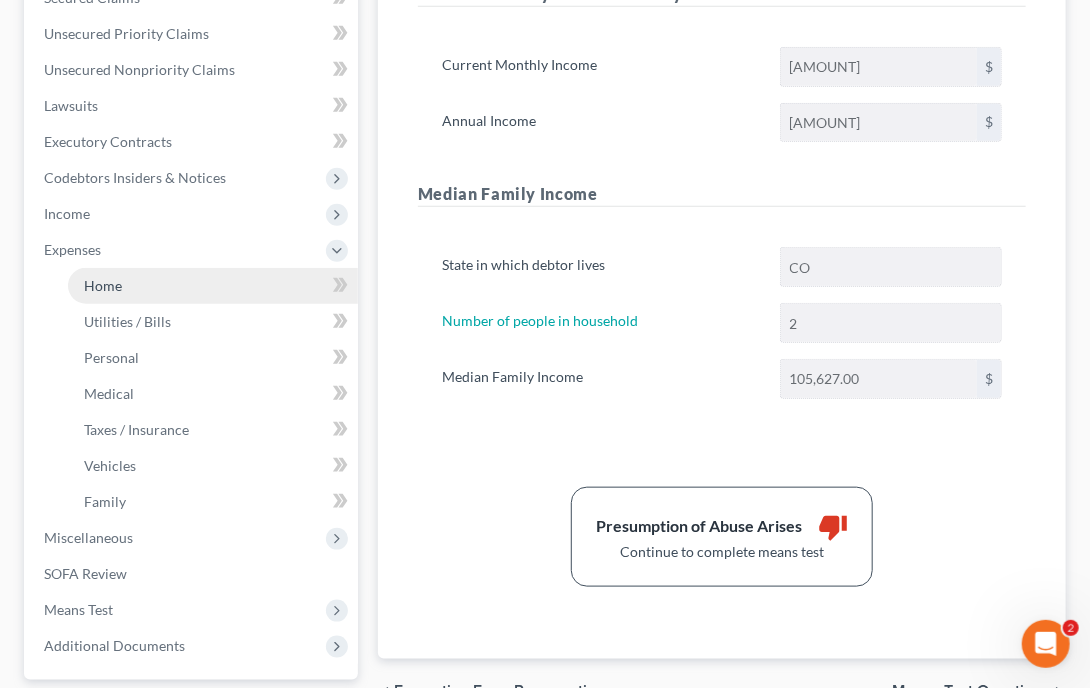 click on "Home" at bounding box center [103, 285] 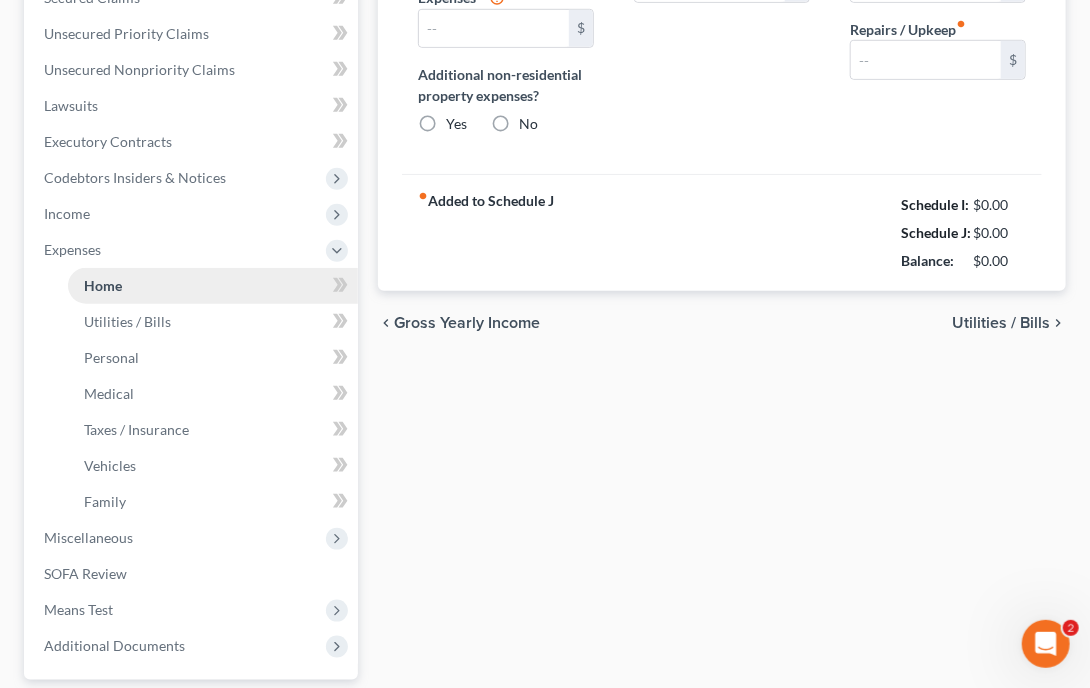 type on "2,280.89" 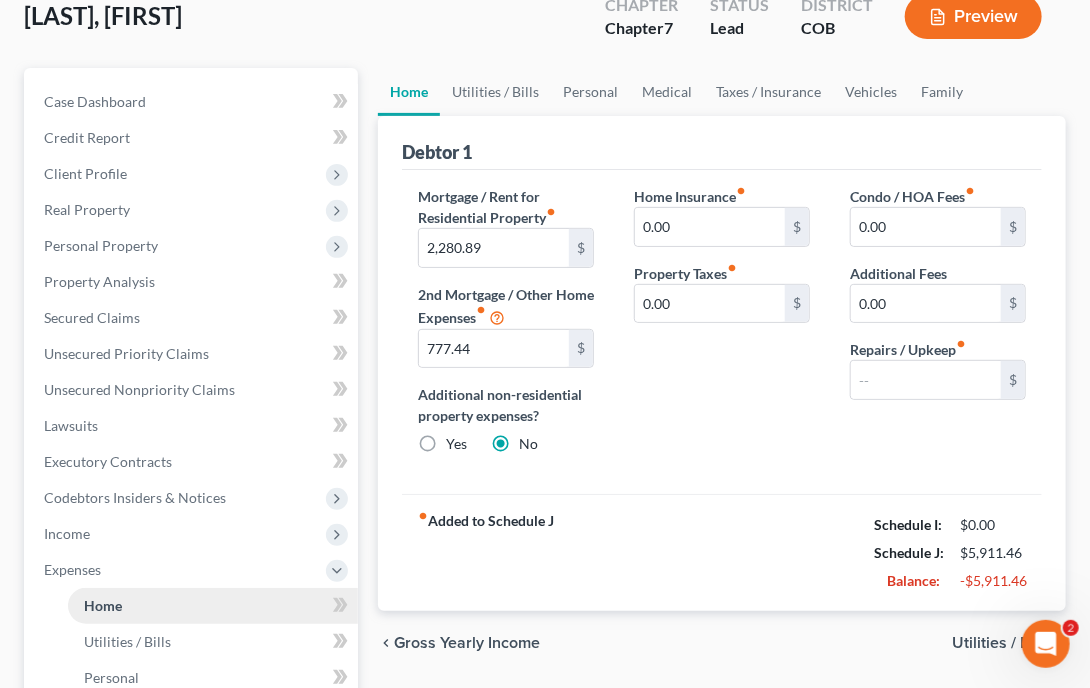 scroll, scrollTop: 200, scrollLeft: 0, axis: vertical 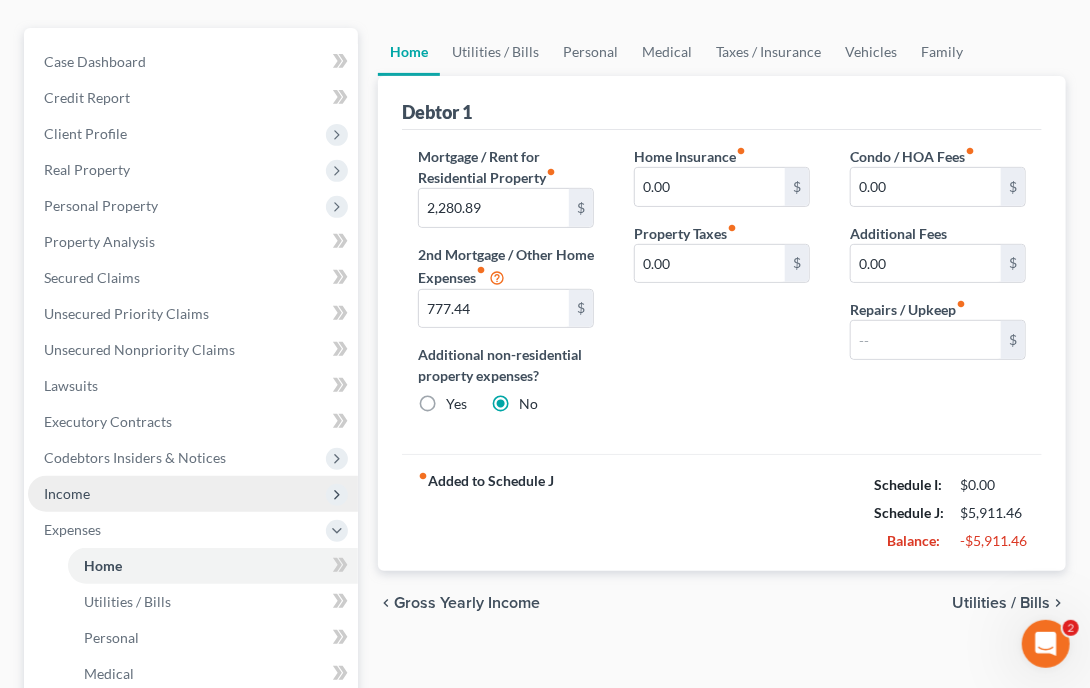 click on "Income" at bounding box center [67, 493] 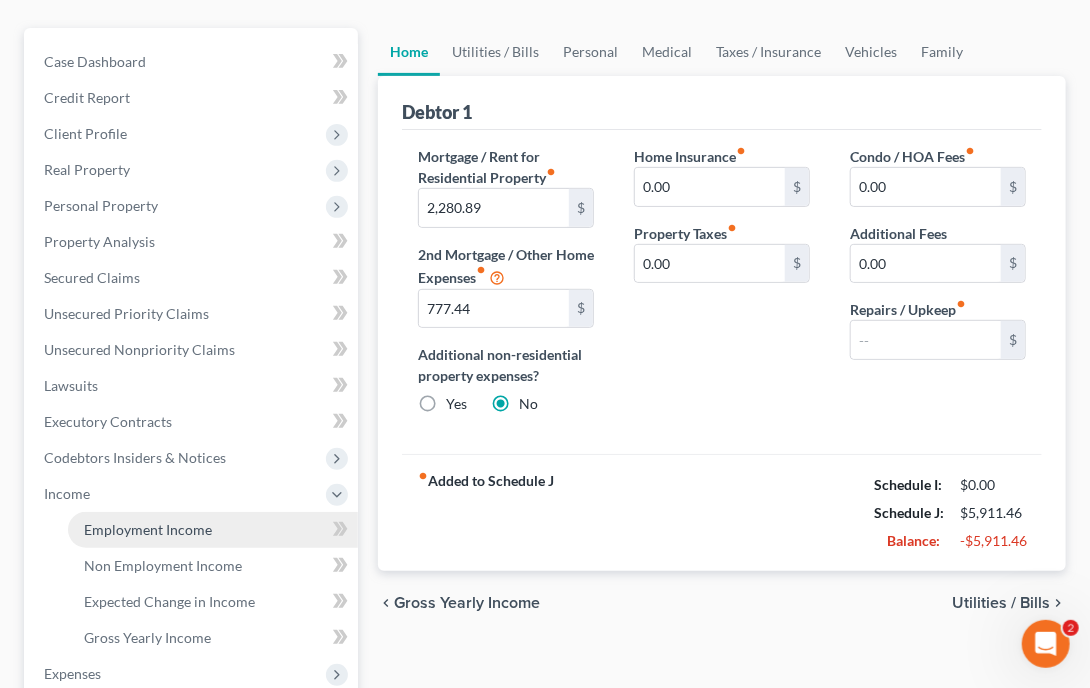 click on "Employment Income" at bounding box center (148, 529) 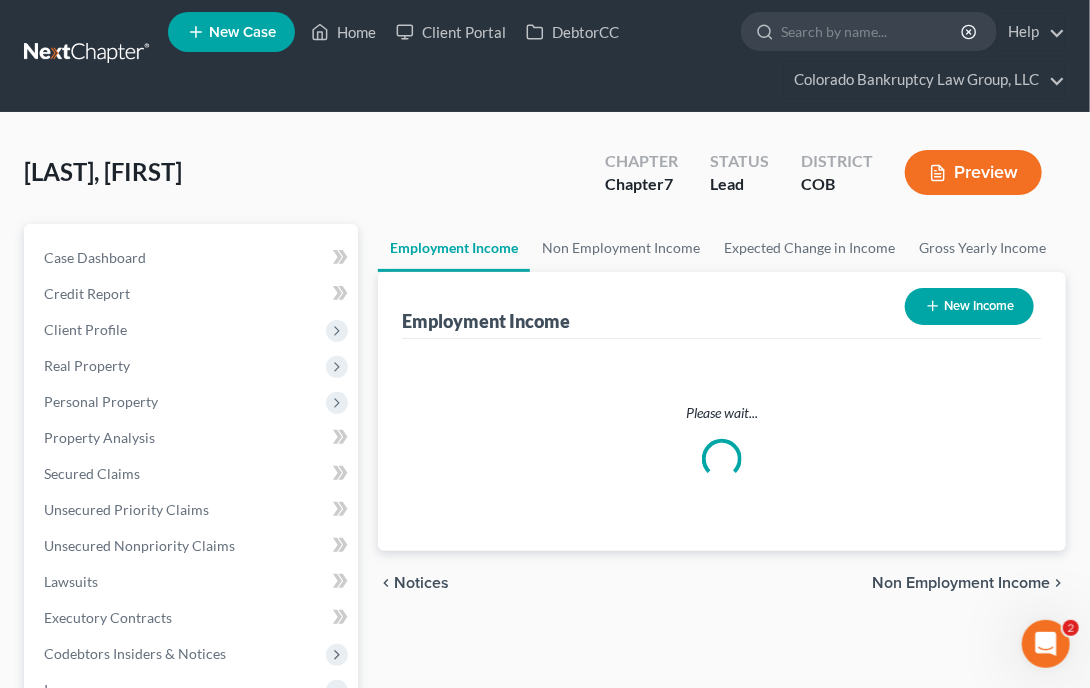 scroll, scrollTop: 0, scrollLeft: 0, axis: both 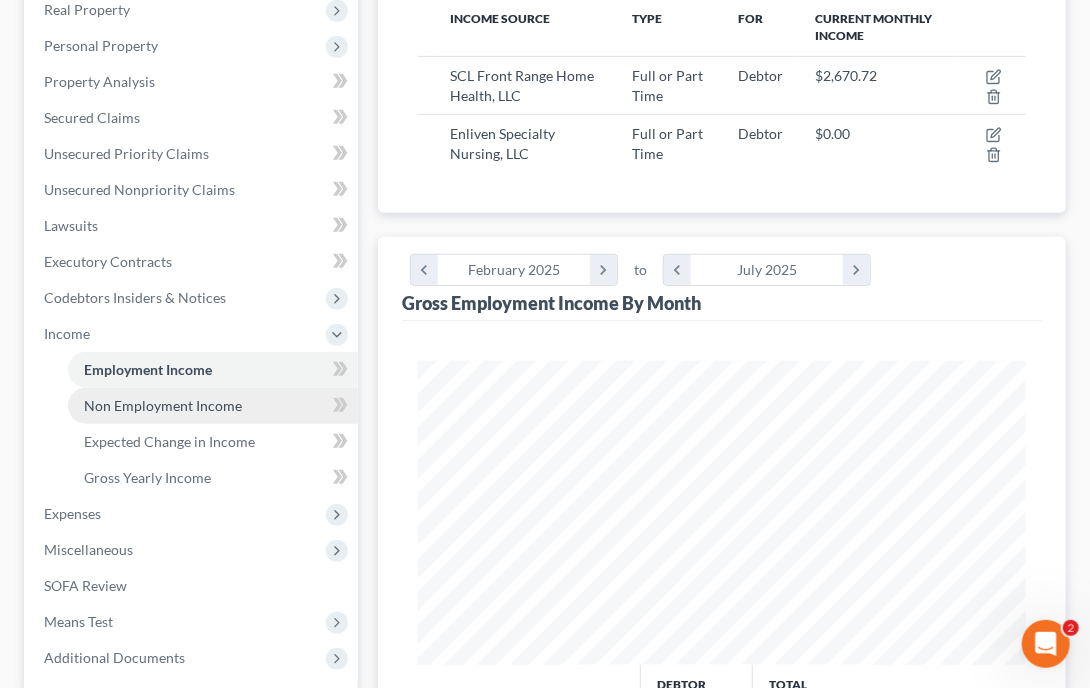 click on "Non Employment Income" at bounding box center [213, 406] 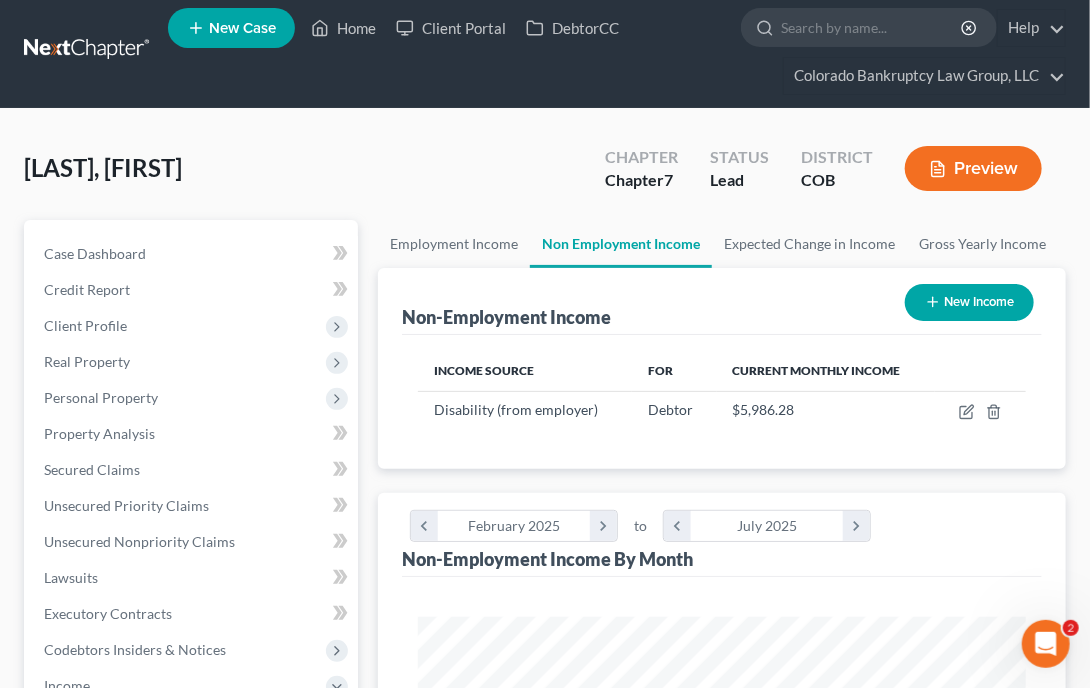 scroll, scrollTop: 0, scrollLeft: 0, axis: both 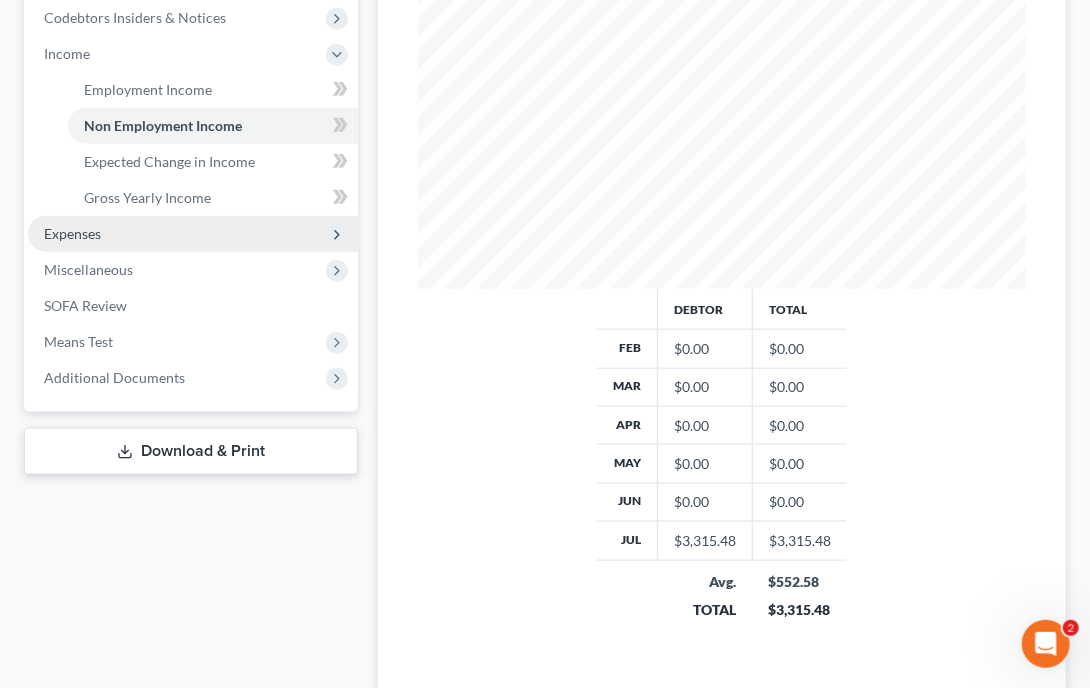 click on "Expenses" at bounding box center (193, 234) 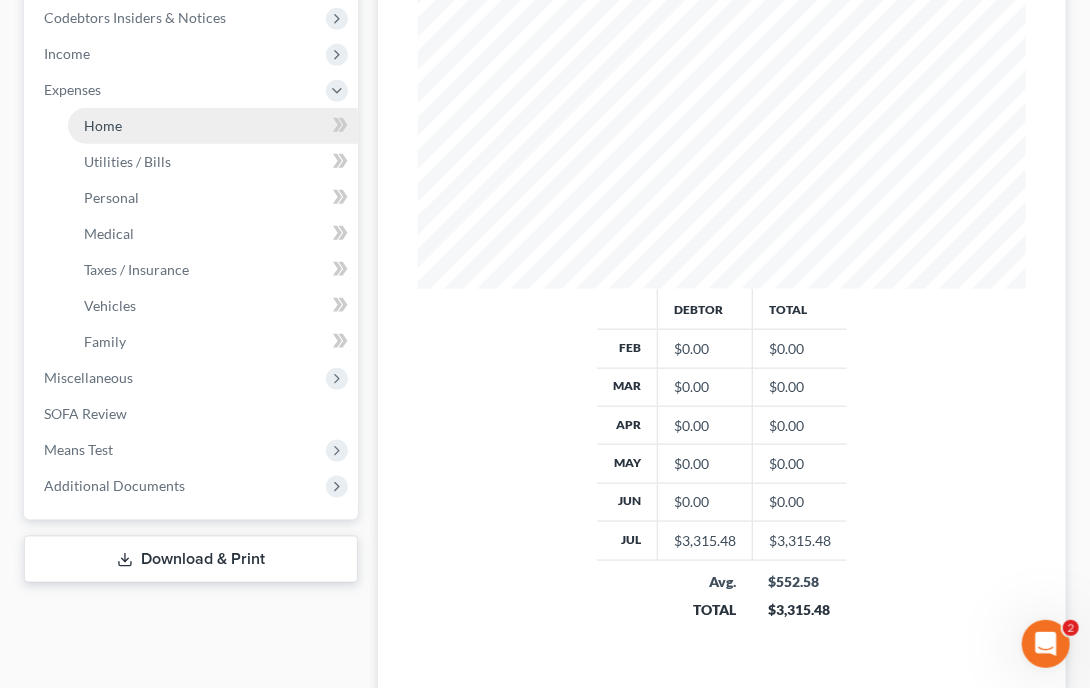 click on "Home" at bounding box center (213, 126) 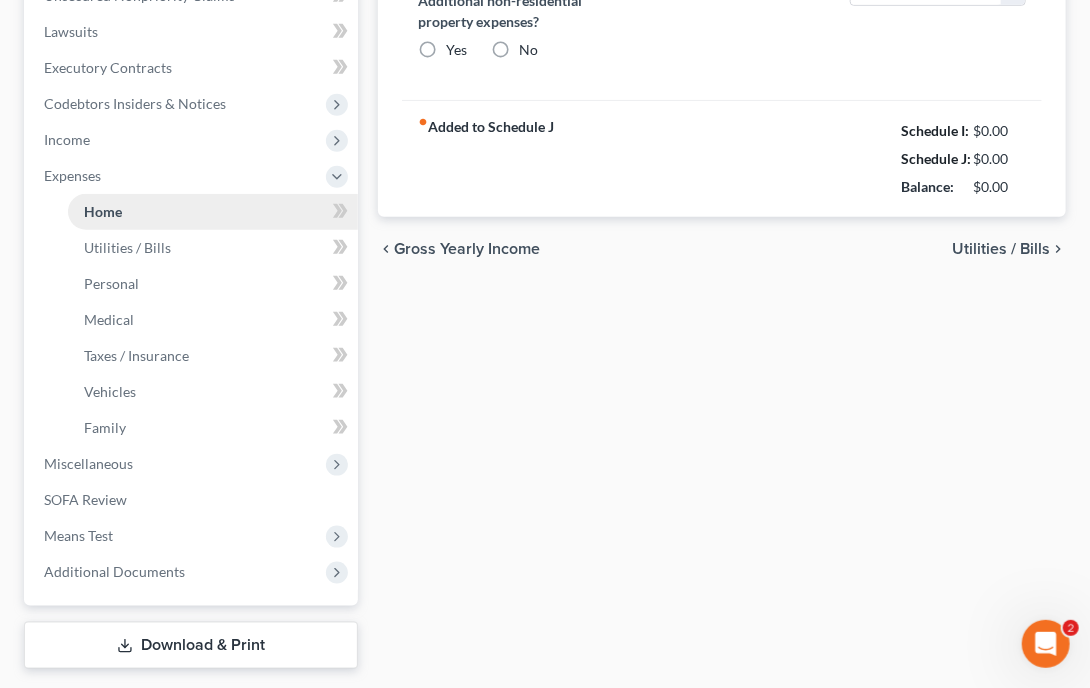 type on "2,280.89" 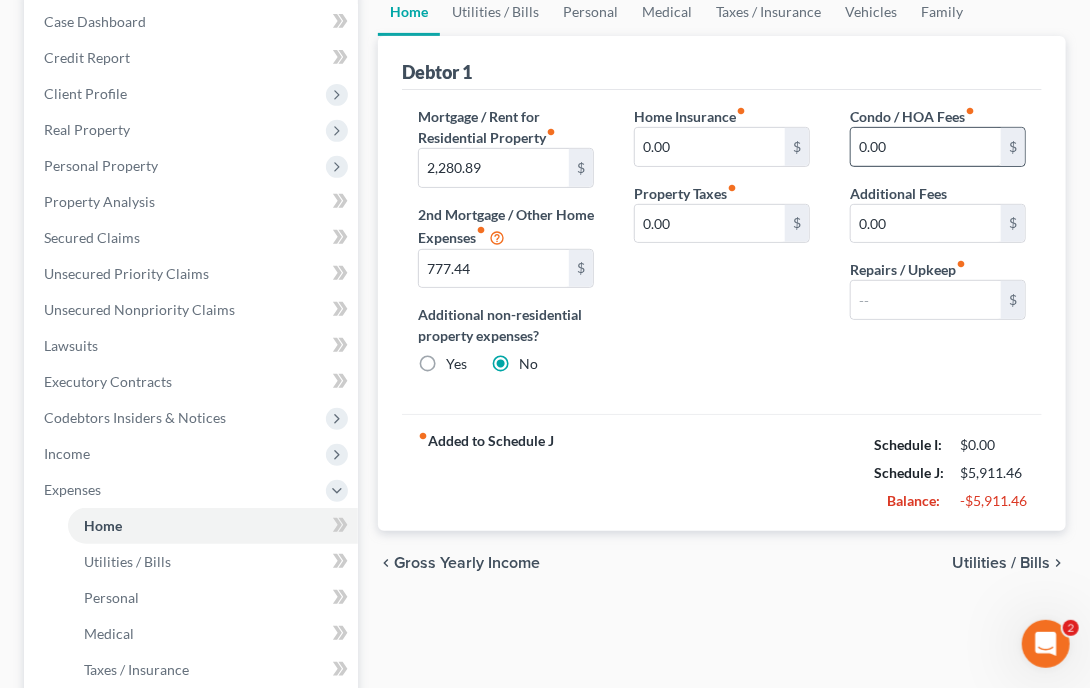 scroll, scrollTop: 200, scrollLeft: 0, axis: vertical 